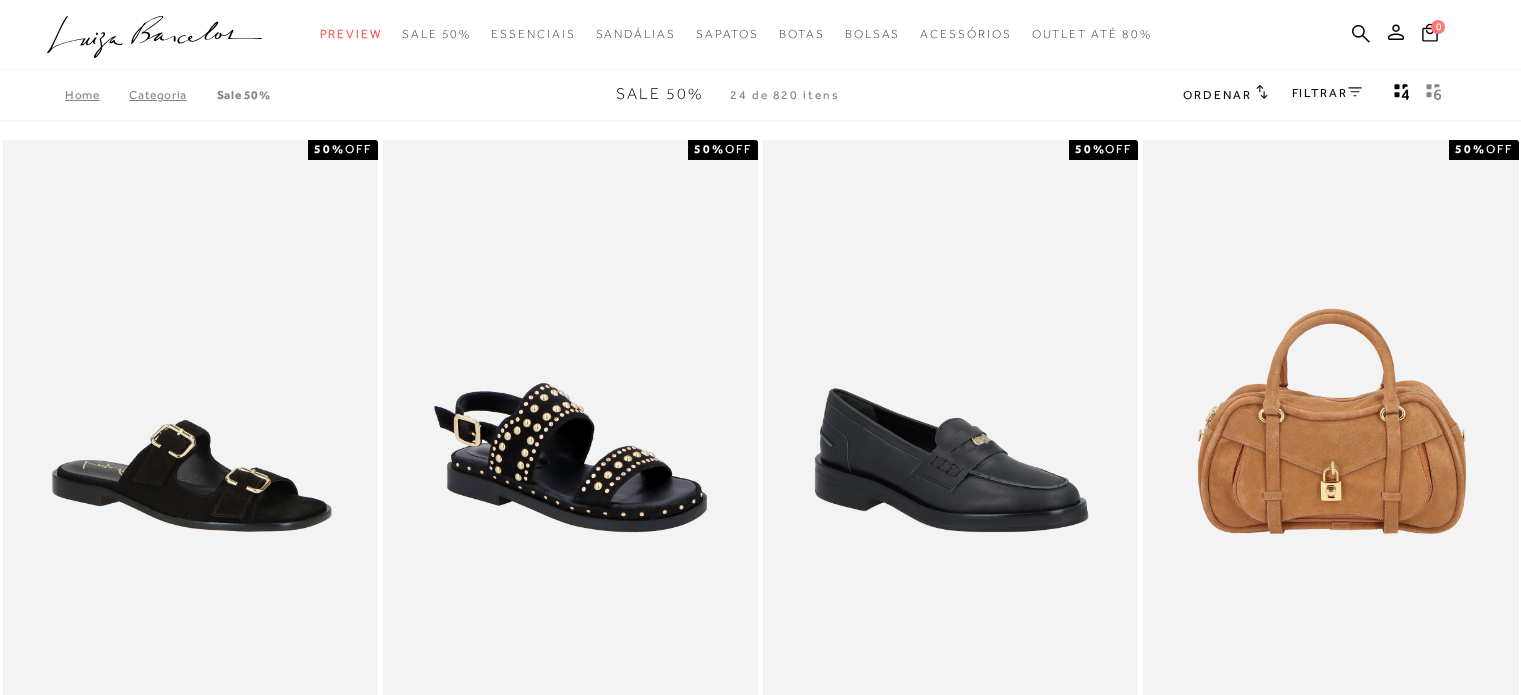 scroll, scrollTop: 899, scrollLeft: 0, axis: vertical 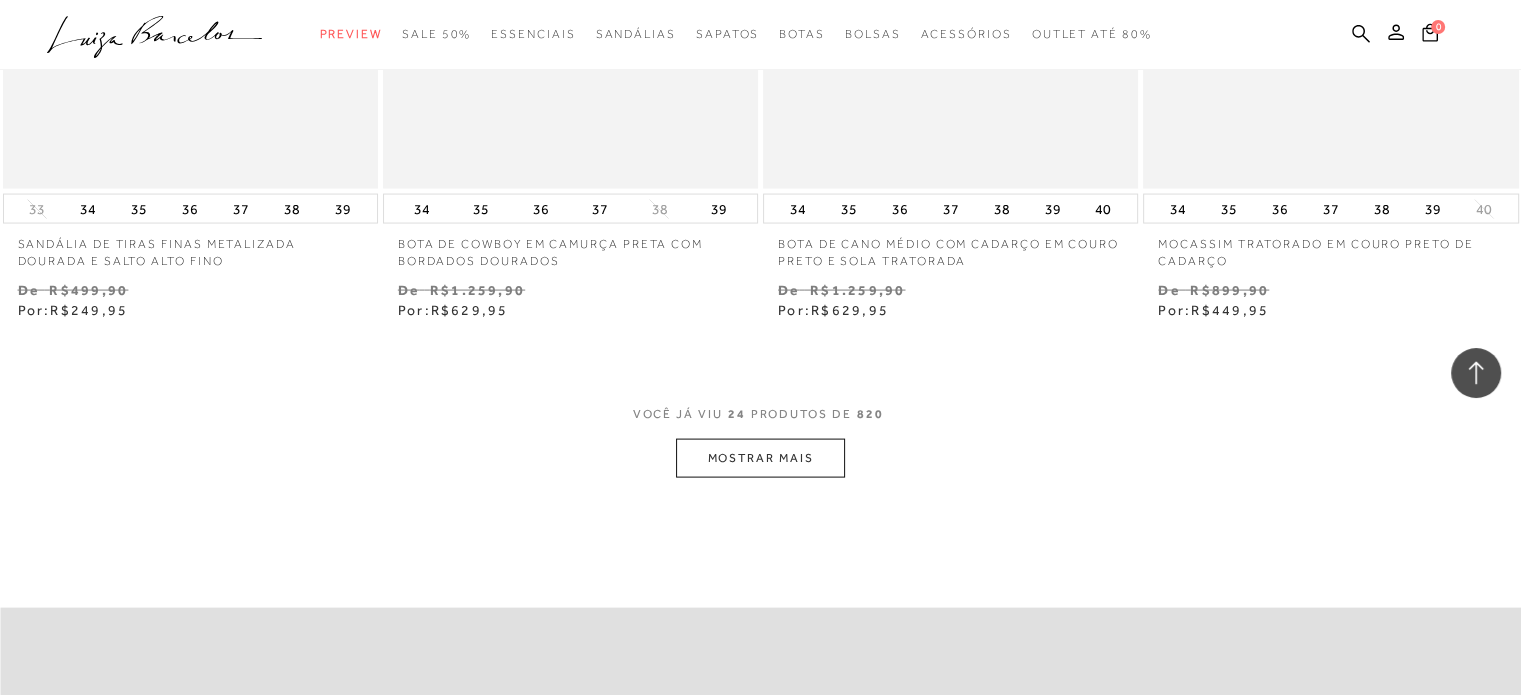 click on "MOSTRAR MAIS" at bounding box center [760, 458] 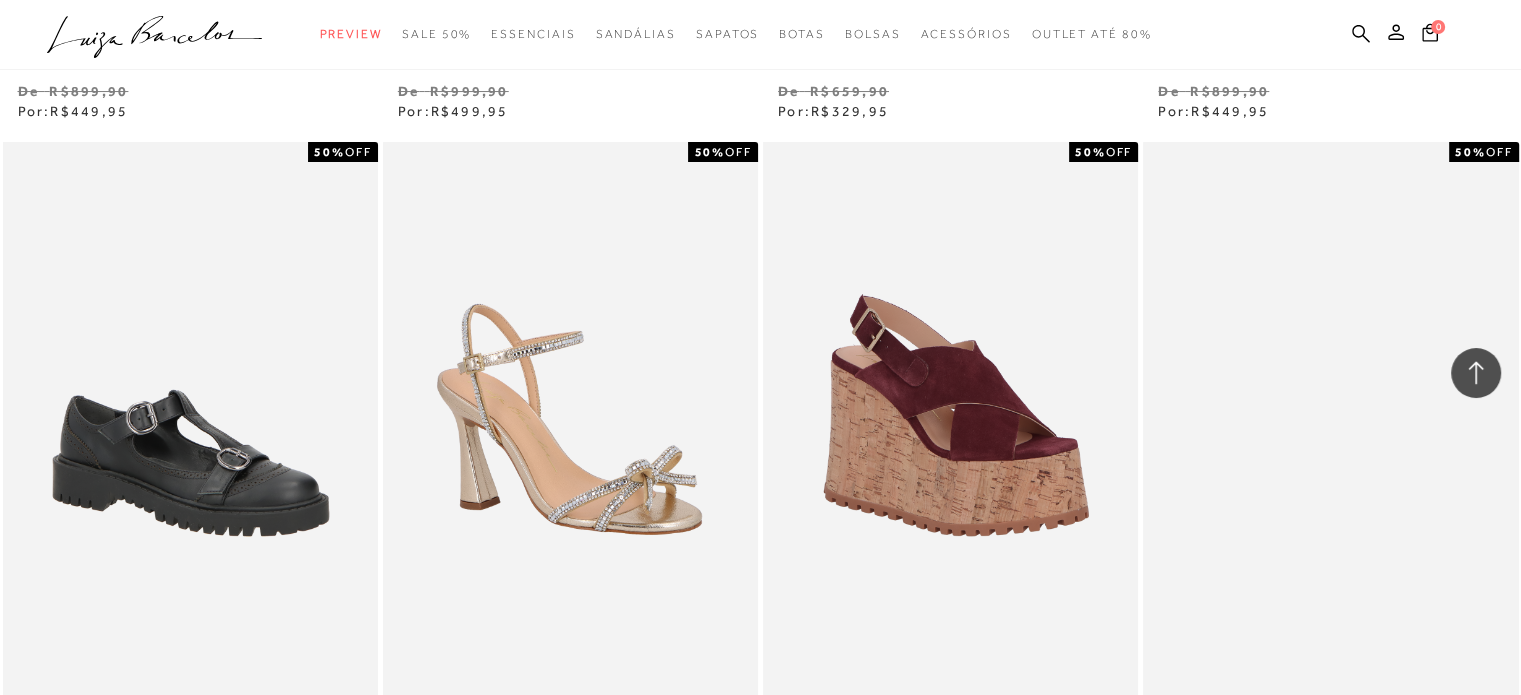 scroll, scrollTop: 8400, scrollLeft: 0, axis: vertical 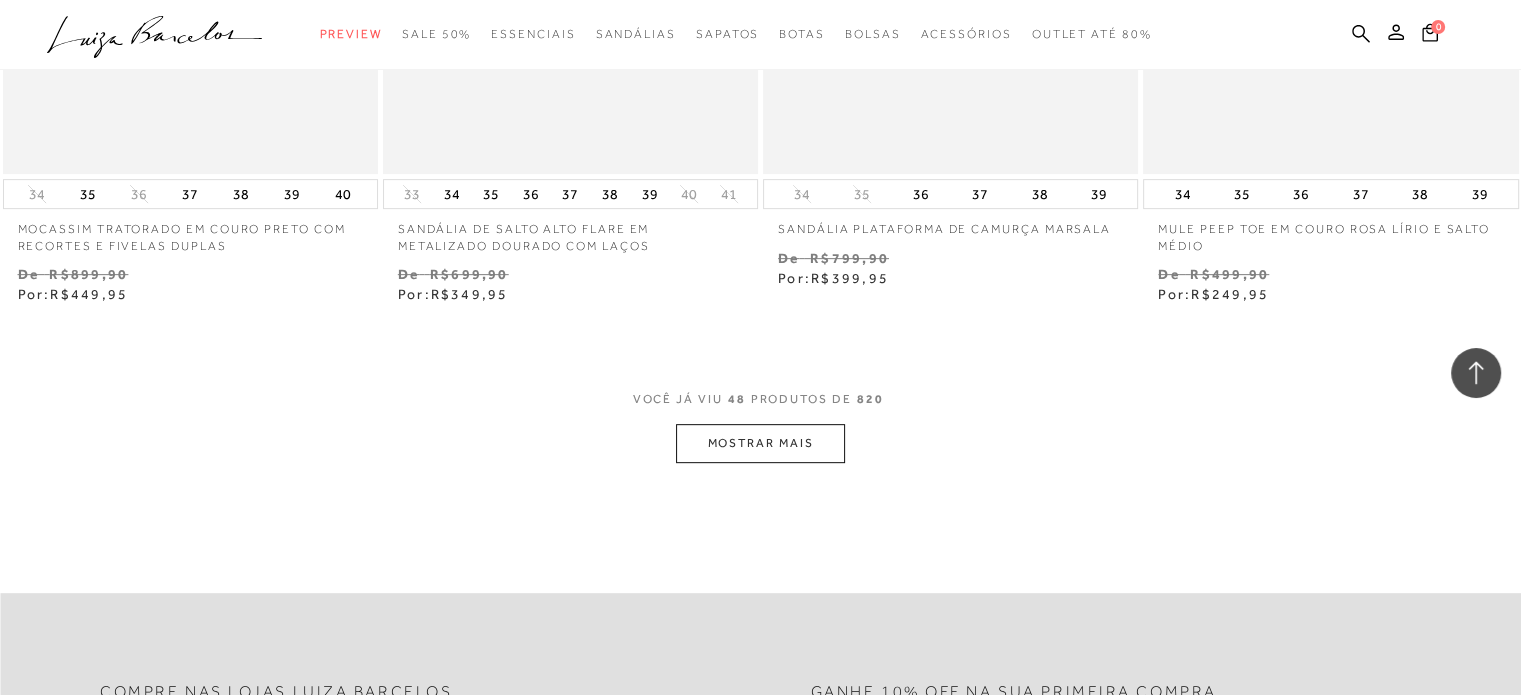 click on "MOSTRAR MAIS" at bounding box center [760, 443] 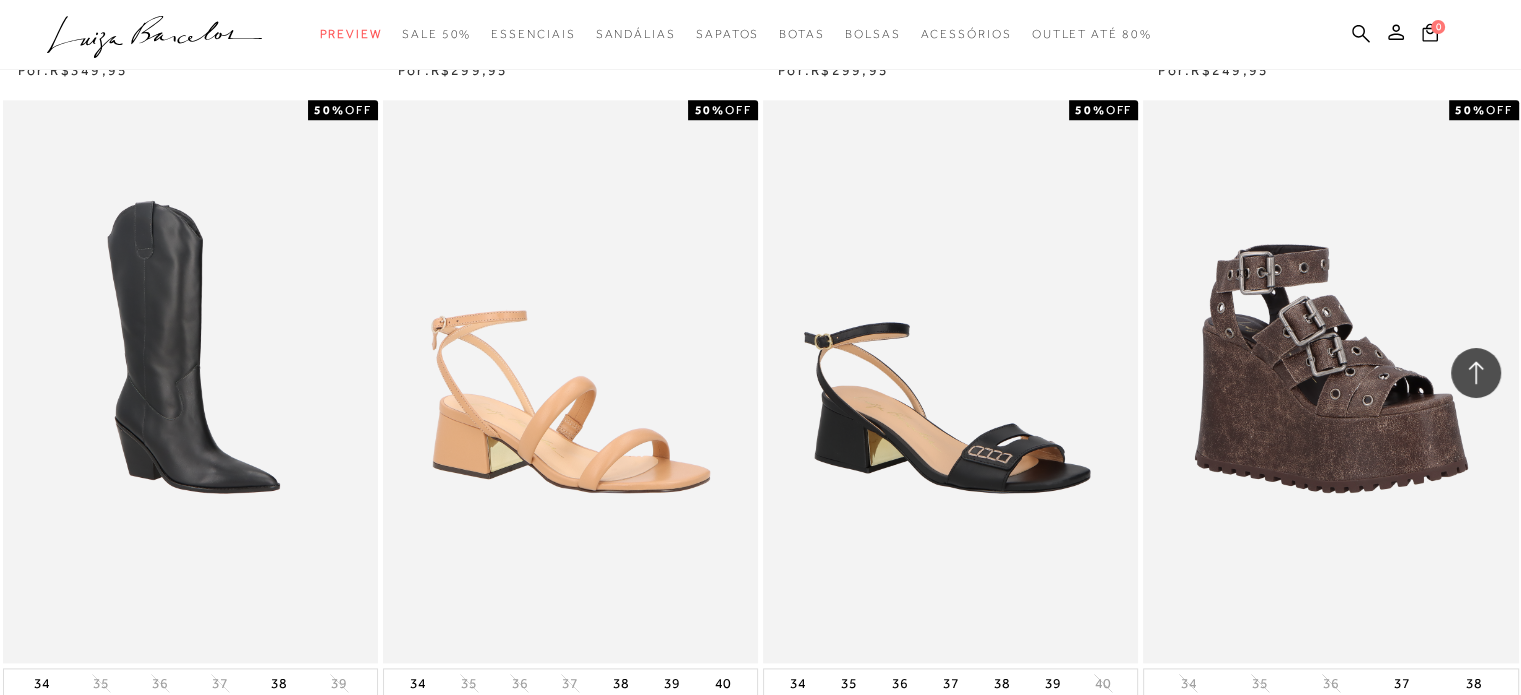 scroll, scrollTop: 10100, scrollLeft: 0, axis: vertical 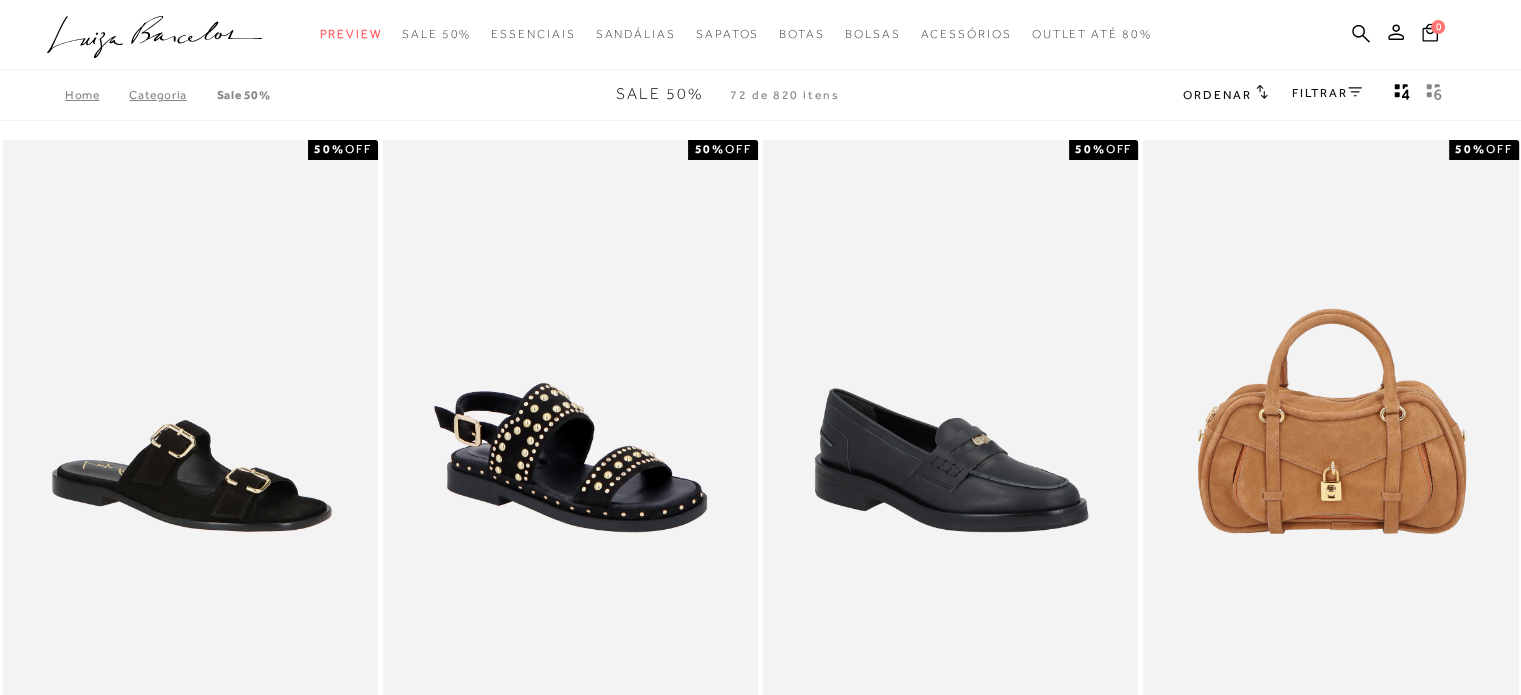 click 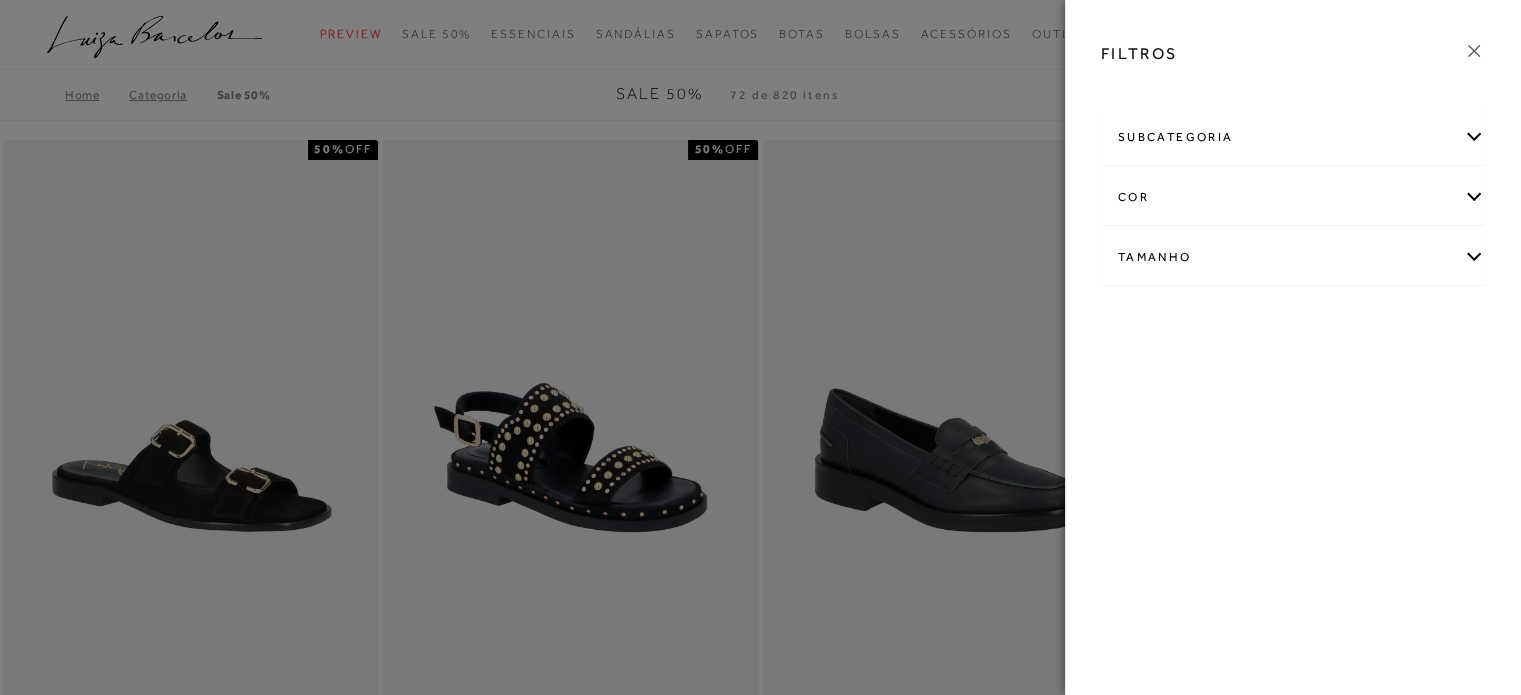 click on "Tamanho" at bounding box center (1293, 257) 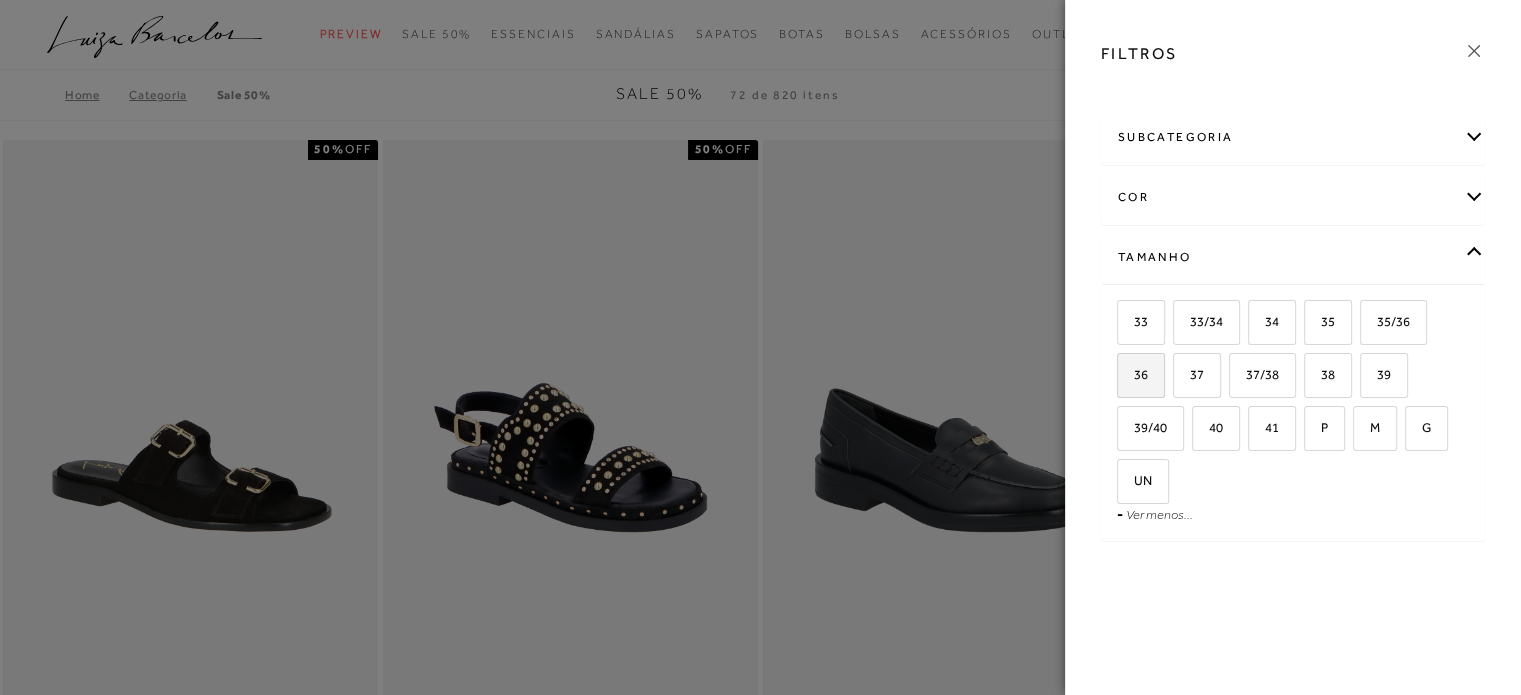 click on "36" at bounding box center [1133, 374] 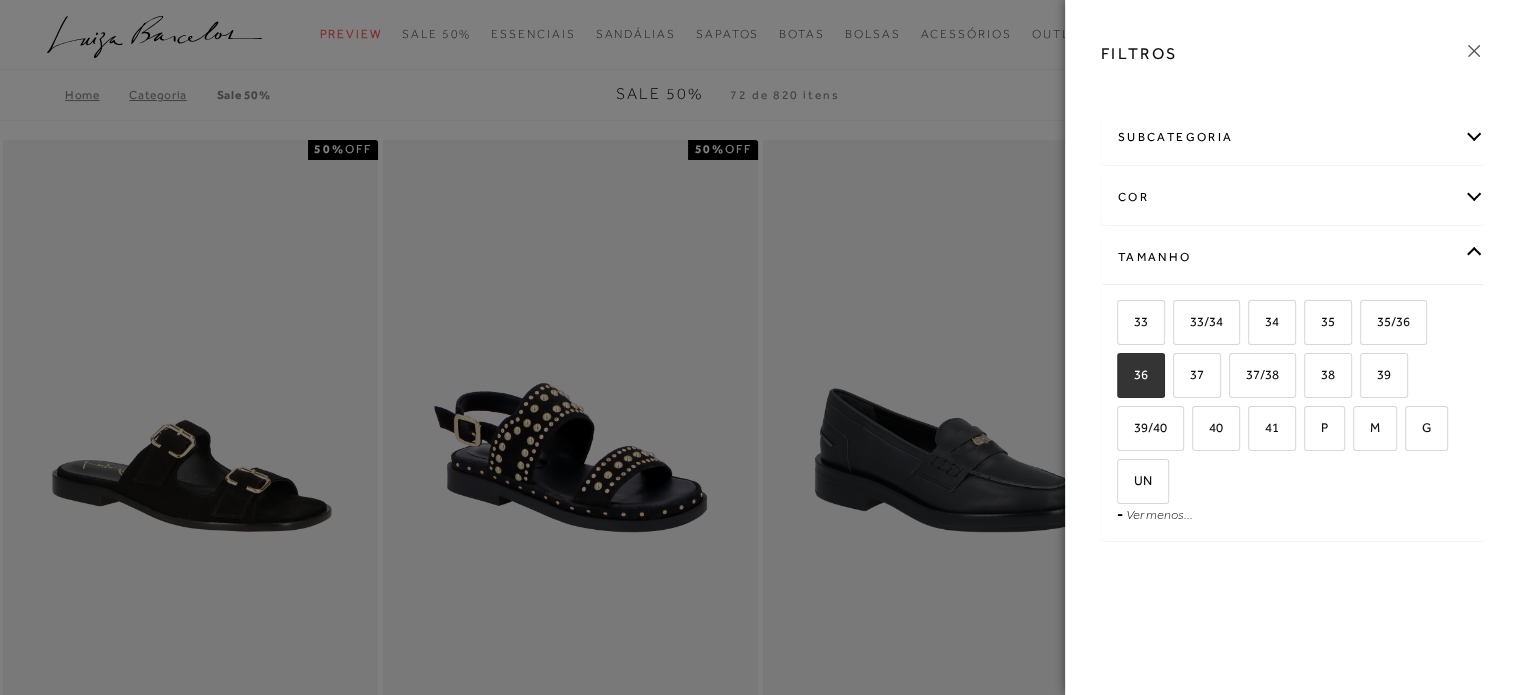 checkbox on "true" 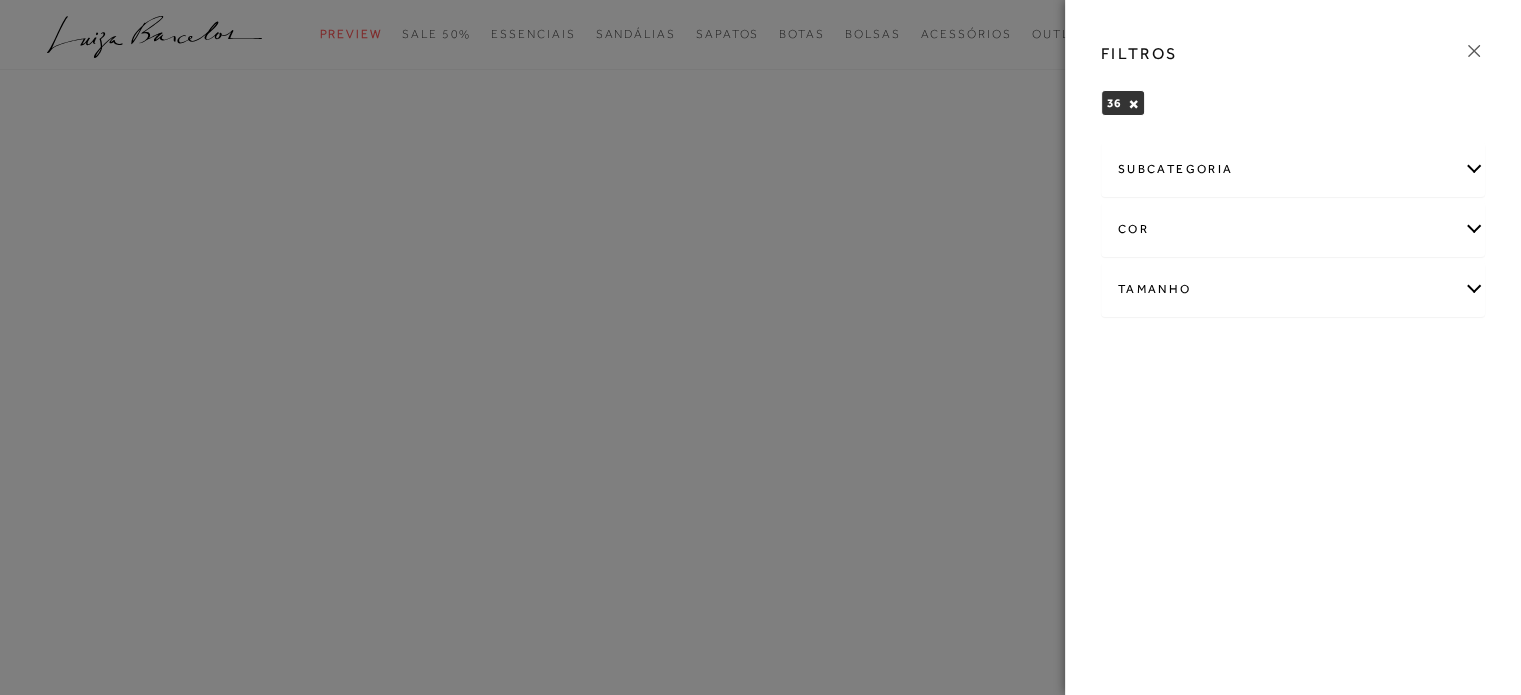 click 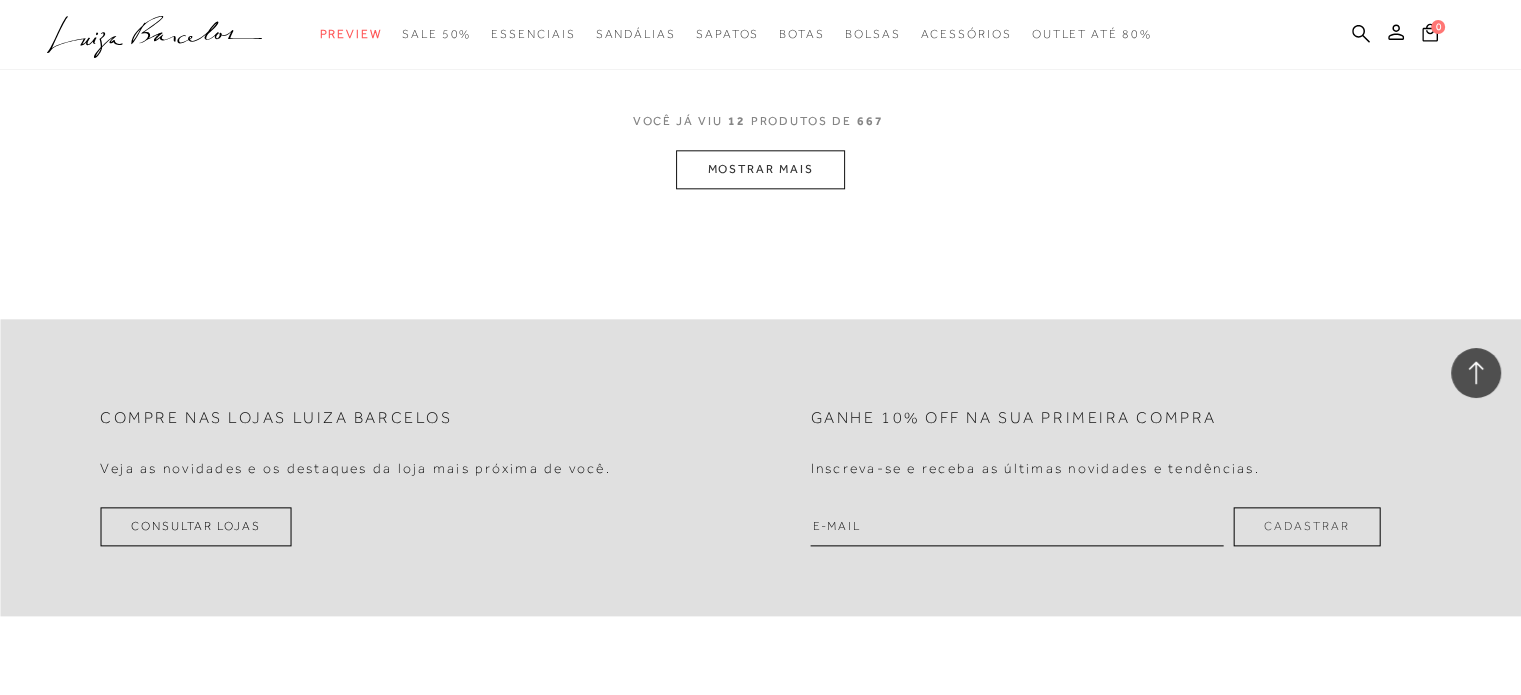 scroll, scrollTop: 2300, scrollLeft: 0, axis: vertical 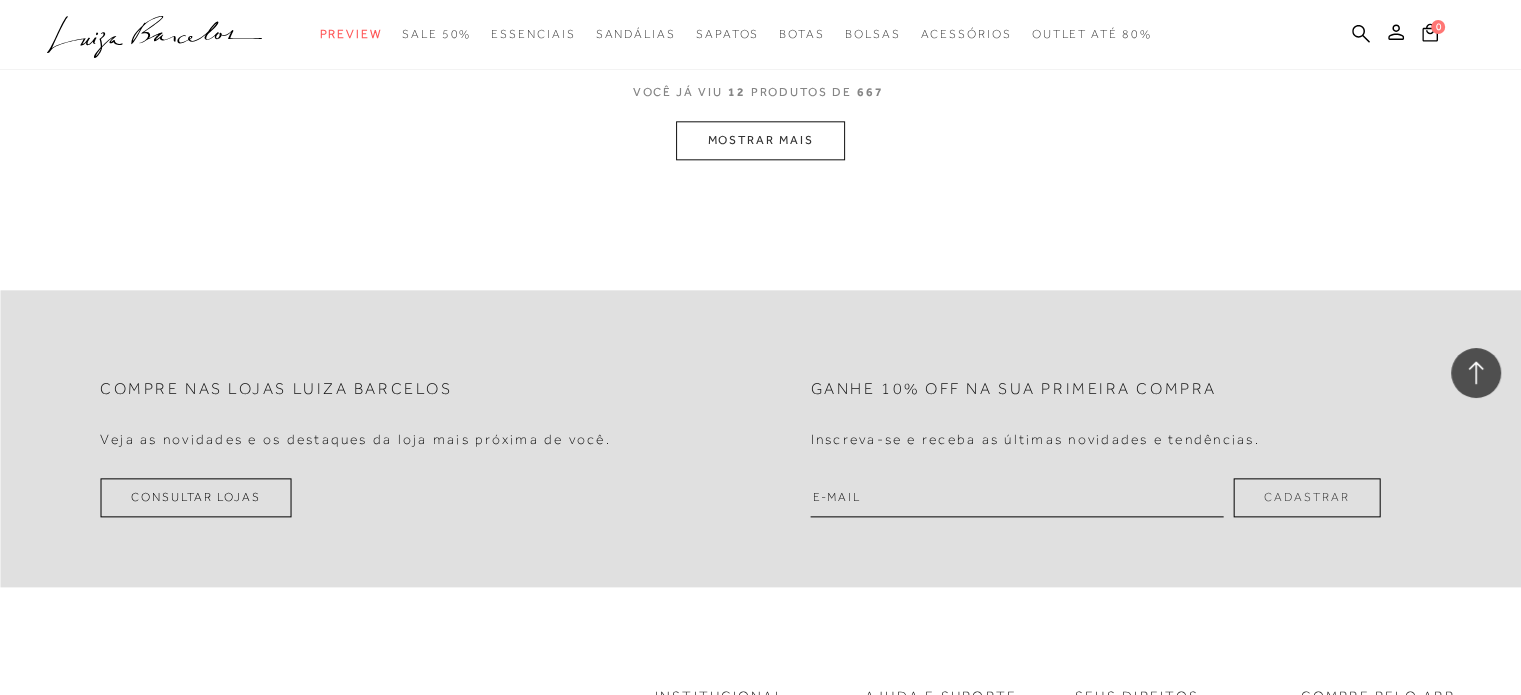 click on "MOSTRAR MAIS" at bounding box center [760, 140] 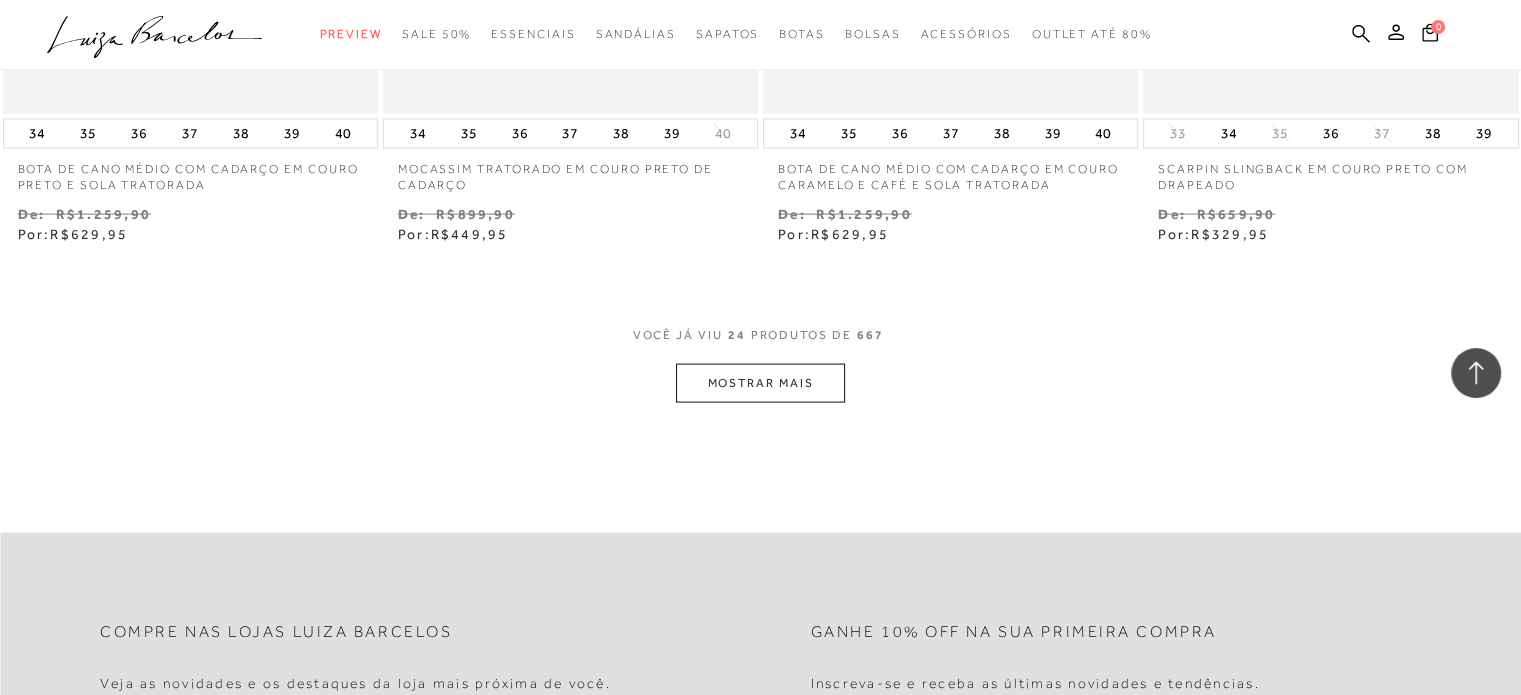 scroll, scrollTop: 4200, scrollLeft: 0, axis: vertical 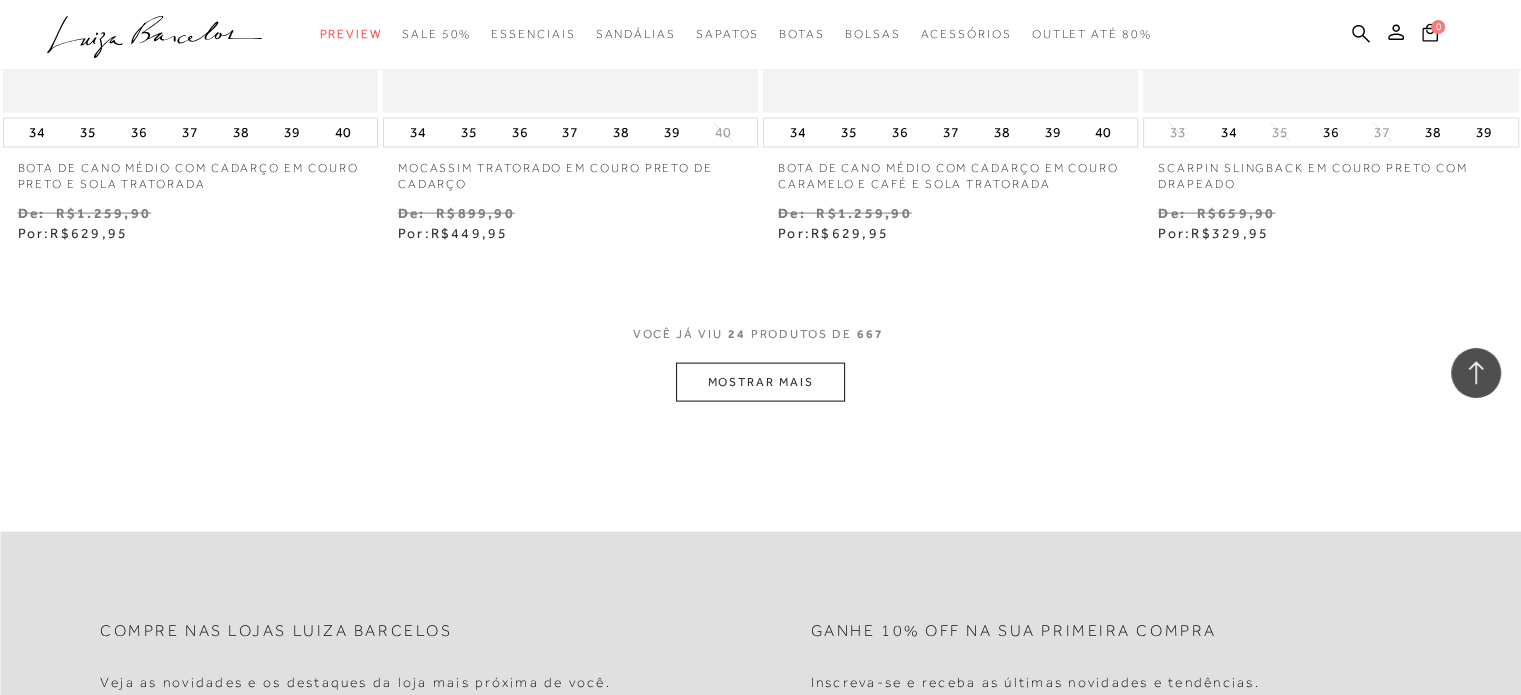 click on "MOSTRAR MAIS" at bounding box center (760, 382) 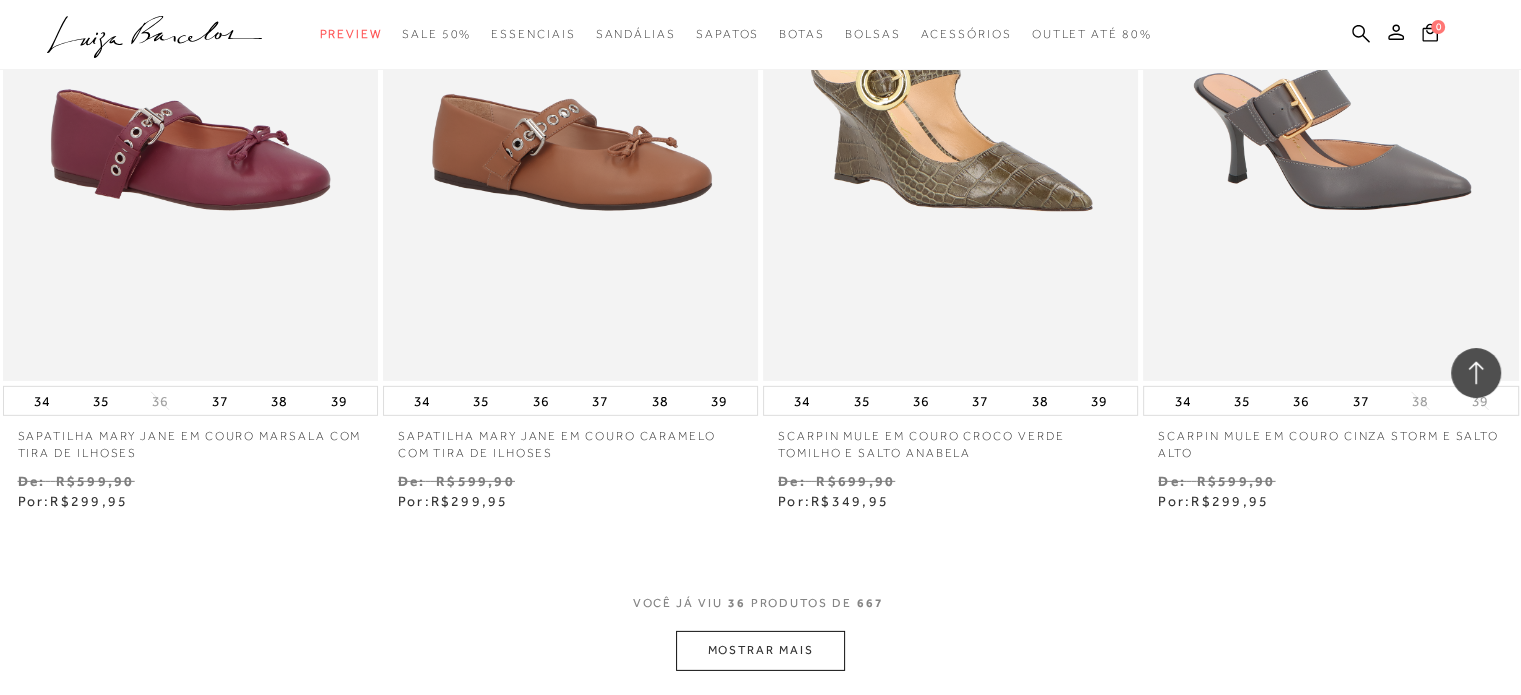 scroll, scrollTop: 6200, scrollLeft: 0, axis: vertical 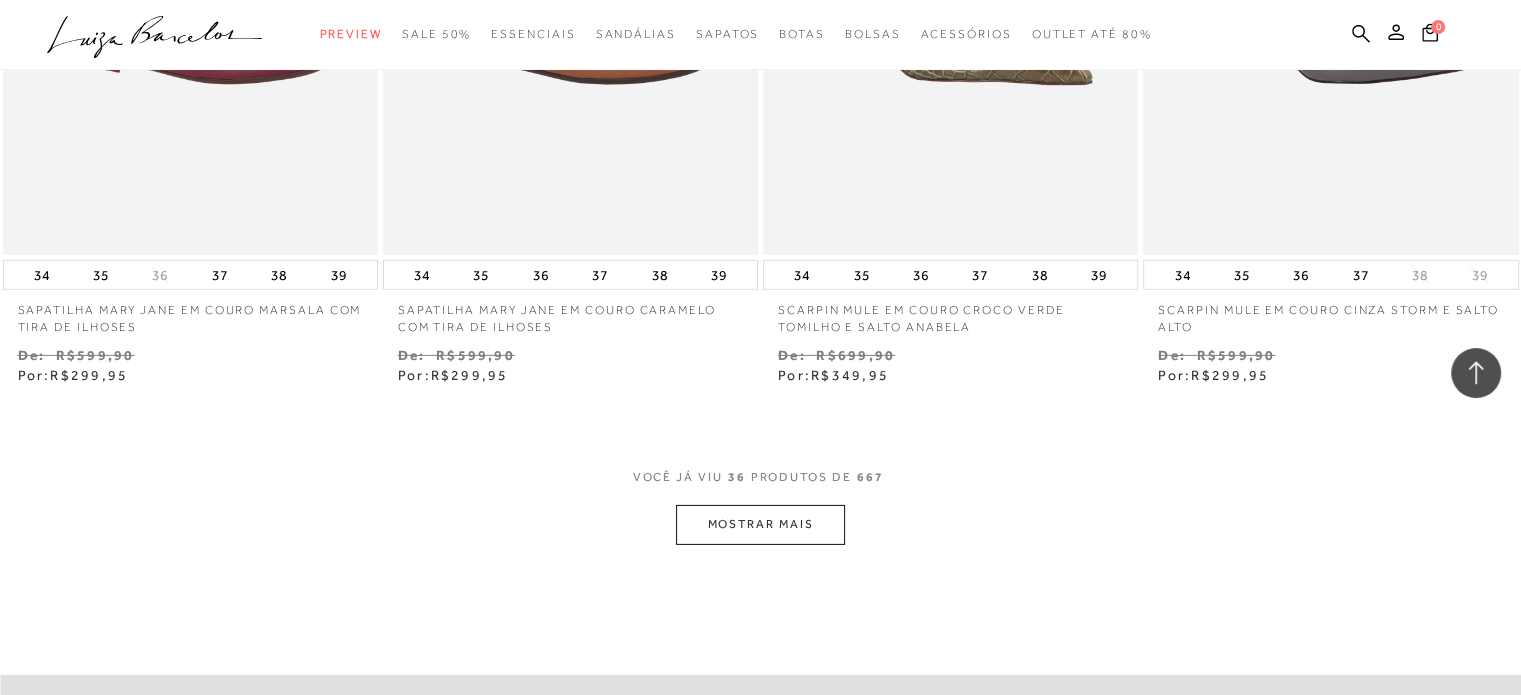 click on "MOSTRAR MAIS" at bounding box center (760, 524) 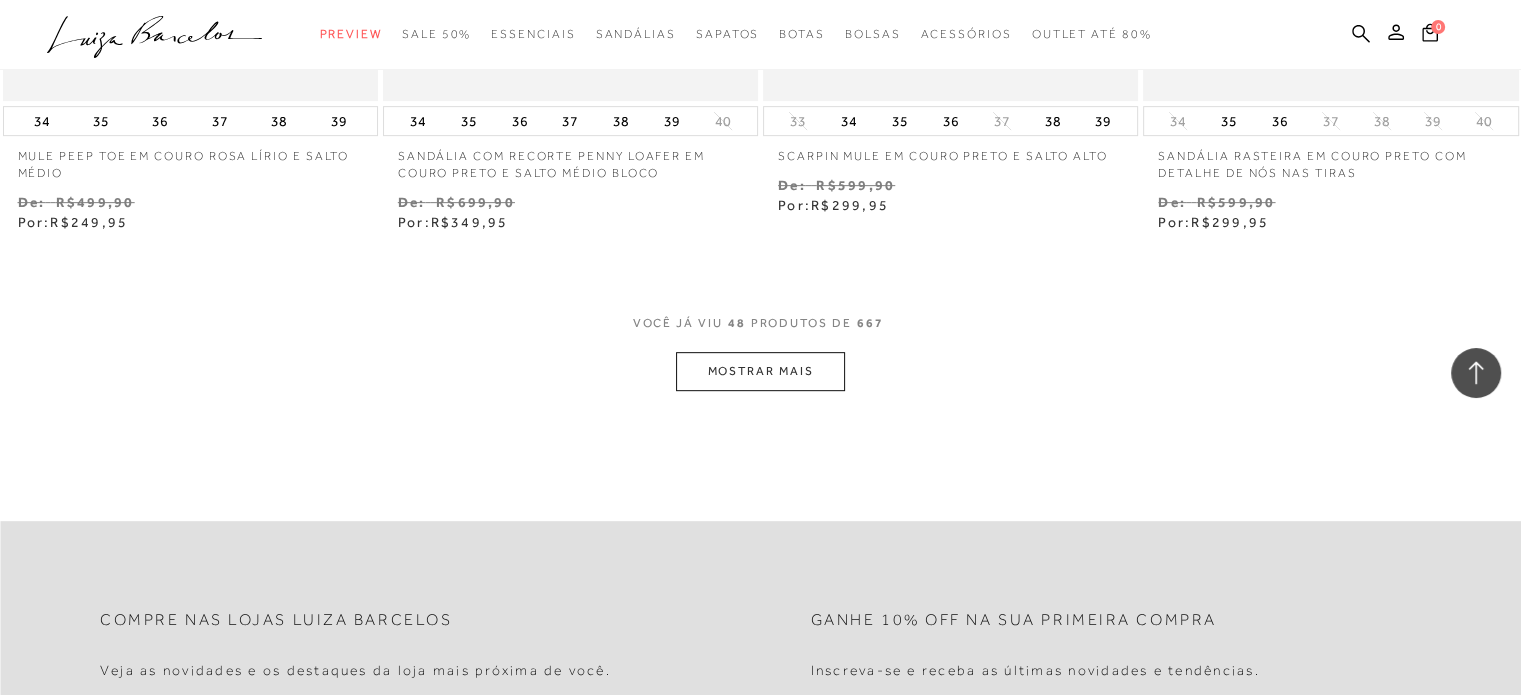 scroll, scrollTop: 8500, scrollLeft: 0, axis: vertical 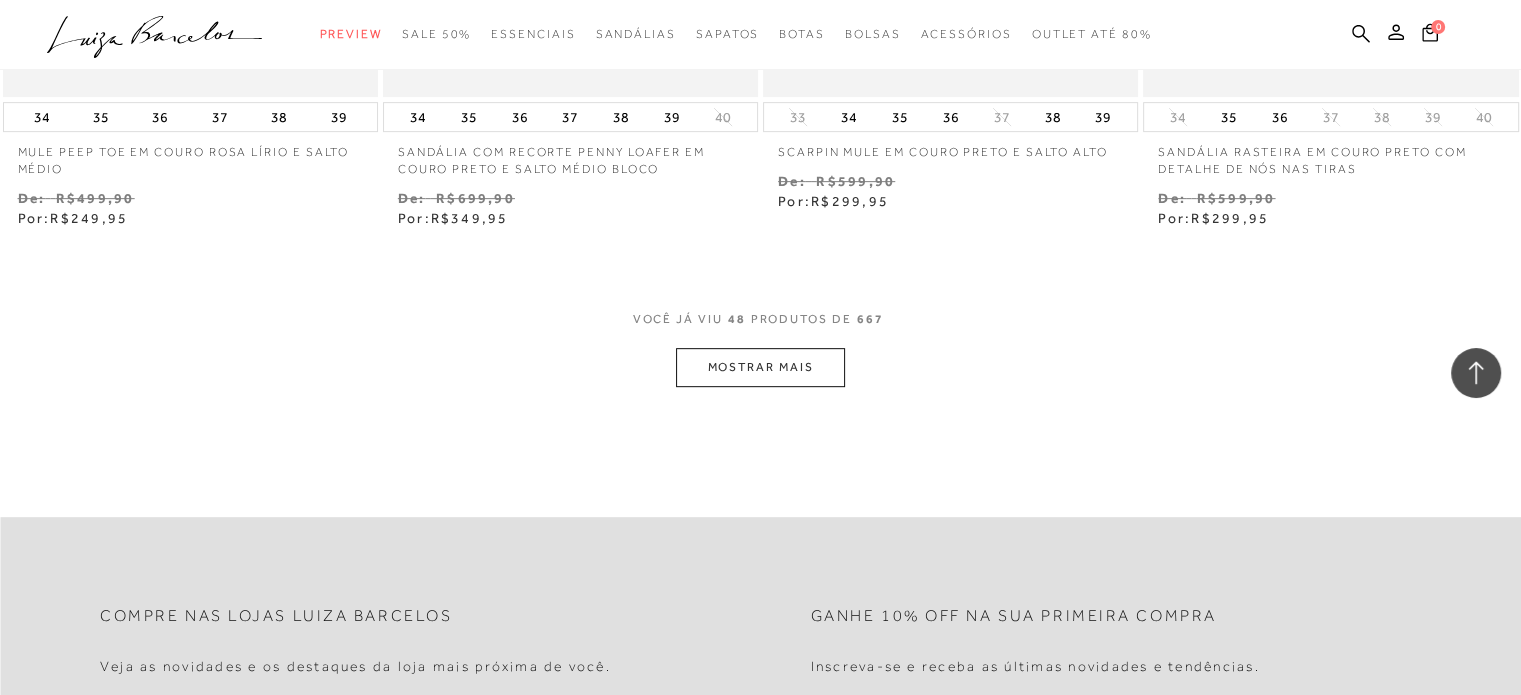 click on "MOSTRAR MAIS" at bounding box center [760, 367] 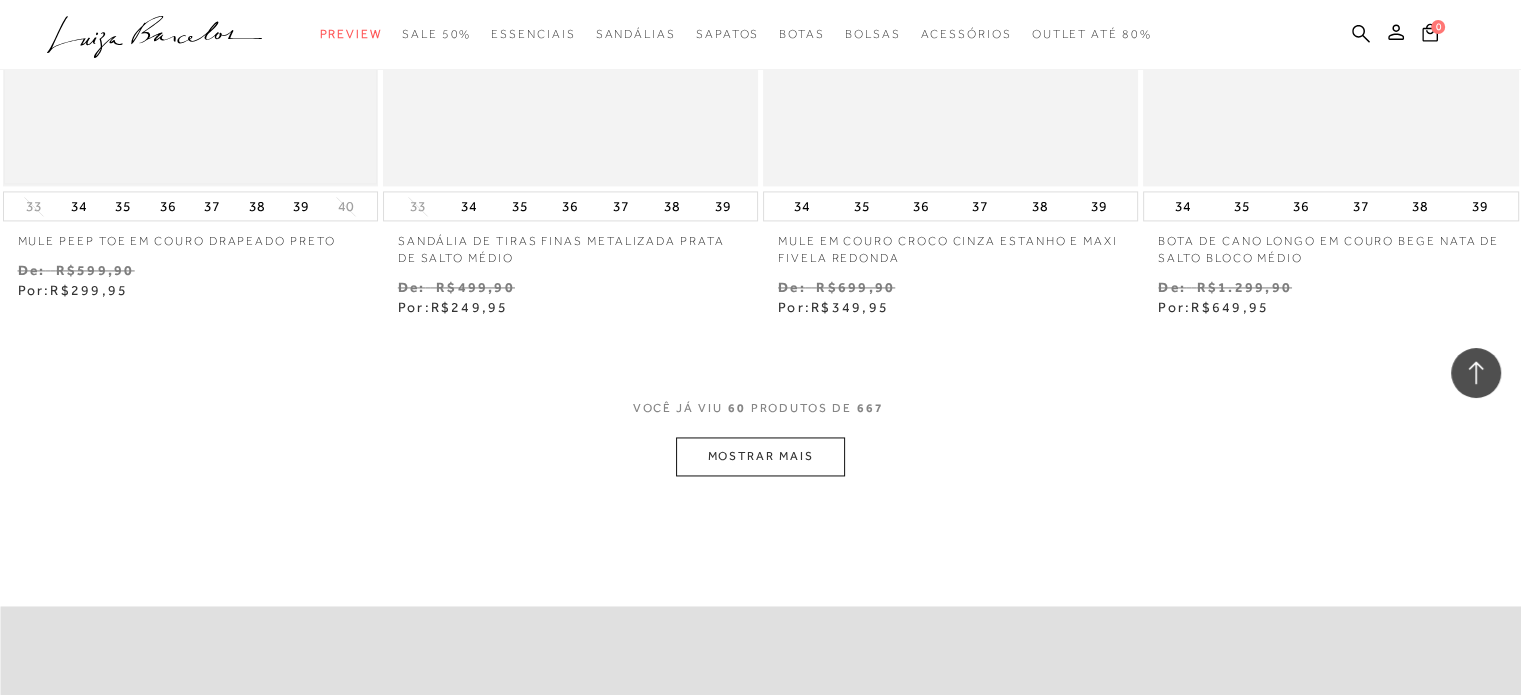 scroll, scrollTop: 10700, scrollLeft: 0, axis: vertical 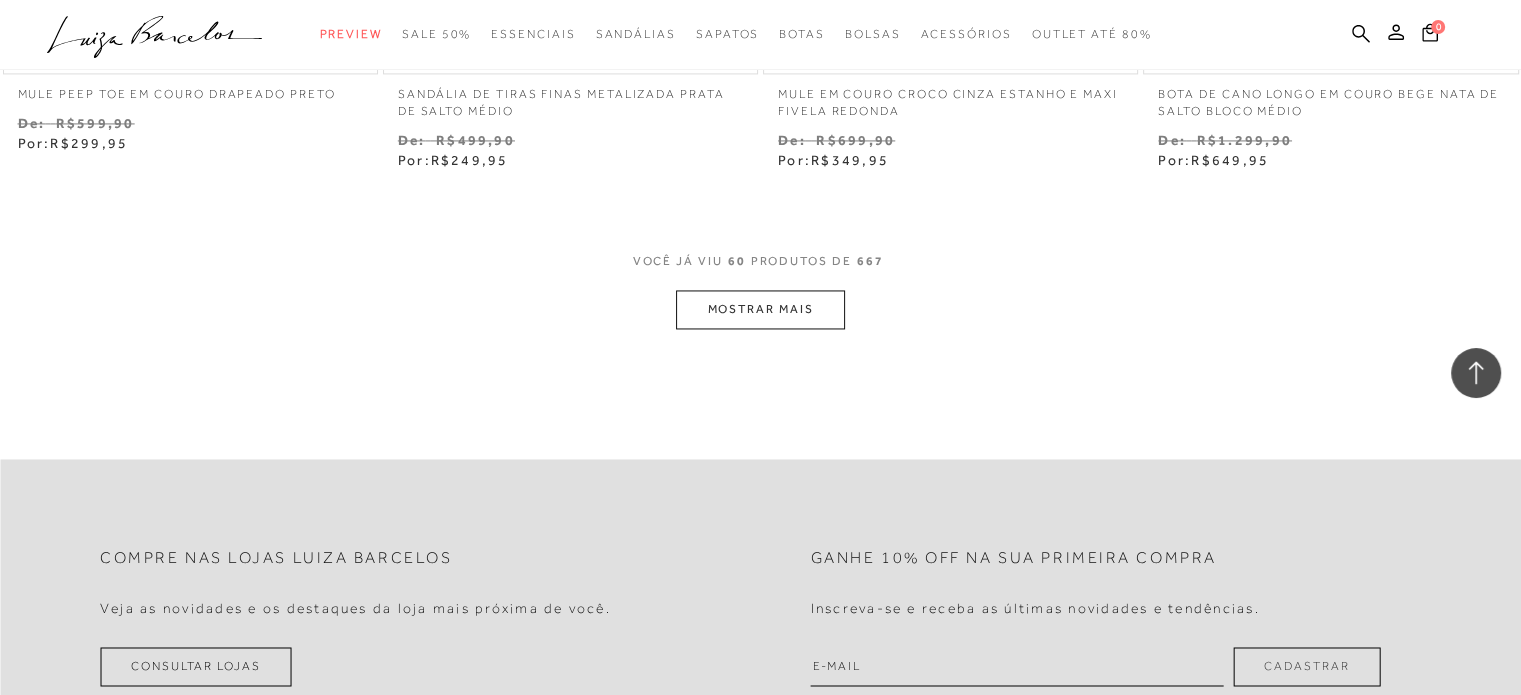 click on "MOSTRAR MAIS" at bounding box center (760, 309) 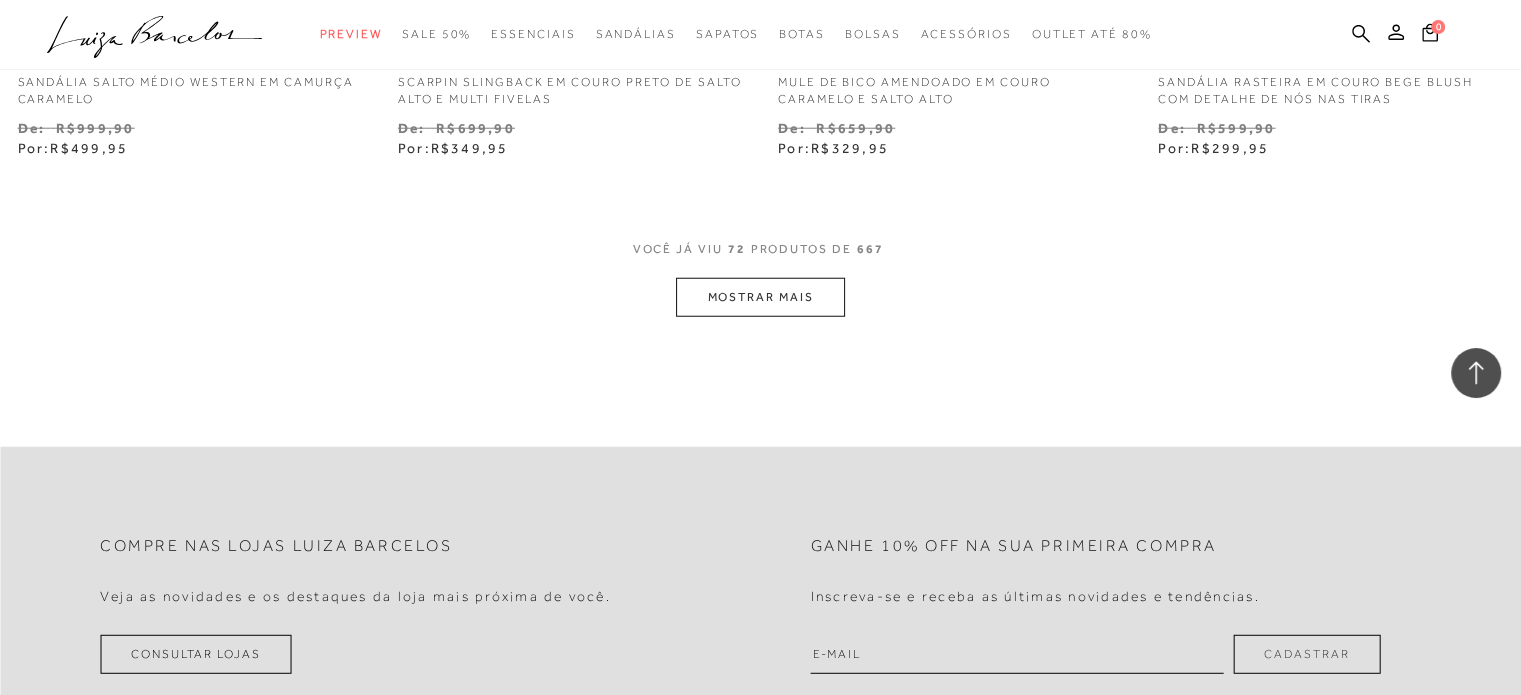 scroll, scrollTop: 12900, scrollLeft: 0, axis: vertical 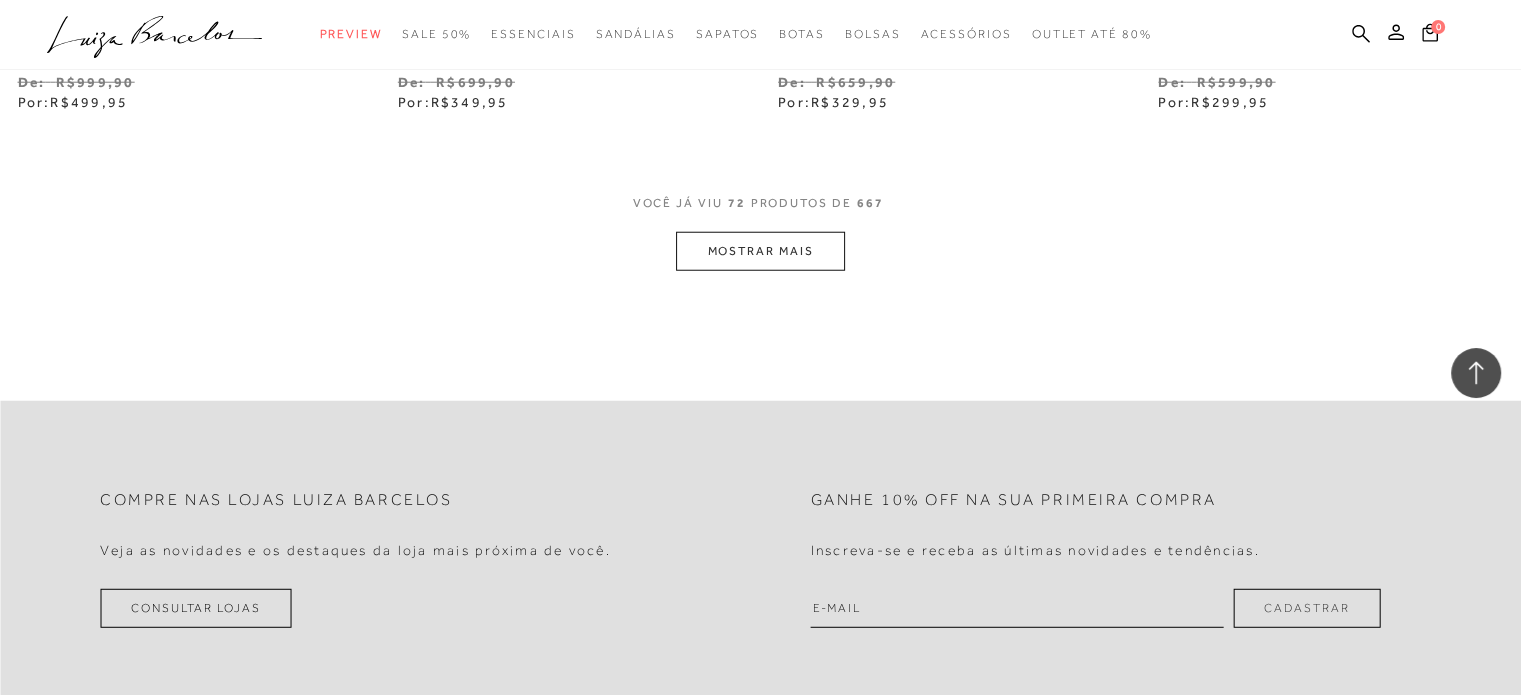 click on "MOSTRAR MAIS" at bounding box center [760, 251] 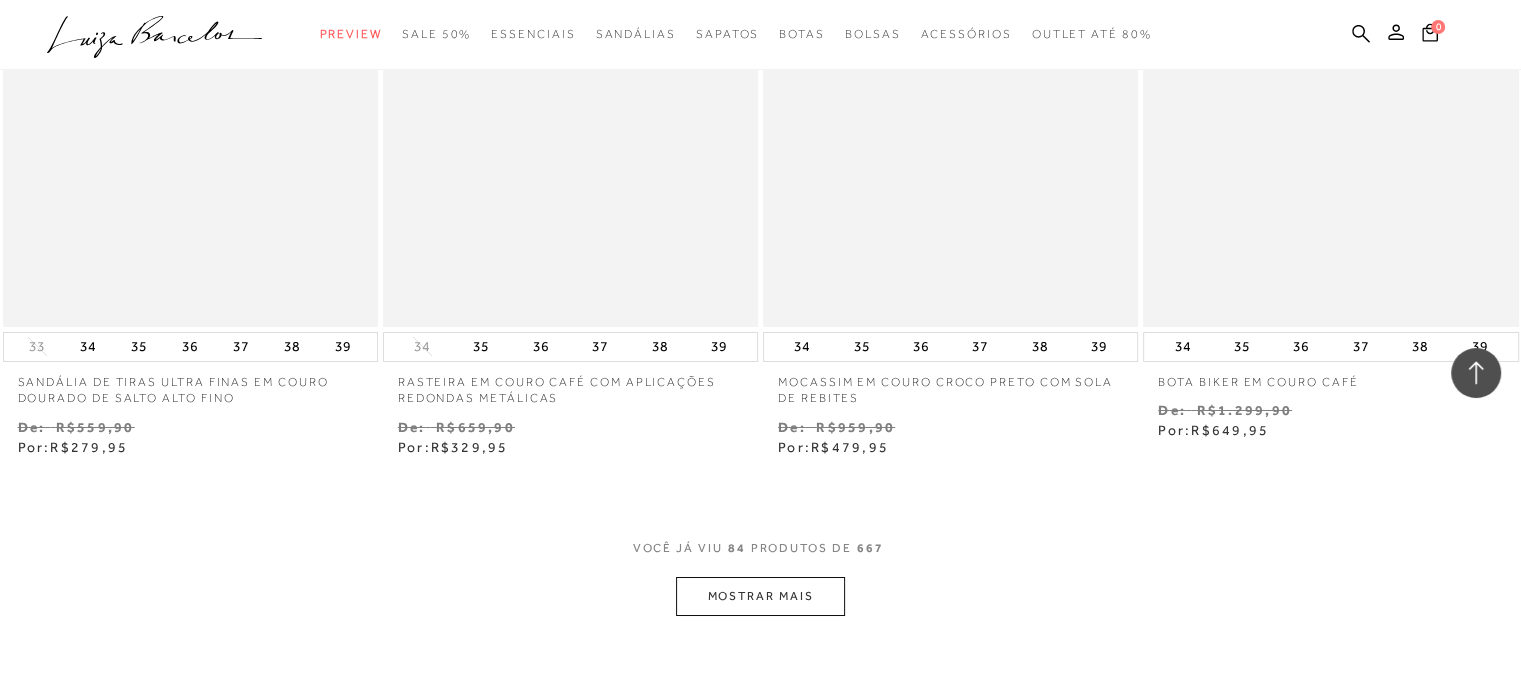 scroll, scrollTop: 14800, scrollLeft: 0, axis: vertical 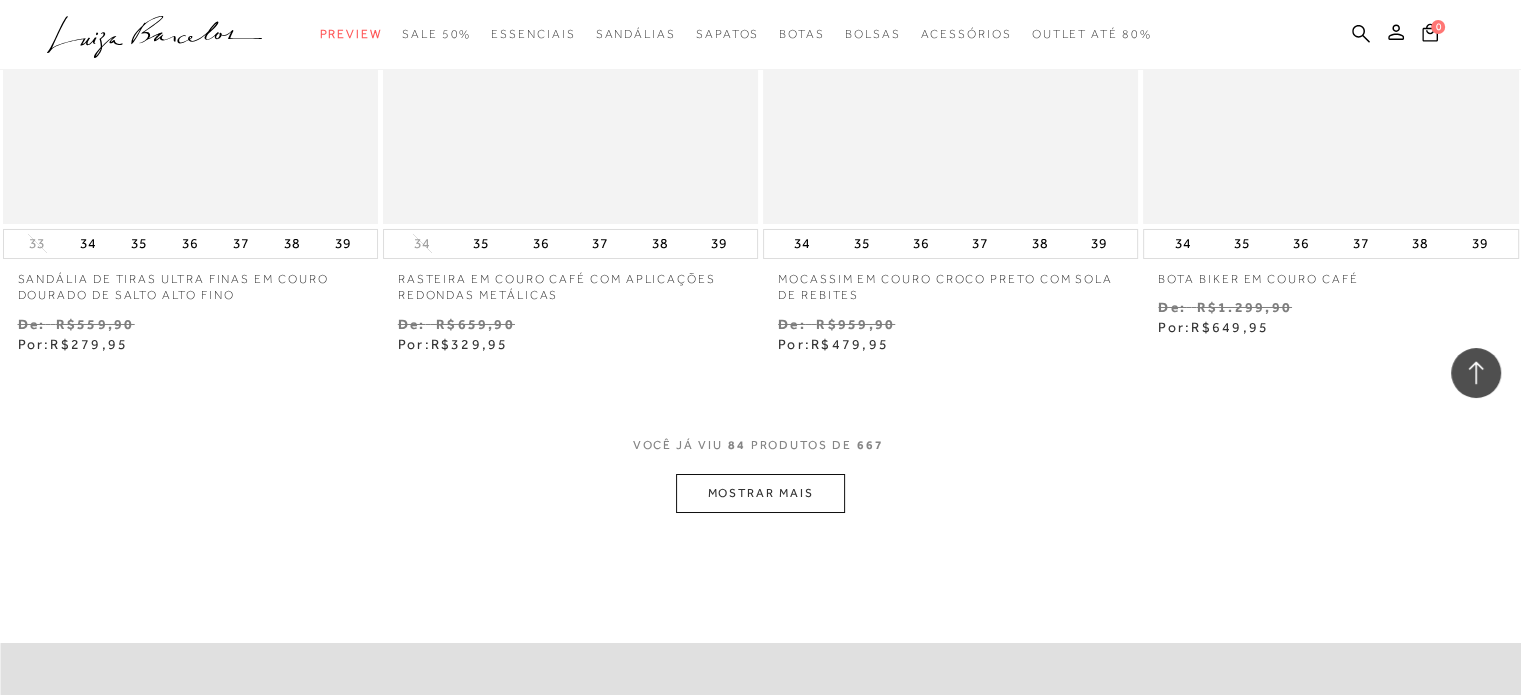 click on "MOSTRAR MAIS" at bounding box center [760, 493] 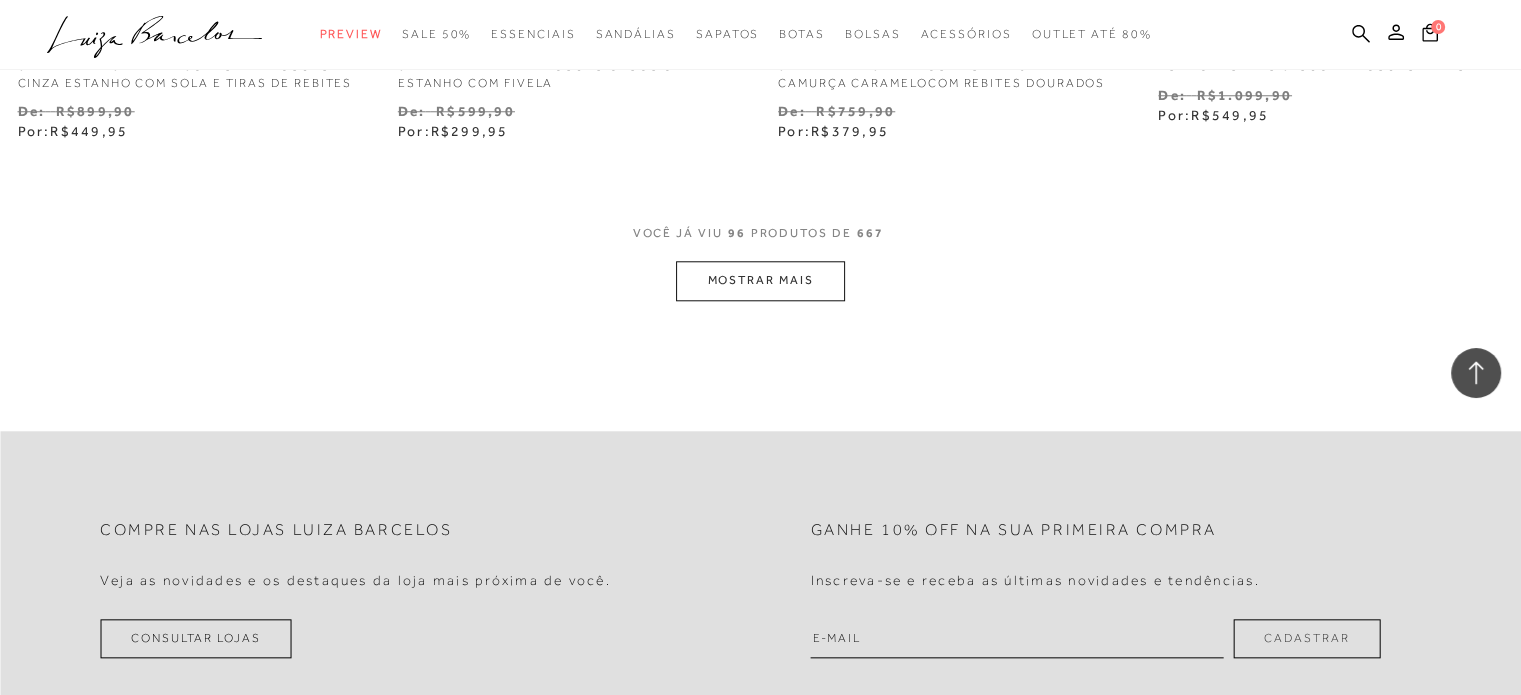 scroll, scrollTop: 17200, scrollLeft: 0, axis: vertical 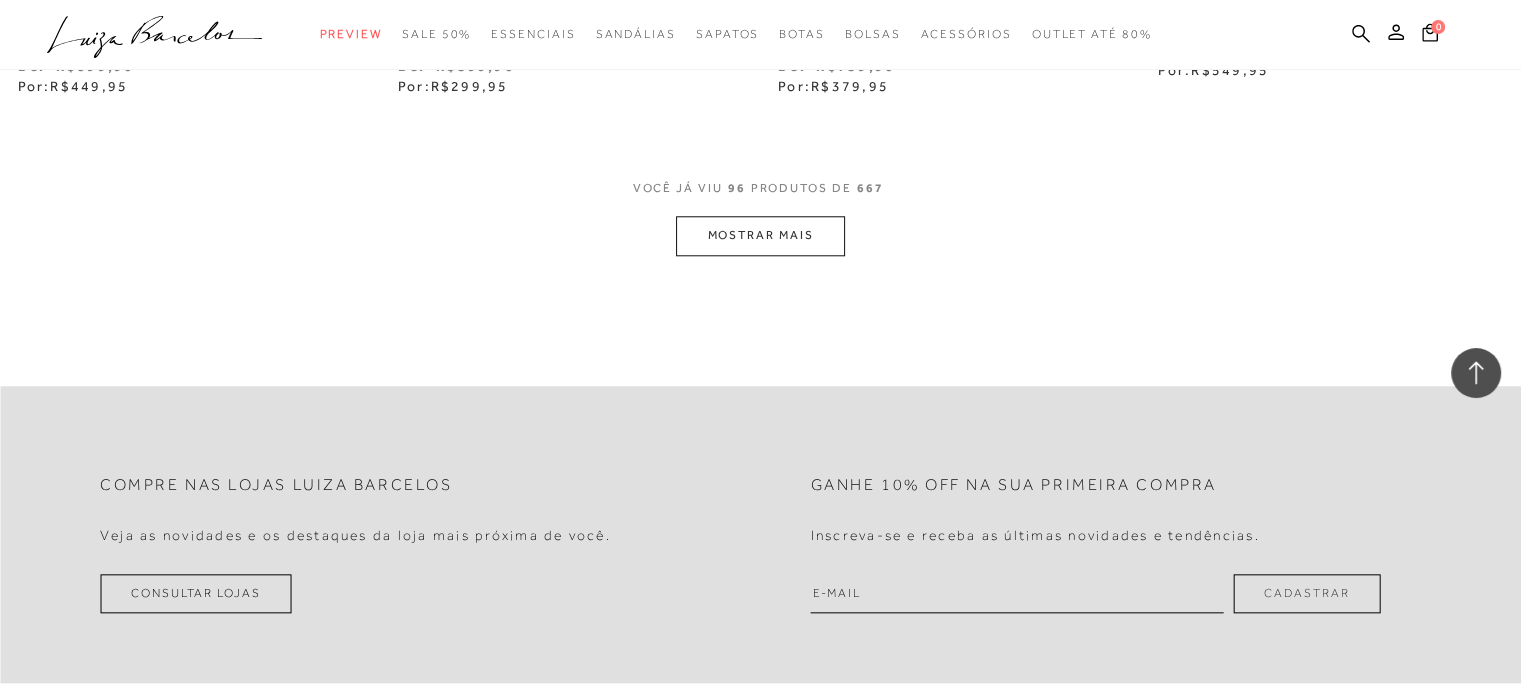click on "MOSTRAR MAIS" at bounding box center [760, 235] 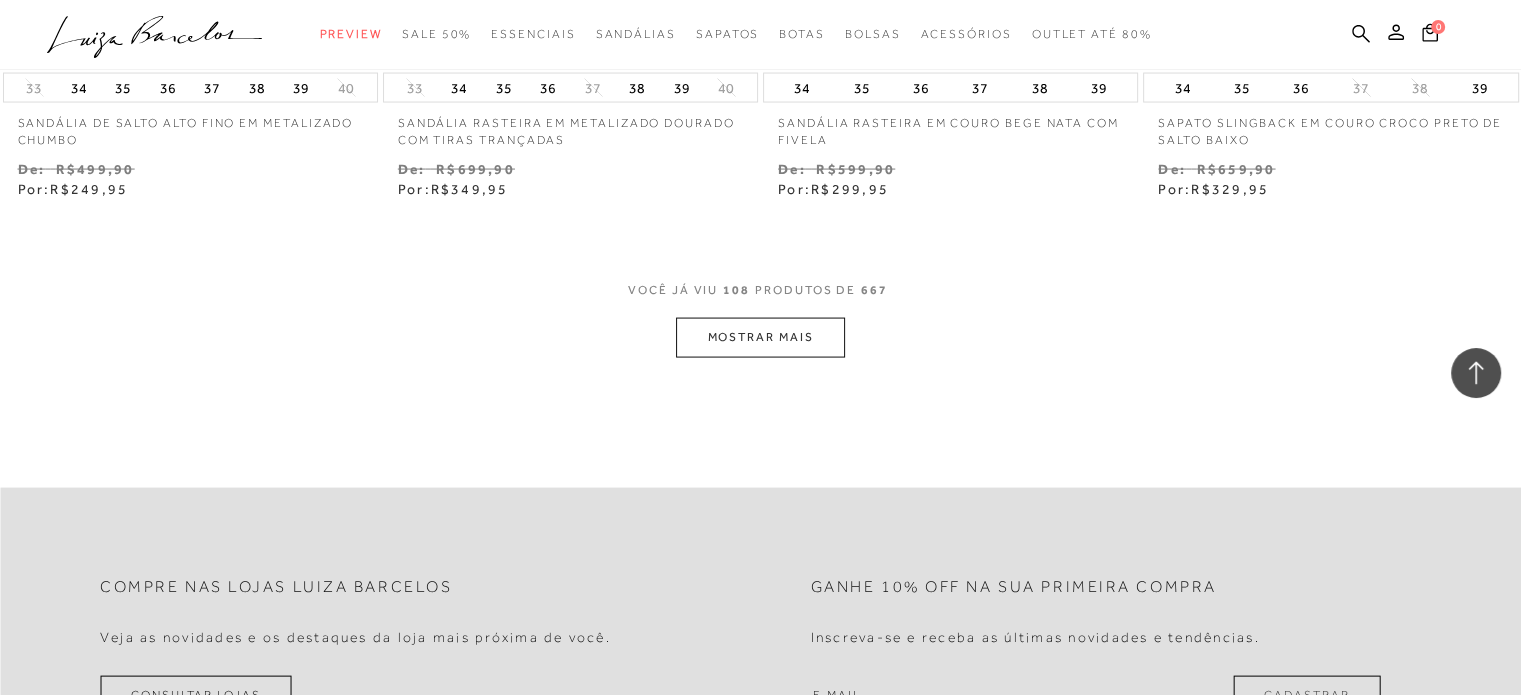 scroll, scrollTop: 19300, scrollLeft: 0, axis: vertical 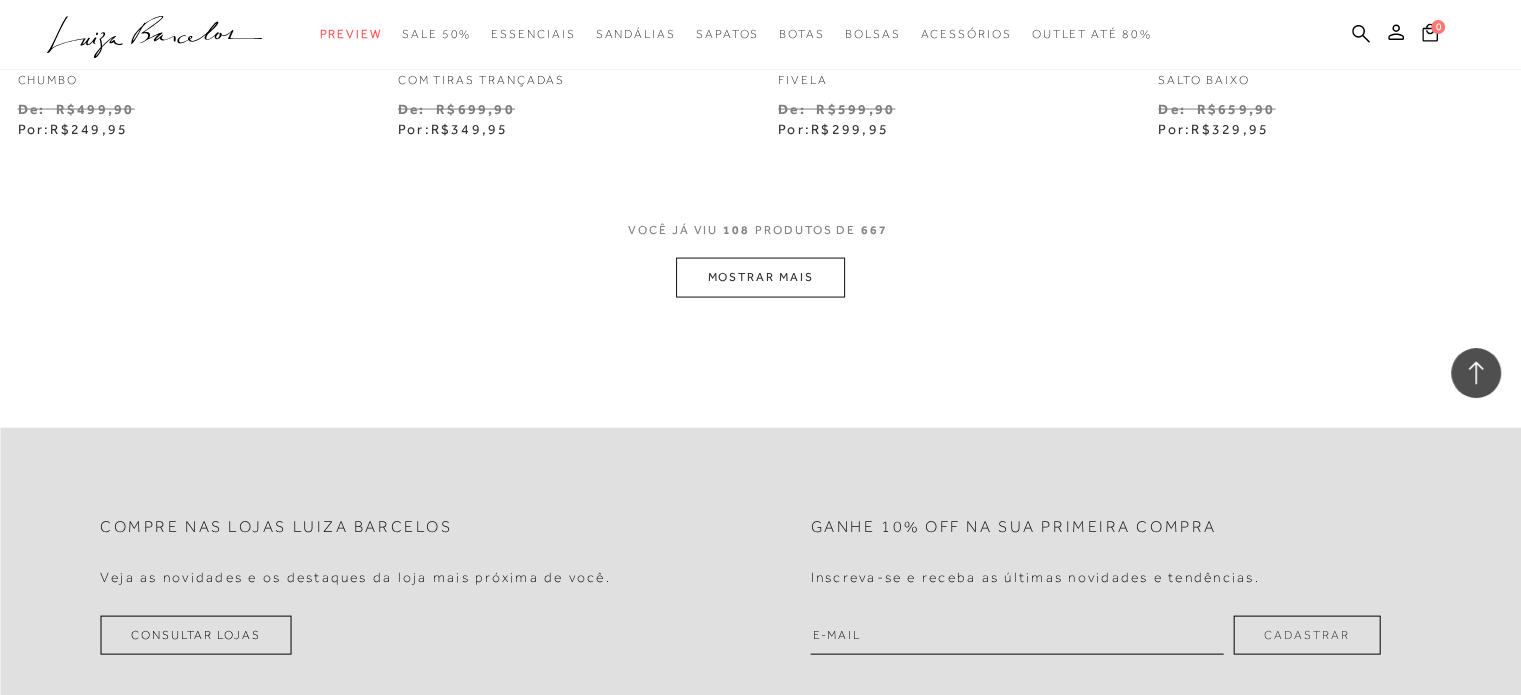 click on "MOSTRAR MAIS" at bounding box center (760, 277) 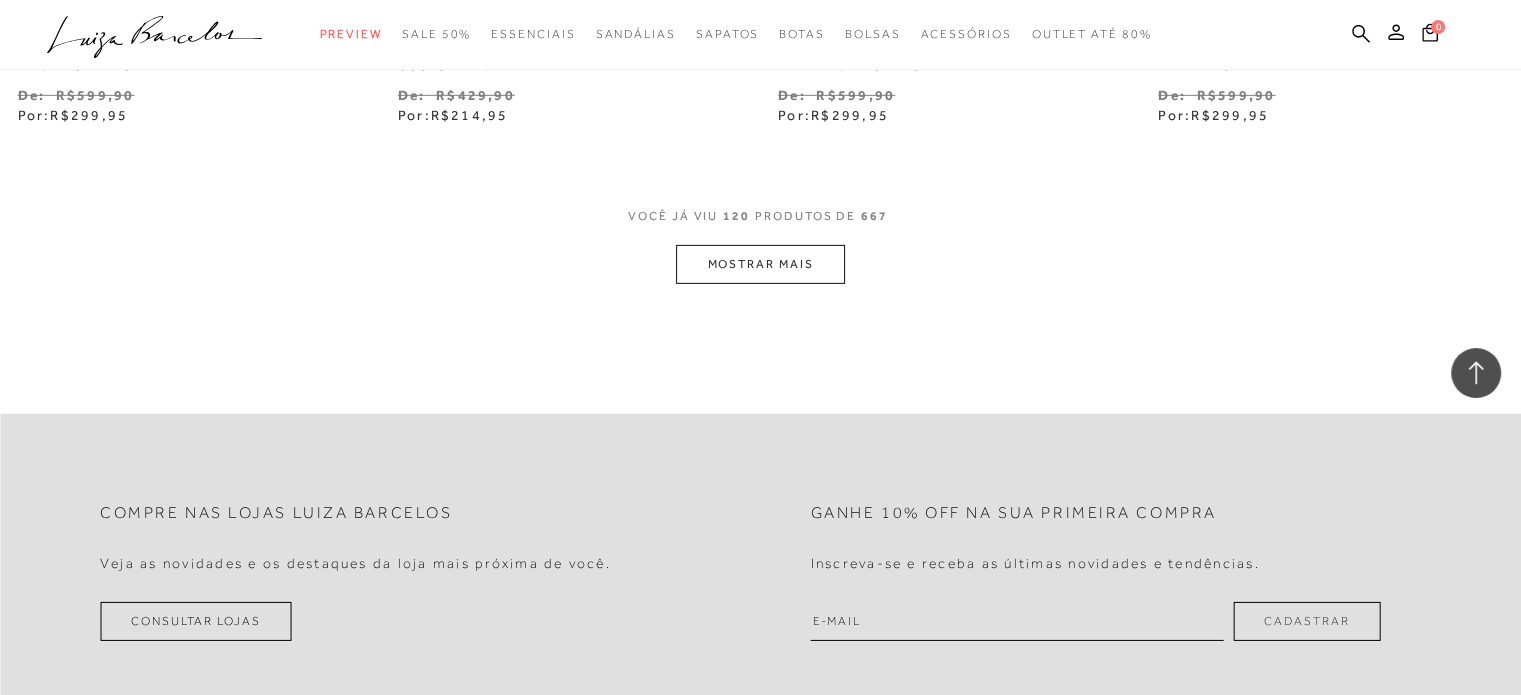 scroll, scrollTop: 21500, scrollLeft: 0, axis: vertical 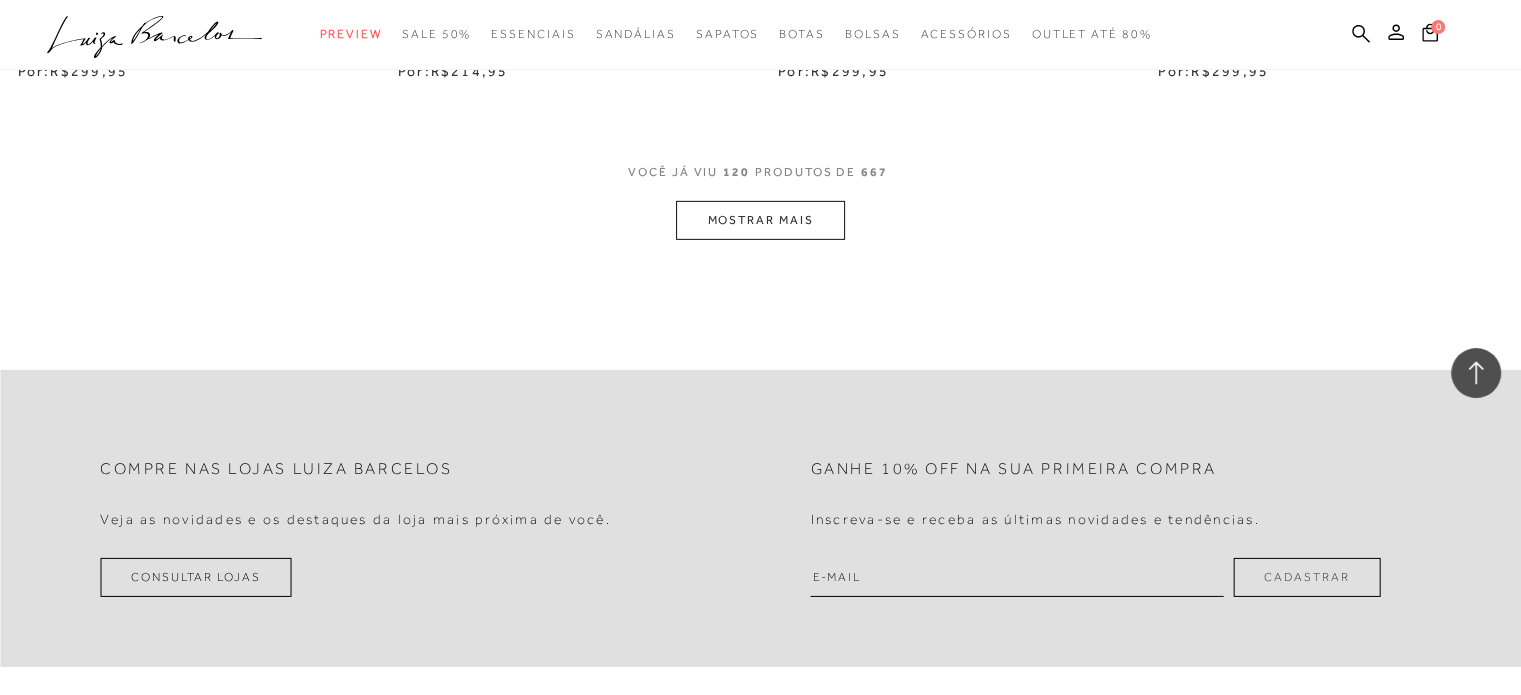 click on "MOSTRAR MAIS" at bounding box center (760, 220) 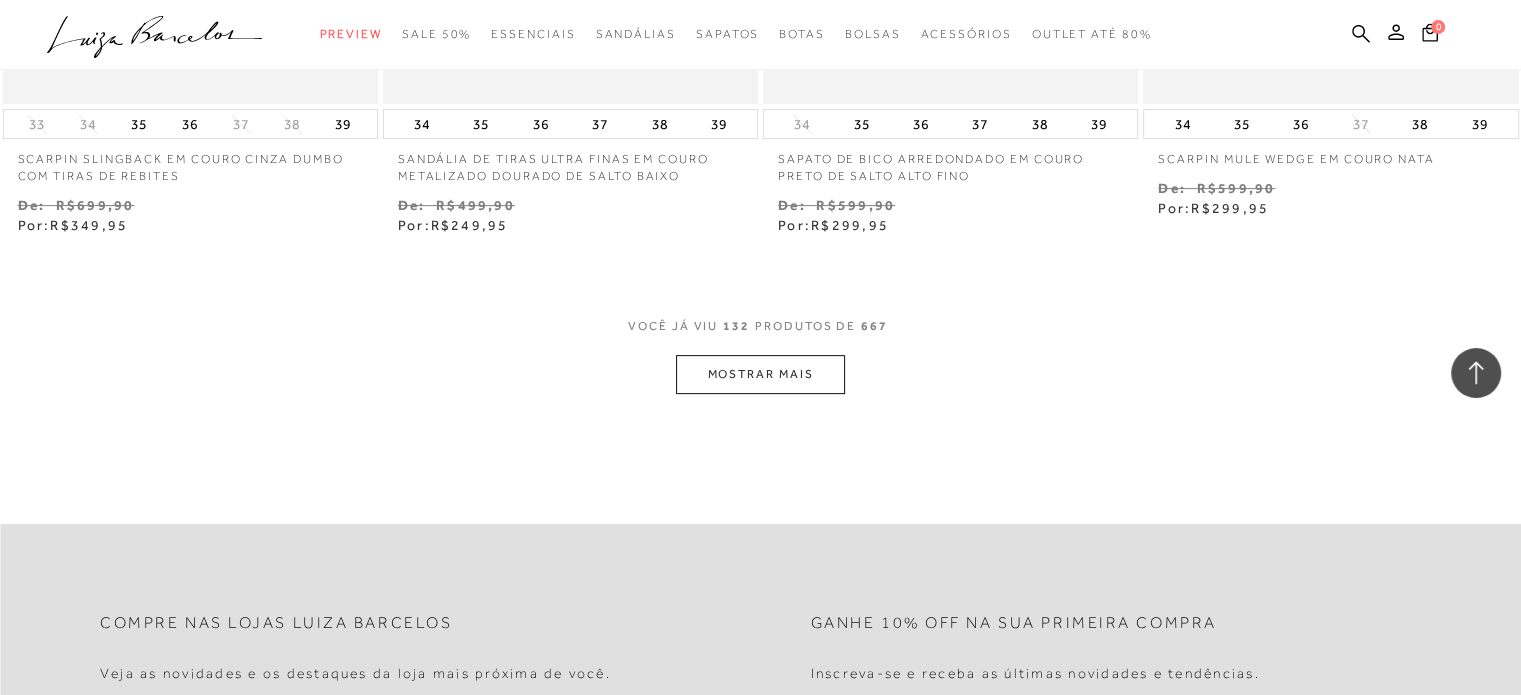 scroll, scrollTop: 23500, scrollLeft: 0, axis: vertical 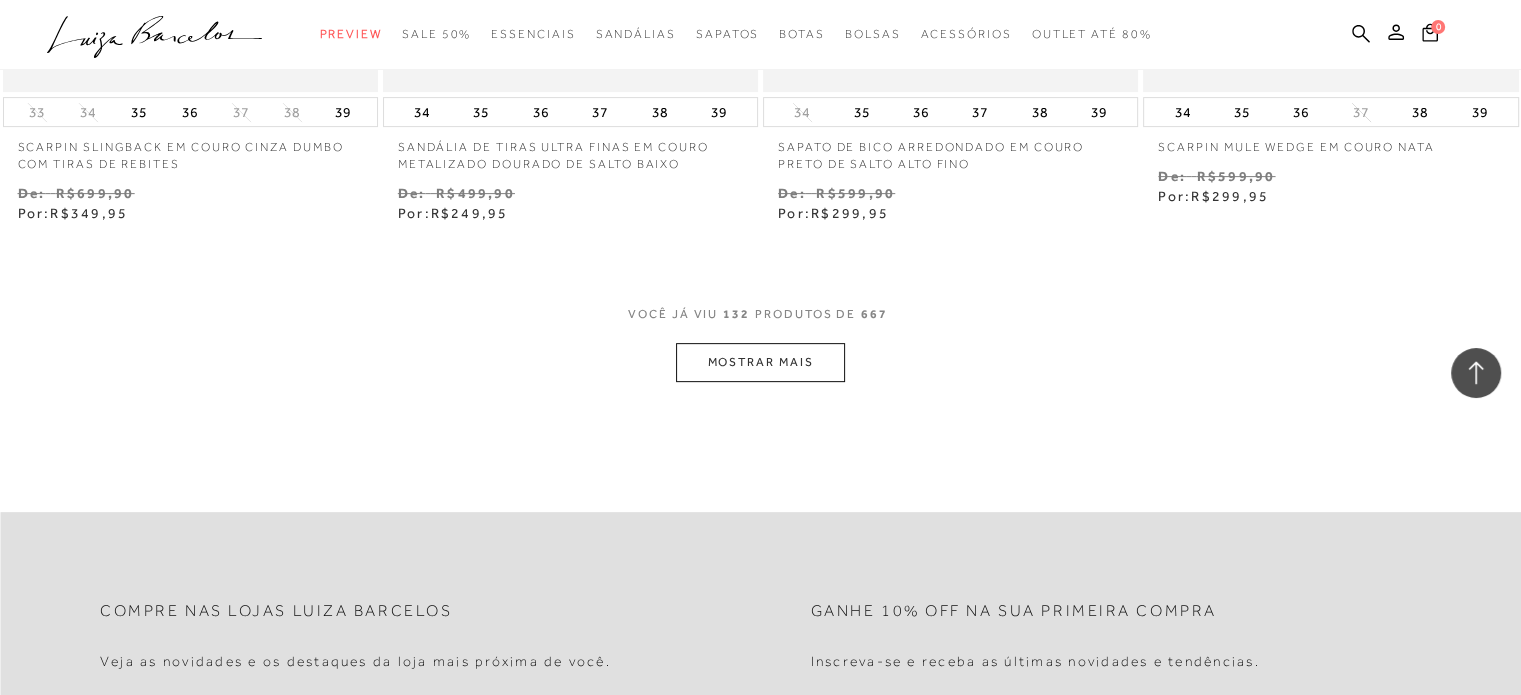 click on "MOSTRAR MAIS" at bounding box center (760, 362) 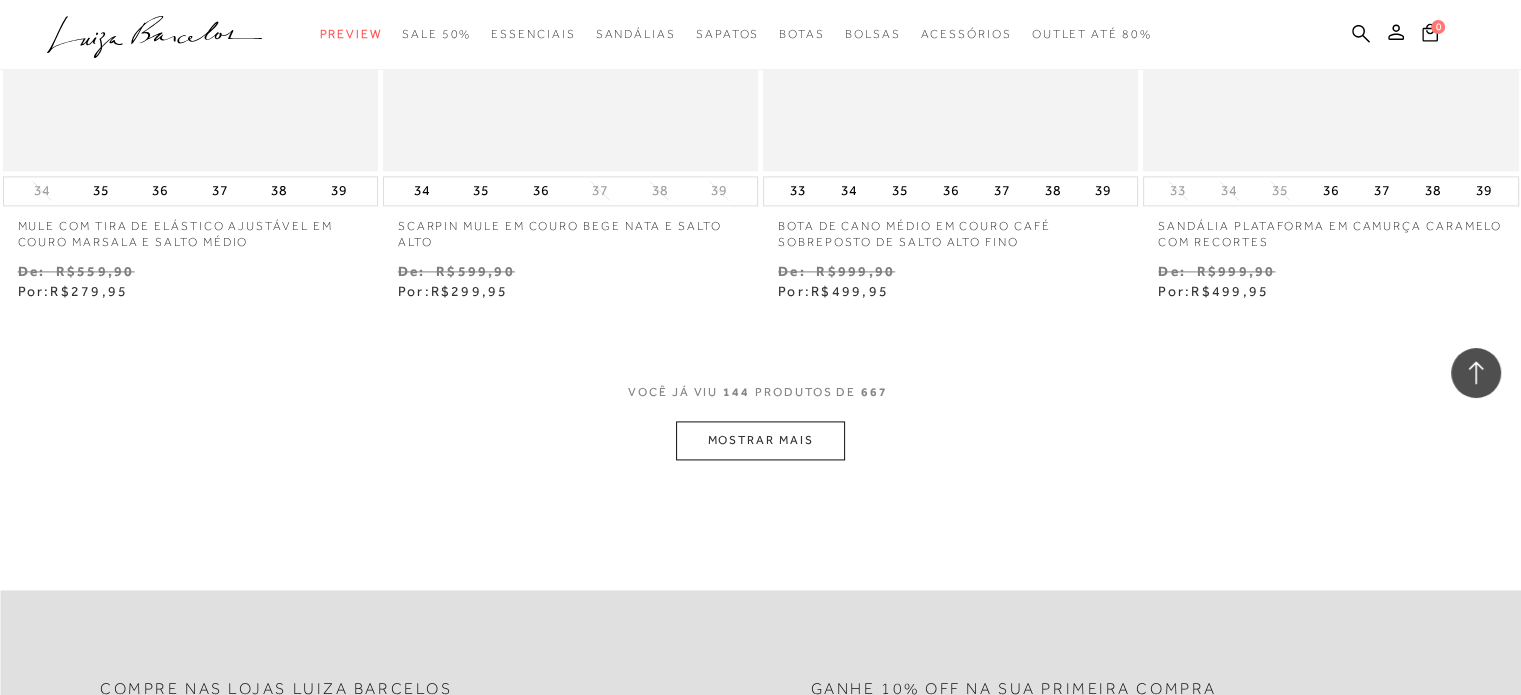 scroll, scrollTop: 25600, scrollLeft: 0, axis: vertical 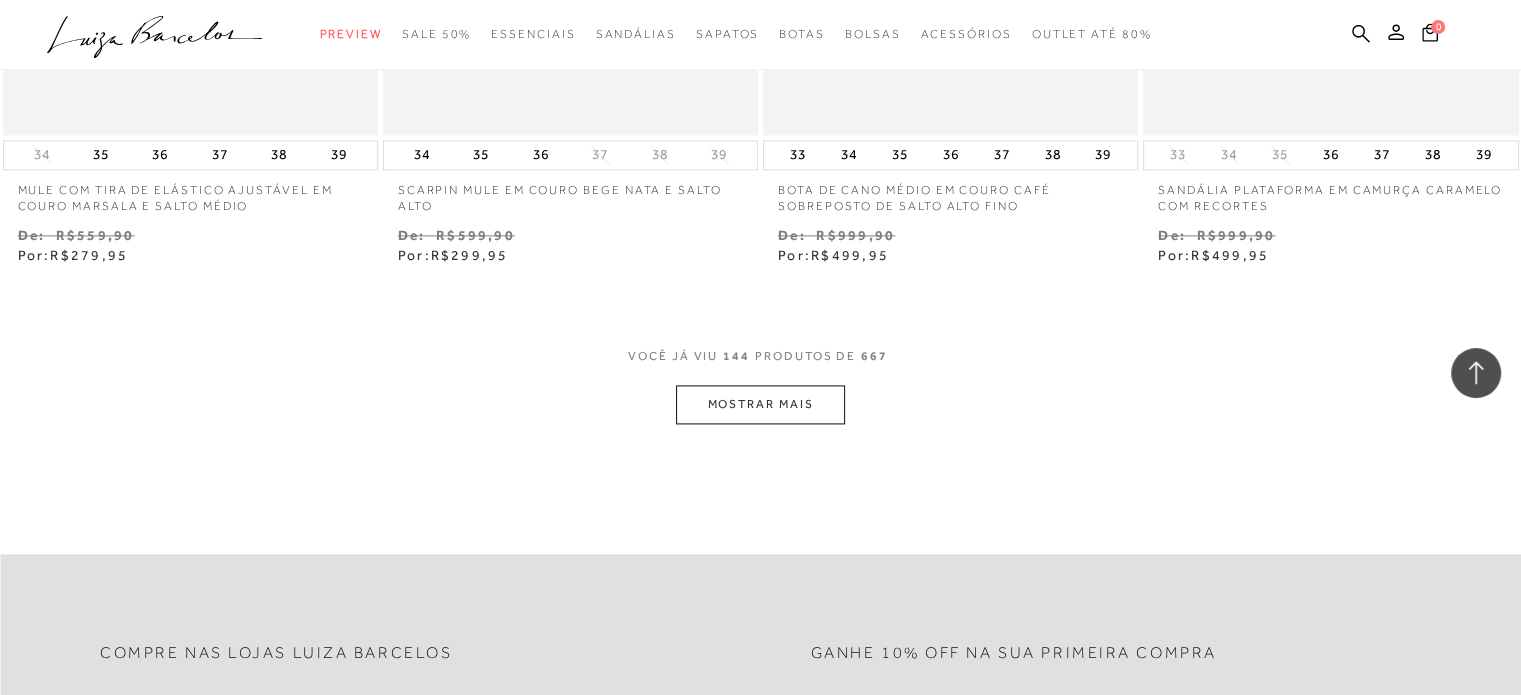 click on "MOSTRAR MAIS" at bounding box center [760, 404] 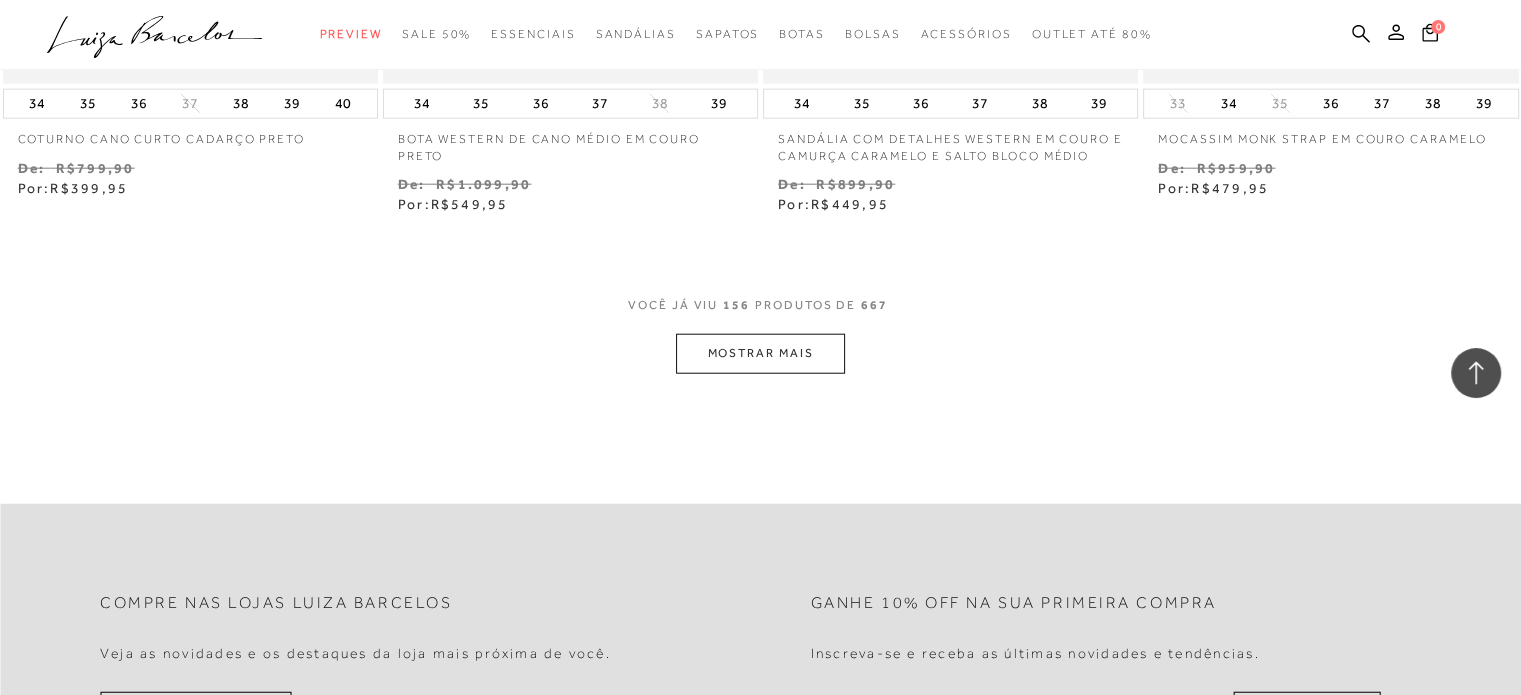scroll, scrollTop: 27800, scrollLeft: 0, axis: vertical 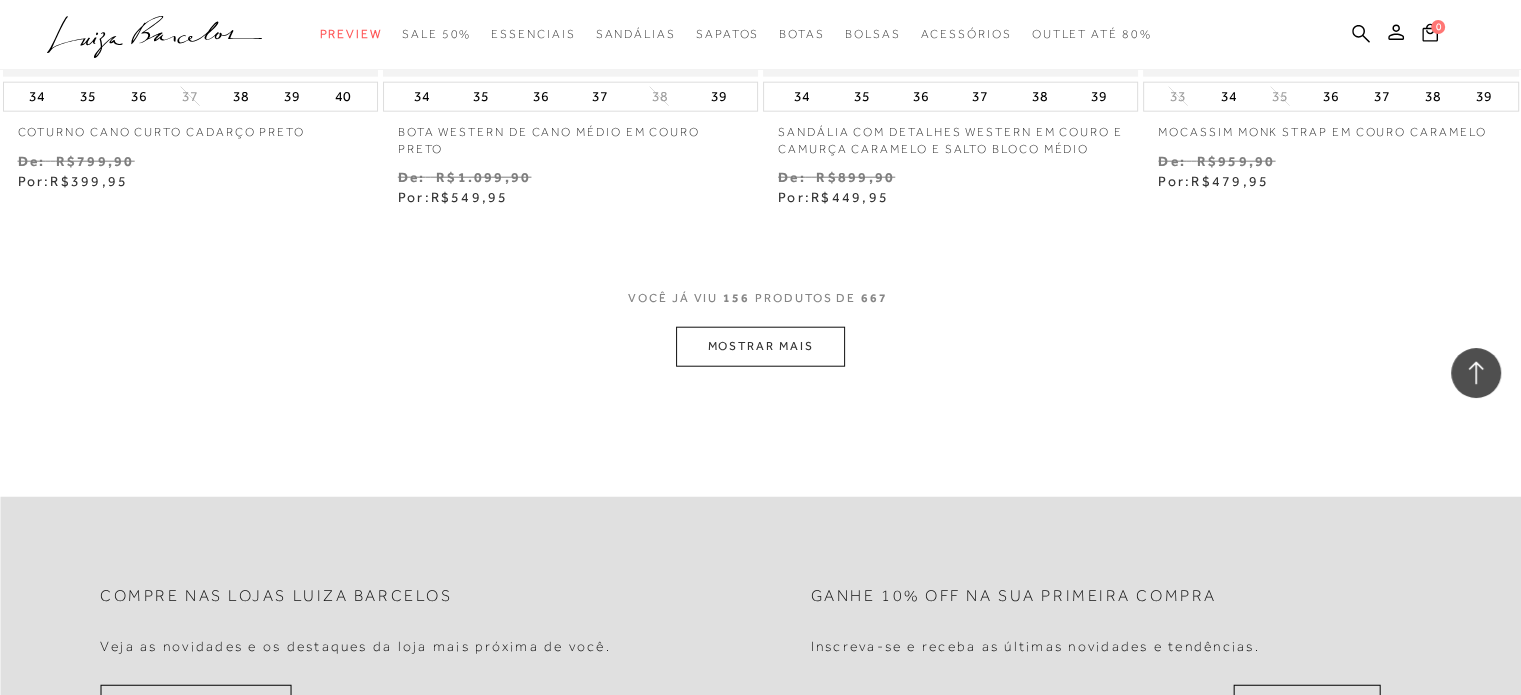 click on "MOSTRAR MAIS" at bounding box center [760, 346] 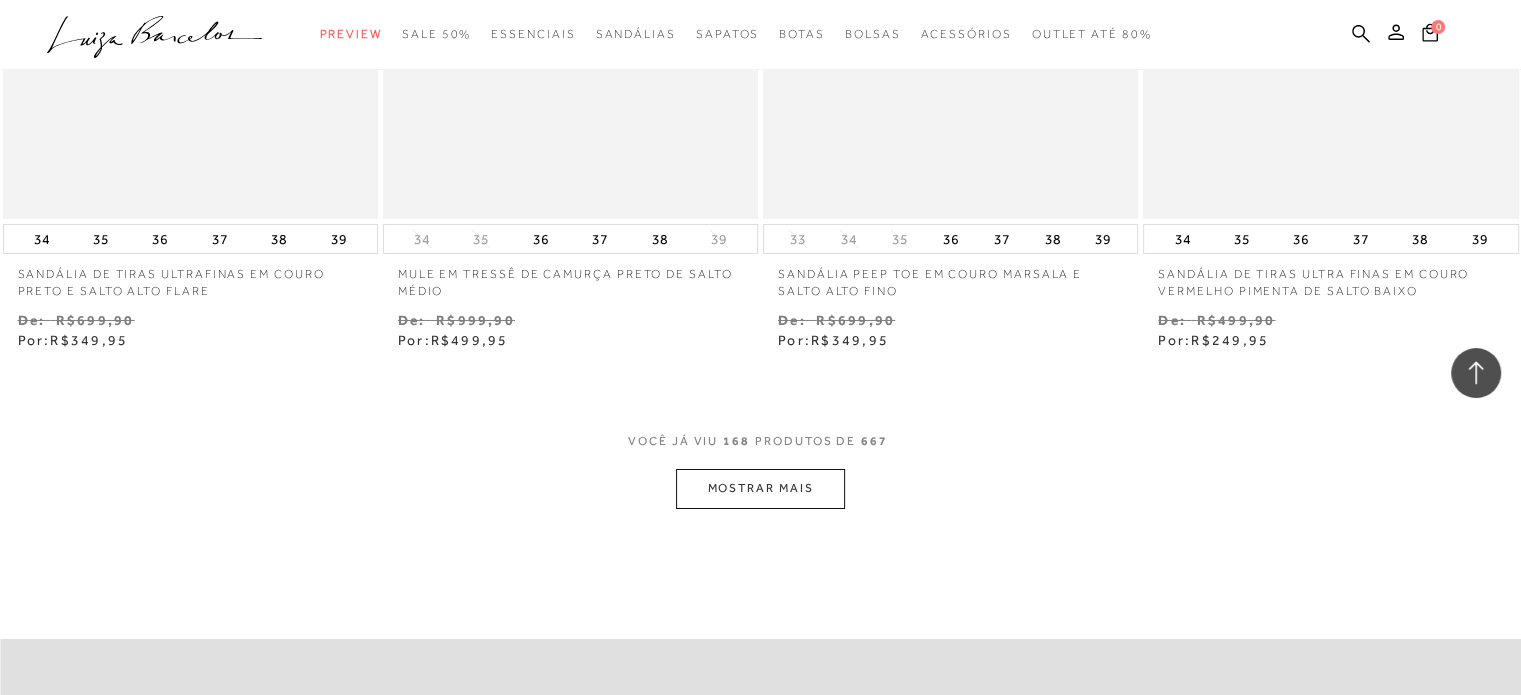 scroll, scrollTop: 30000, scrollLeft: 0, axis: vertical 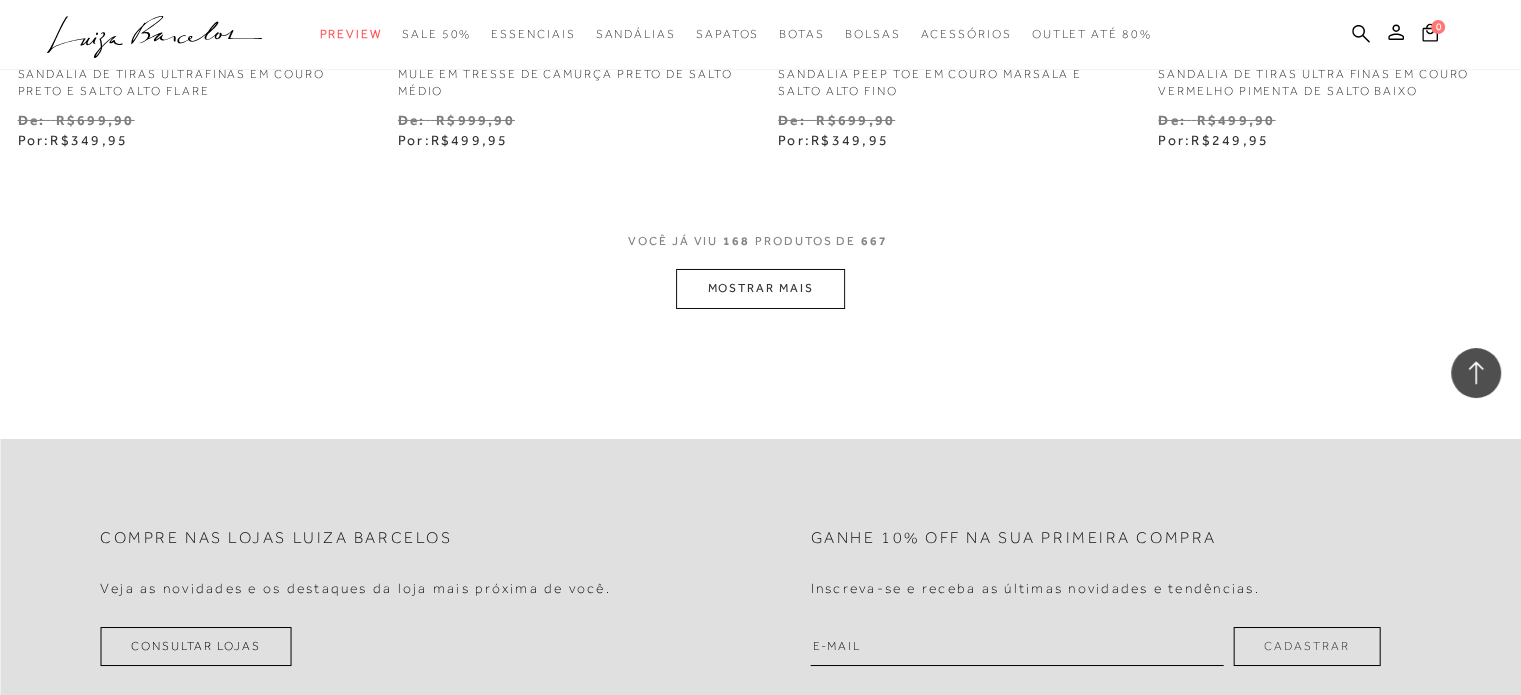 click on "MOSTRAR MAIS" at bounding box center (760, 288) 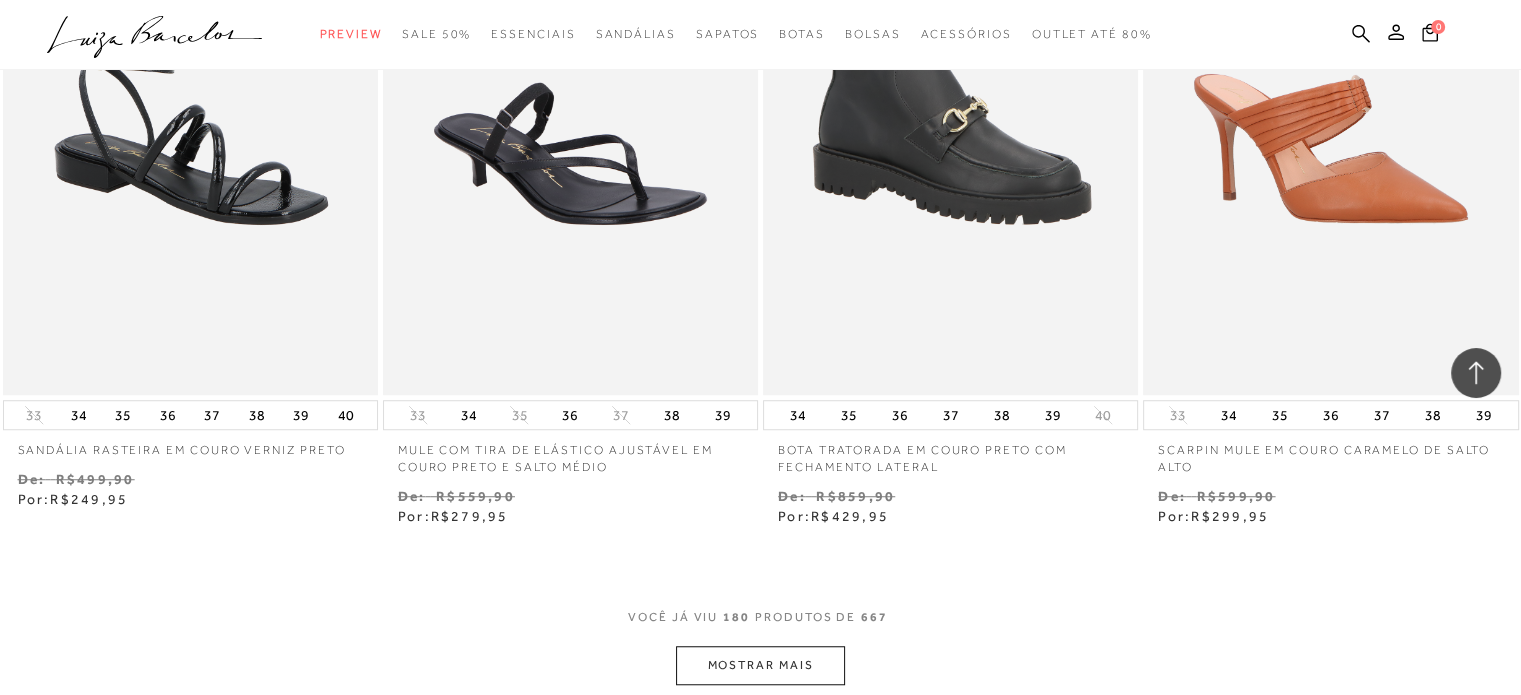 scroll, scrollTop: 32000, scrollLeft: 0, axis: vertical 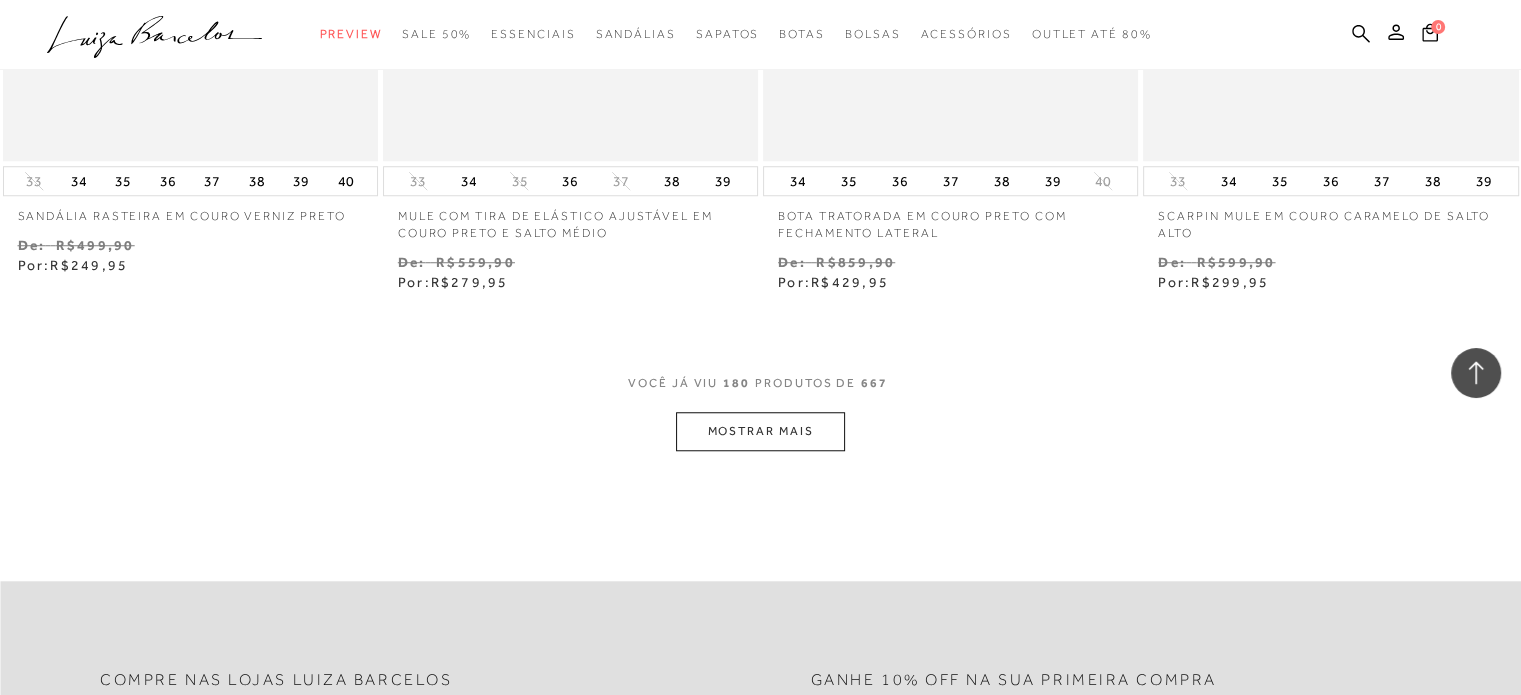 click on "MOSTRAR MAIS" at bounding box center (760, 431) 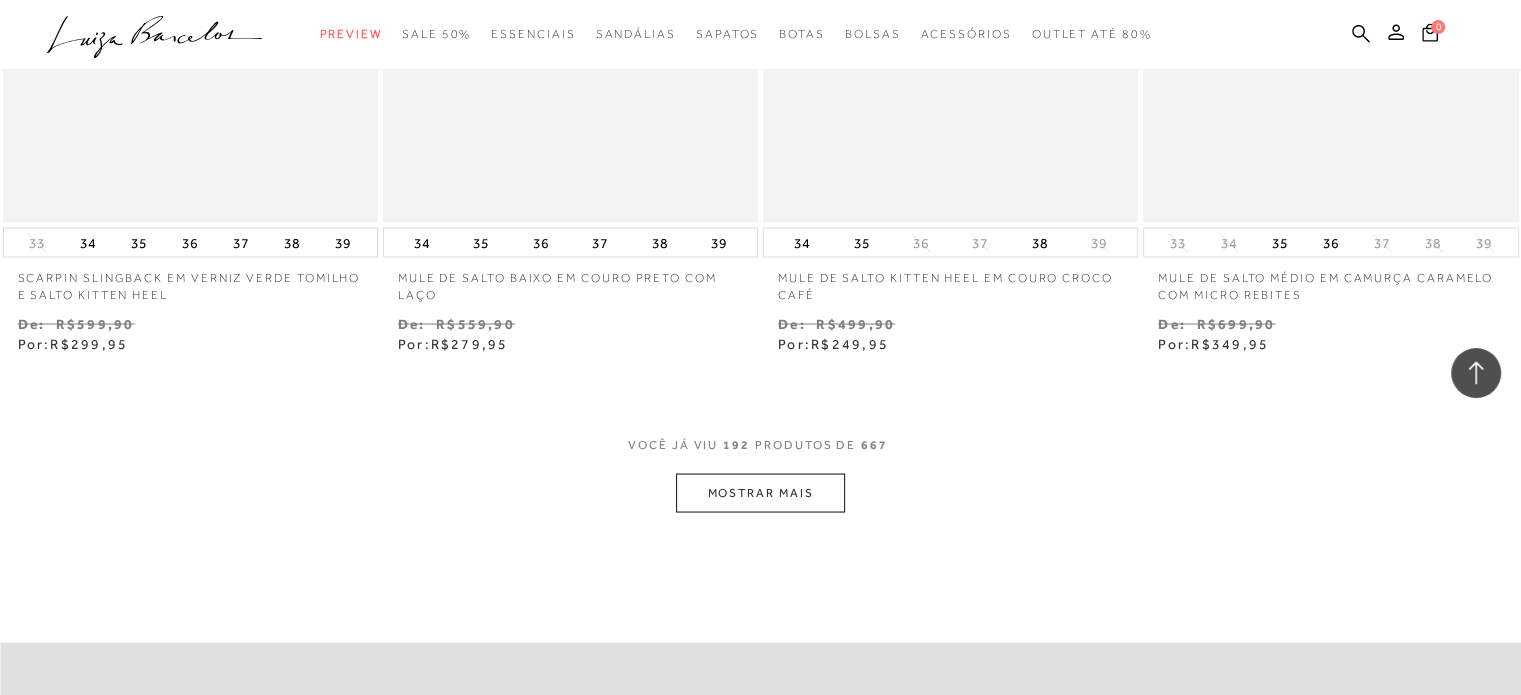 scroll, scrollTop: 34100, scrollLeft: 0, axis: vertical 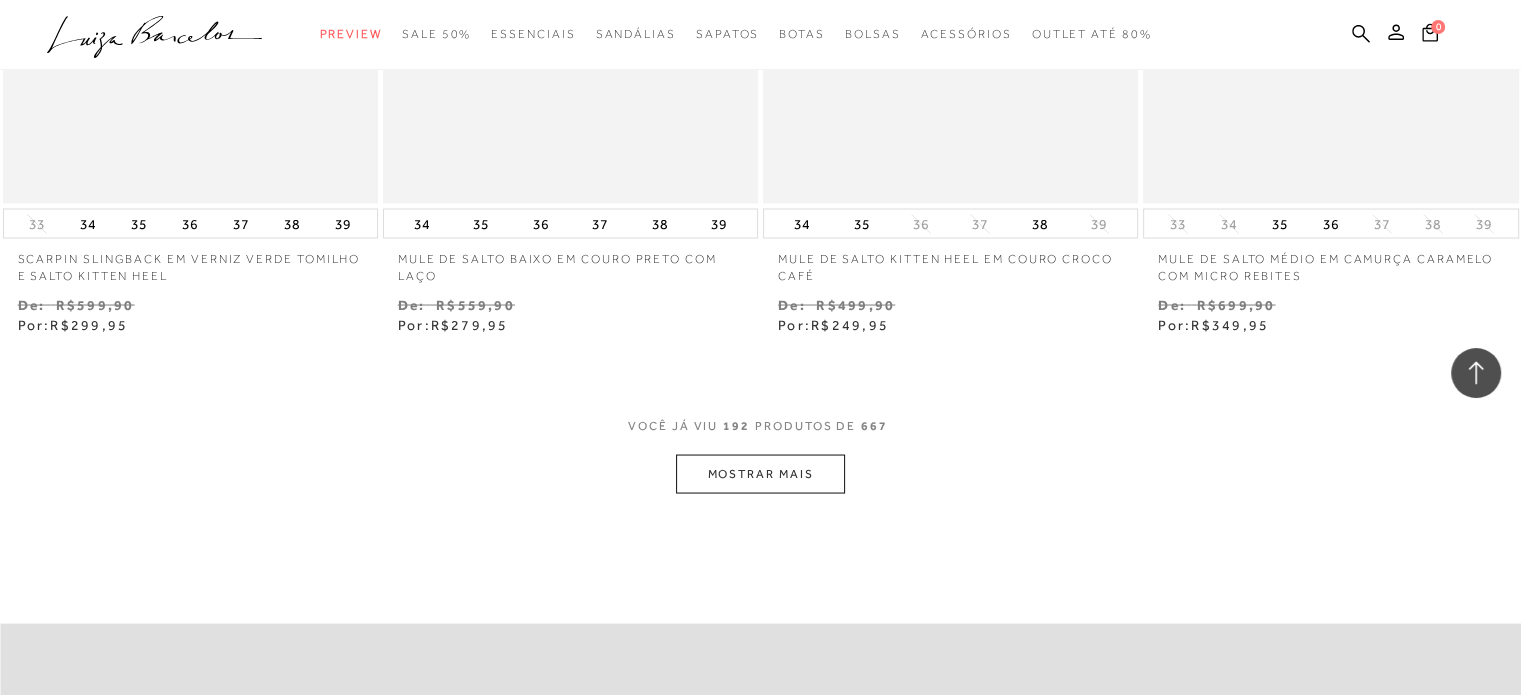 click on "MOSTRAR MAIS" at bounding box center [760, 473] 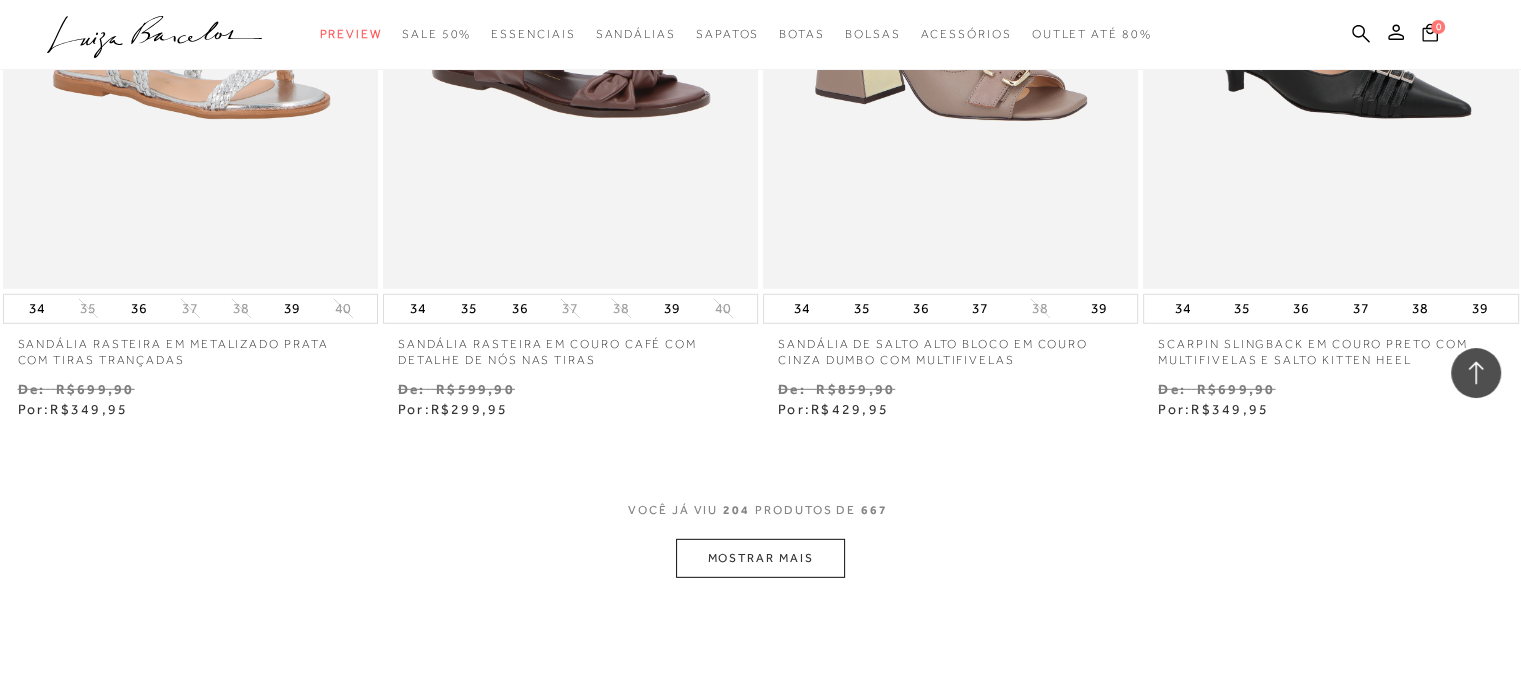 scroll, scrollTop: 36300, scrollLeft: 0, axis: vertical 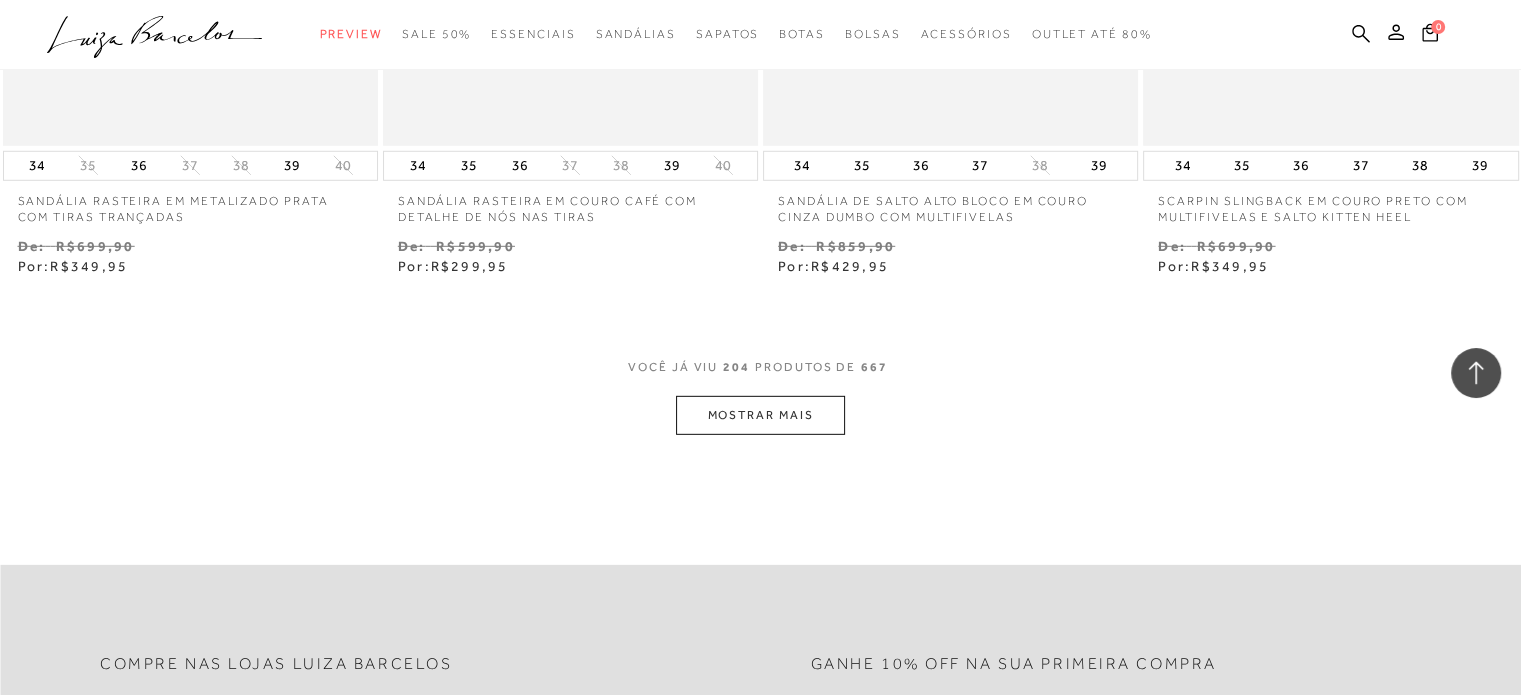 click on "MOSTRAR MAIS" at bounding box center [760, 415] 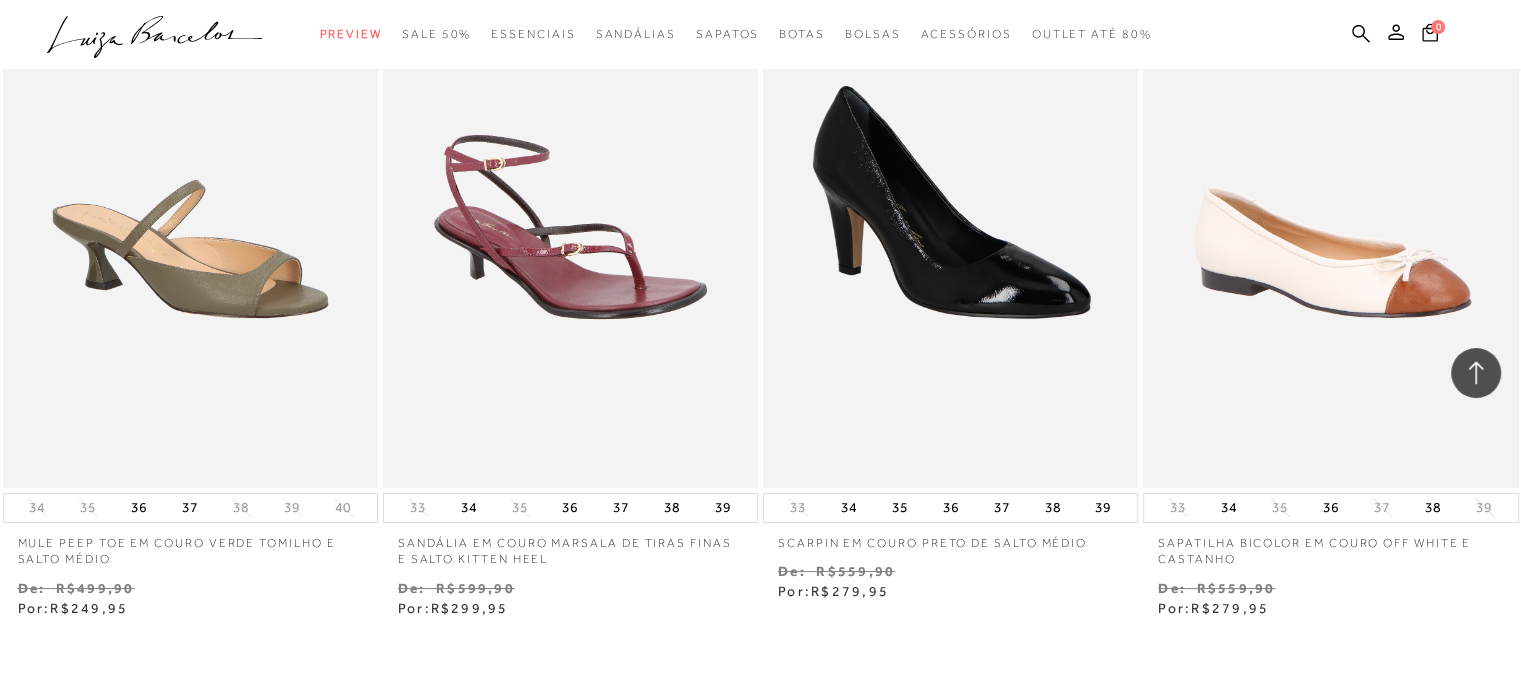 scroll, scrollTop: 38600, scrollLeft: 0, axis: vertical 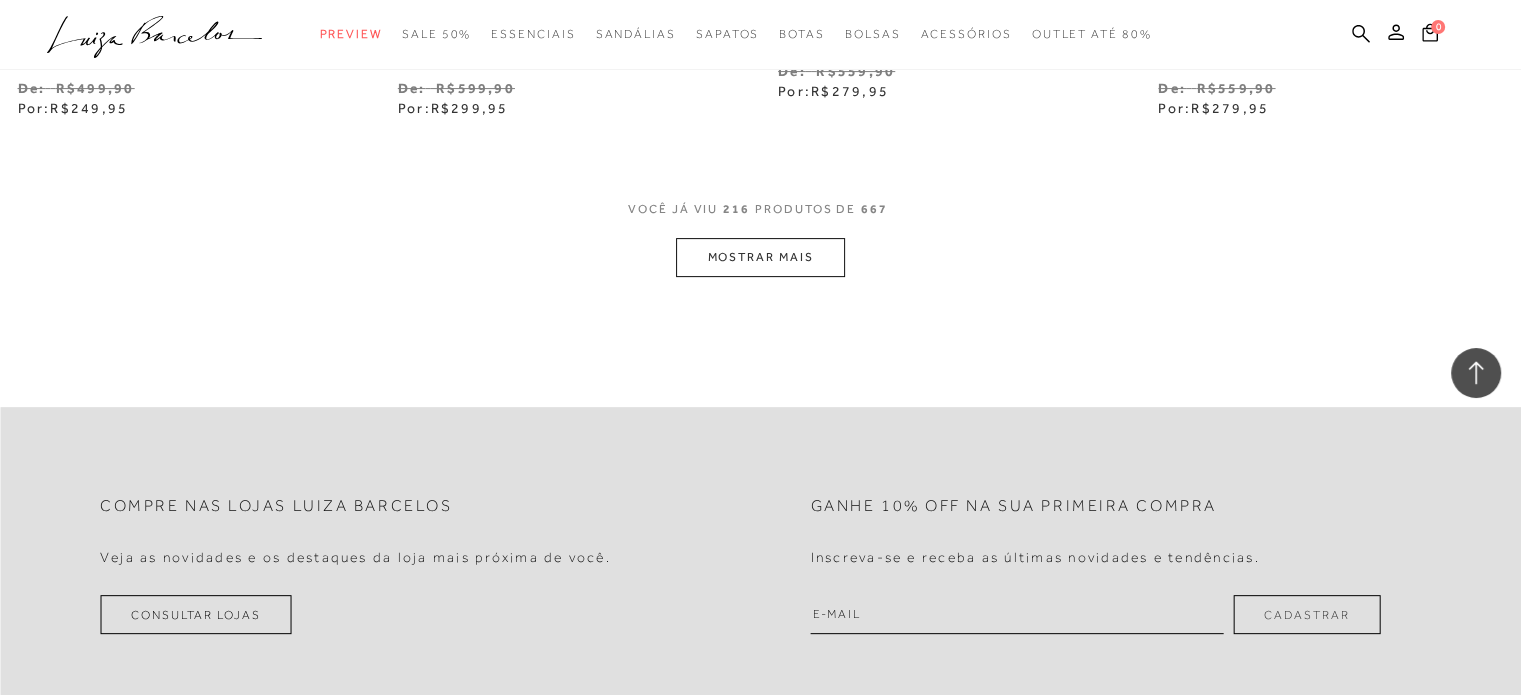 click on "MOSTRAR MAIS" at bounding box center [760, 257] 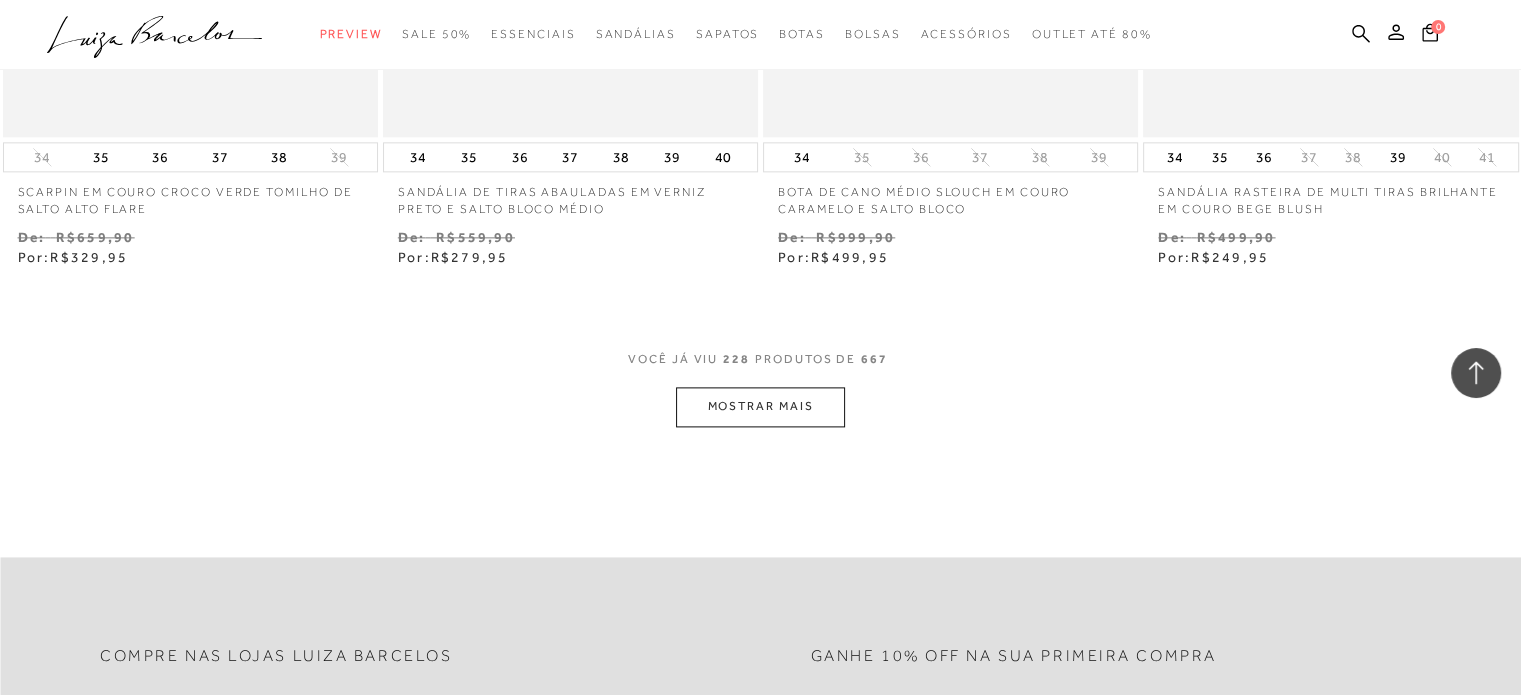 scroll, scrollTop: 40600, scrollLeft: 0, axis: vertical 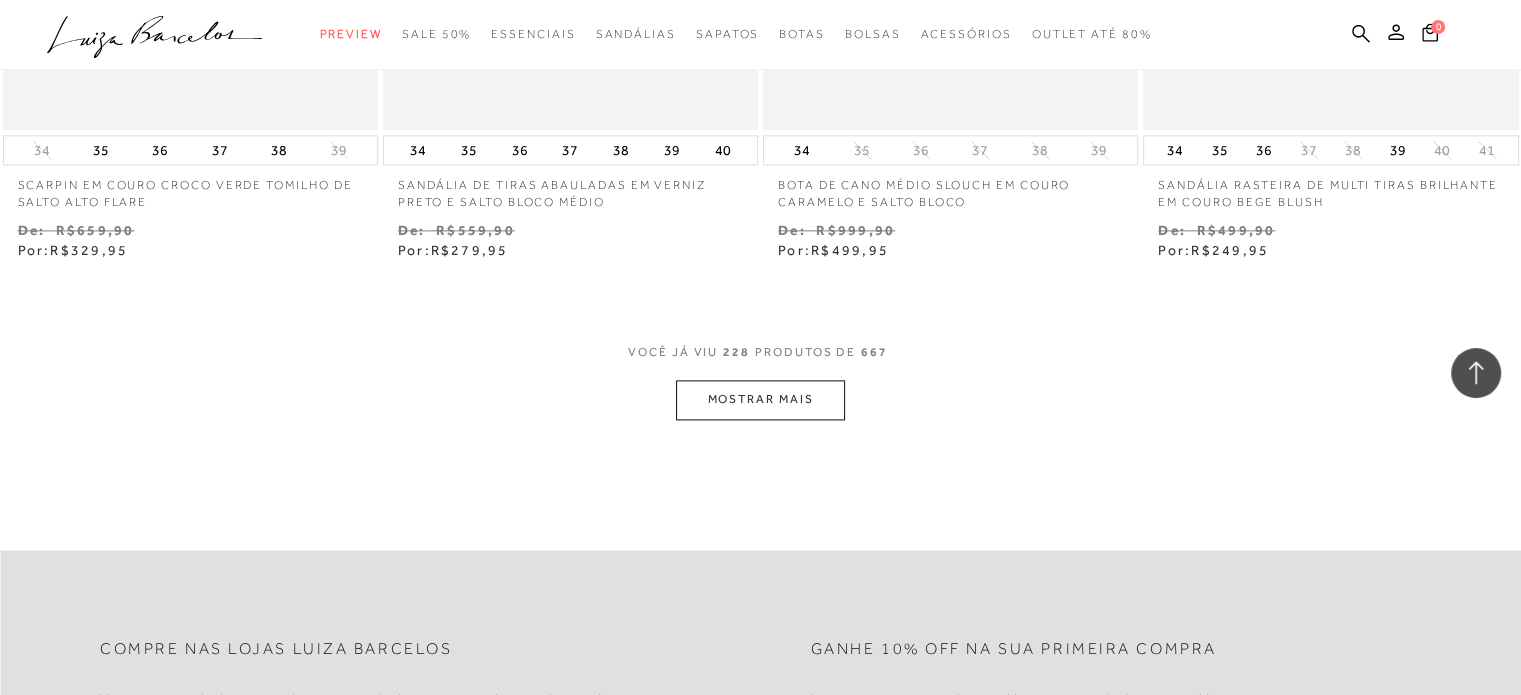 click on "MOSTRAR MAIS" at bounding box center (760, 399) 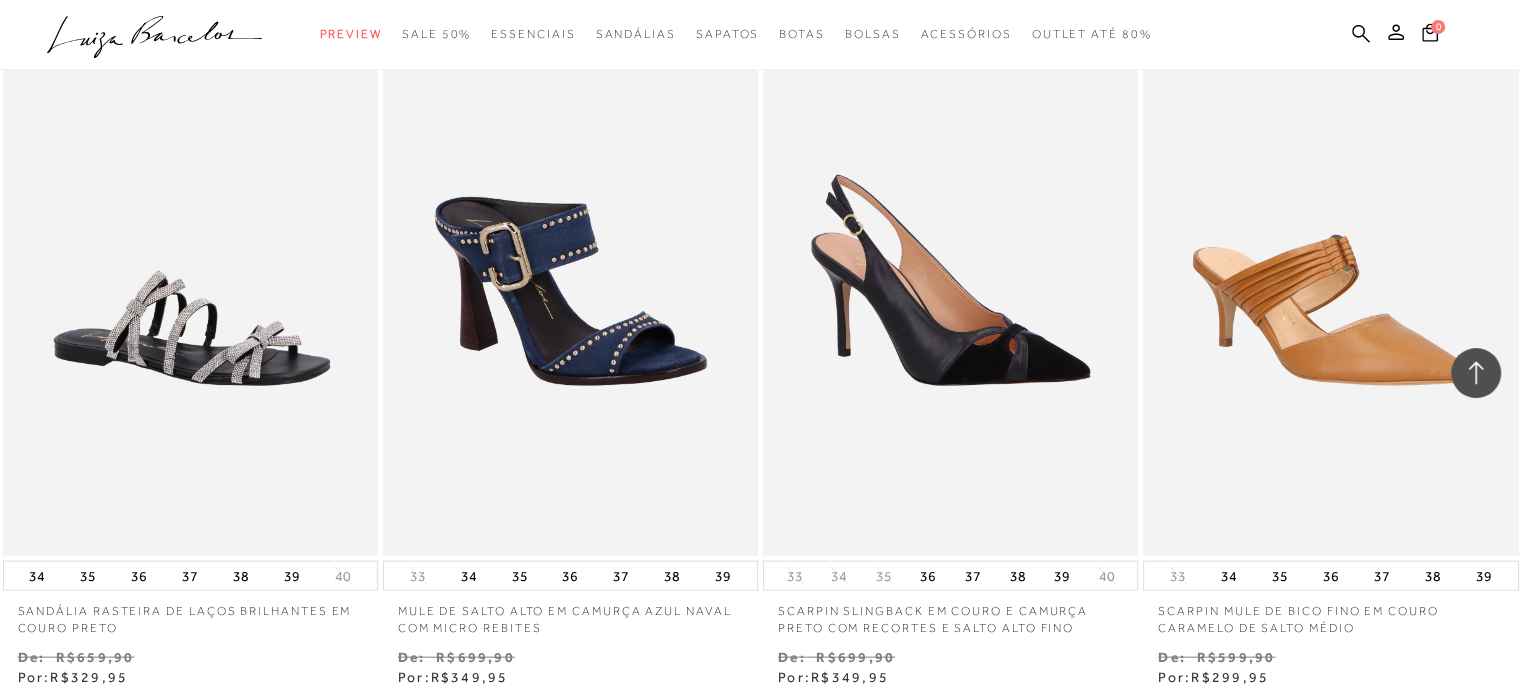 scroll, scrollTop: 42600, scrollLeft: 0, axis: vertical 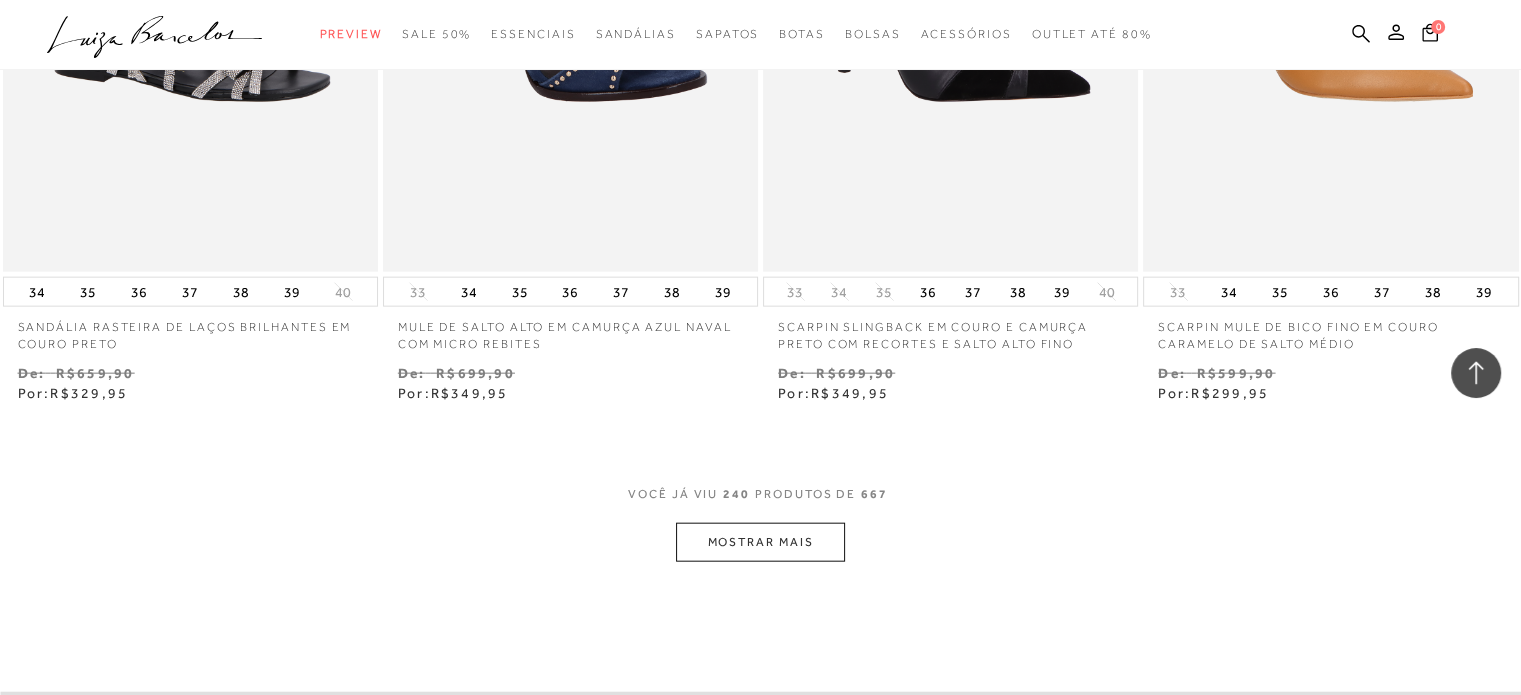 click on "MOSTRAR MAIS" at bounding box center [760, 542] 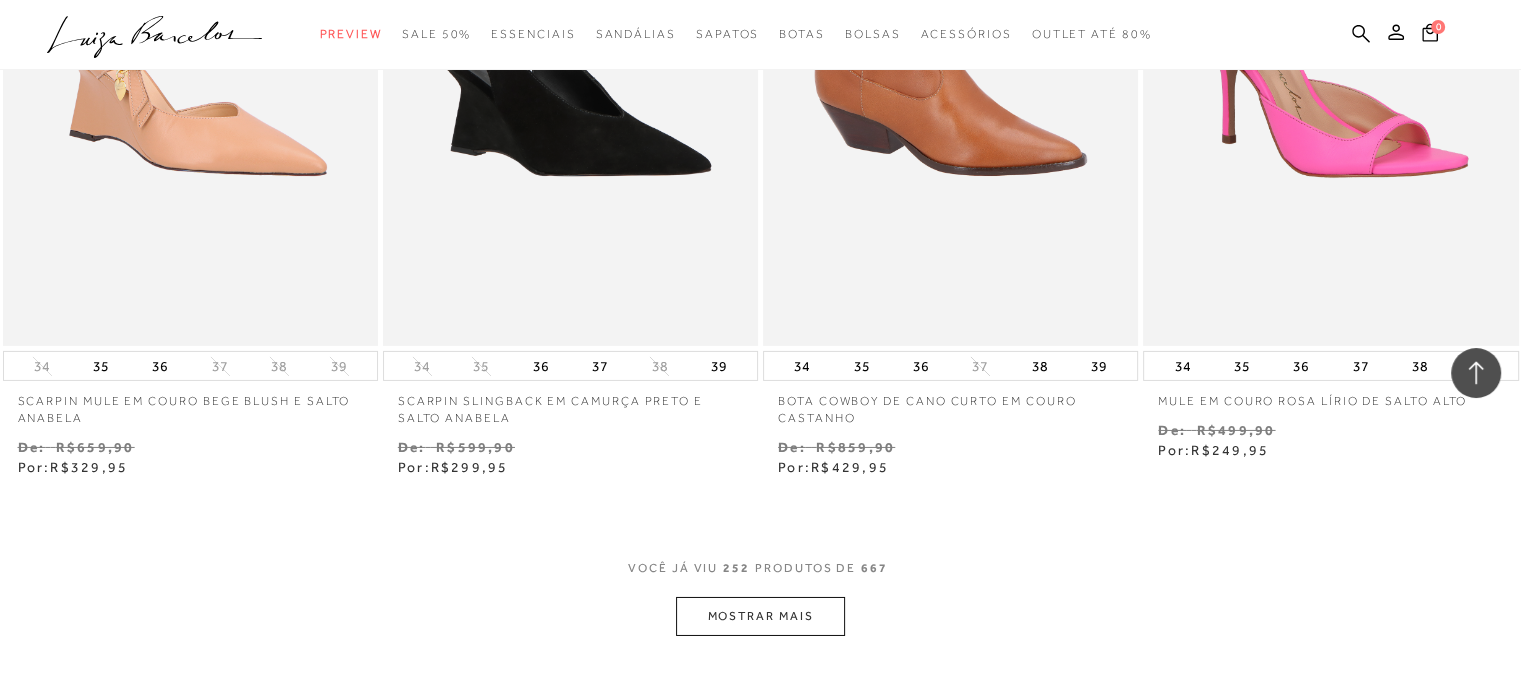 scroll, scrollTop: 44800, scrollLeft: 0, axis: vertical 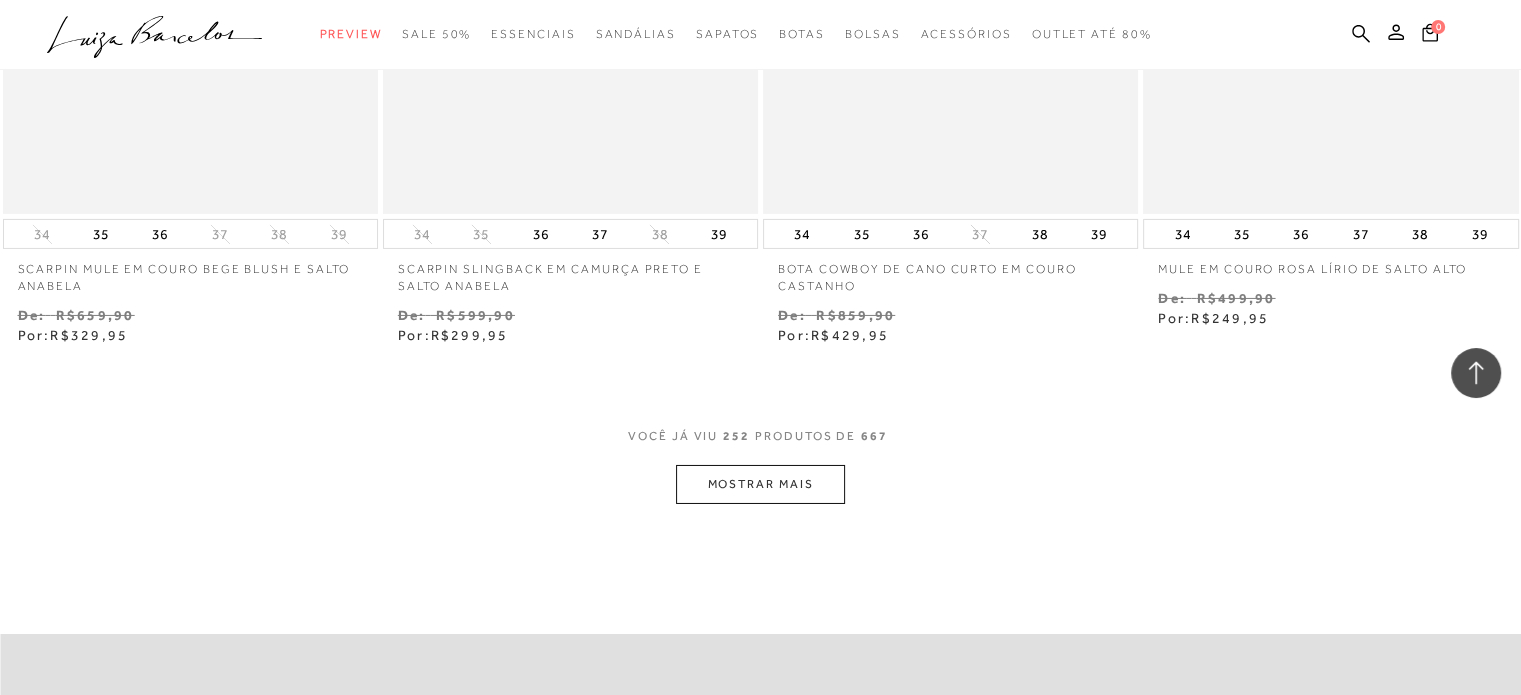 click on "MOSTRAR MAIS" at bounding box center [760, 484] 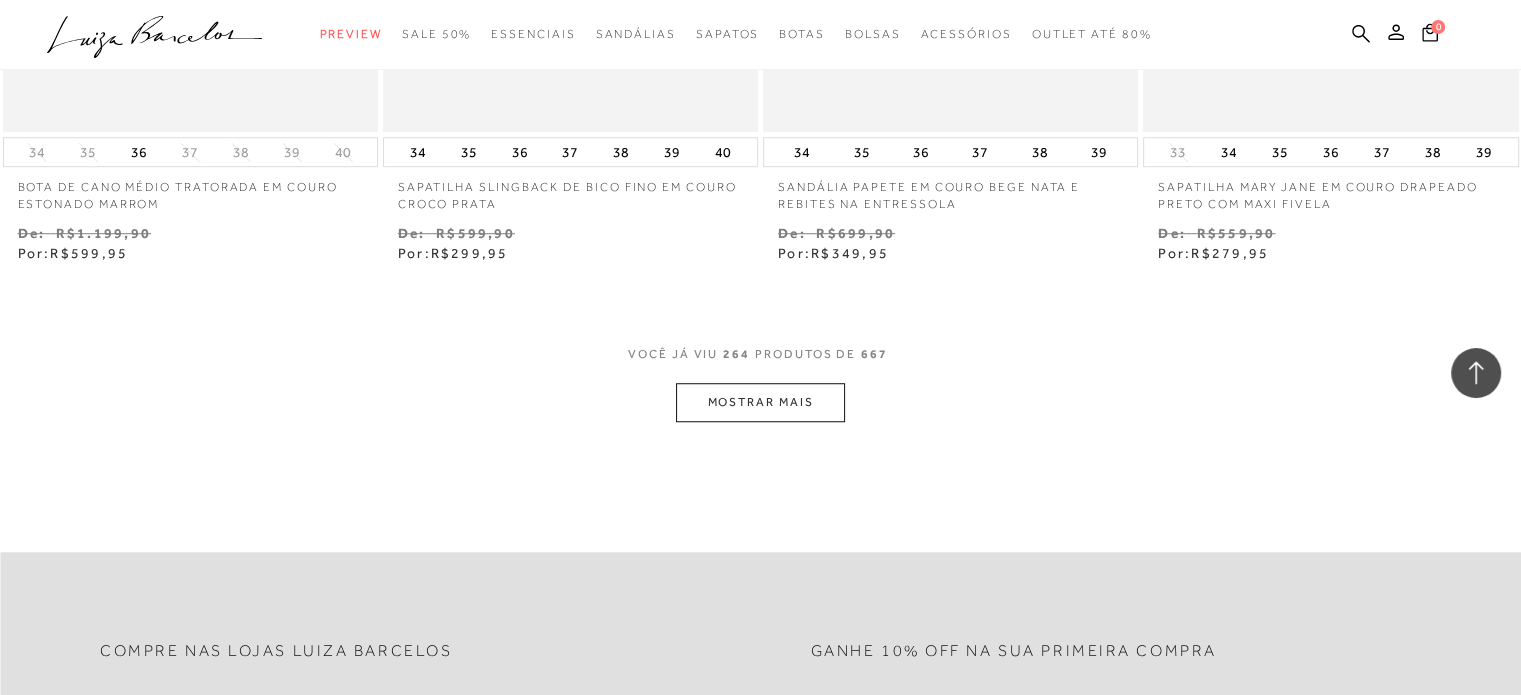 scroll, scrollTop: 47076, scrollLeft: 0, axis: vertical 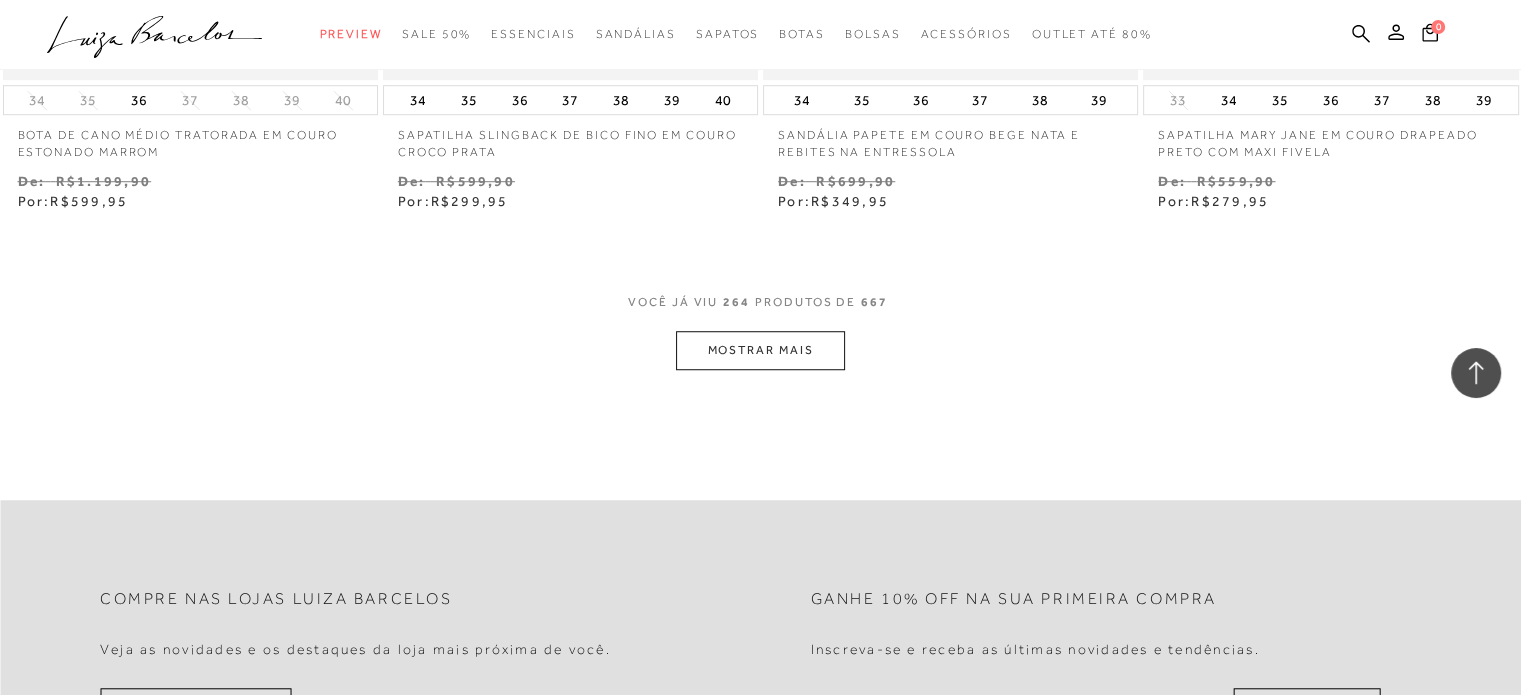 click on "MOSTRAR MAIS" at bounding box center [760, 350] 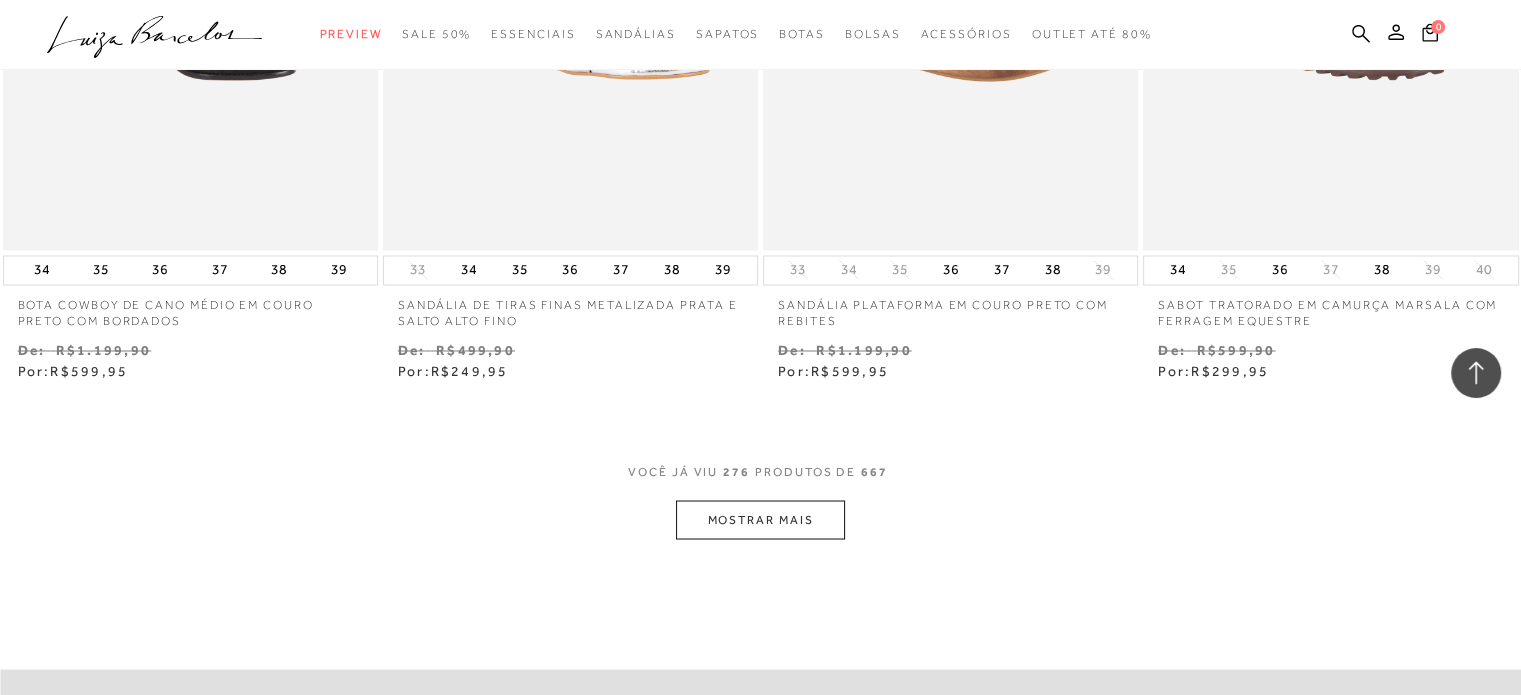 scroll, scrollTop: 49076, scrollLeft: 0, axis: vertical 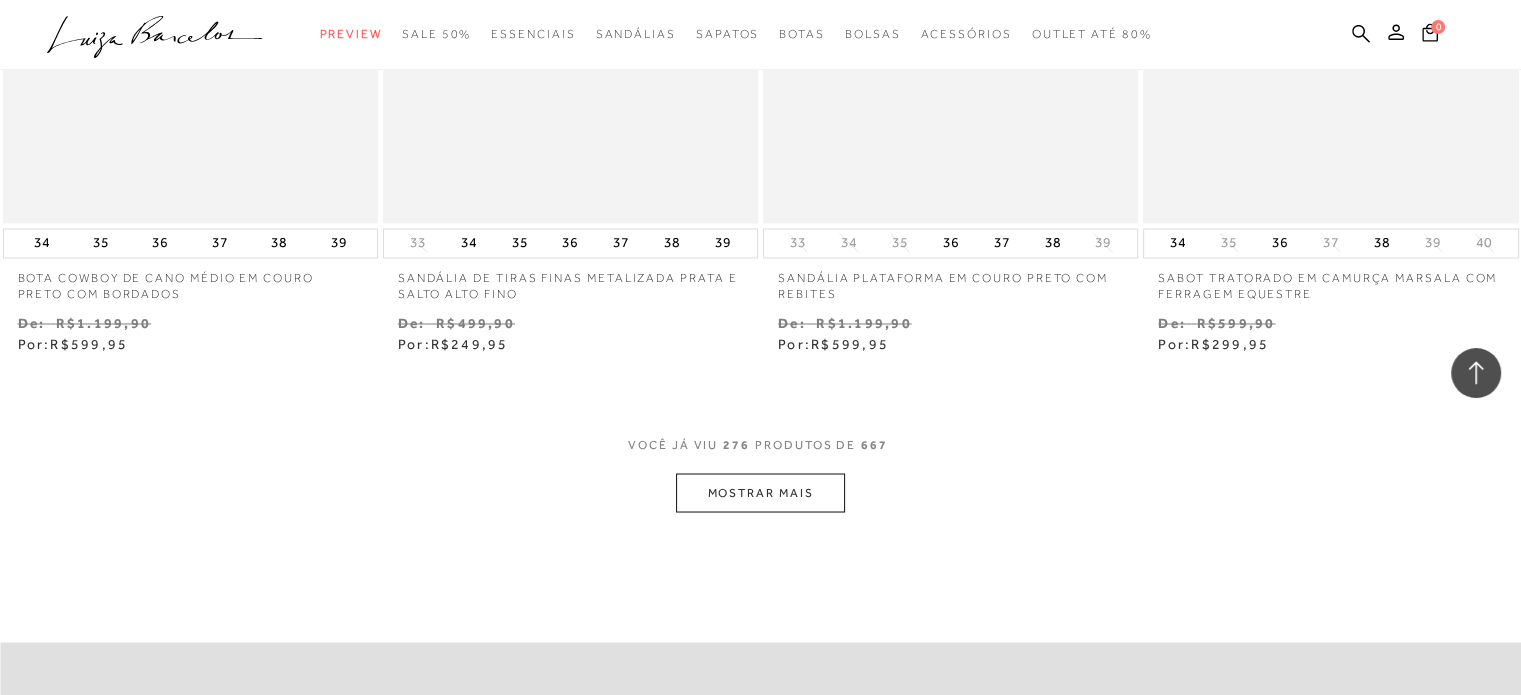 click on "MOSTRAR MAIS" at bounding box center [760, 492] 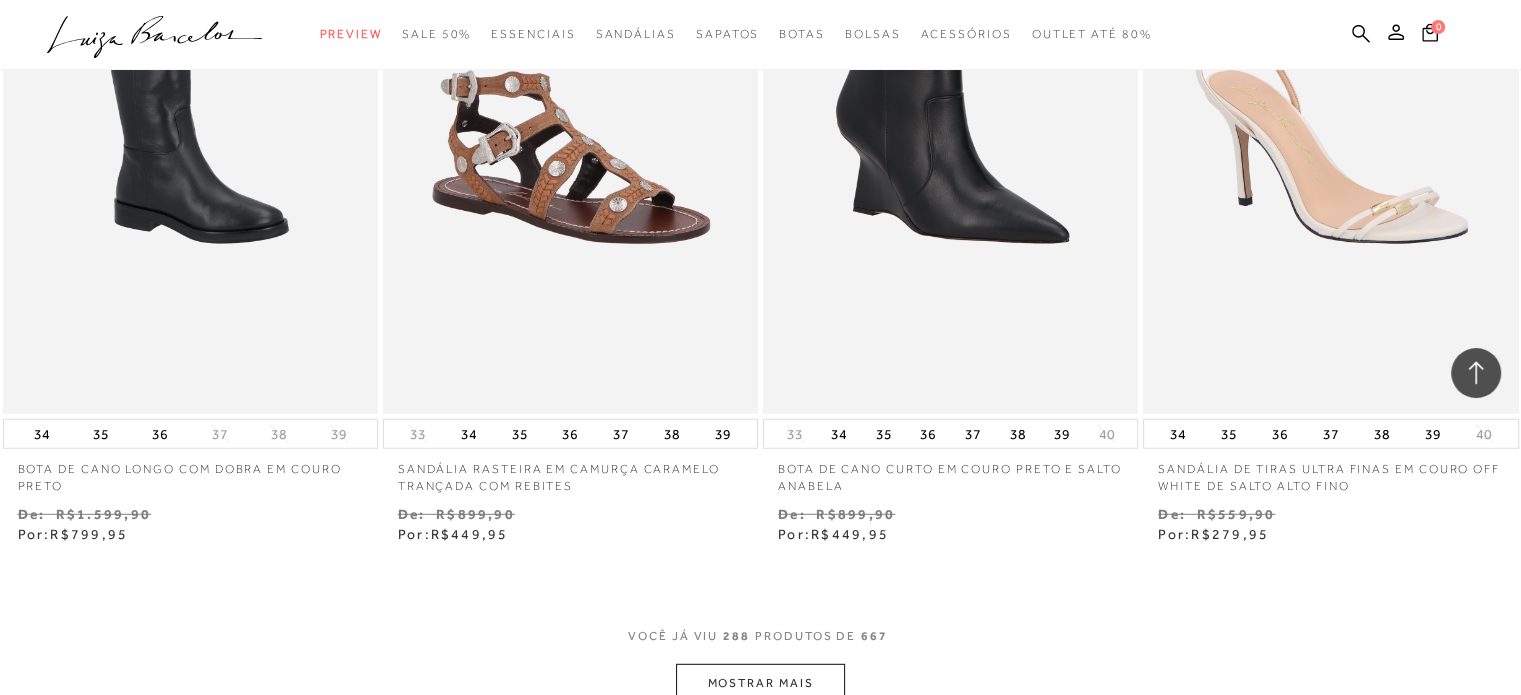 scroll, scrollTop: 51276, scrollLeft: 0, axis: vertical 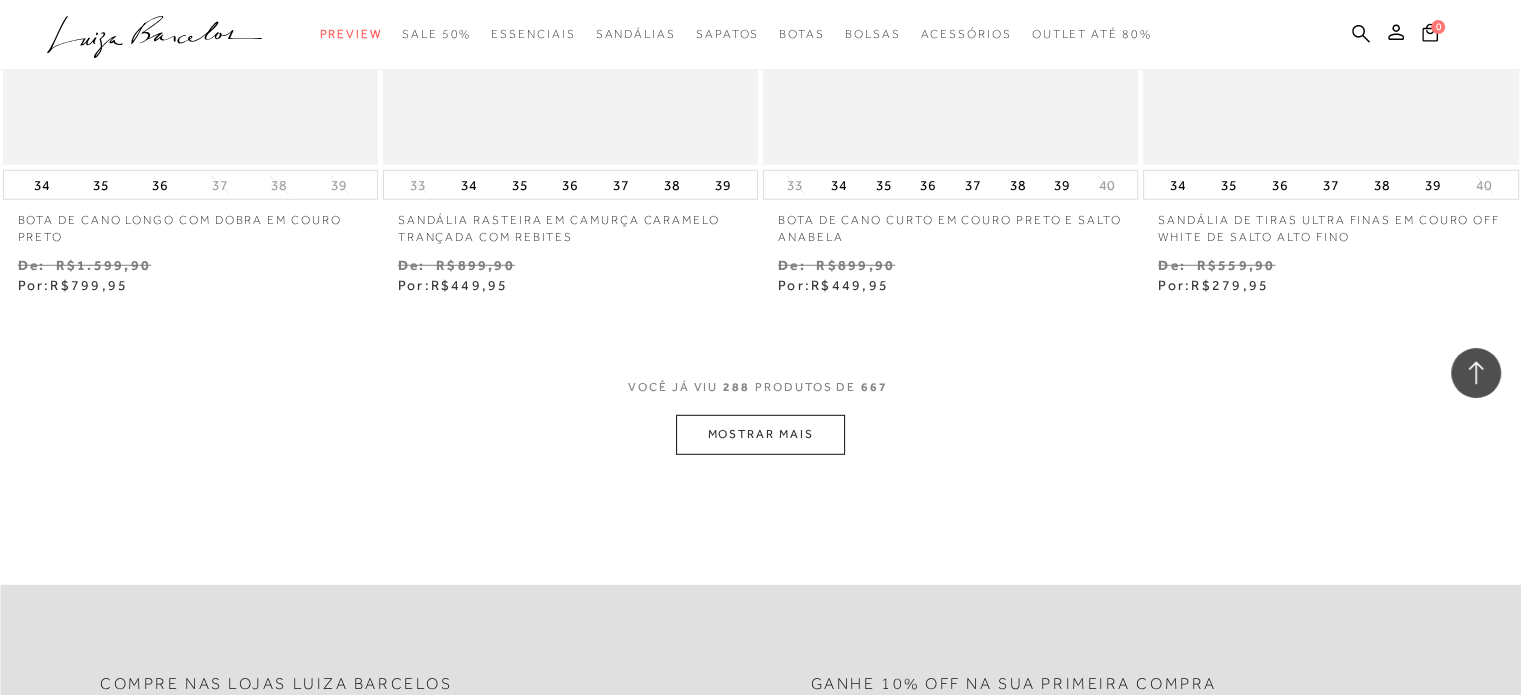 click on "MOSTRAR MAIS" at bounding box center [760, 434] 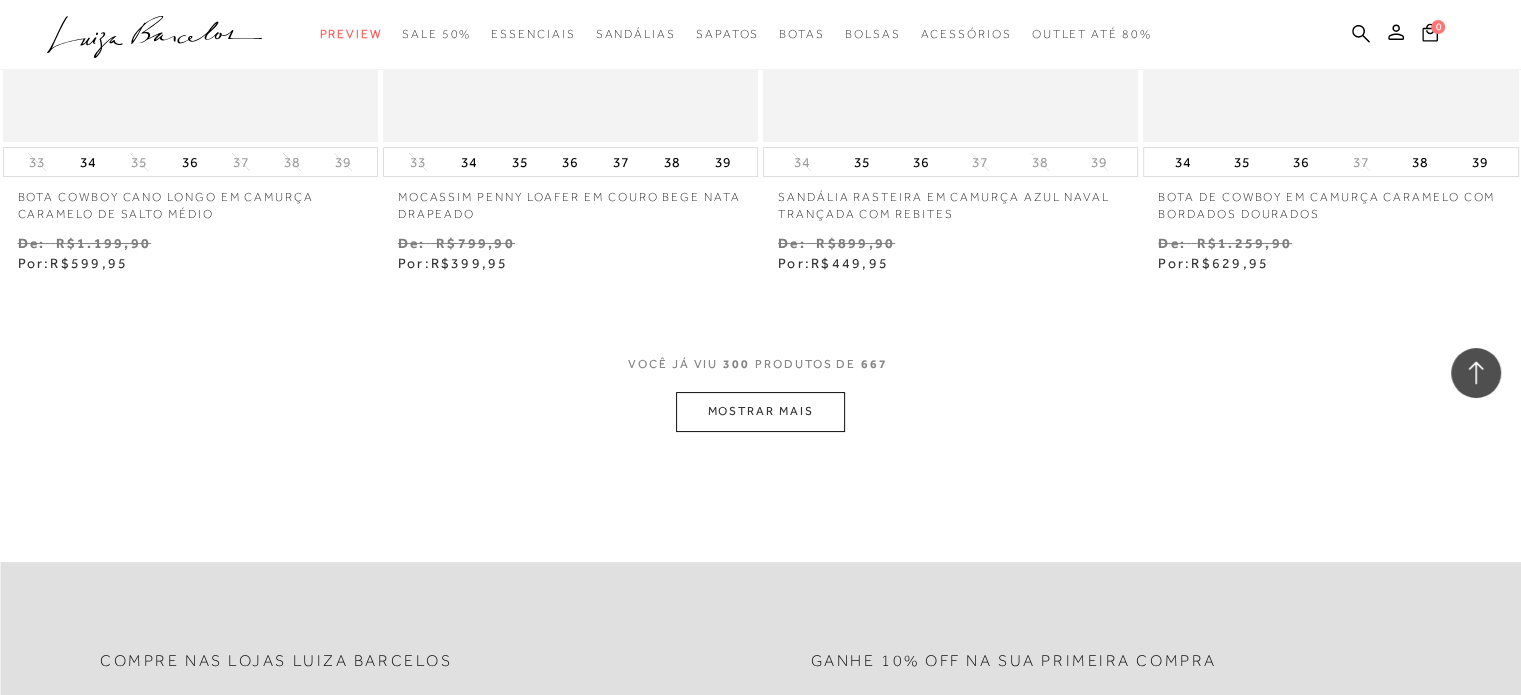 scroll, scrollTop: 53576, scrollLeft: 0, axis: vertical 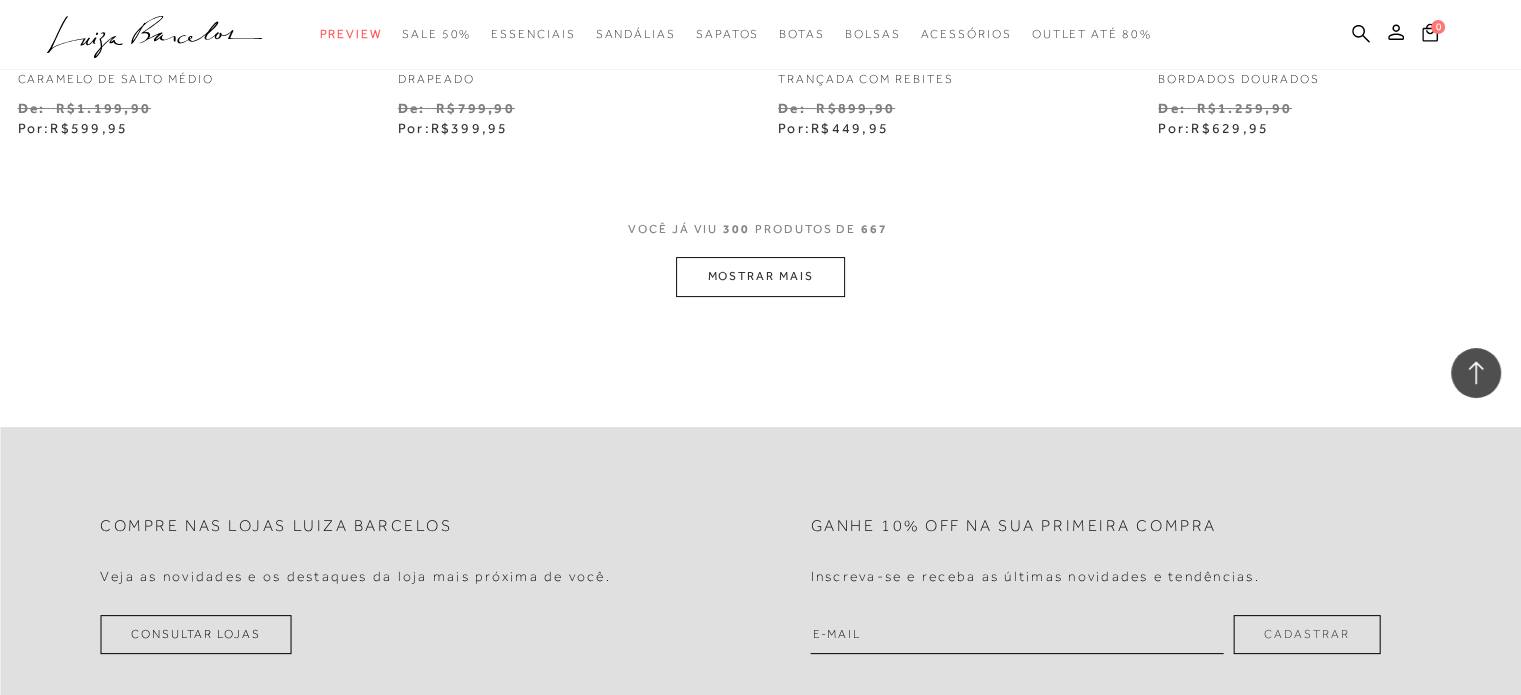 click on "MOSTRAR MAIS" at bounding box center [760, 276] 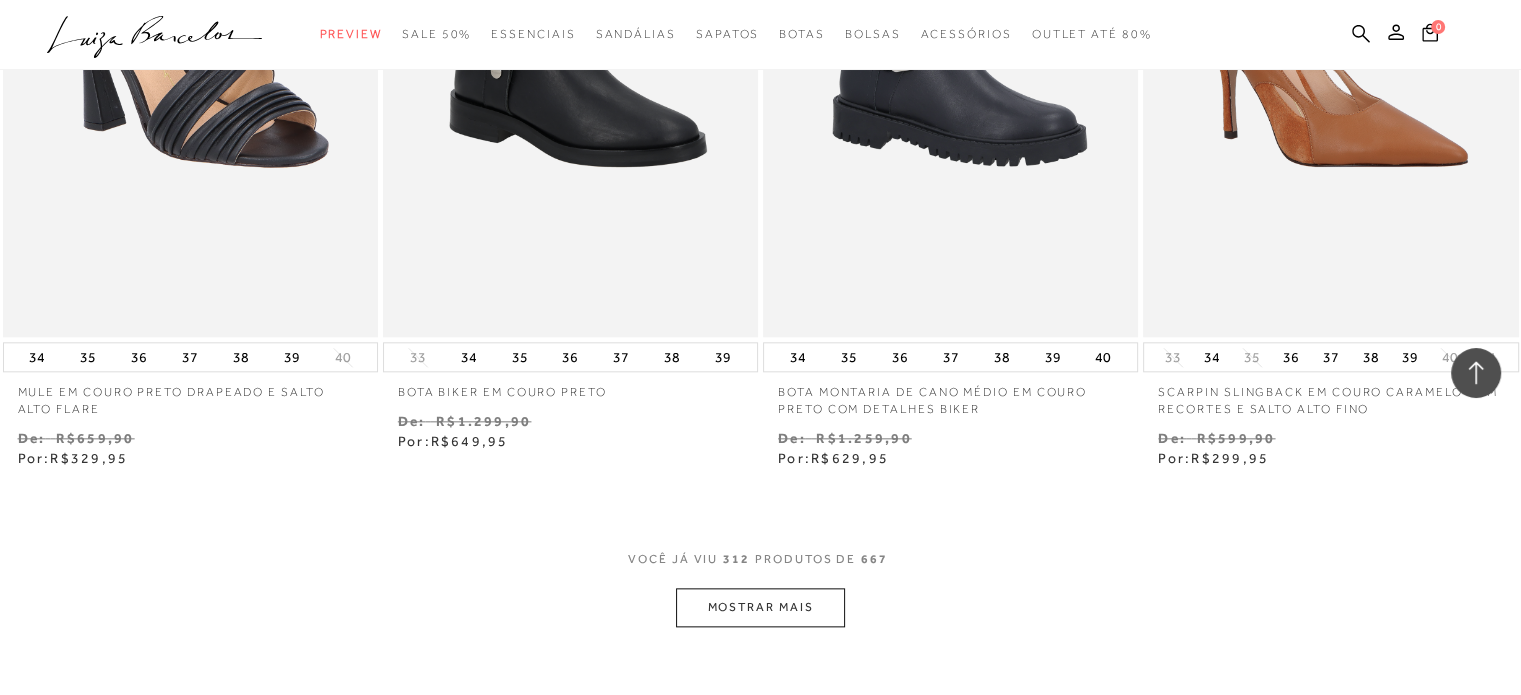 scroll, scrollTop: 55476, scrollLeft: 0, axis: vertical 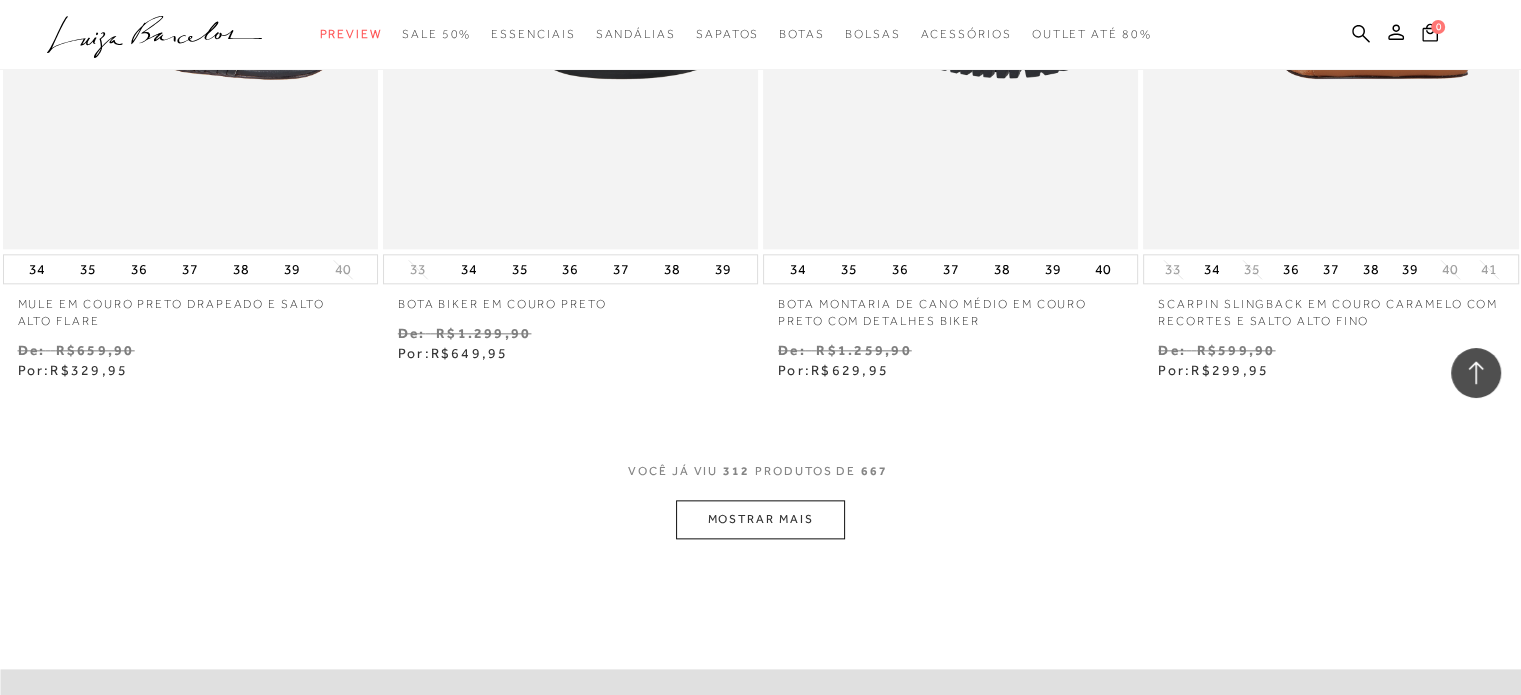 click on "MOSTRAR MAIS" at bounding box center [760, 519] 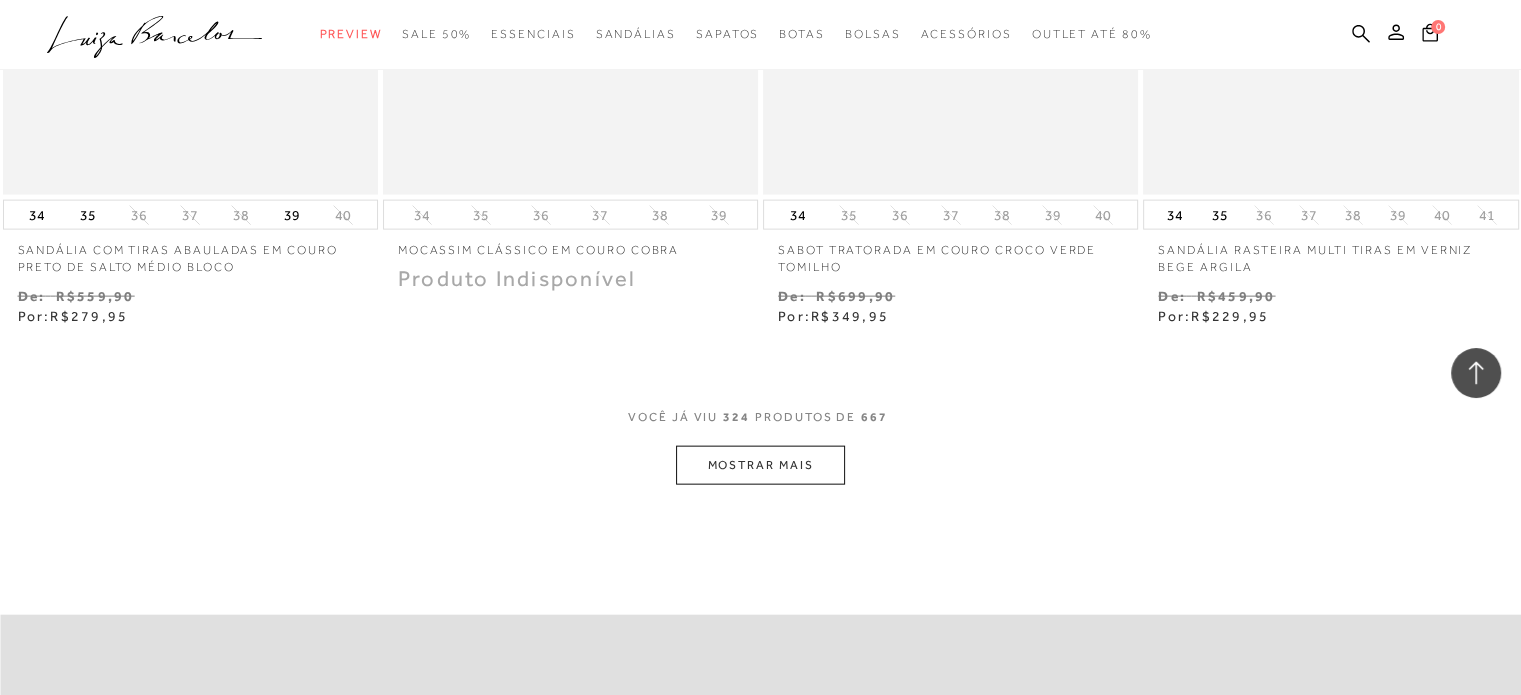 scroll, scrollTop: 57776, scrollLeft: 0, axis: vertical 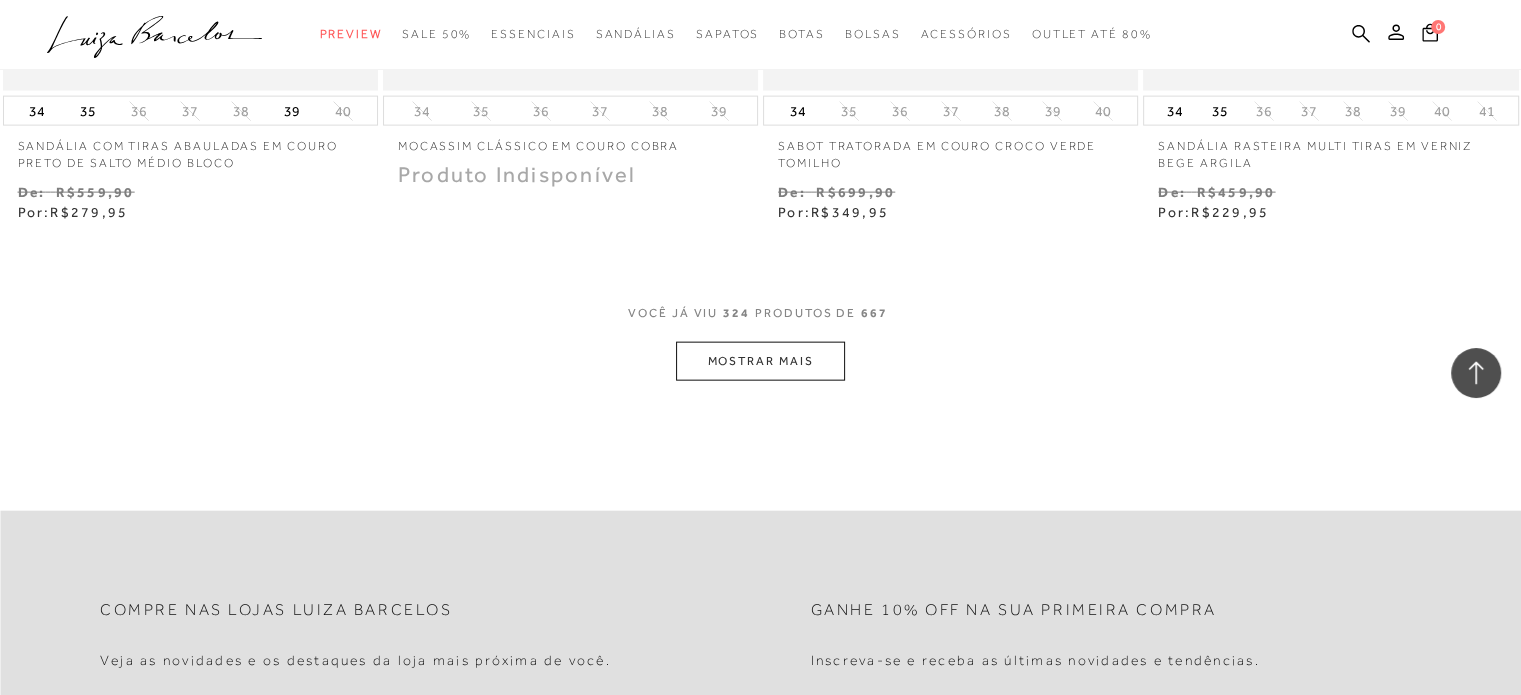 click on "MOSTRAR MAIS" at bounding box center [760, 361] 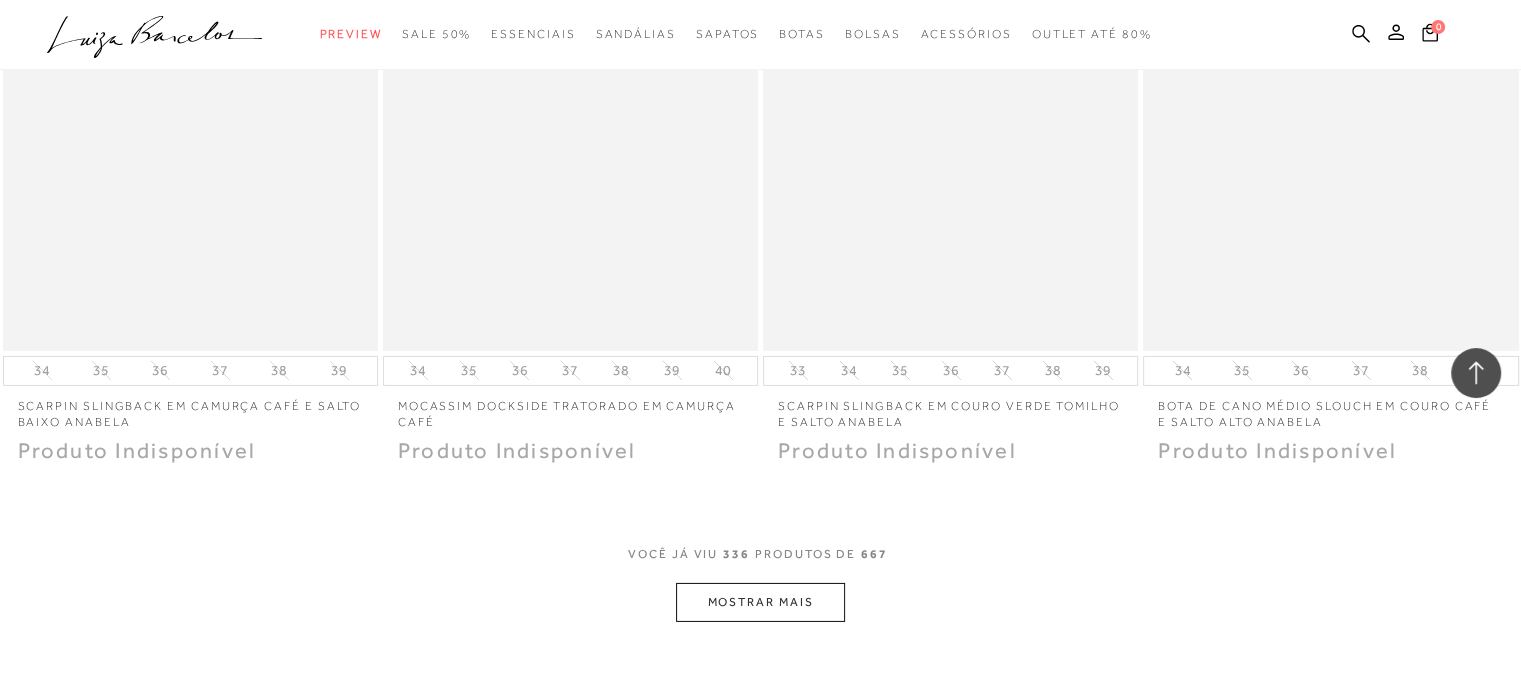 scroll, scrollTop: 59876, scrollLeft: 0, axis: vertical 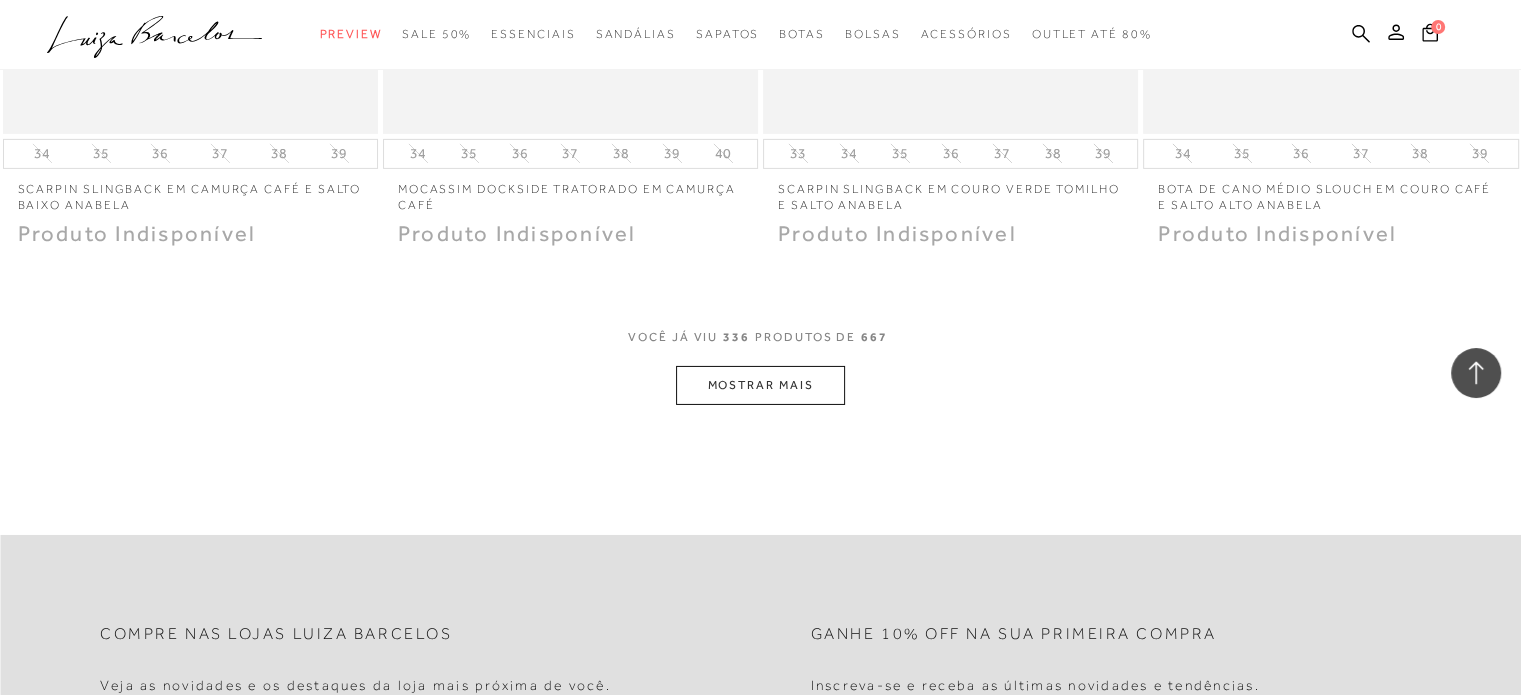 click on "MOSTRAR MAIS" at bounding box center (760, 385) 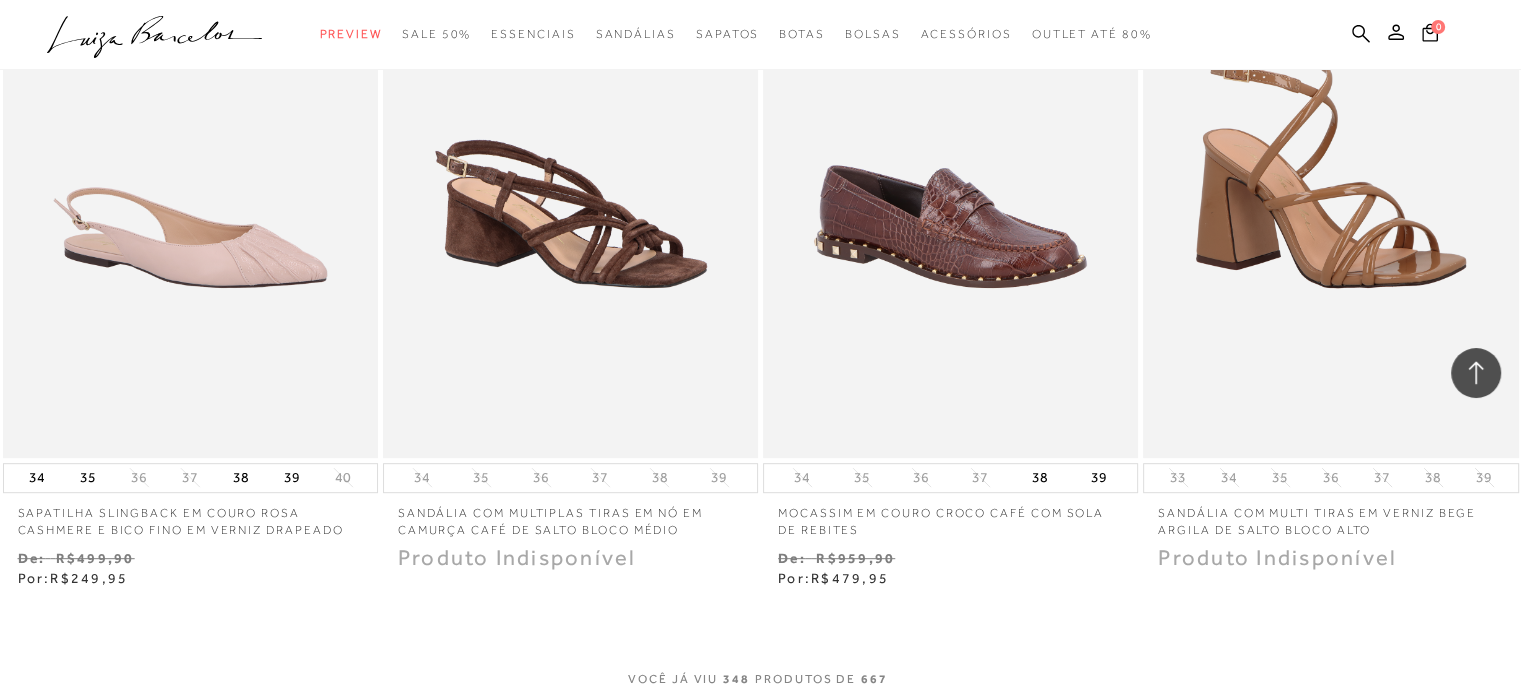 scroll, scrollTop: 61876, scrollLeft: 0, axis: vertical 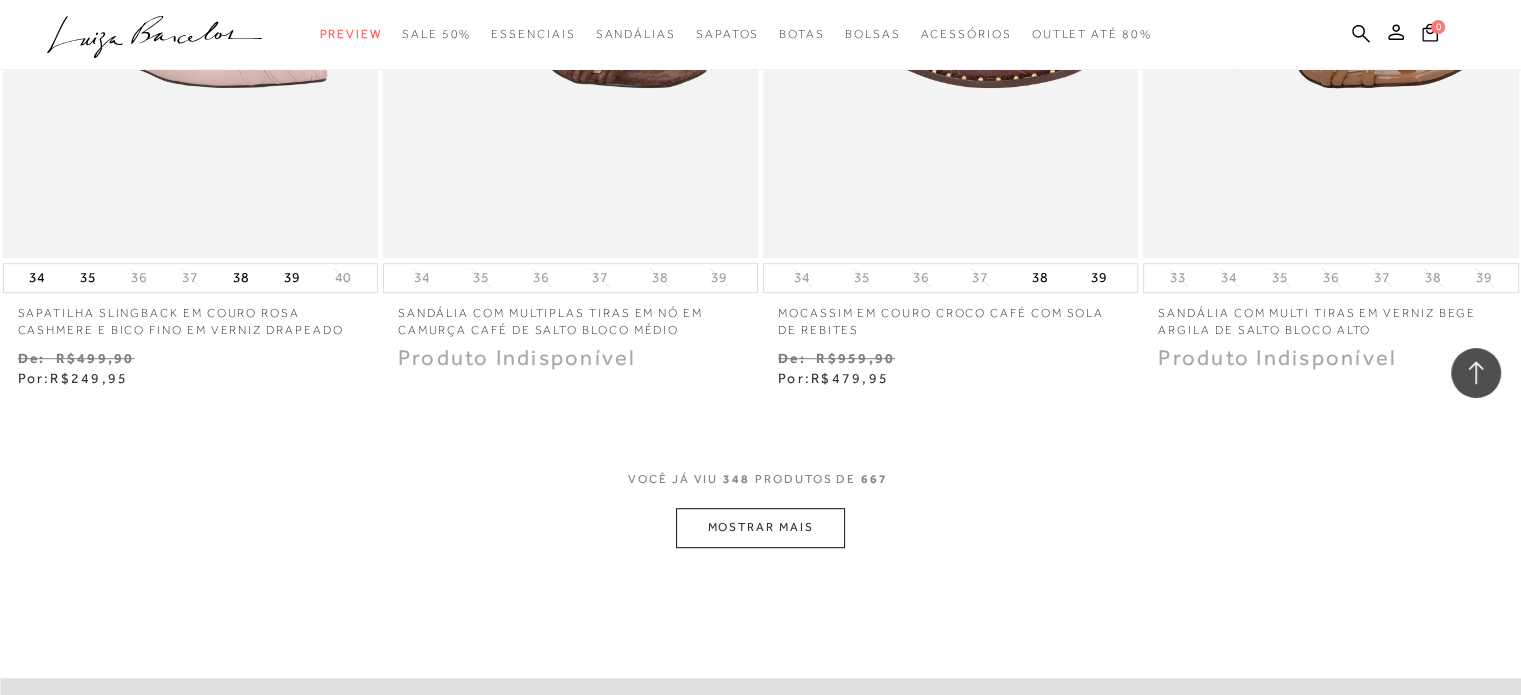 click on "MOSTRAR MAIS" at bounding box center [760, 527] 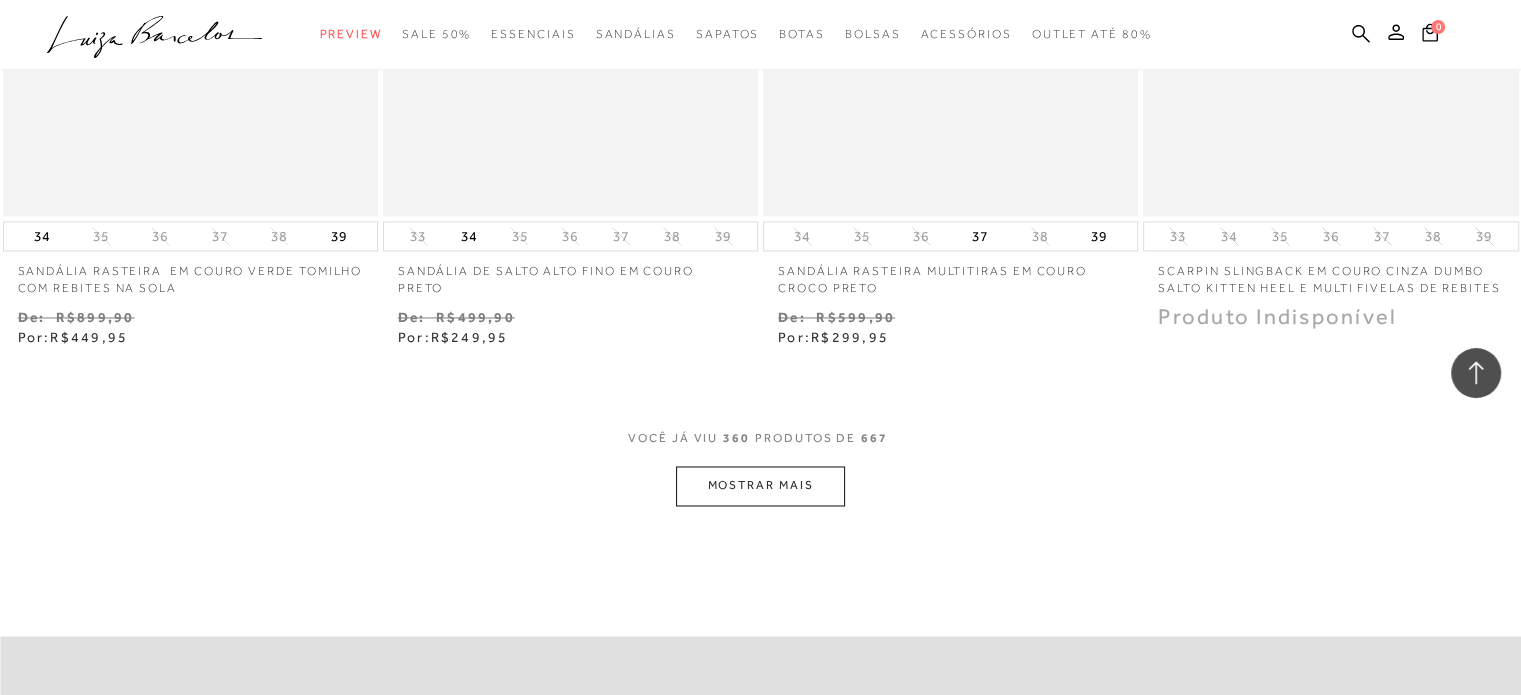scroll, scrollTop: 64076, scrollLeft: 0, axis: vertical 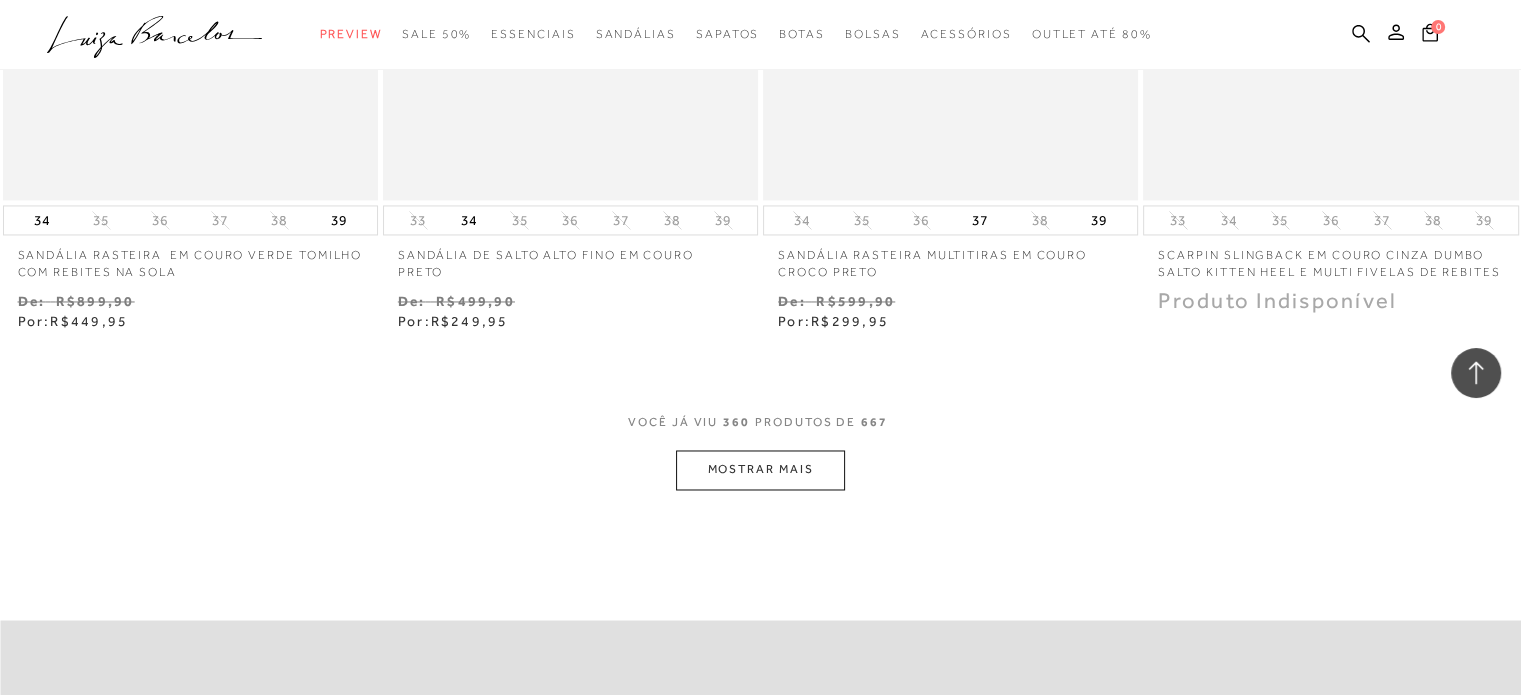 click on "MOSTRAR MAIS" at bounding box center [760, 469] 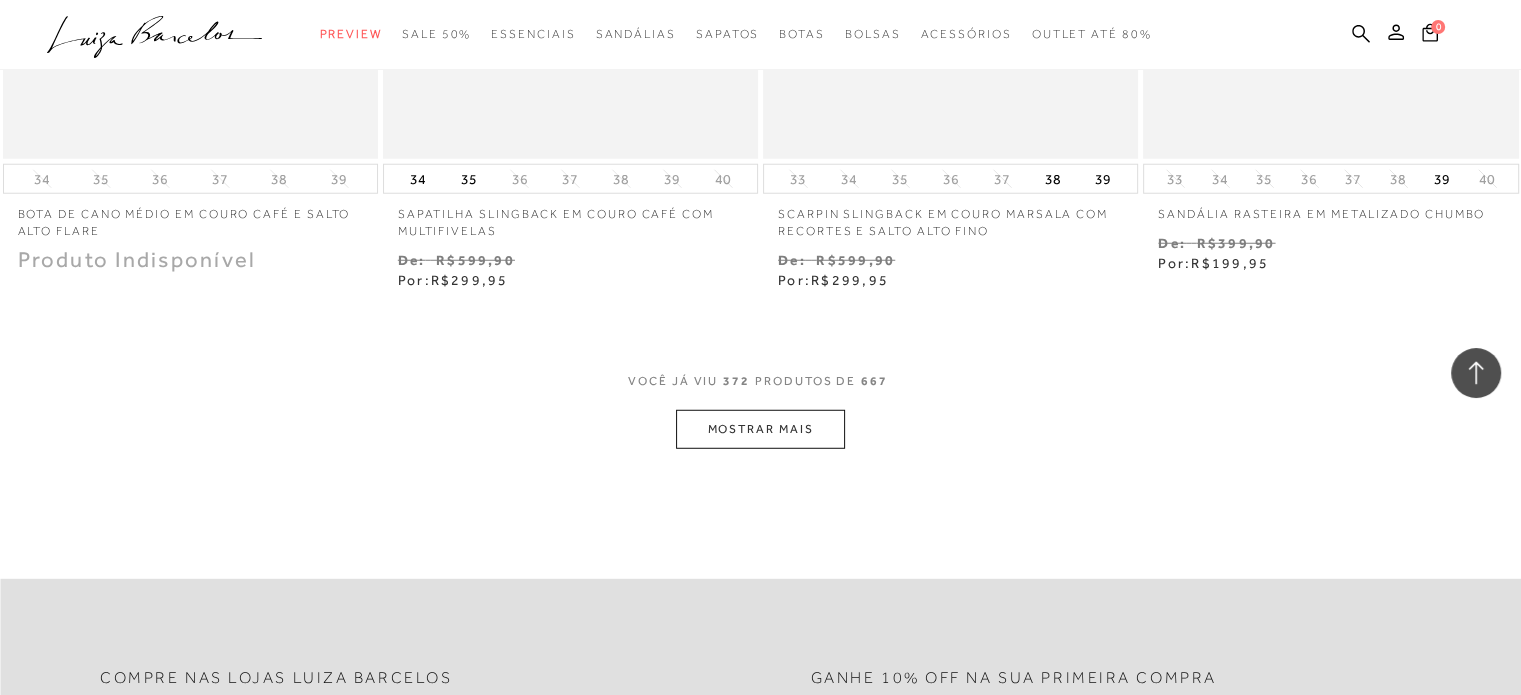scroll, scrollTop: 66276, scrollLeft: 0, axis: vertical 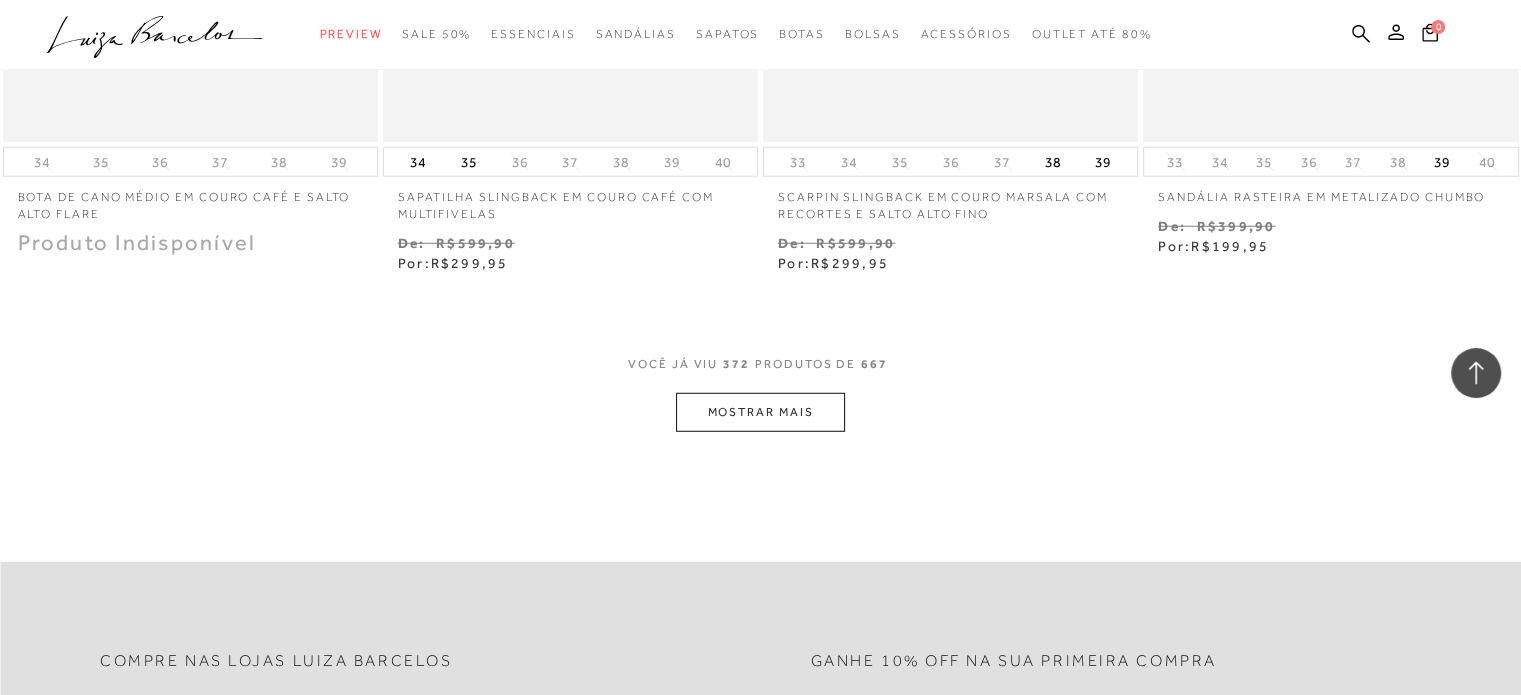 click on "MOSTRAR MAIS" at bounding box center (760, 412) 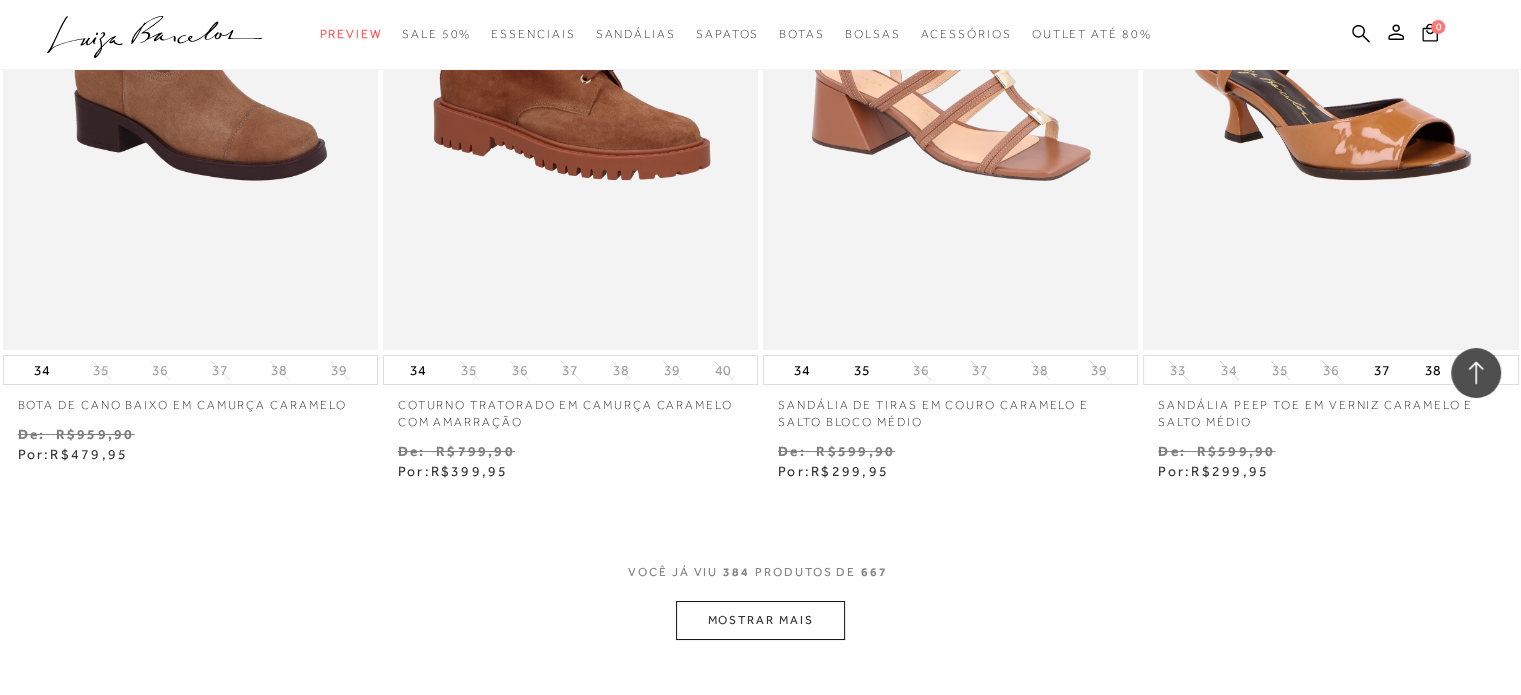 scroll, scrollTop: 68476, scrollLeft: 0, axis: vertical 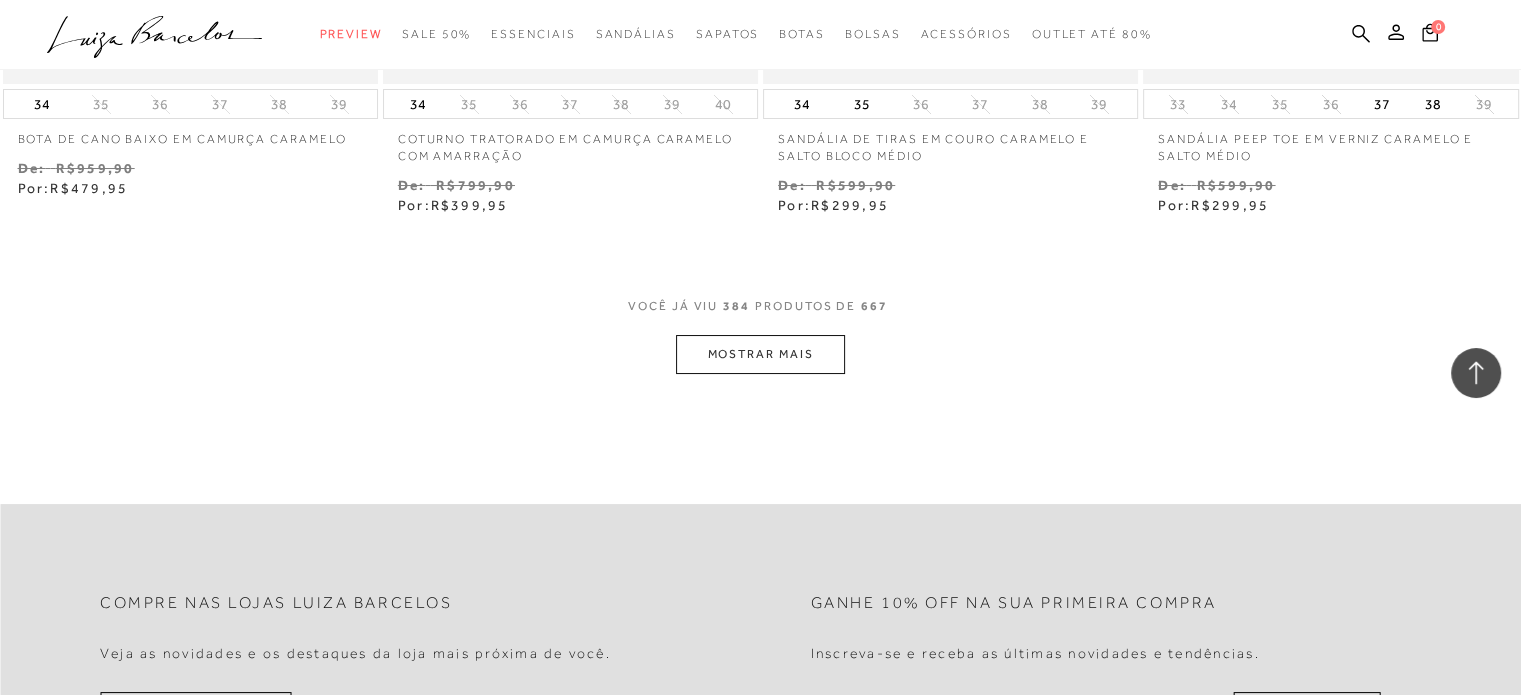 click on "MOSTRAR MAIS" at bounding box center [760, 354] 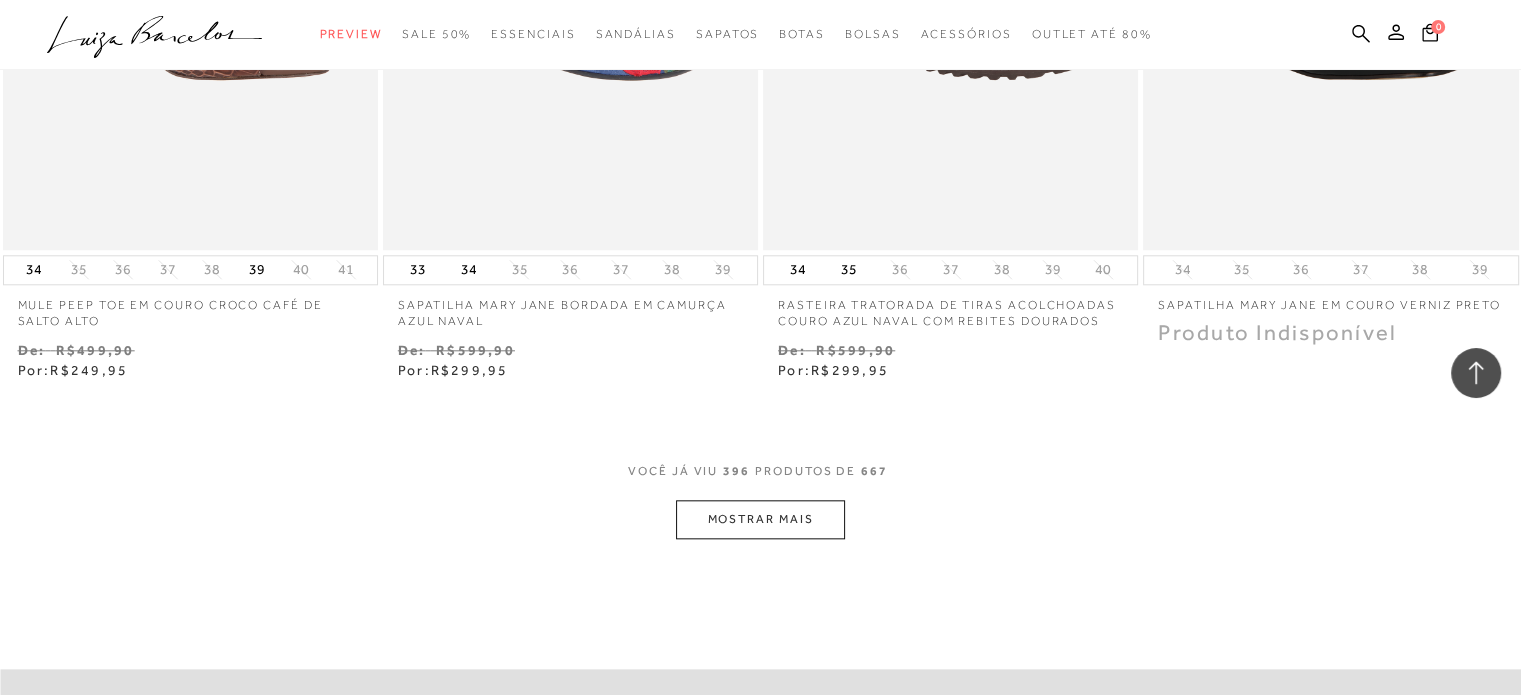 scroll, scrollTop: 70476, scrollLeft: 0, axis: vertical 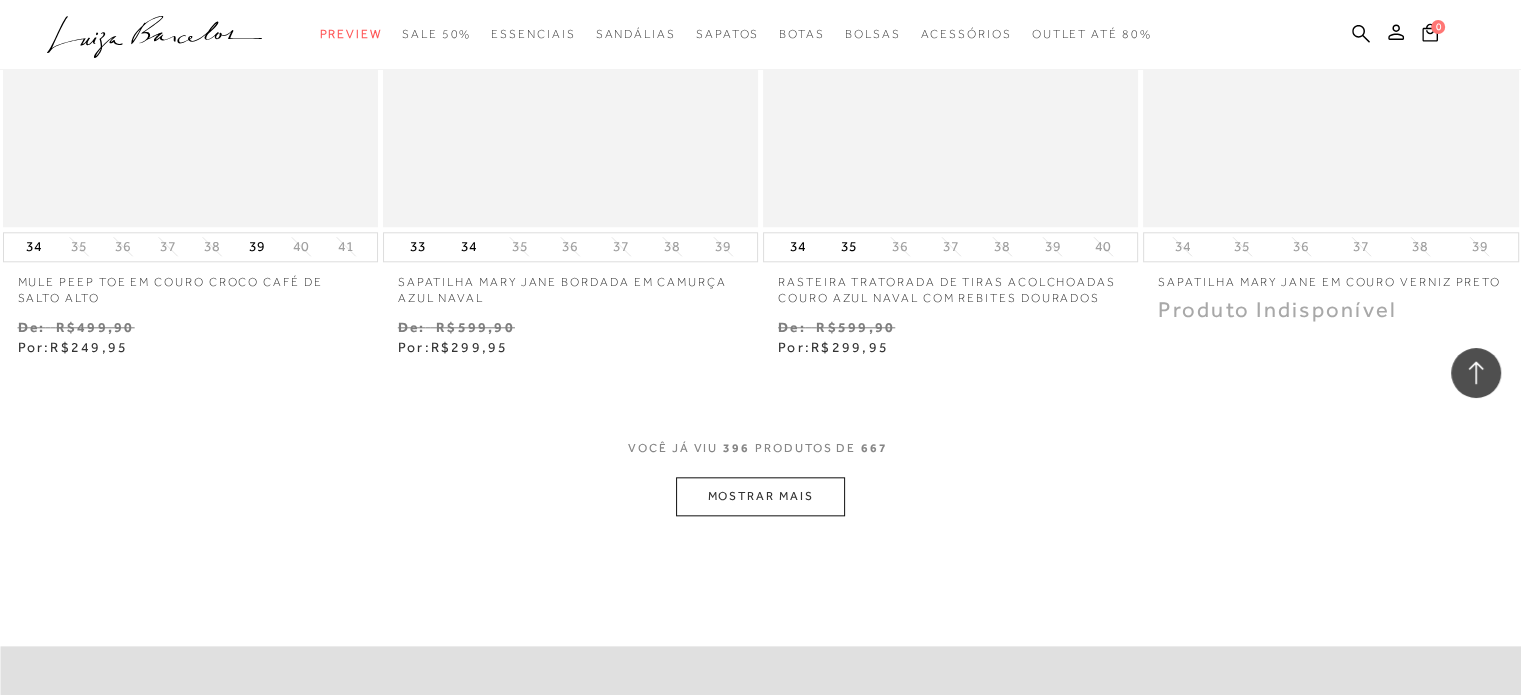 click on "MOSTRAR MAIS" at bounding box center [760, 496] 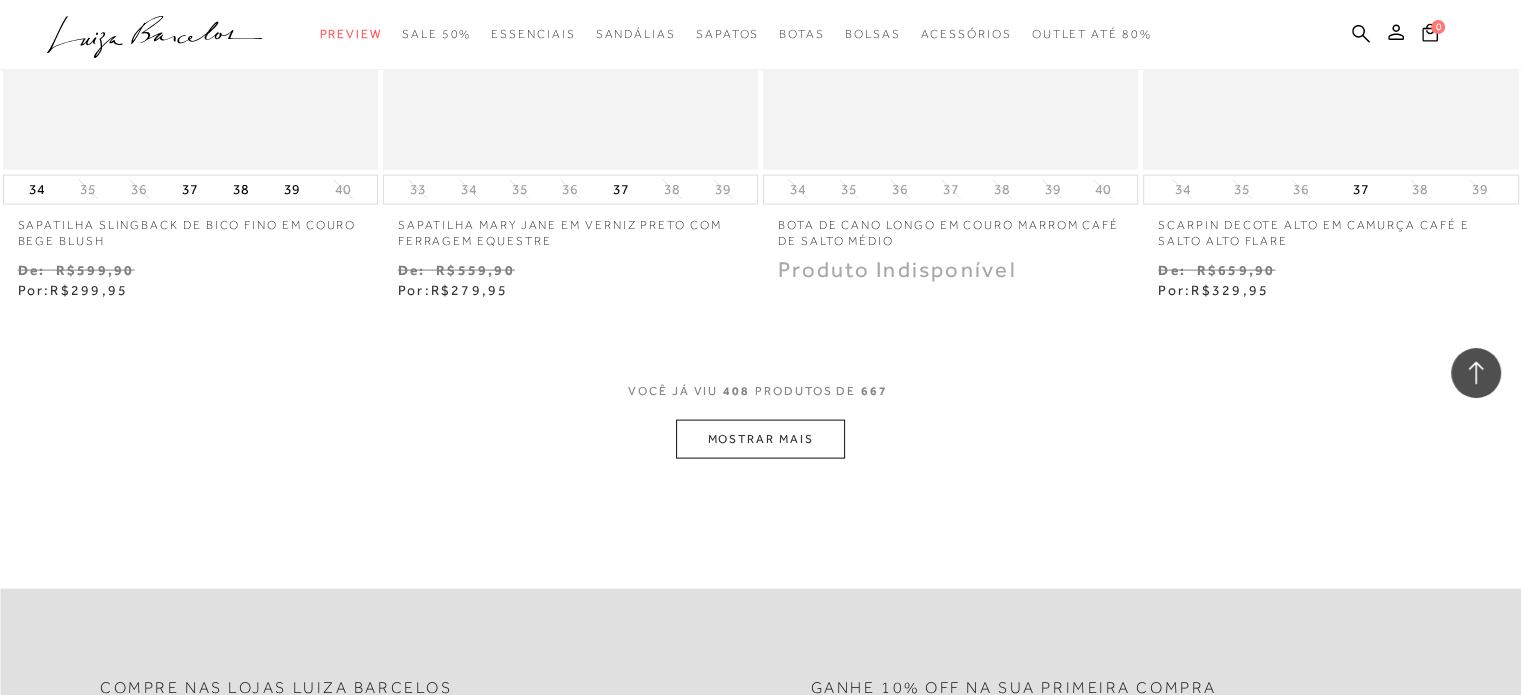 scroll, scrollTop: 72676, scrollLeft: 0, axis: vertical 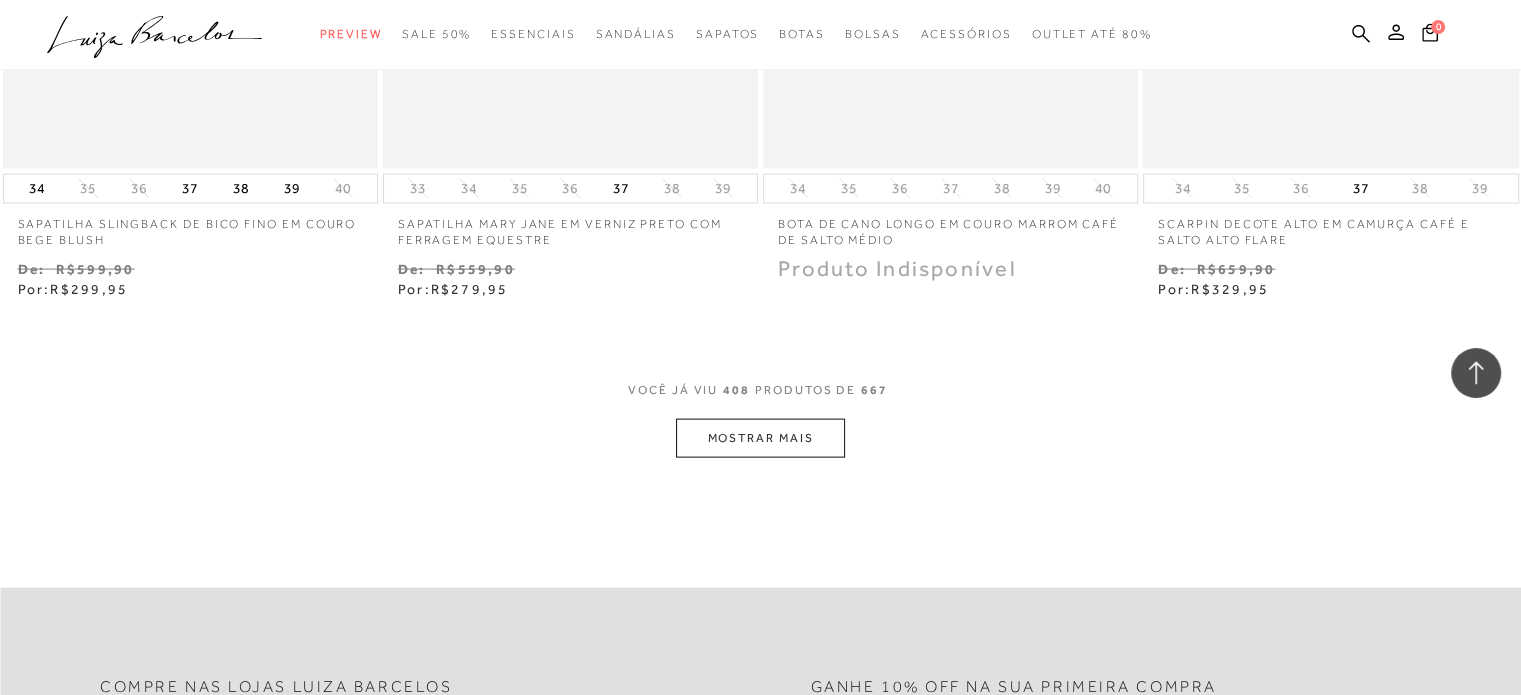 click on "MOSTRAR MAIS" at bounding box center [760, 438] 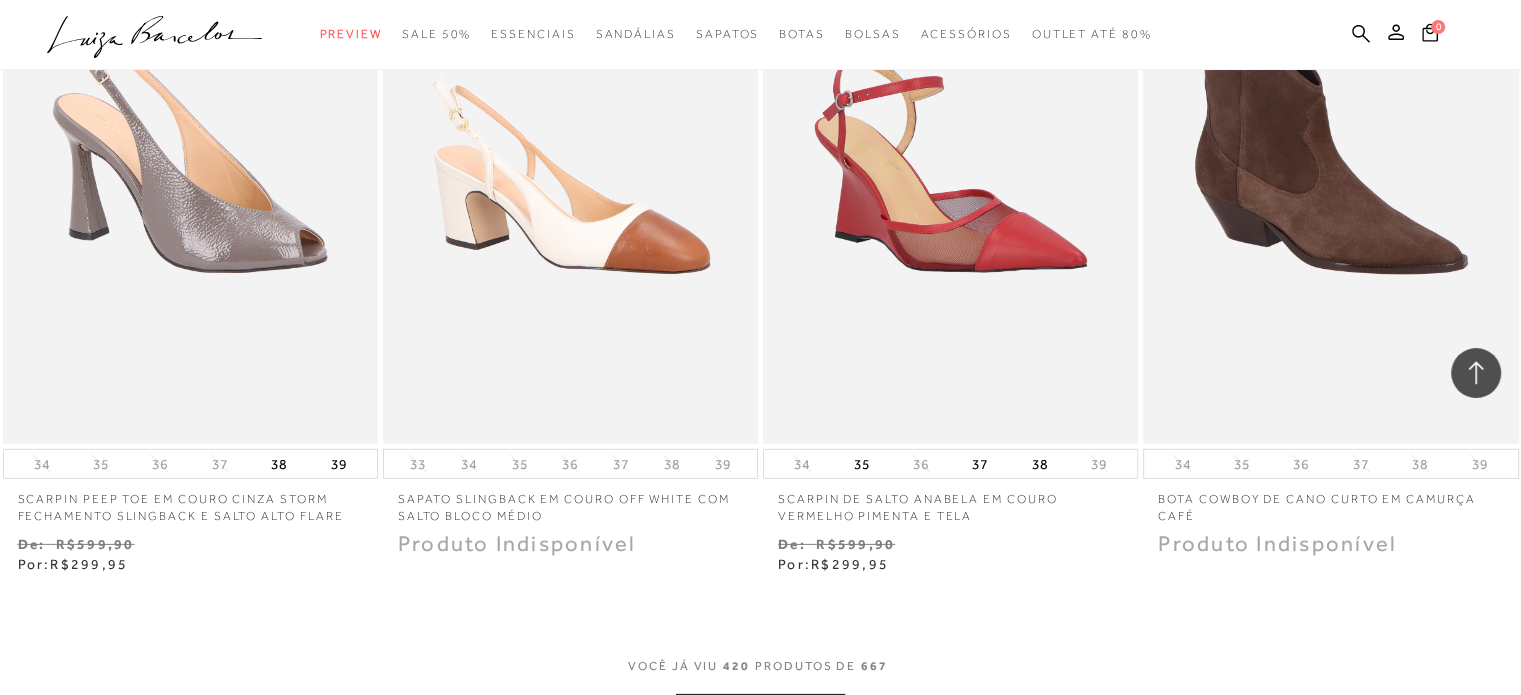 scroll, scrollTop: 74576, scrollLeft: 0, axis: vertical 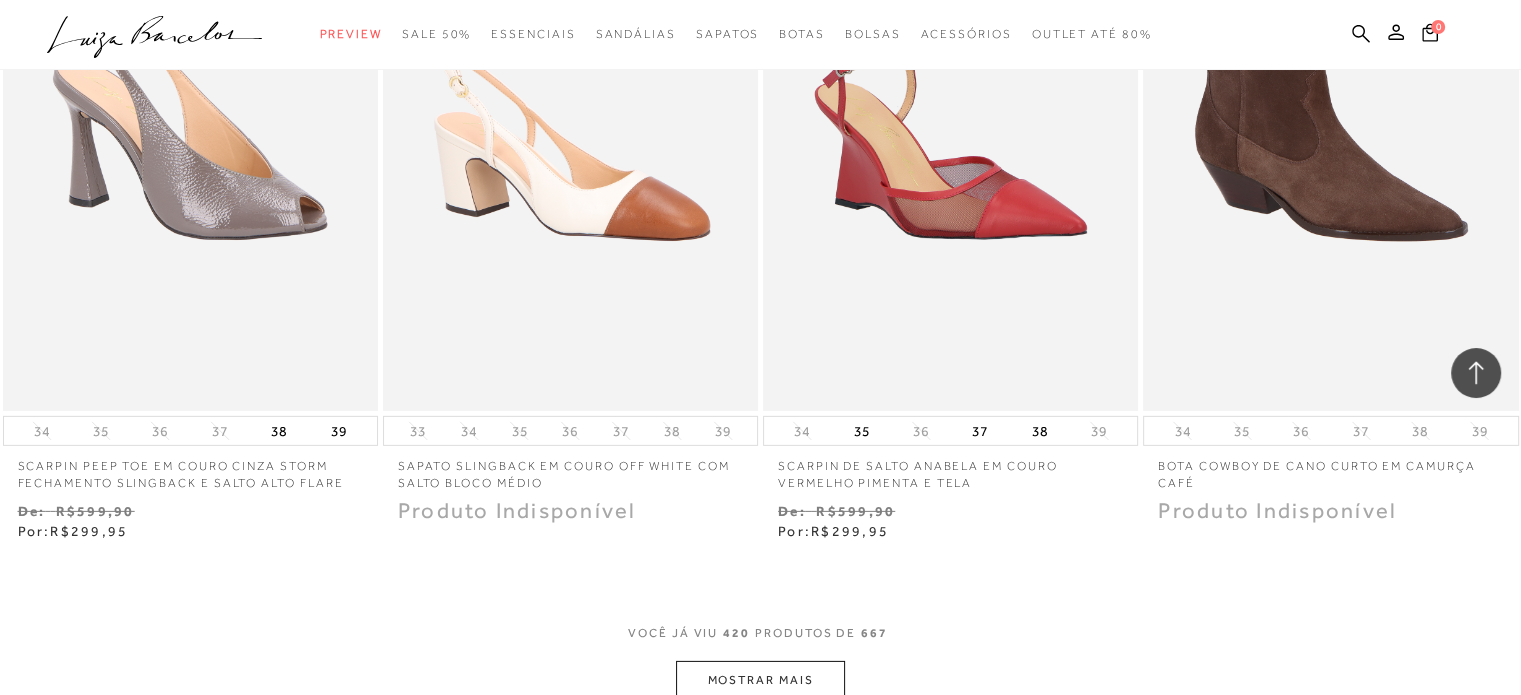click on "MOSTRAR MAIS" at bounding box center (760, 680) 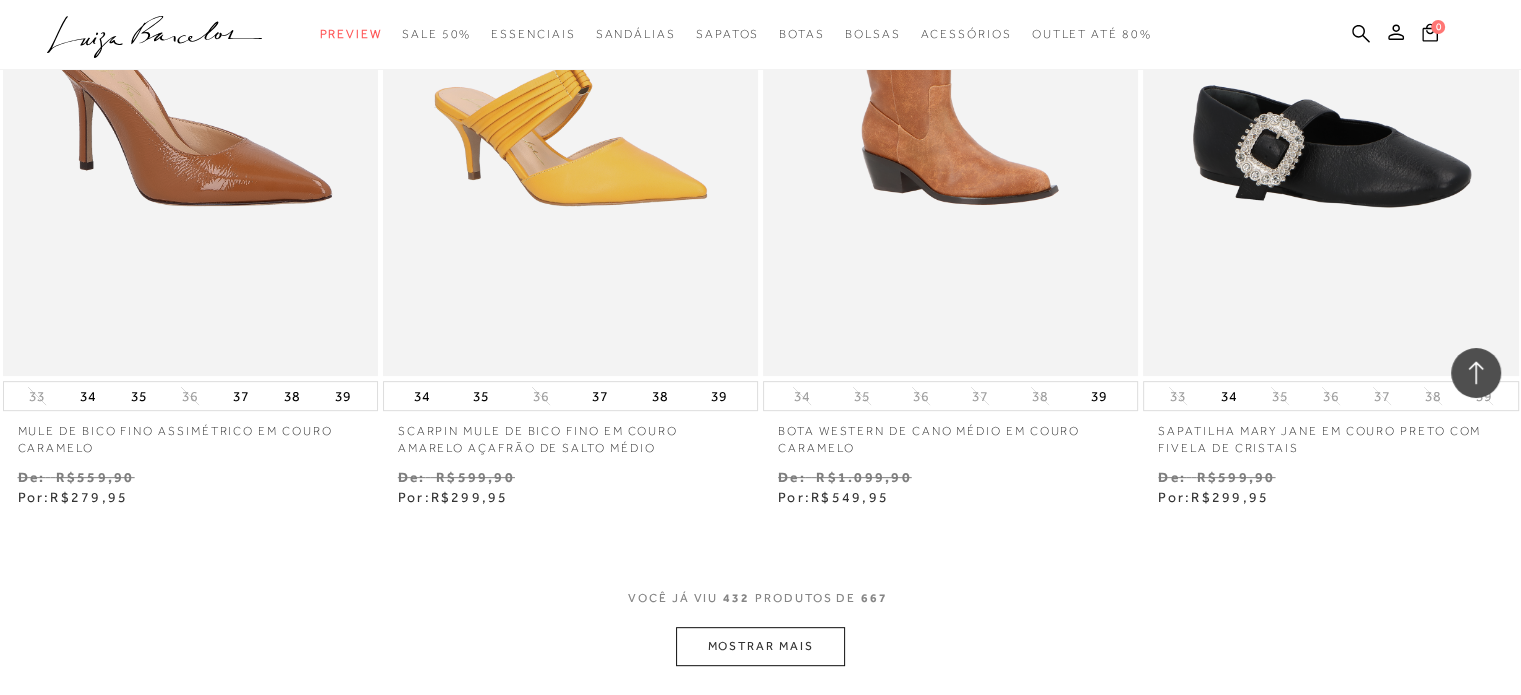 scroll, scrollTop: 76976, scrollLeft: 0, axis: vertical 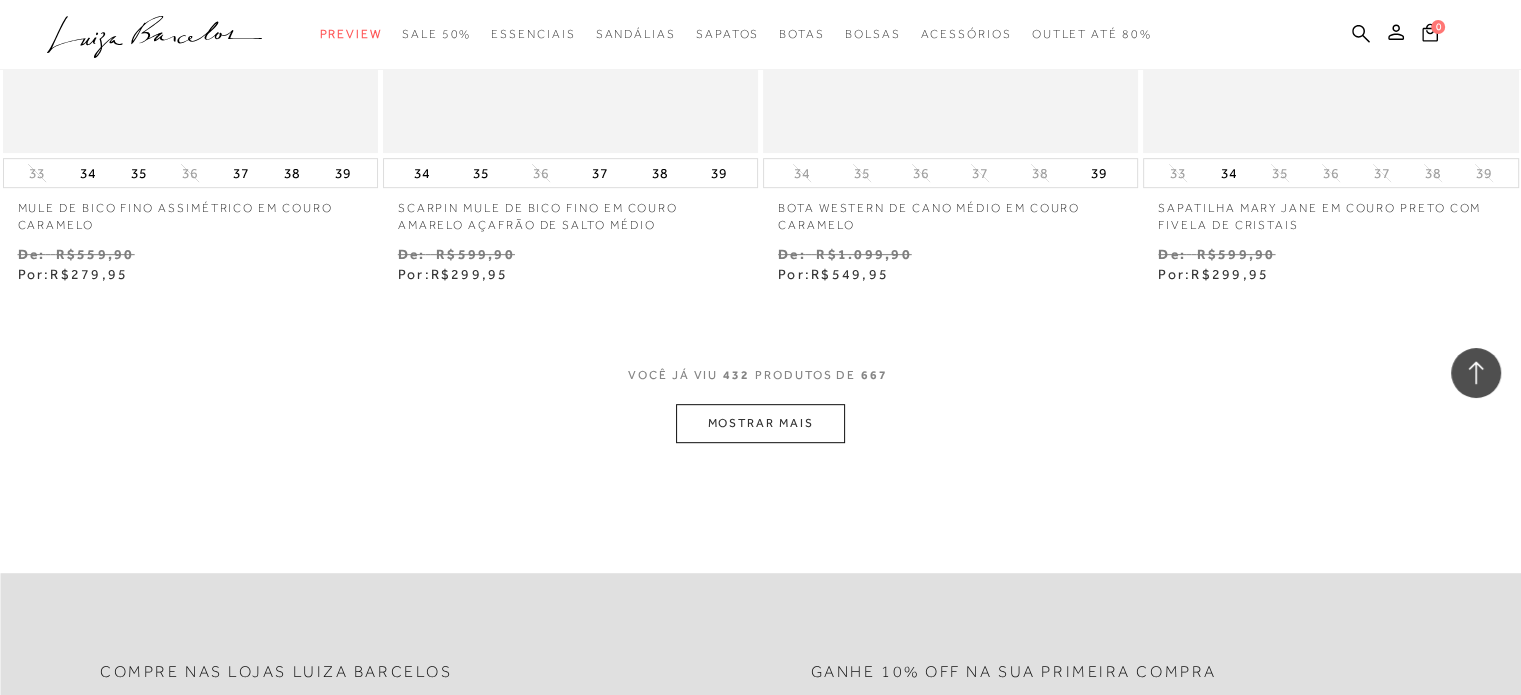 click on "MOSTRAR MAIS" at bounding box center (760, 423) 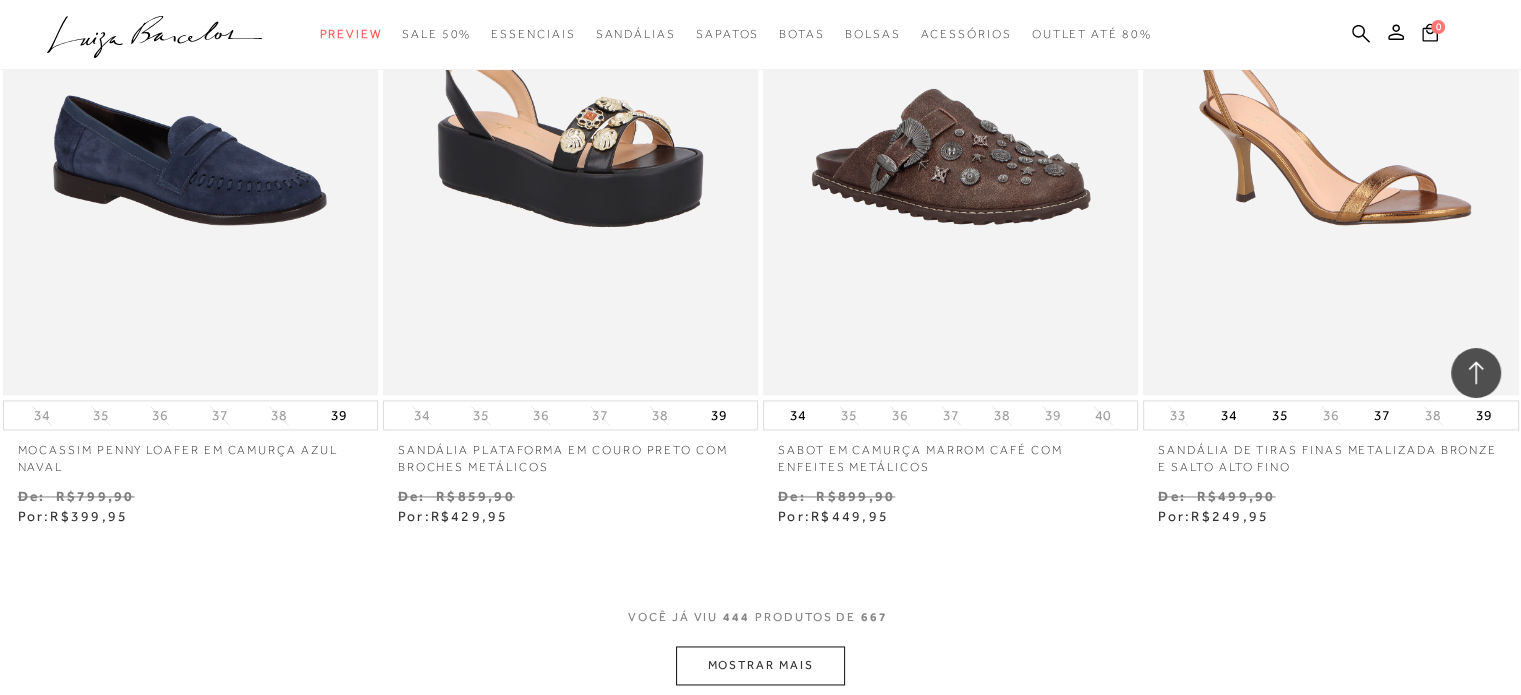 scroll, scrollTop: 79076, scrollLeft: 0, axis: vertical 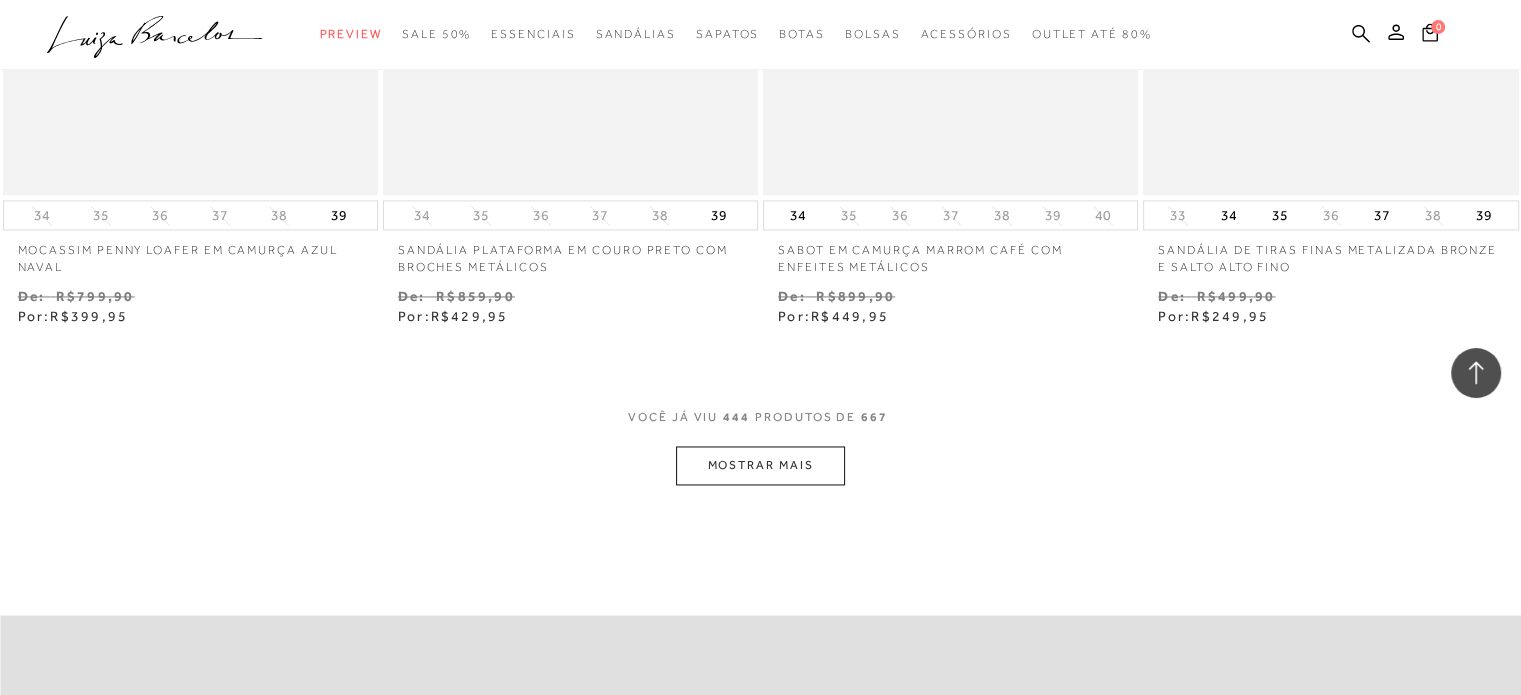 click on "MOSTRAR MAIS" at bounding box center [760, 465] 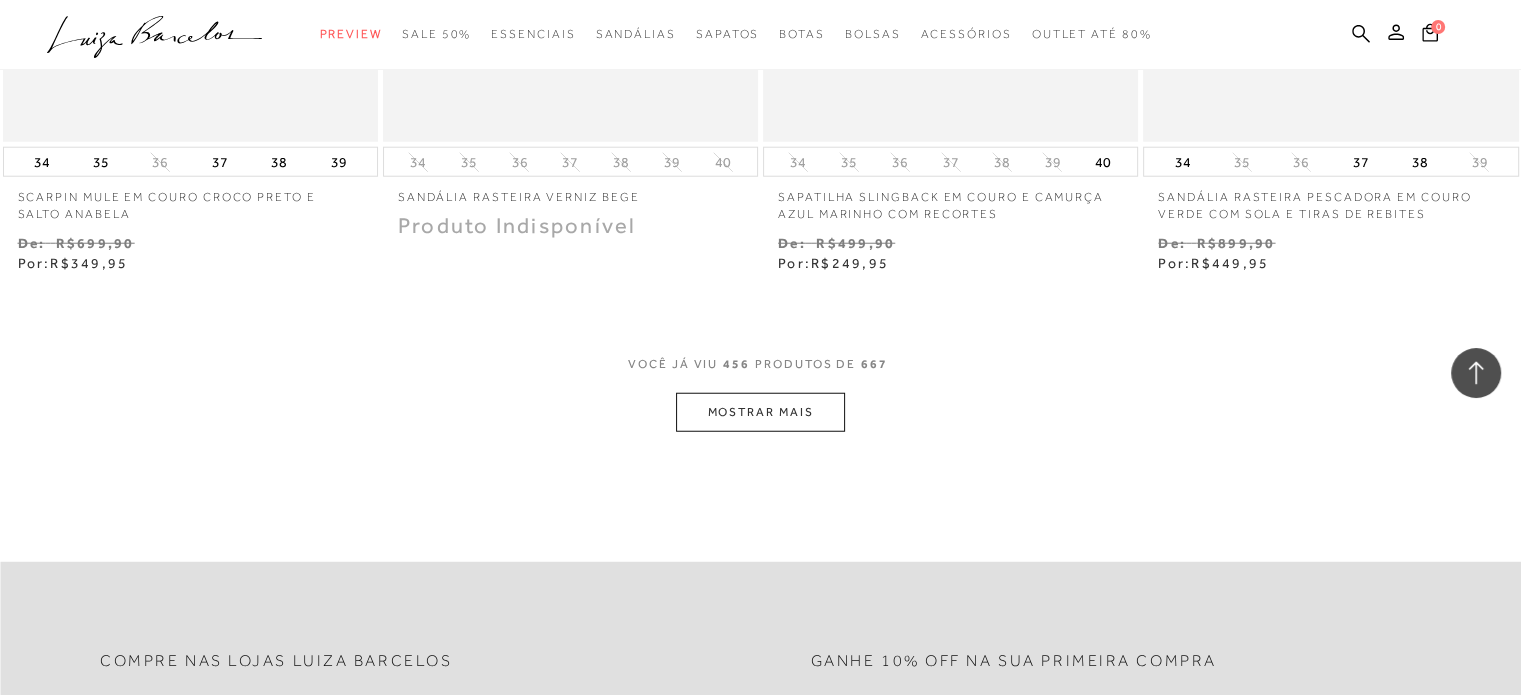 scroll, scrollTop: 81276, scrollLeft: 0, axis: vertical 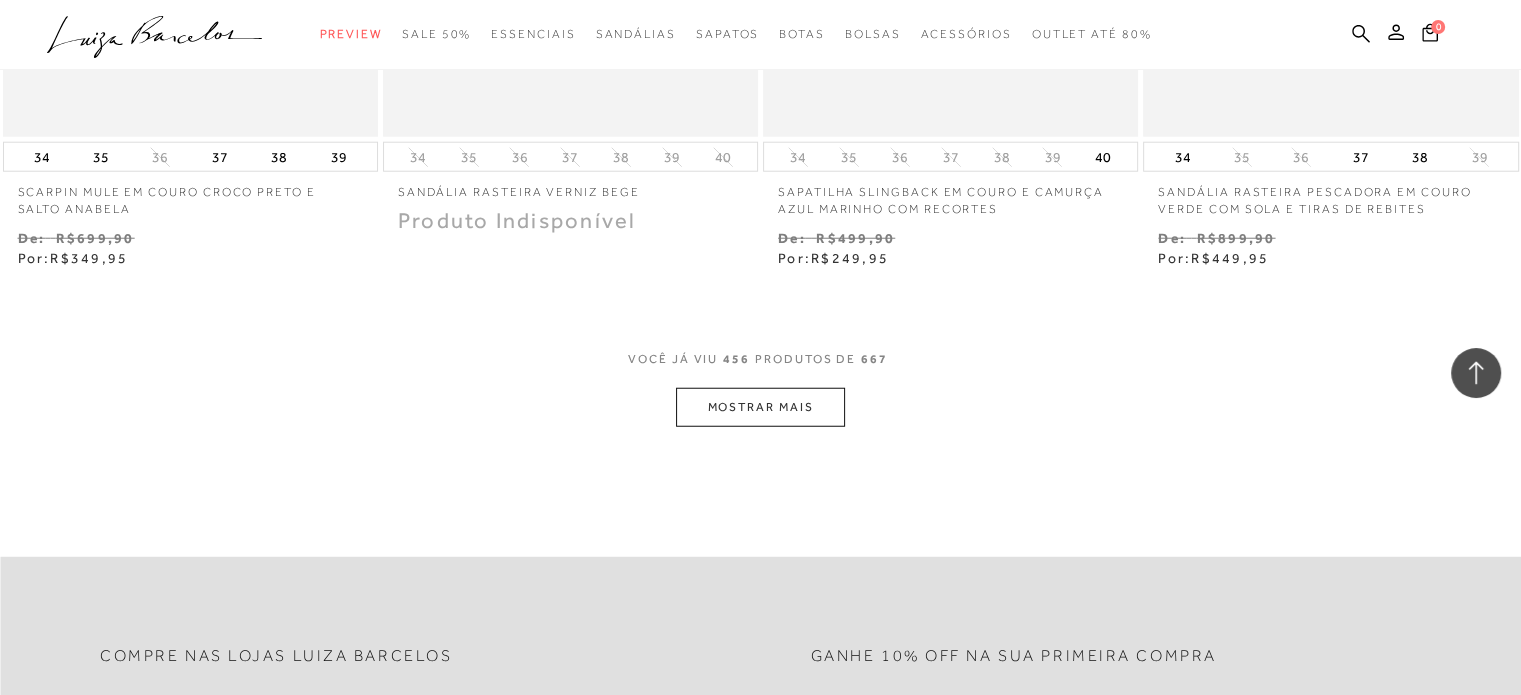 click on "MOSTRAR MAIS" at bounding box center [760, 407] 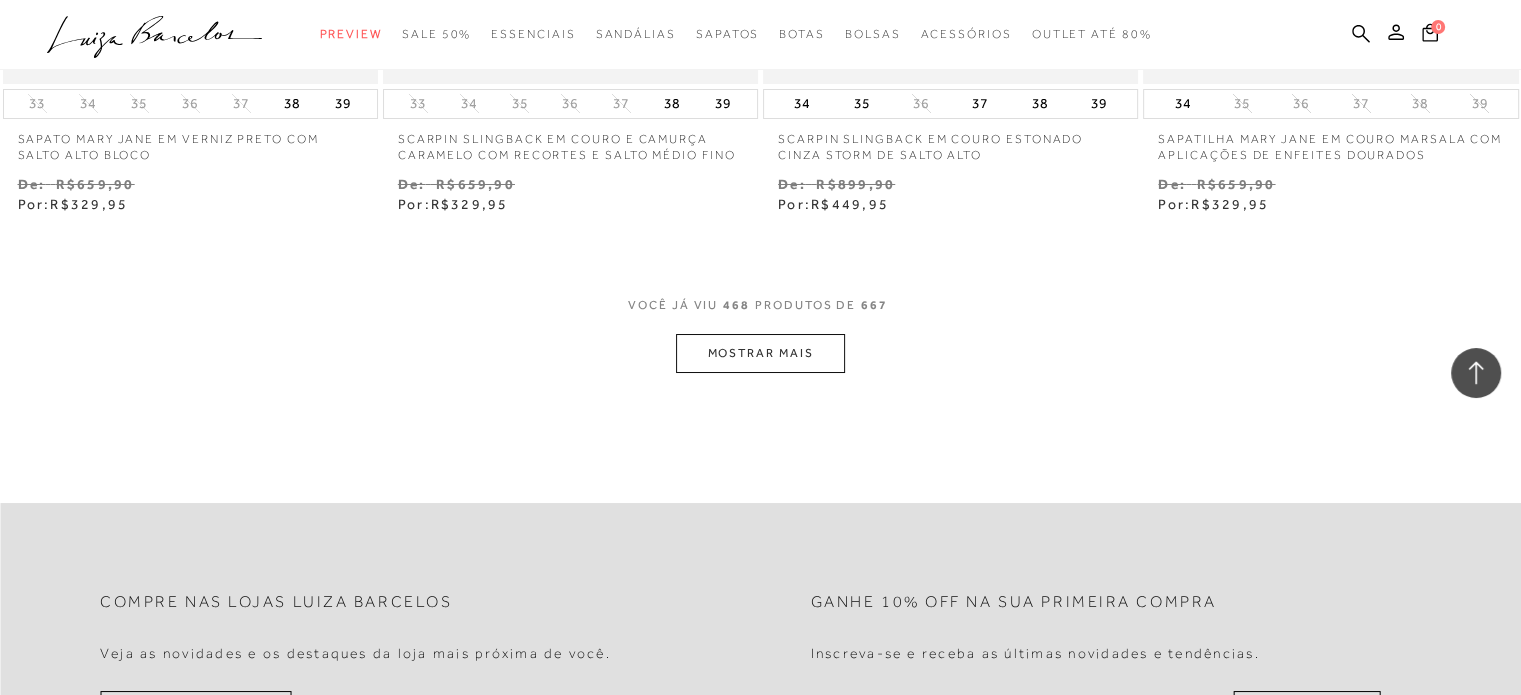 scroll, scrollTop: 83476, scrollLeft: 0, axis: vertical 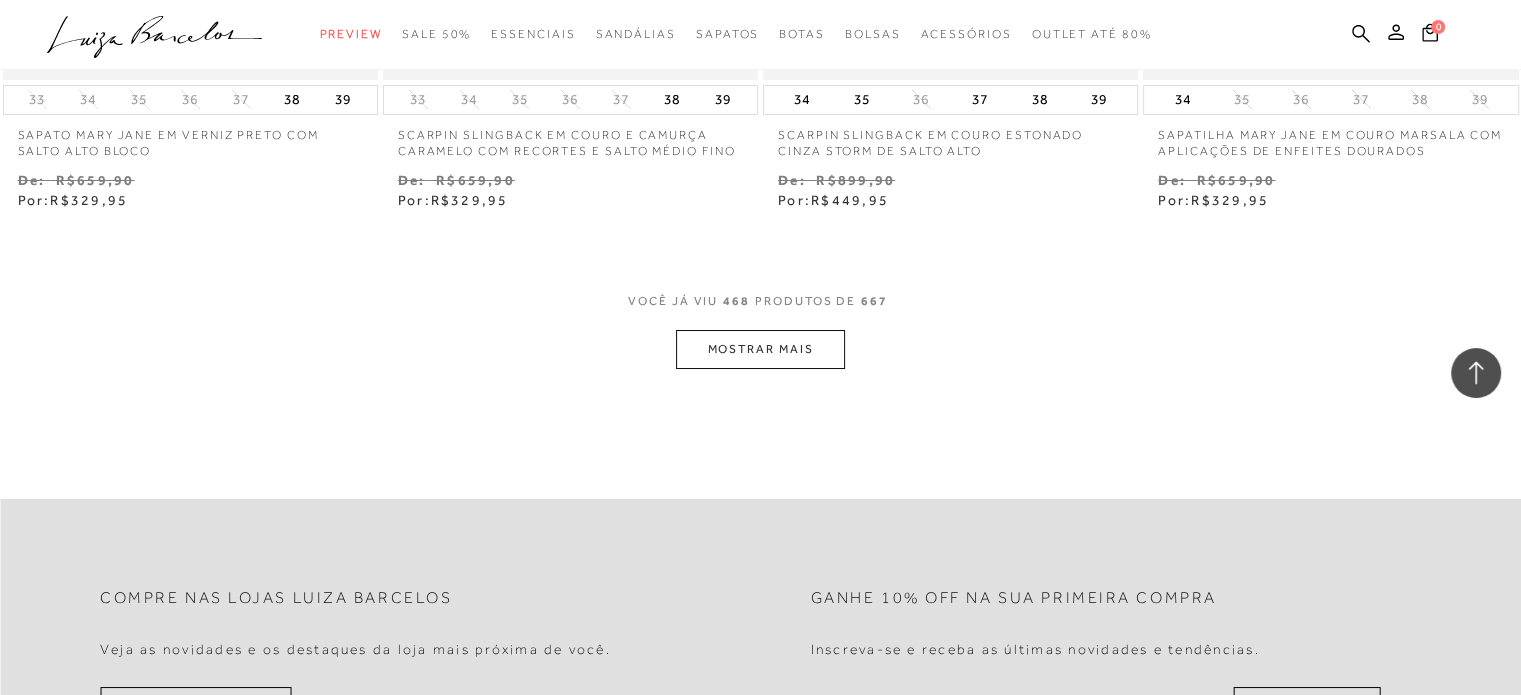 click on "MOSTRAR MAIS" at bounding box center (760, 349) 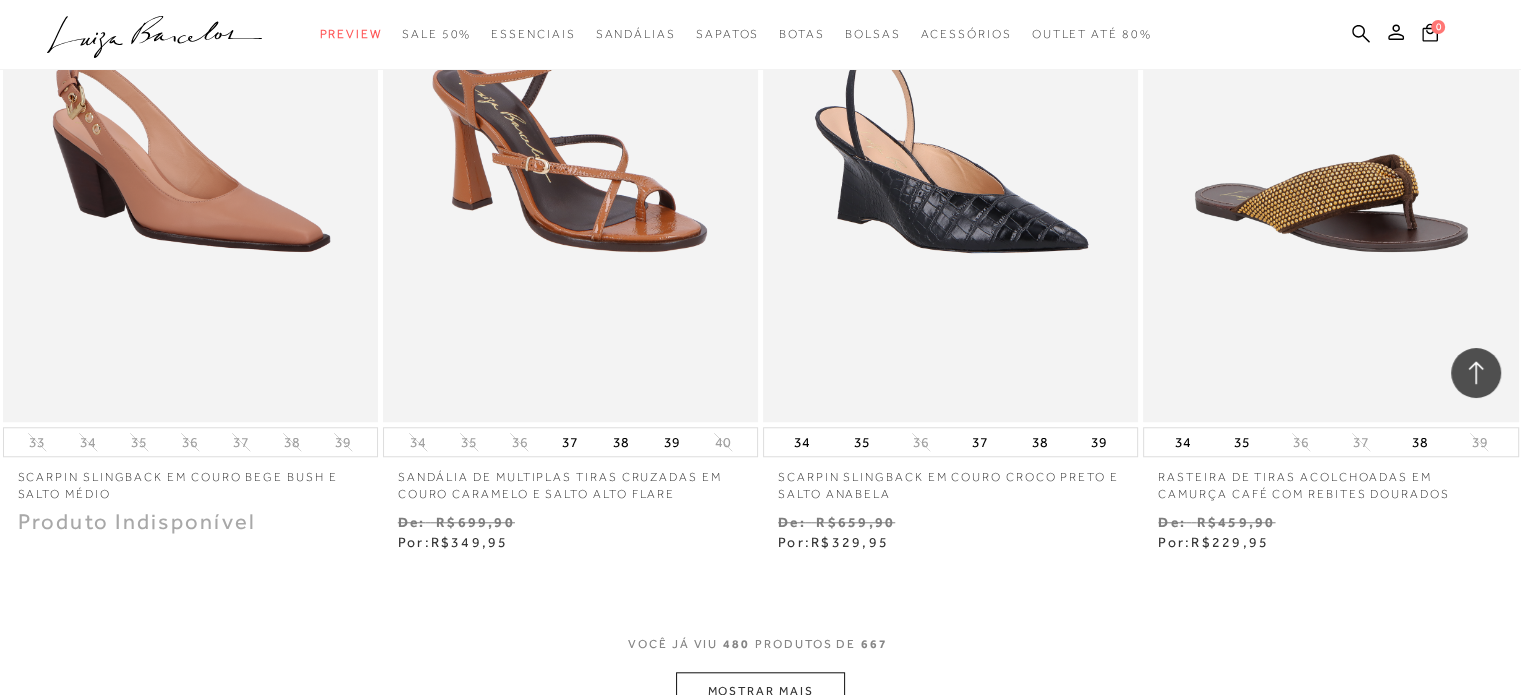 scroll, scrollTop: 85476, scrollLeft: 0, axis: vertical 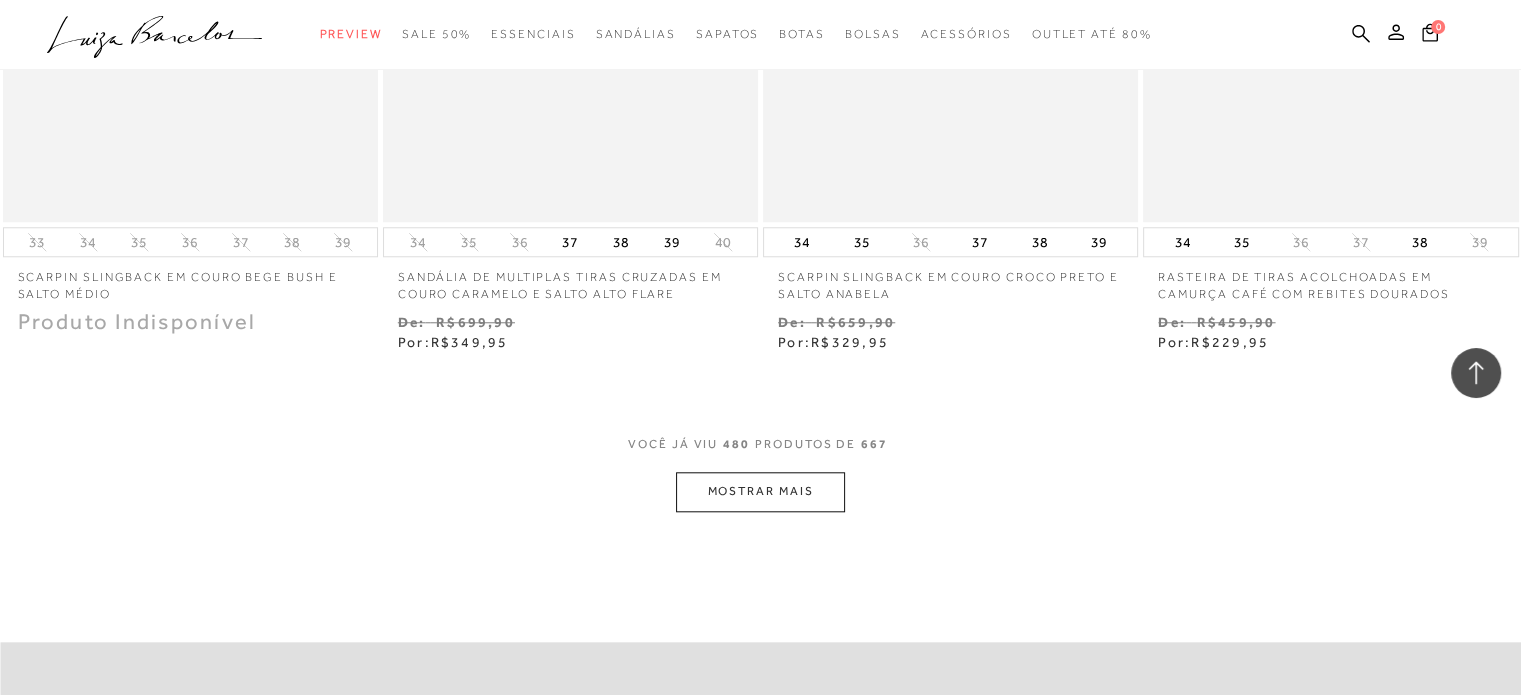 click on "MOSTRAR MAIS" at bounding box center [760, 491] 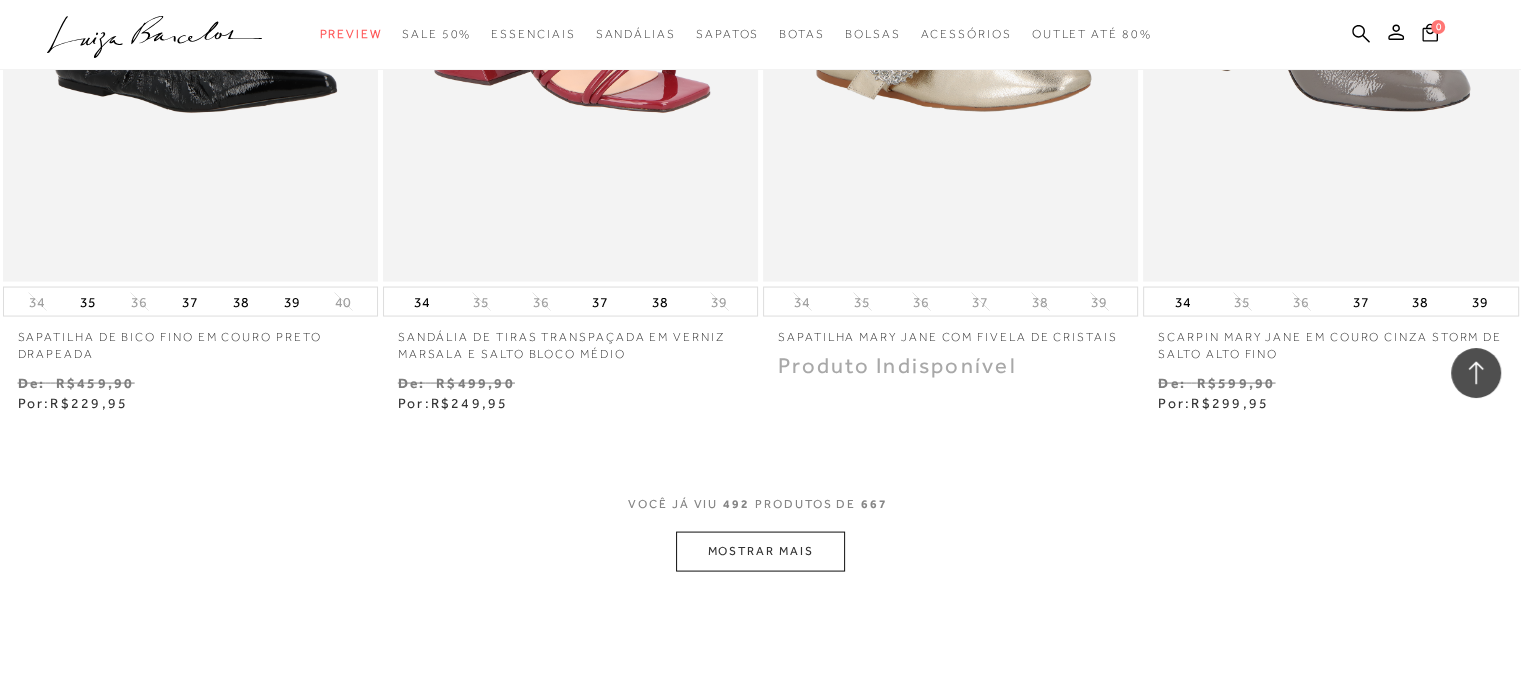 scroll, scrollTop: 87676, scrollLeft: 0, axis: vertical 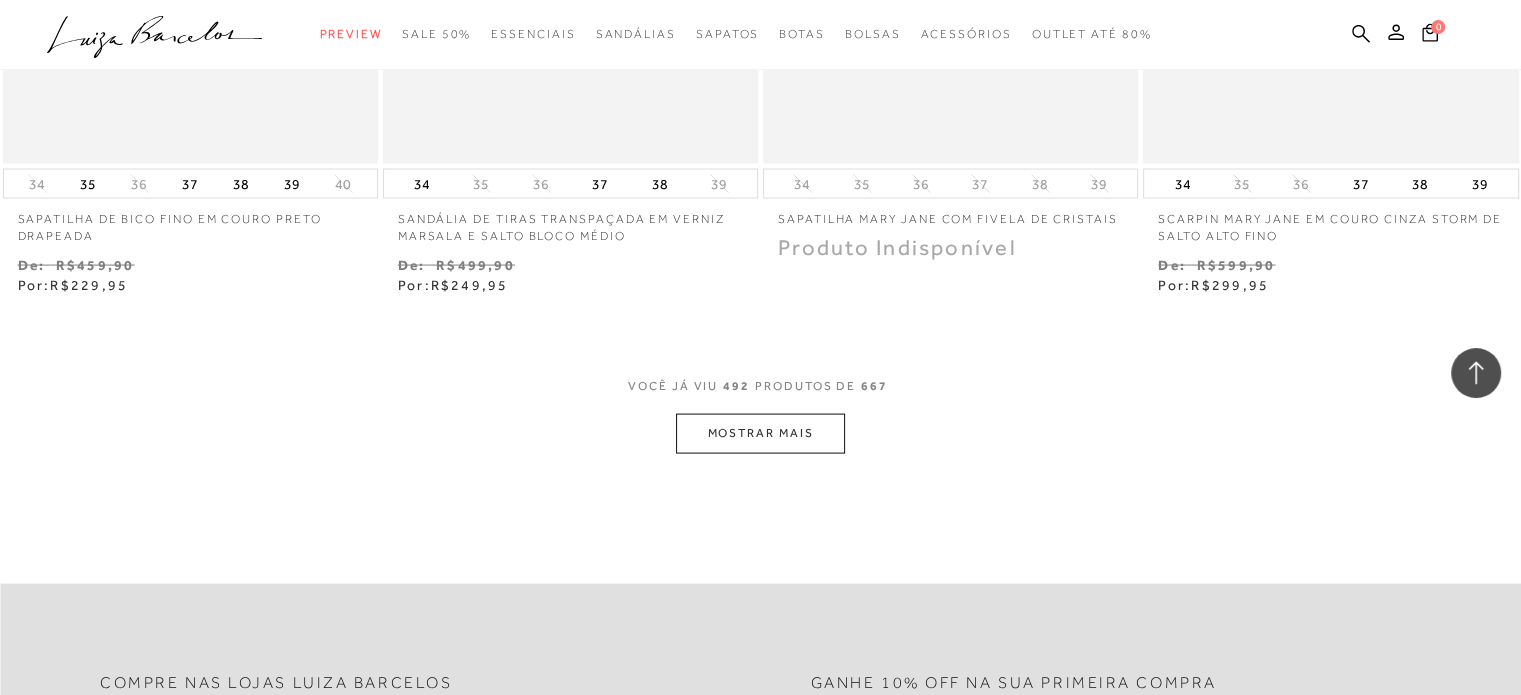 click on "MOSTRAR MAIS" at bounding box center [760, 433] 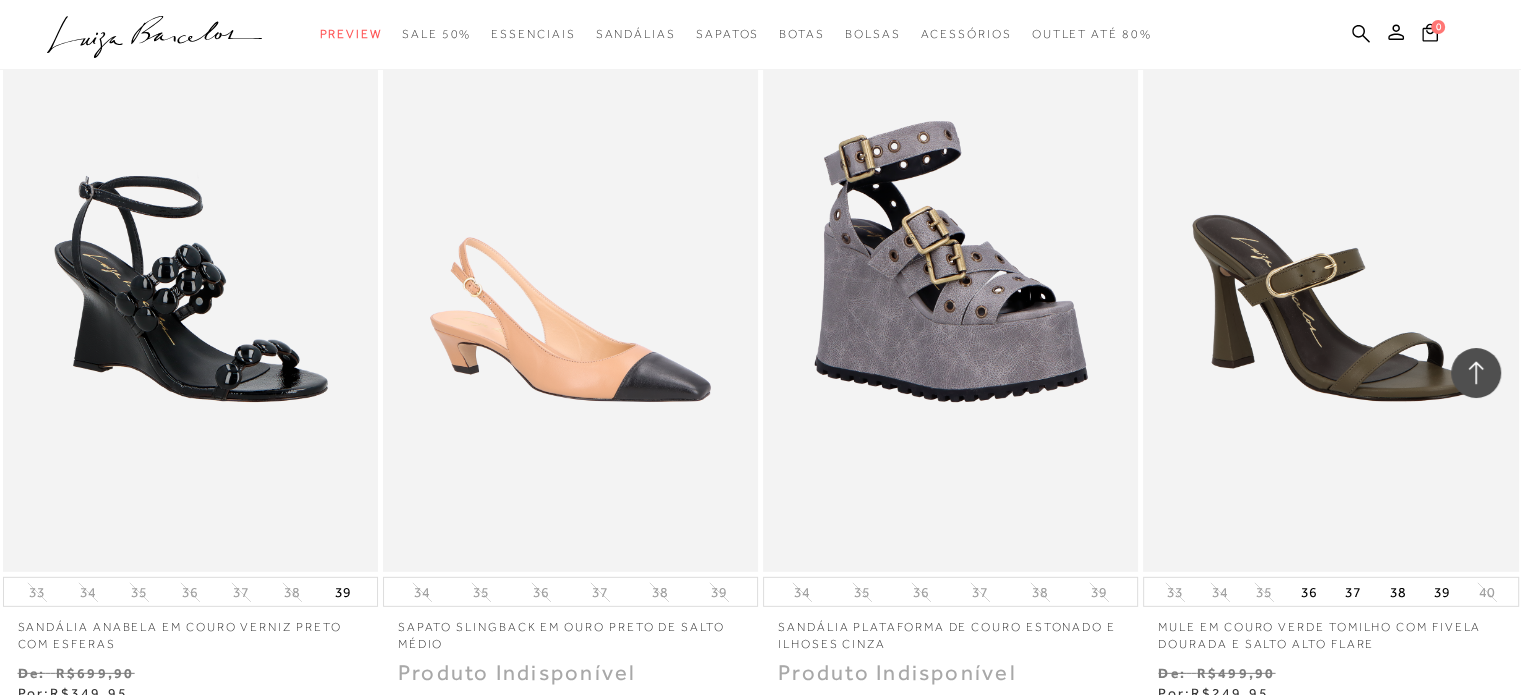 scroll, scrollTop: 89576, scrollLeft: 0, axis: vertical 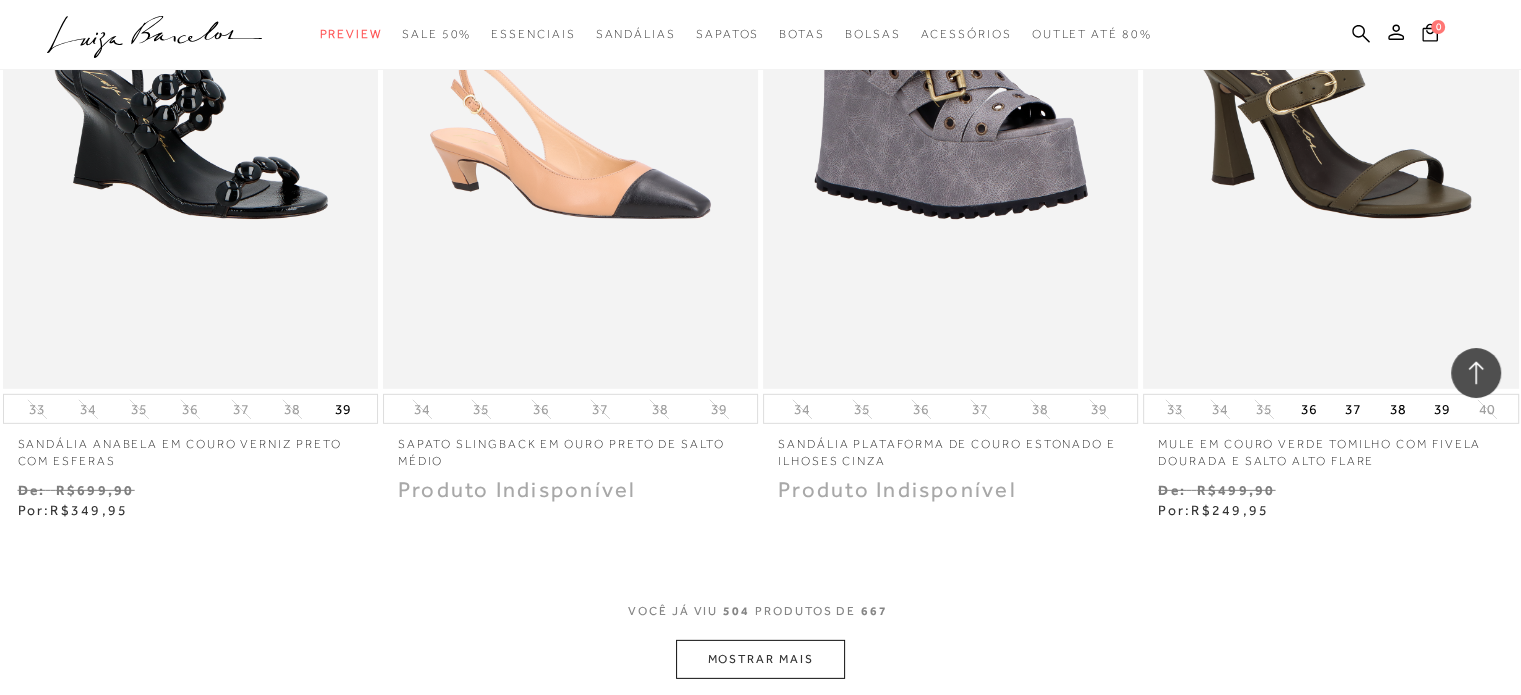 click on "MOSTRAR MAIS" at bounding box center (760, 659) 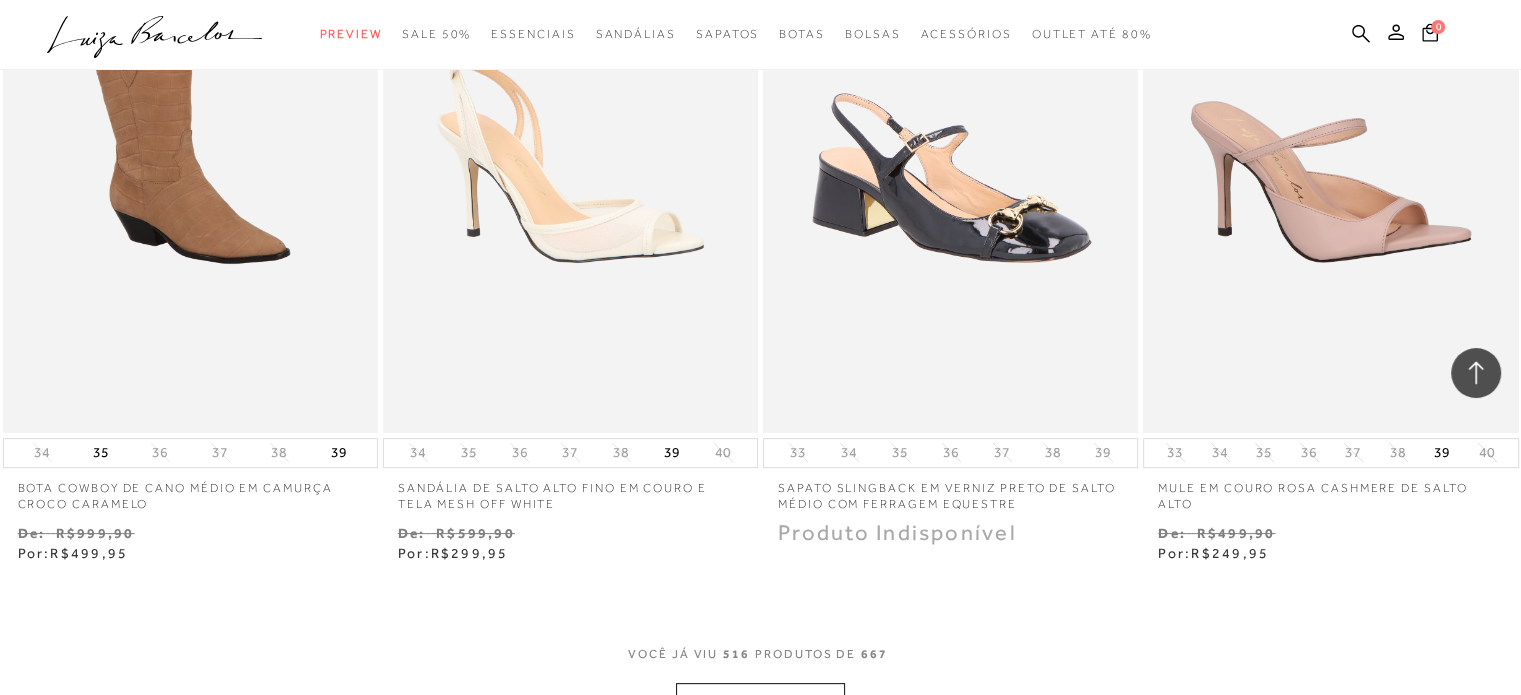 scroll, scrollTop: 91676, scrollLeft: 0, axis: vertical 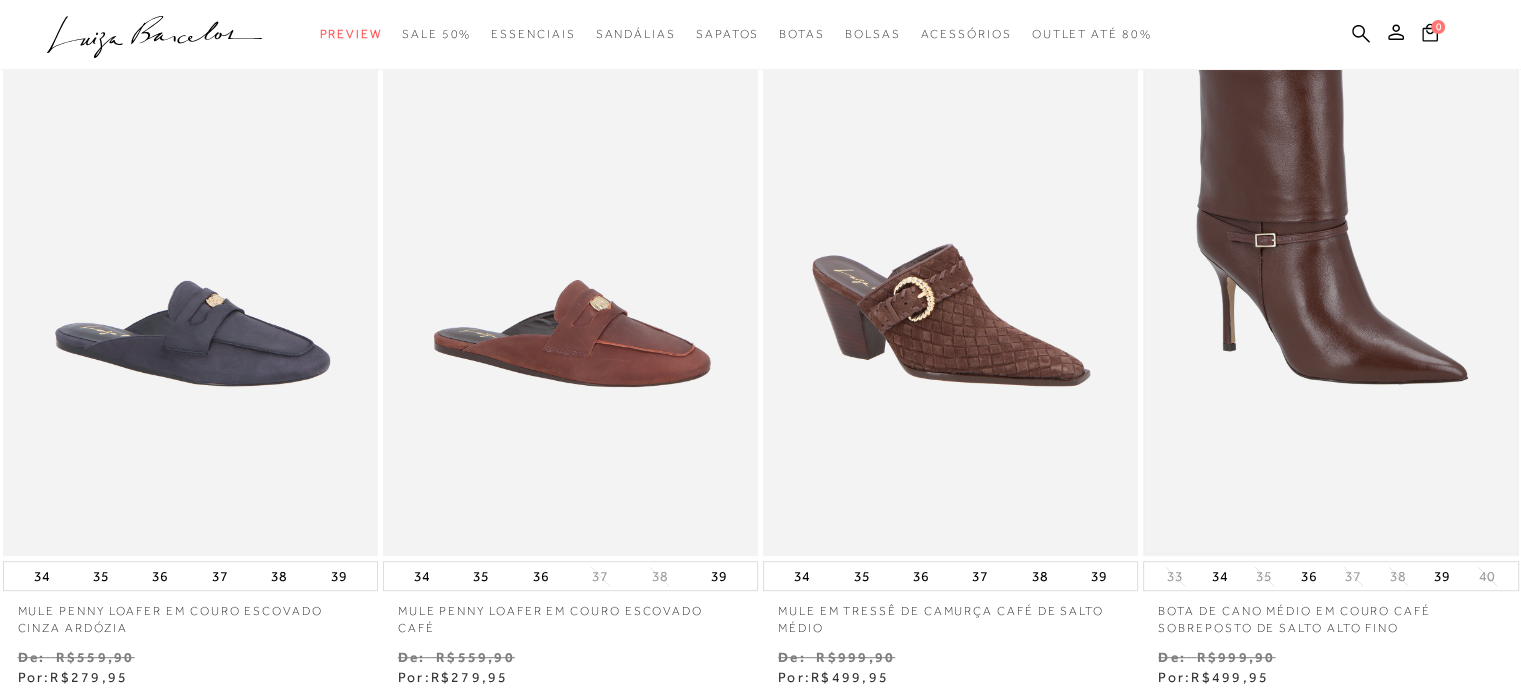 click at bounding box center [1330, 275] 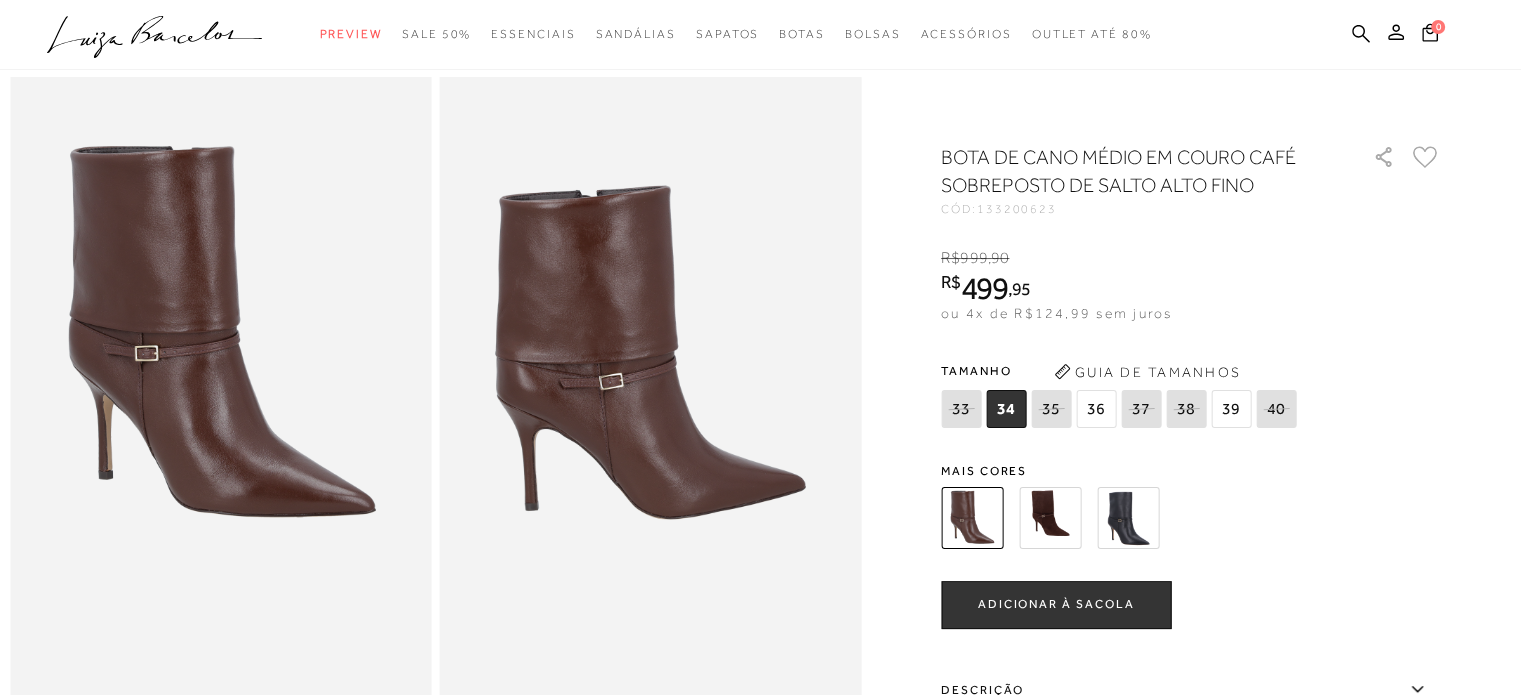 scroll, scrollTop: 100, scrollLeft: 0, axis: vertical 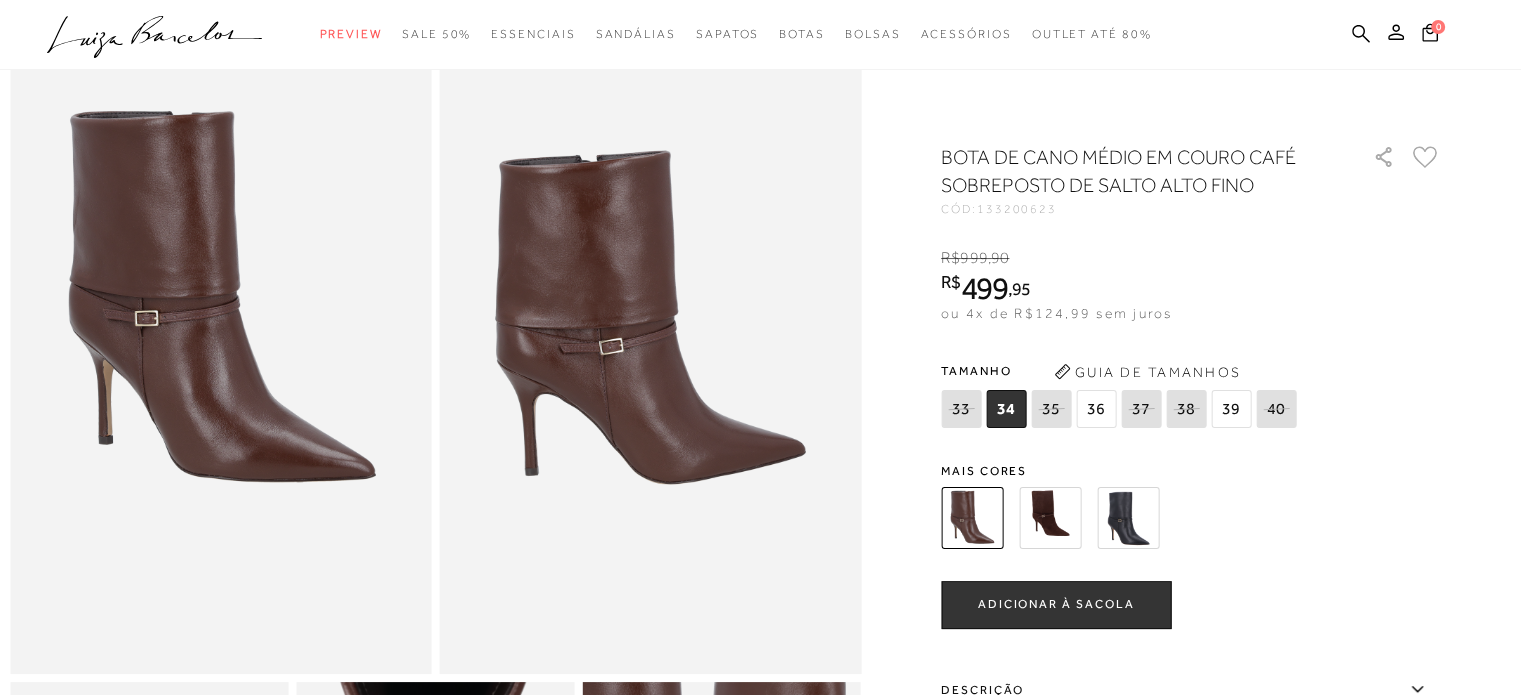 click on "36" at bounding box center [1096, 409] 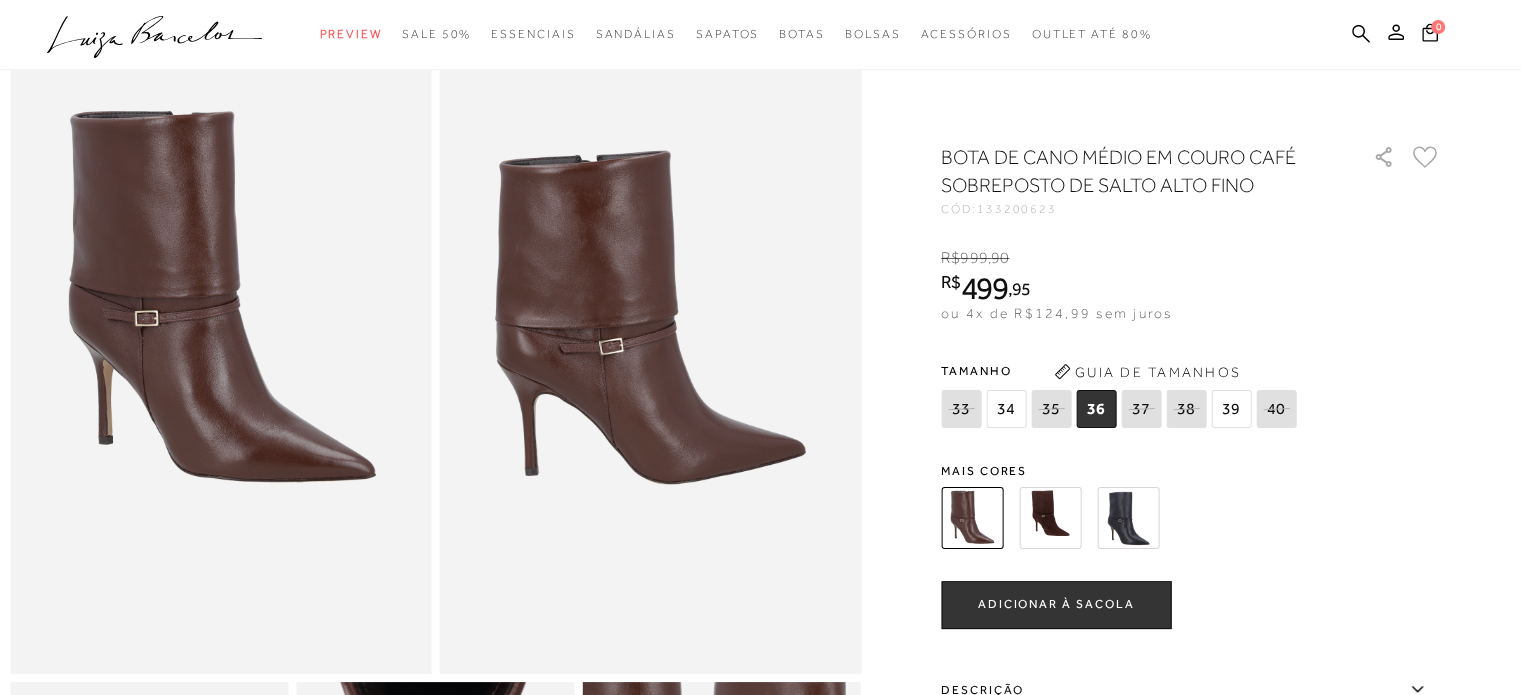 click on "ADICIONAR À SACOLA" at bounding box center [1056, 604] 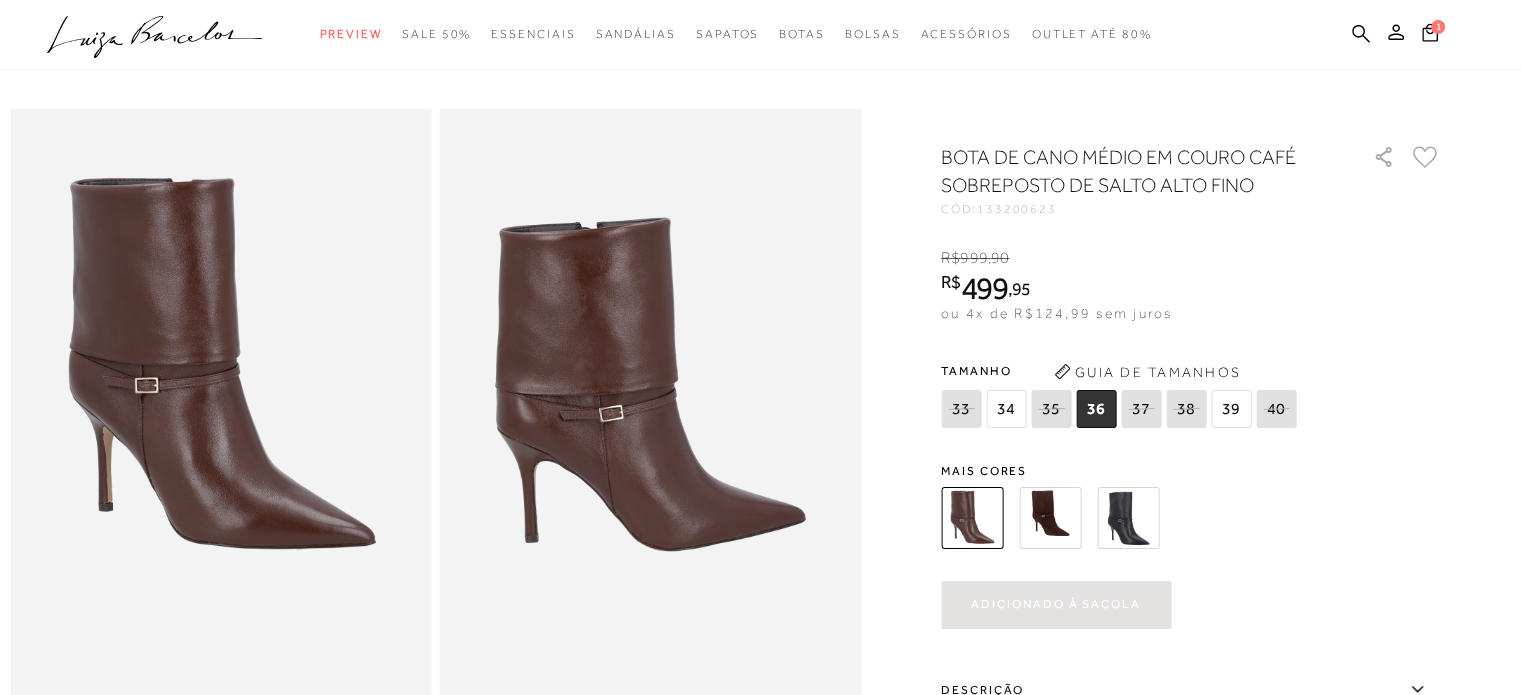 scroll, scrollTop: 0, scrollLeft: 0, axis: both 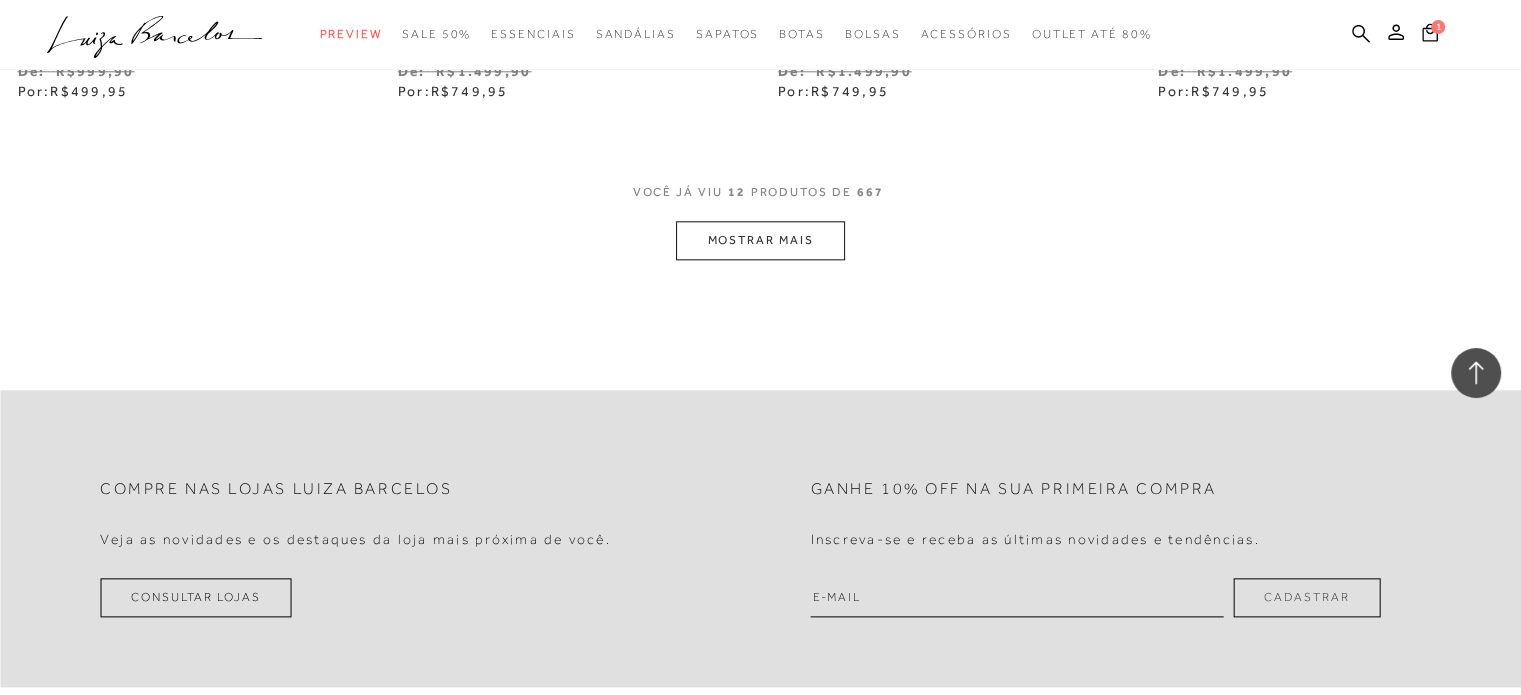 click on "MOSTRAR MAIS" at bounding box center [760, 240] 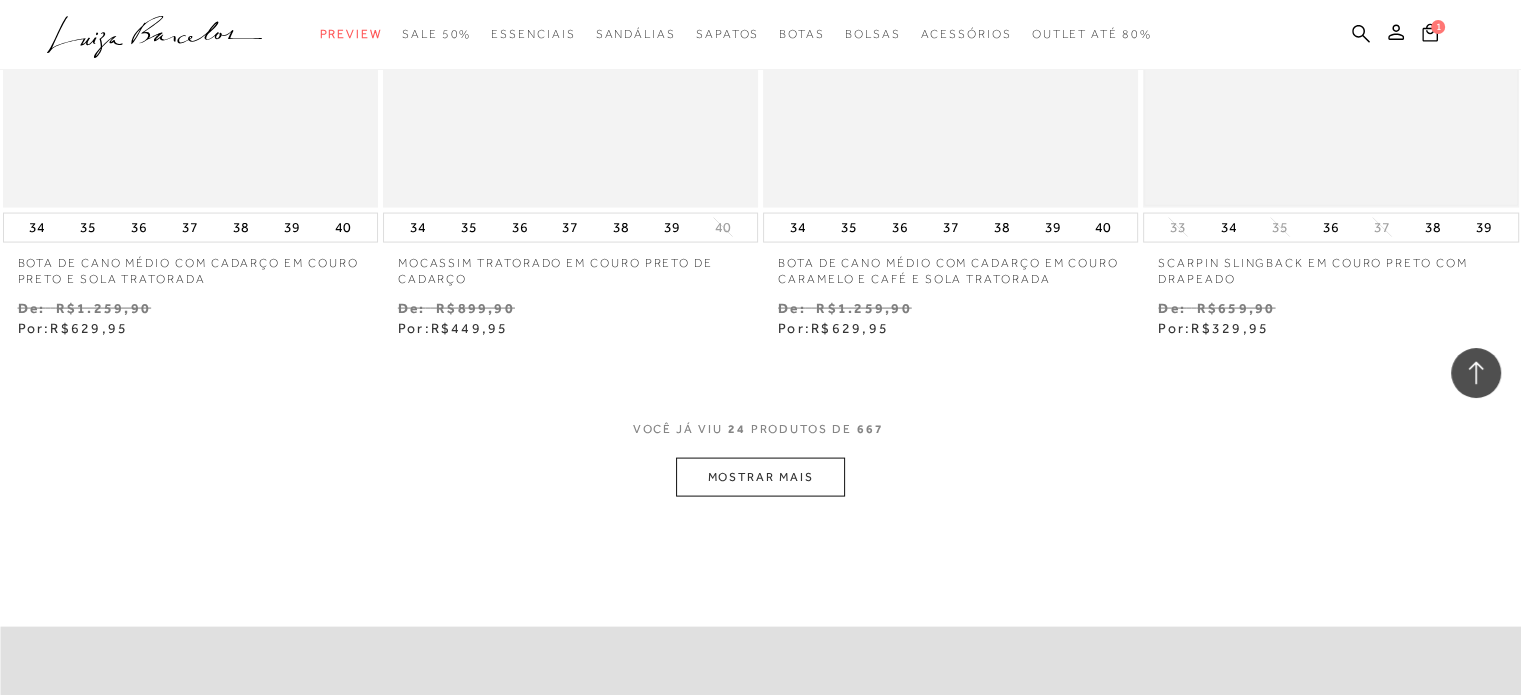 scroll, scrollTop: 4200, scrollLeft: 0, axis: vertical 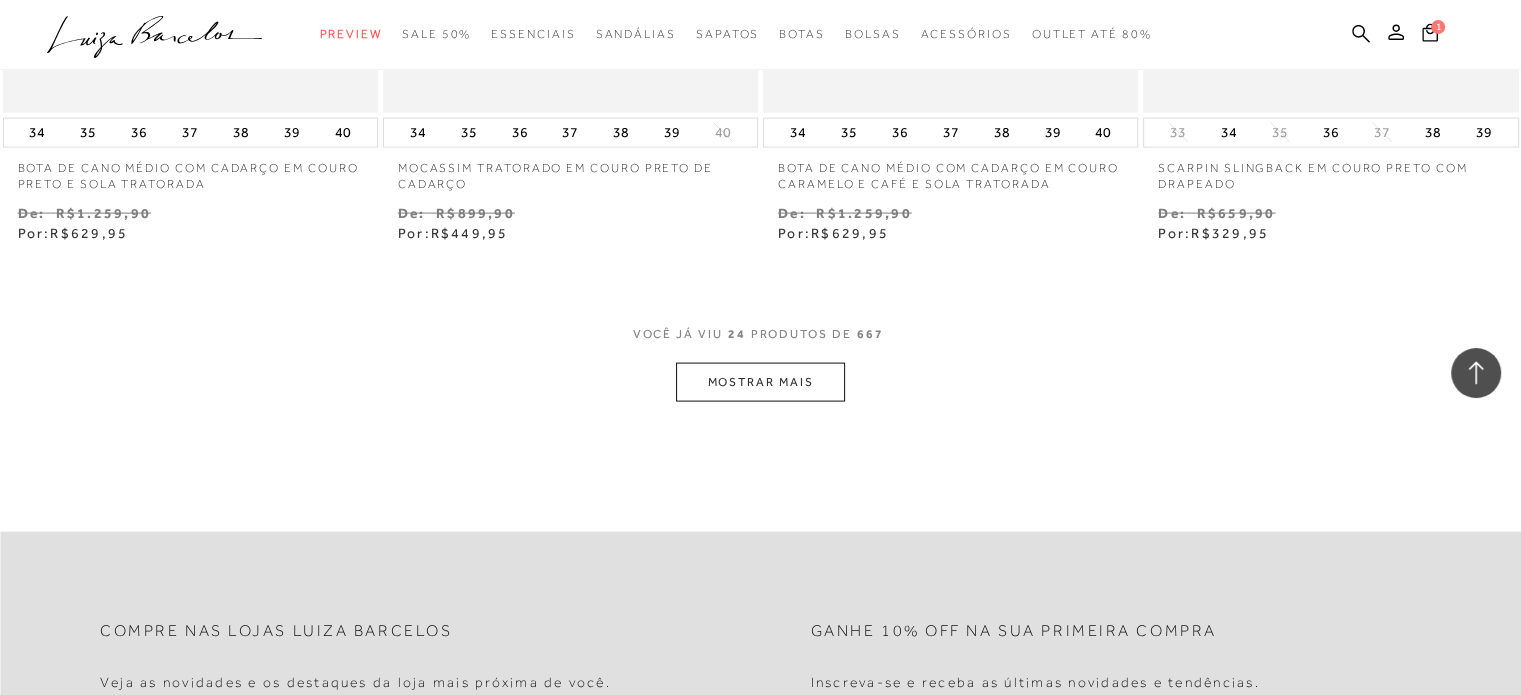 click on "MOSTRAR MAIS" at bounding box center [760, 382] 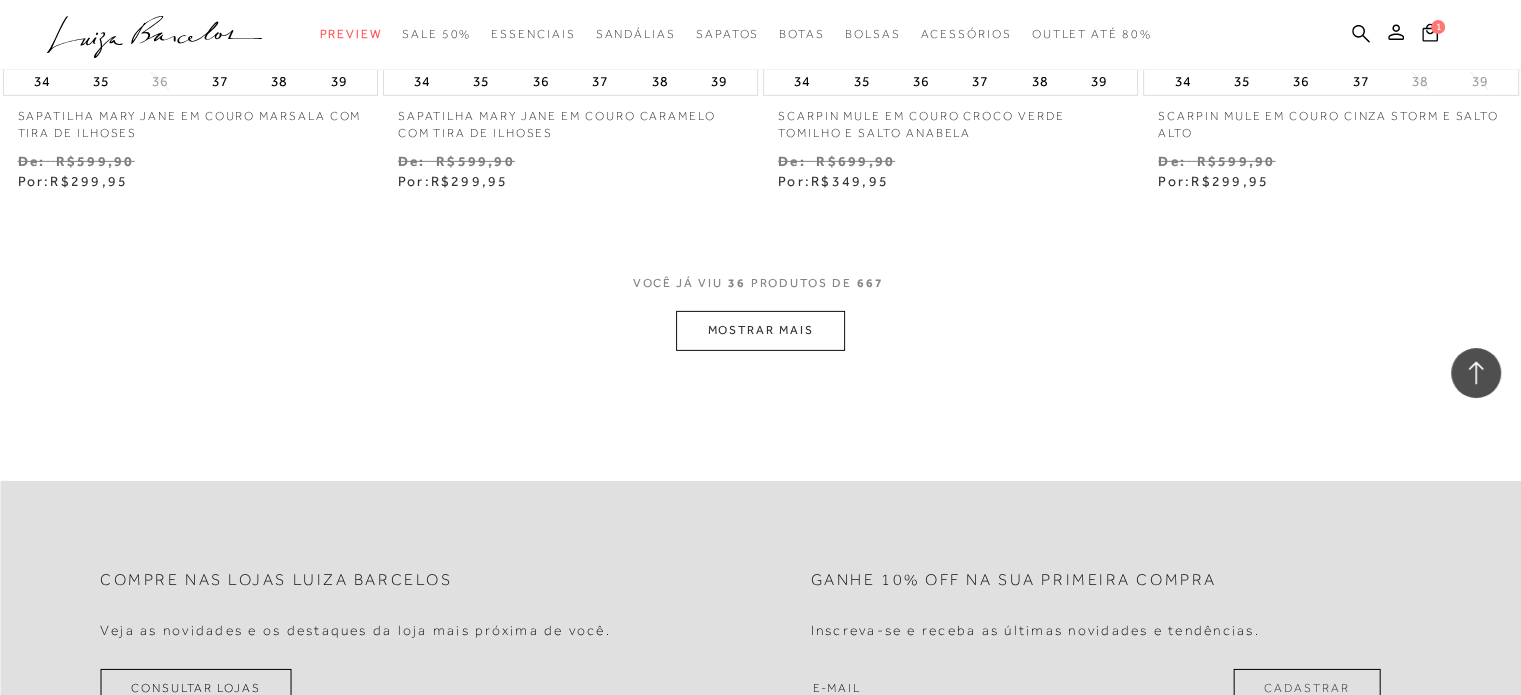 scroll, scrollTop: 6400, scrollLeft: 0, axis: vertical 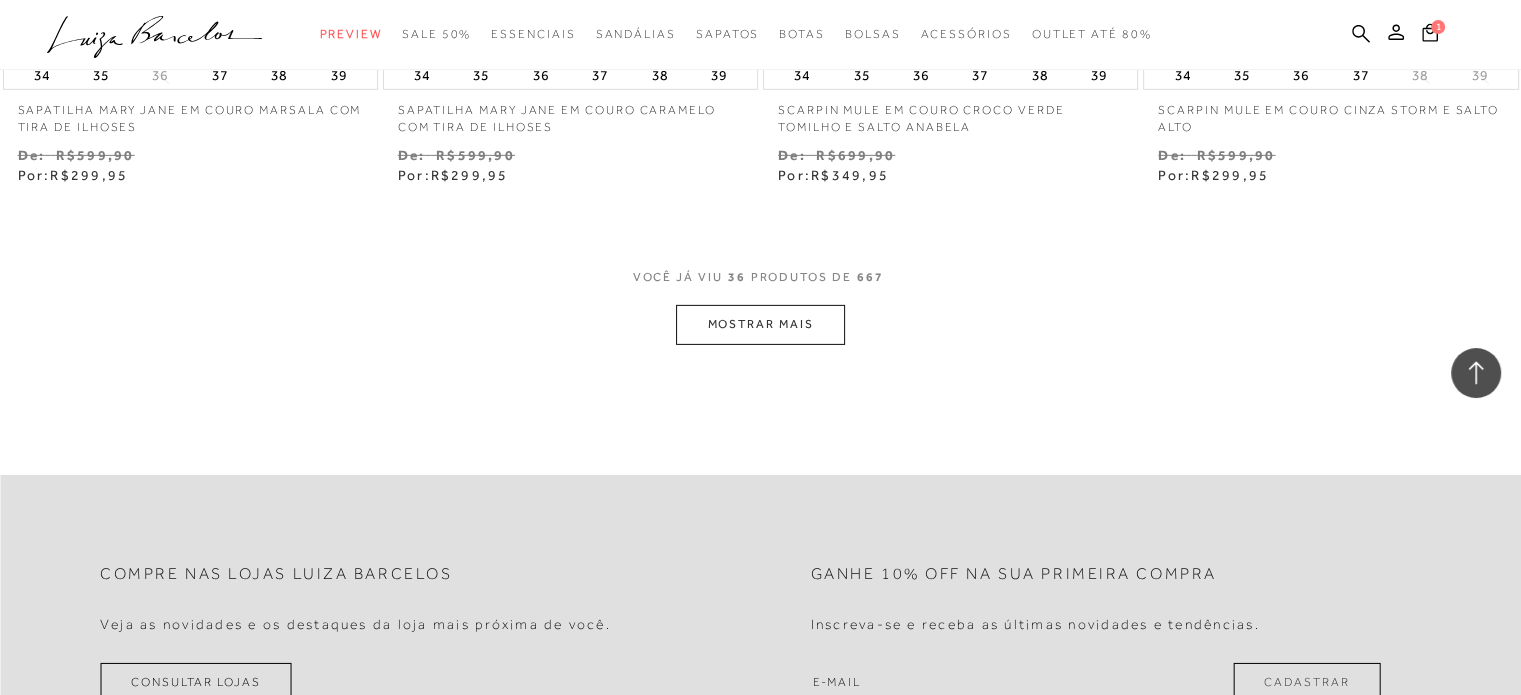 click on "MOSTRAR MAIS" at bounding box center [760, 324] 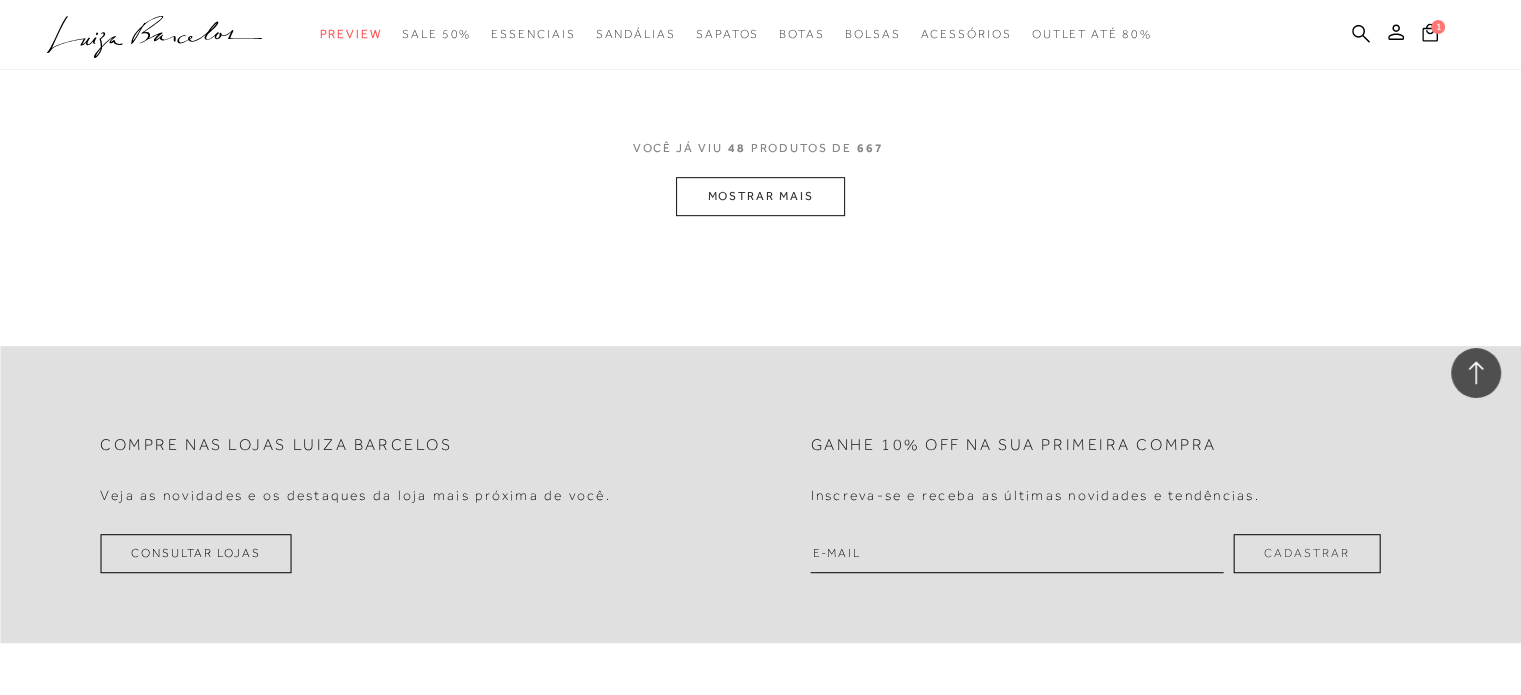 scroll, scrollTop: 8700, scrollLeft: 0, axis: vertical 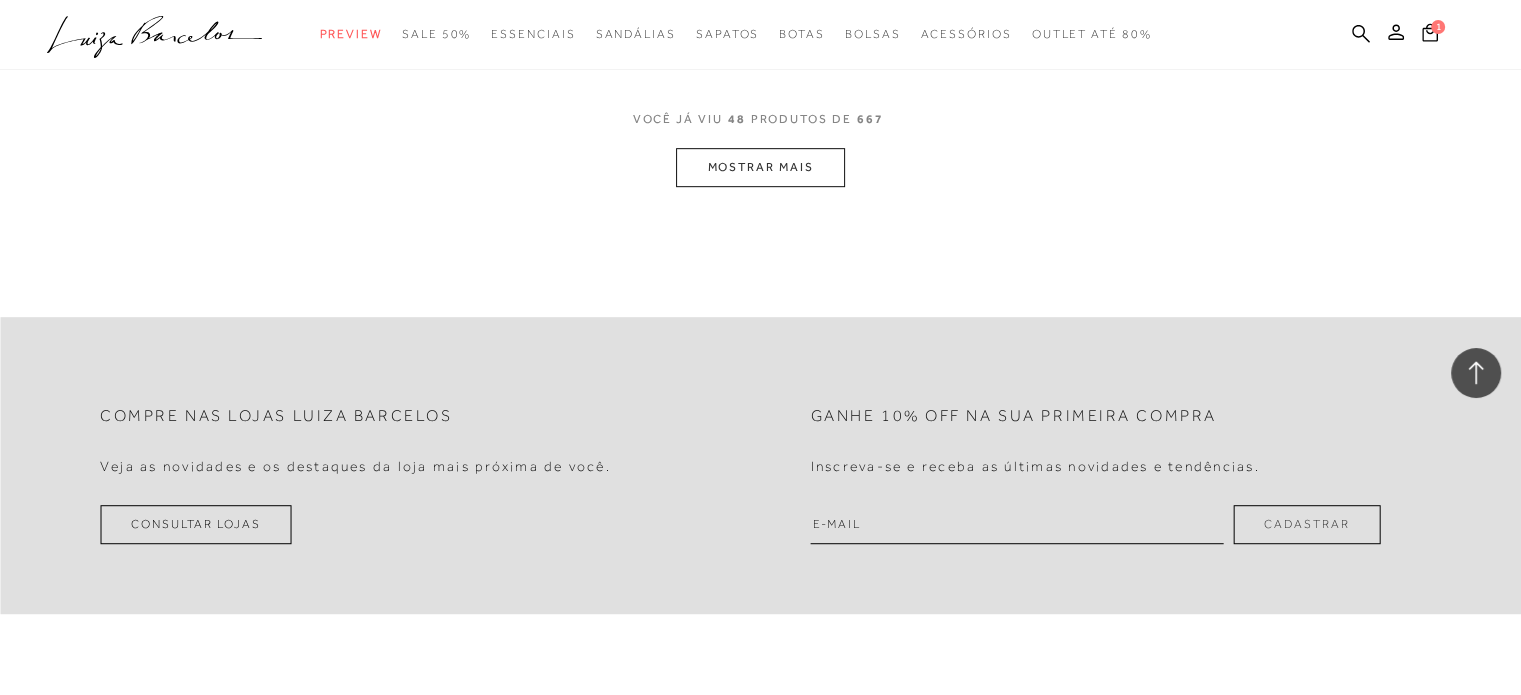 click on "MOSTRAR MAIS" at bounding box center (760, 167) 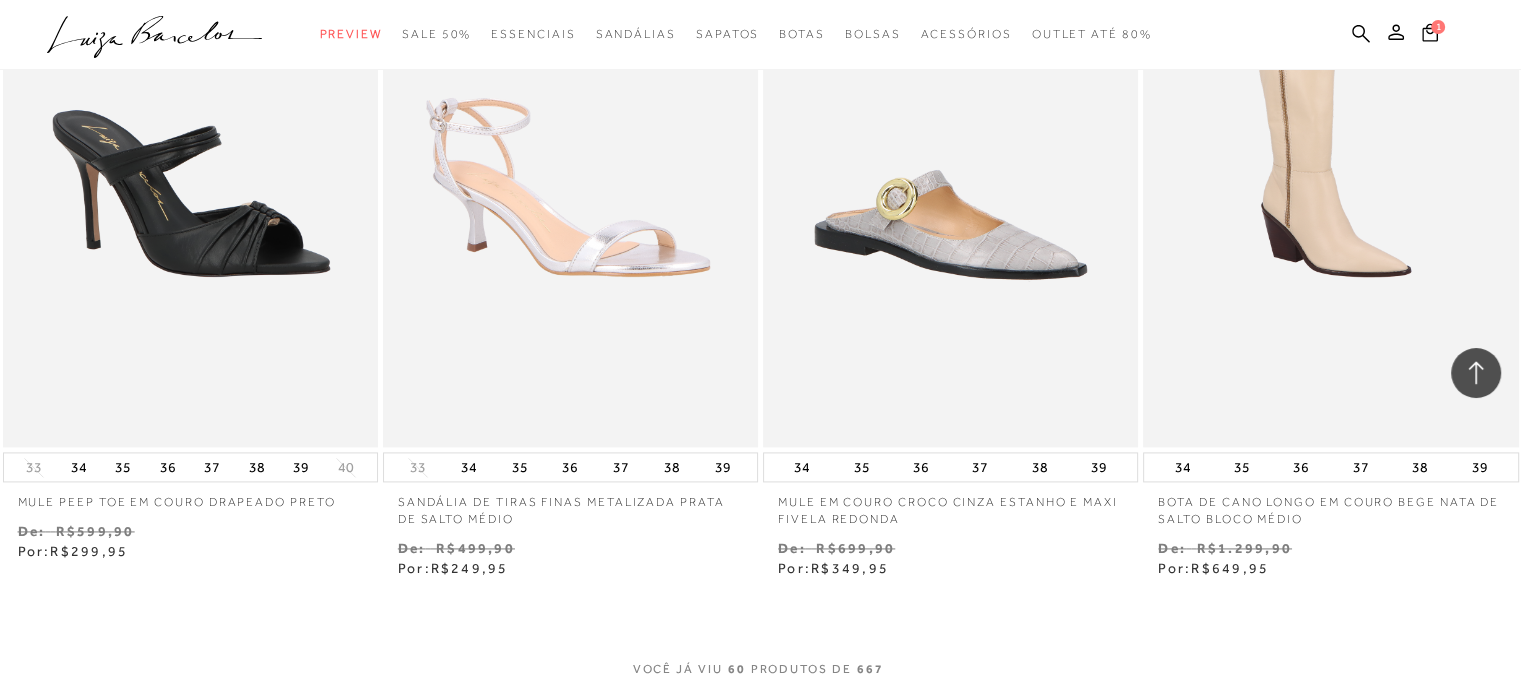 scroll, scrollTop: 10300, scrollLeft: 0, axis: vertical 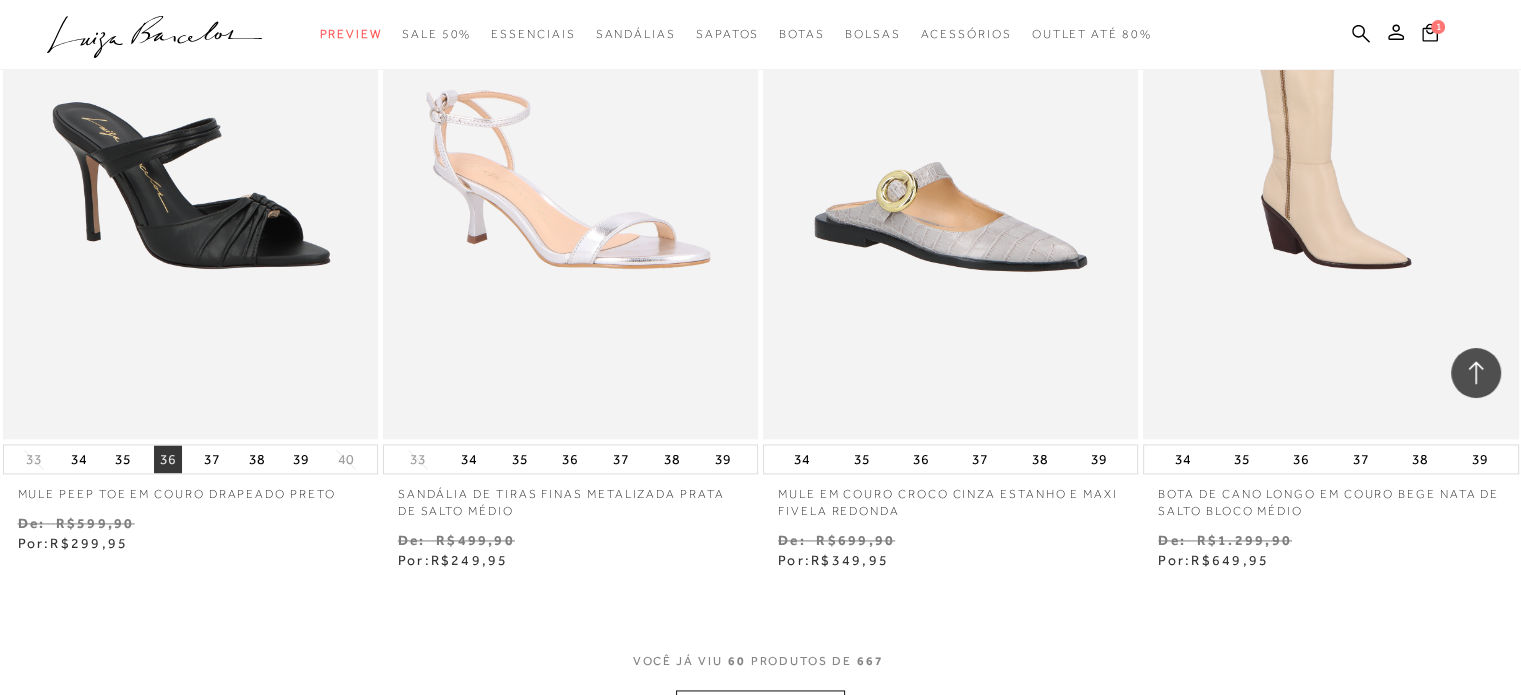 click on "36" at bounding box center (168, 459) 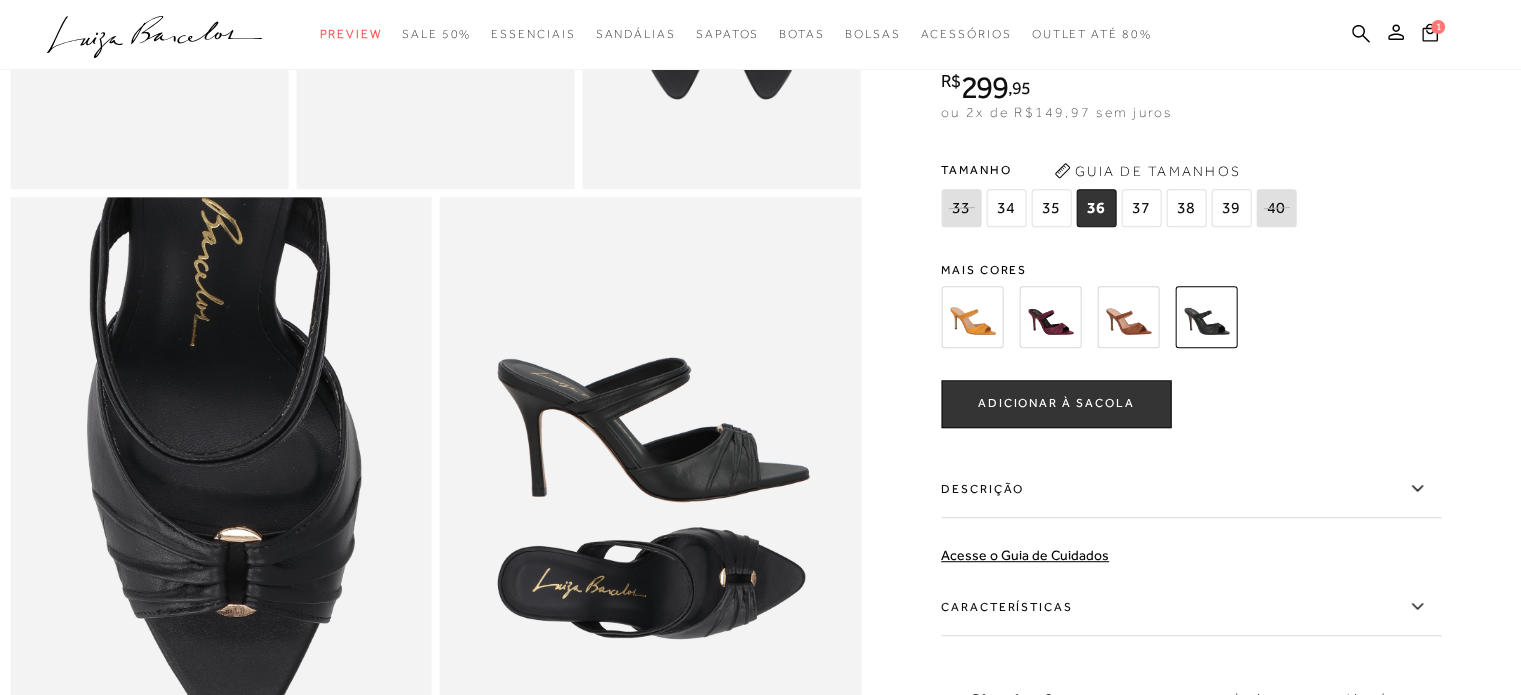 scroll, scrollTop: 1100, scrollLeft: 0, axis: vertical 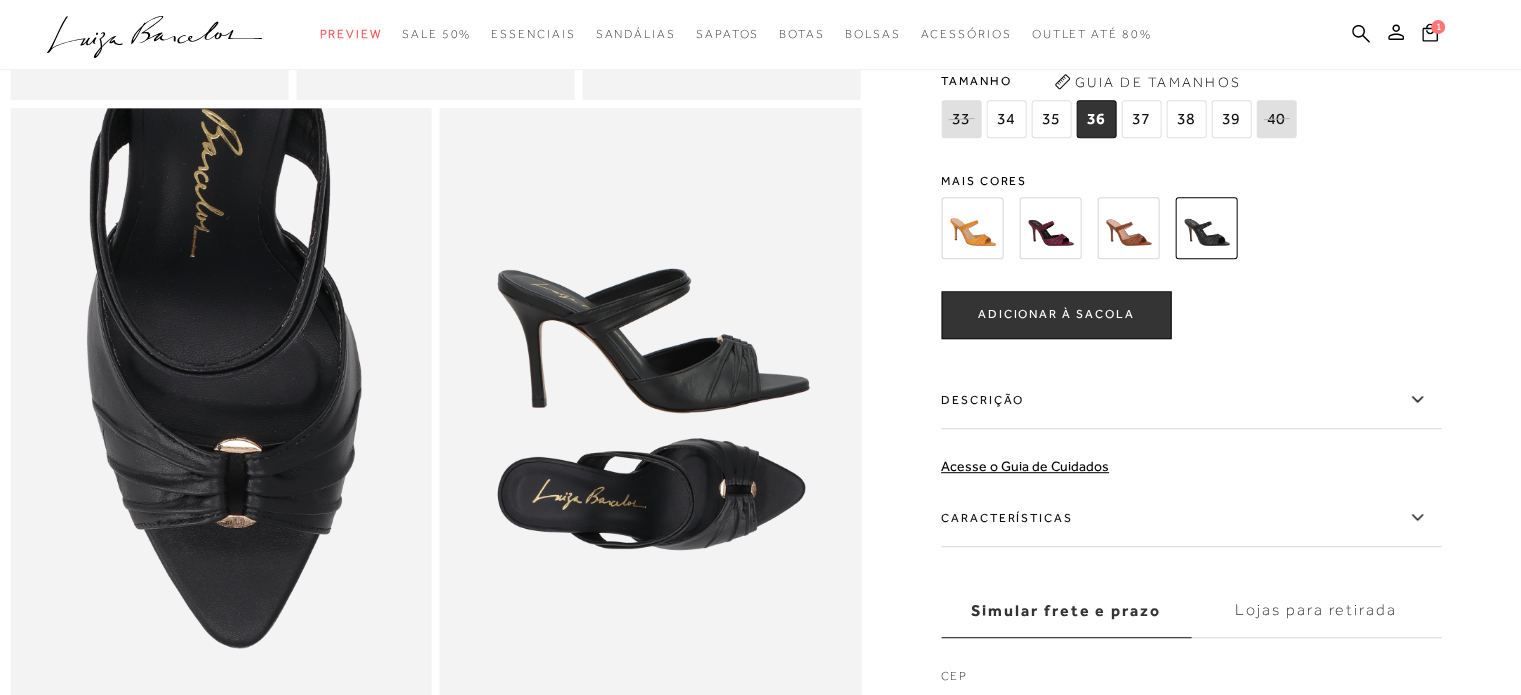 click on "ADICIONAR À SACOLA" at bounding box center (1056, 314) 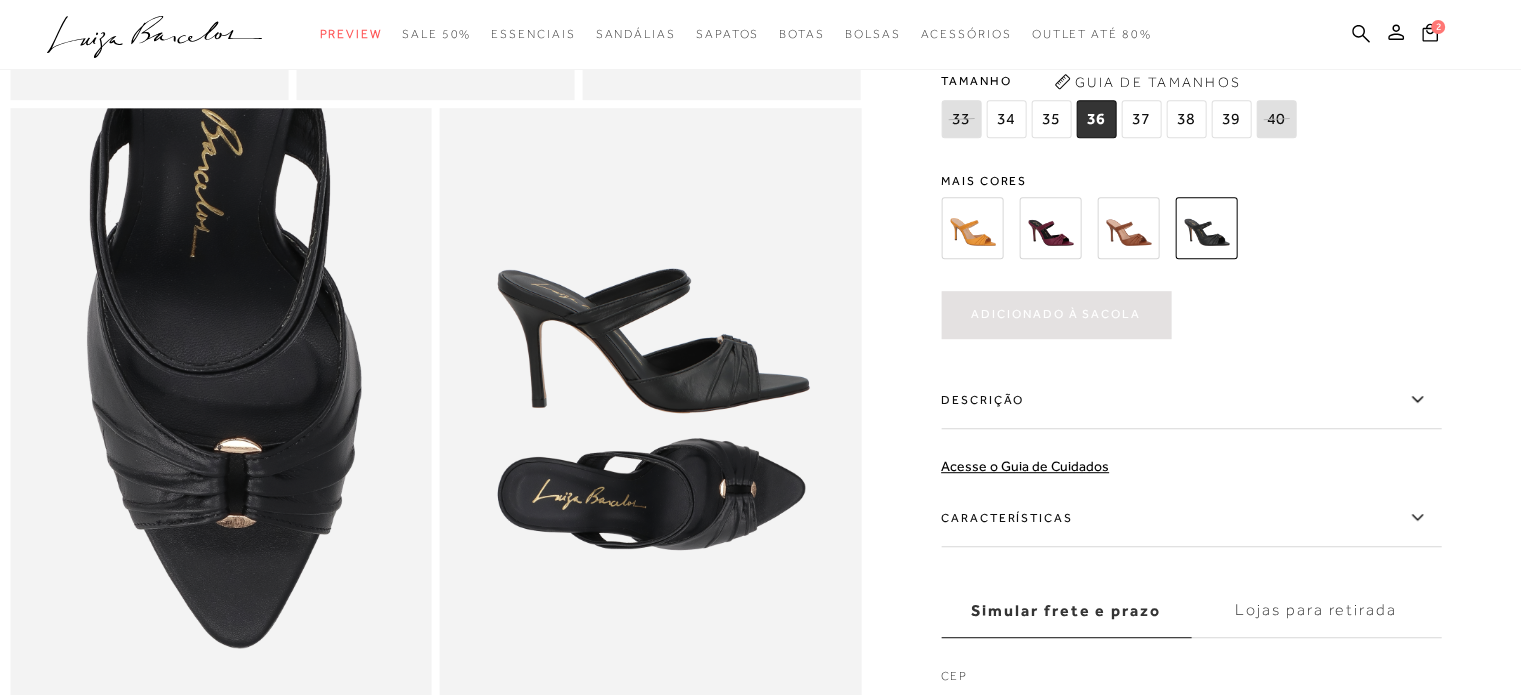 scroll, scrollTop: 0, scrollLeft: 0, axis: both 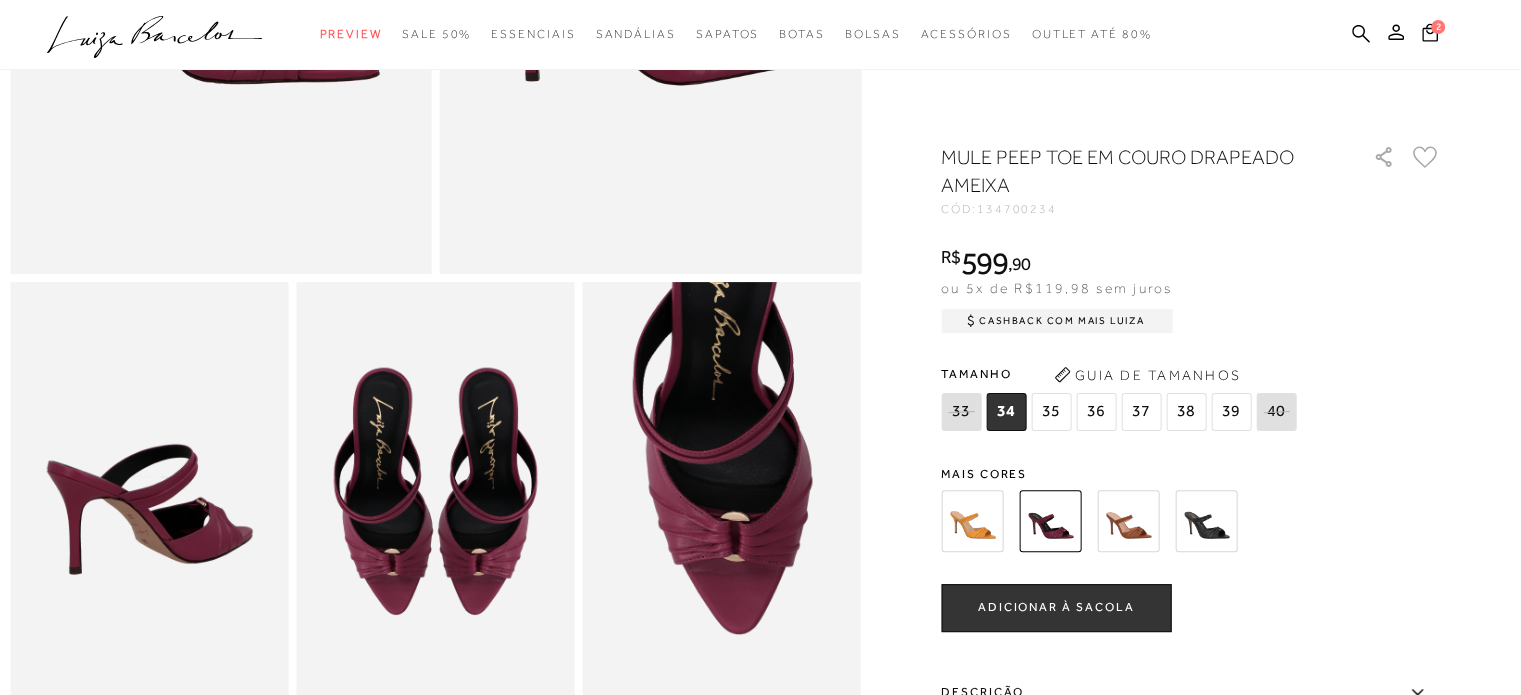 click at bounding box center [1128, 521] 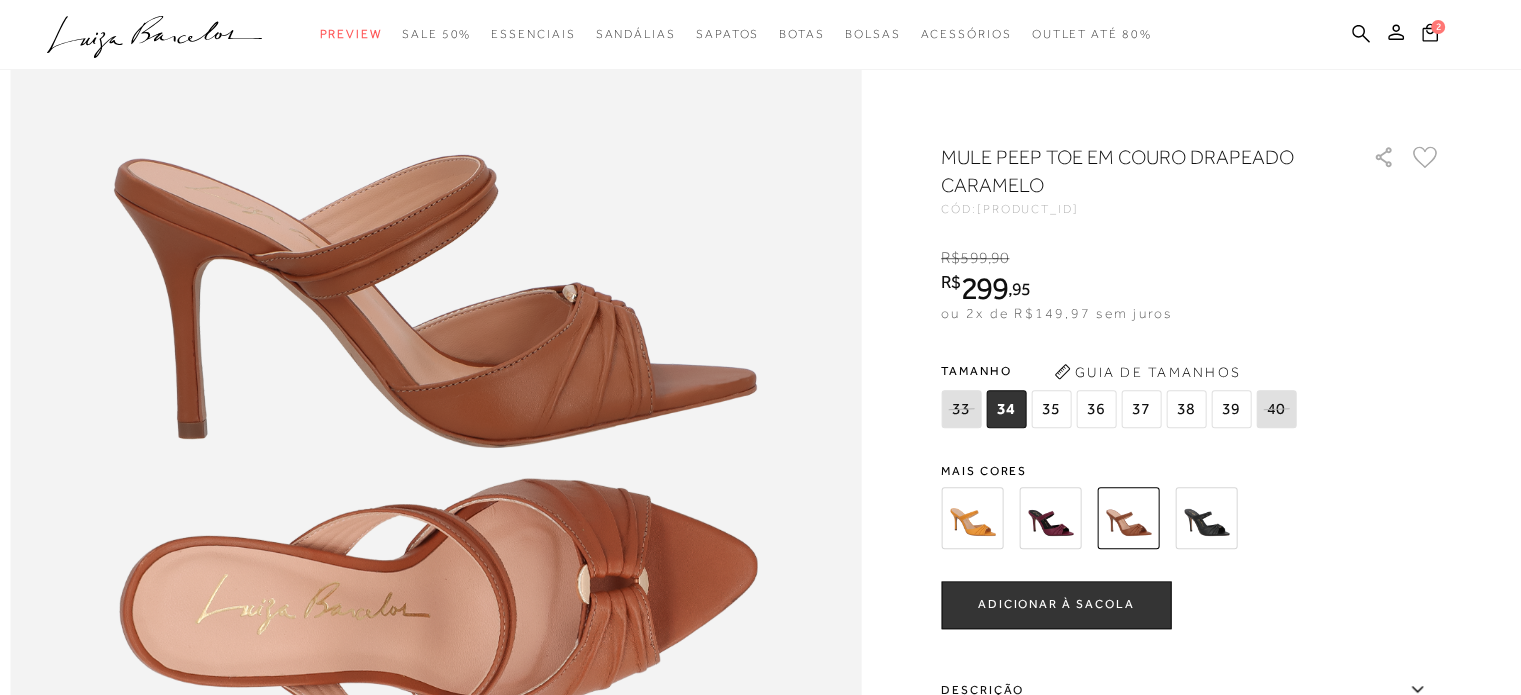 scroll, scrollTop: 1400, scrollLeft: 0, axis: vertical 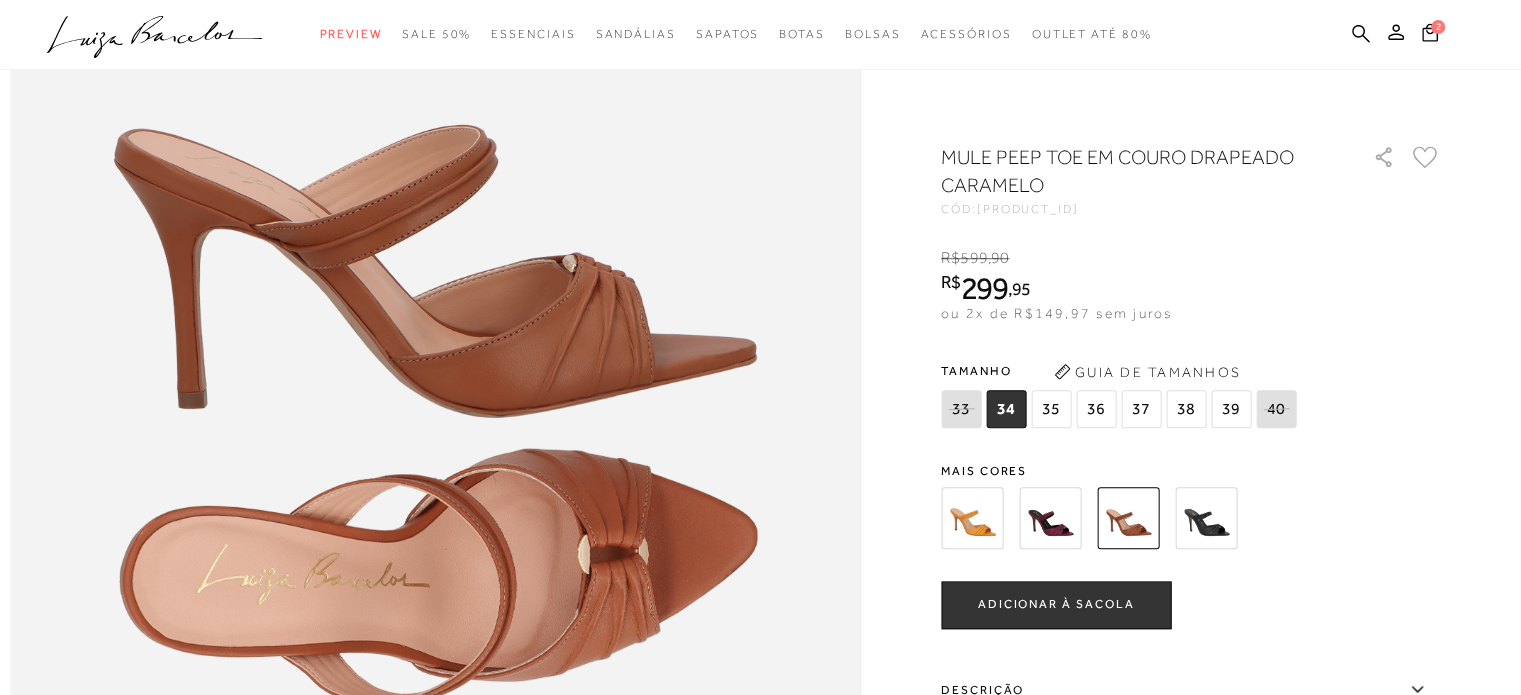 click on "36" at bounding box center (1096, 409) 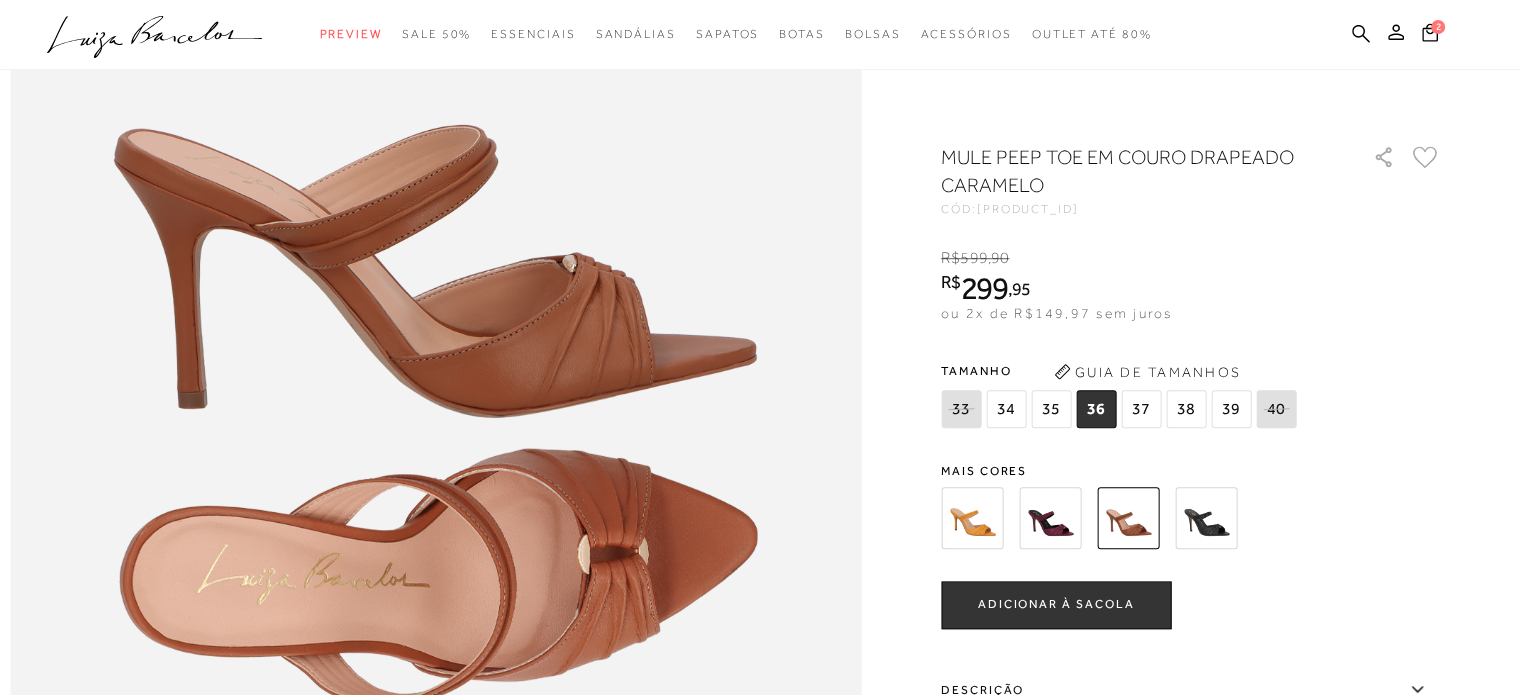 click on "ADICIONAR À SACOLA" at bounding box center [1056, 604] 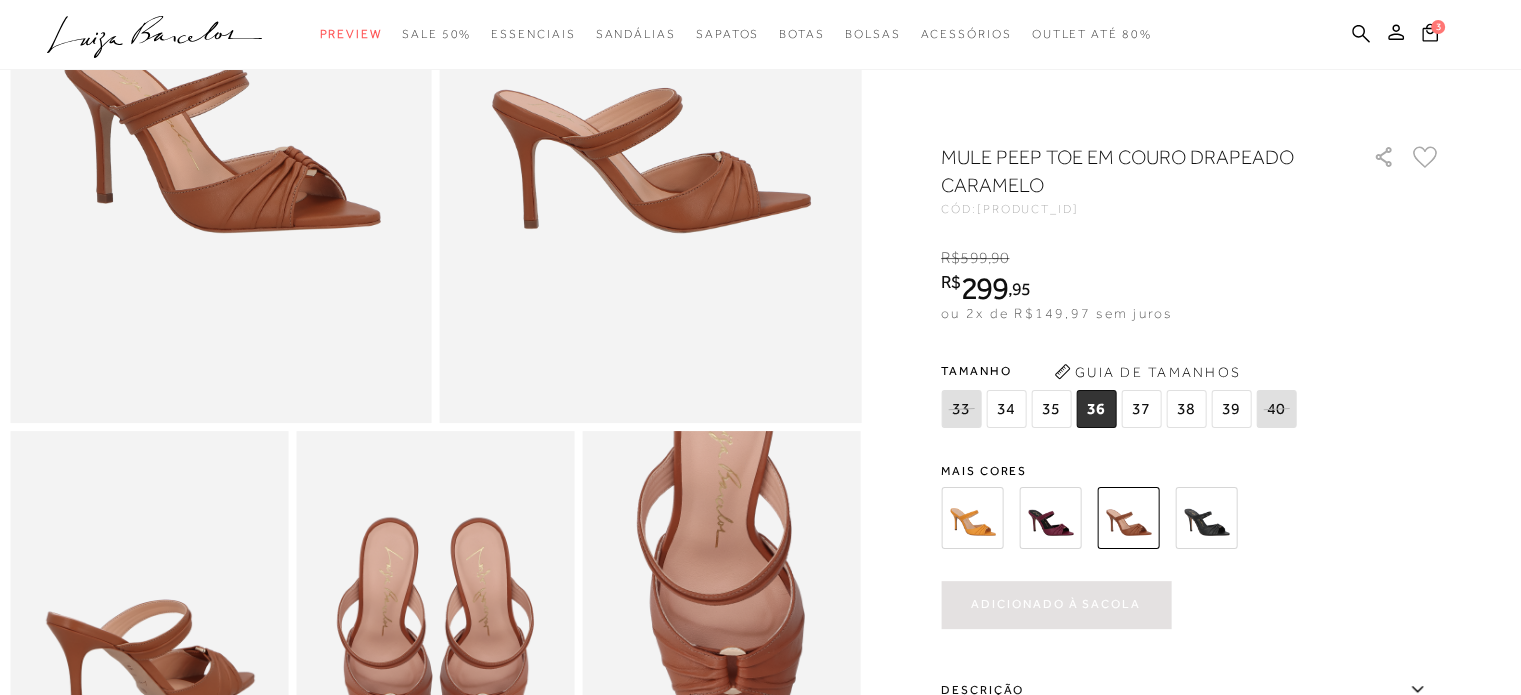 scroll, scrollTop: 0, scrollLeft: 0, axis: both 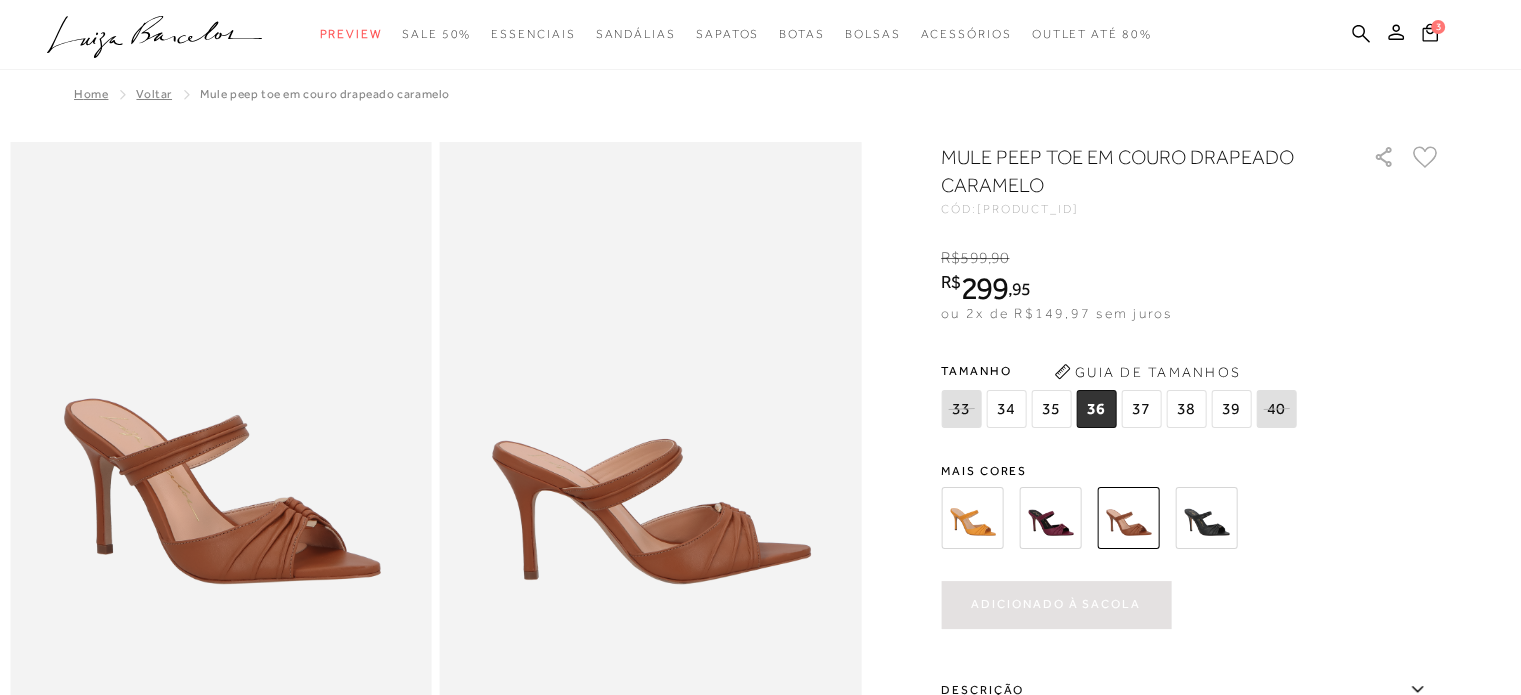 click on "Voltar" at bounding box center (154, 94) 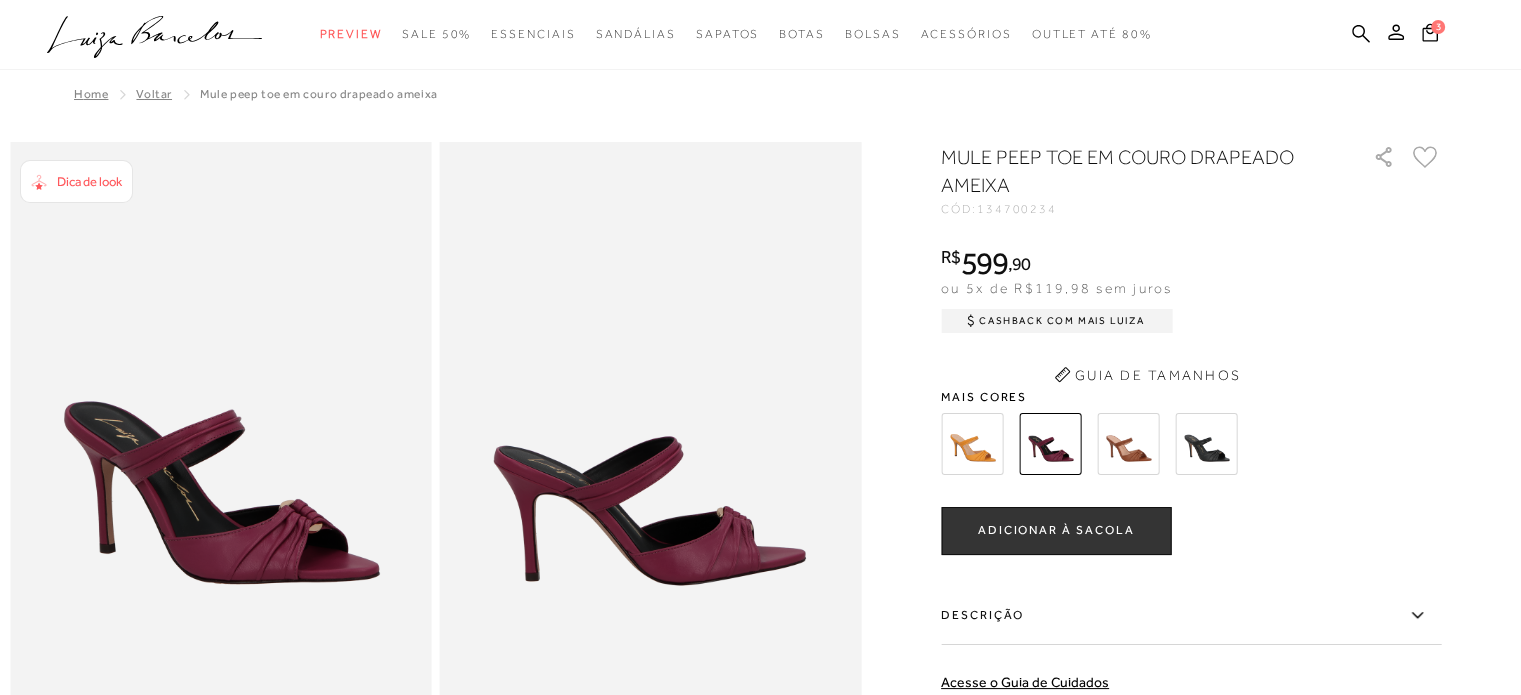 scroll, scrollTop: 0, scrollLeft: 0, axis: both 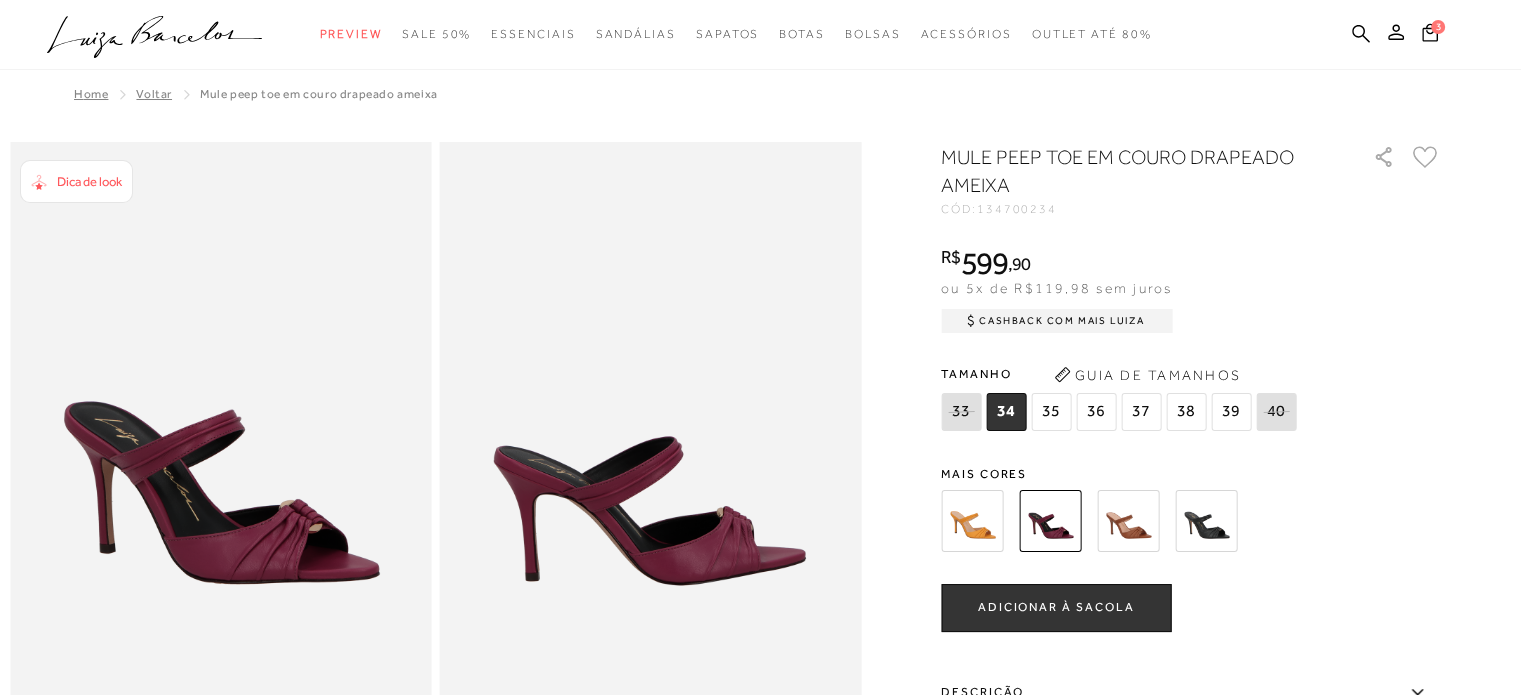 click on "Voltar" at bounding box center [154, 94] 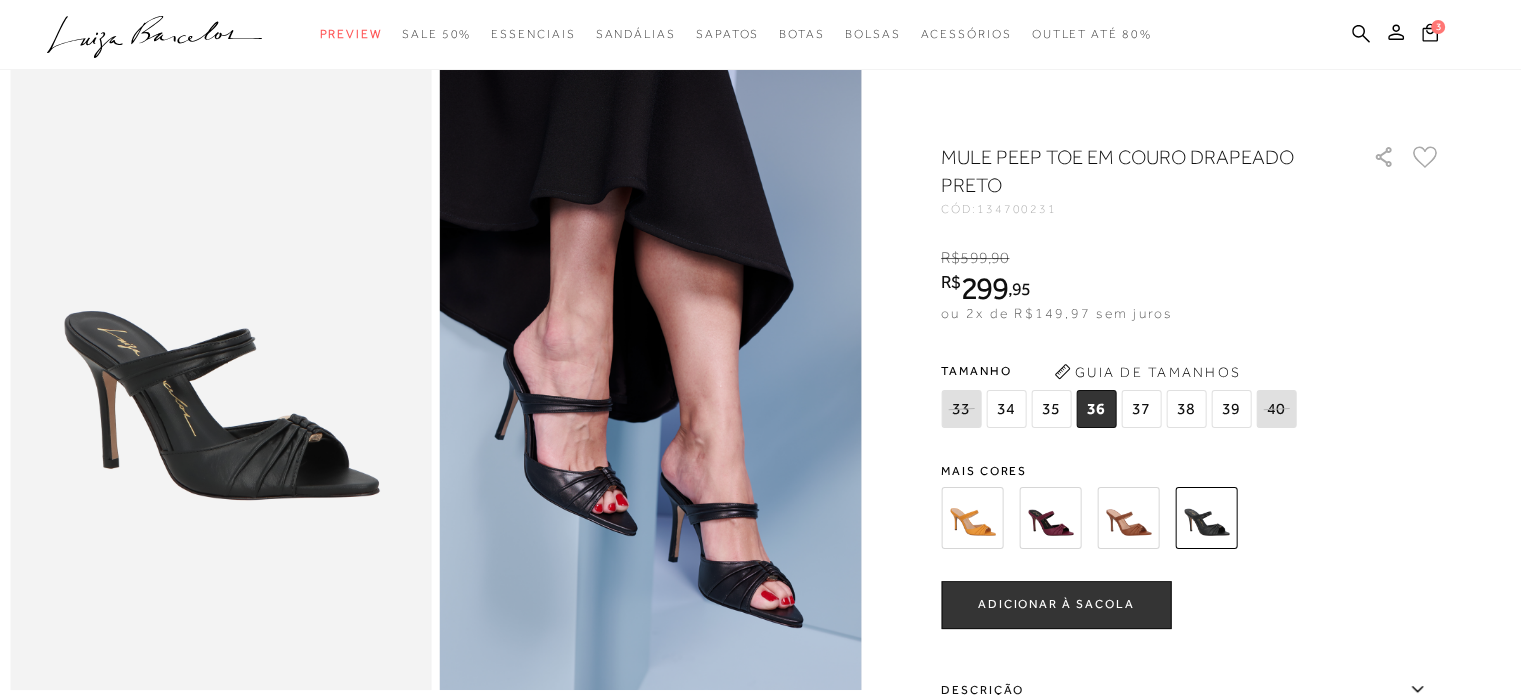 scroll, scrollTop: 0, scrollLeft: 0, axis: both 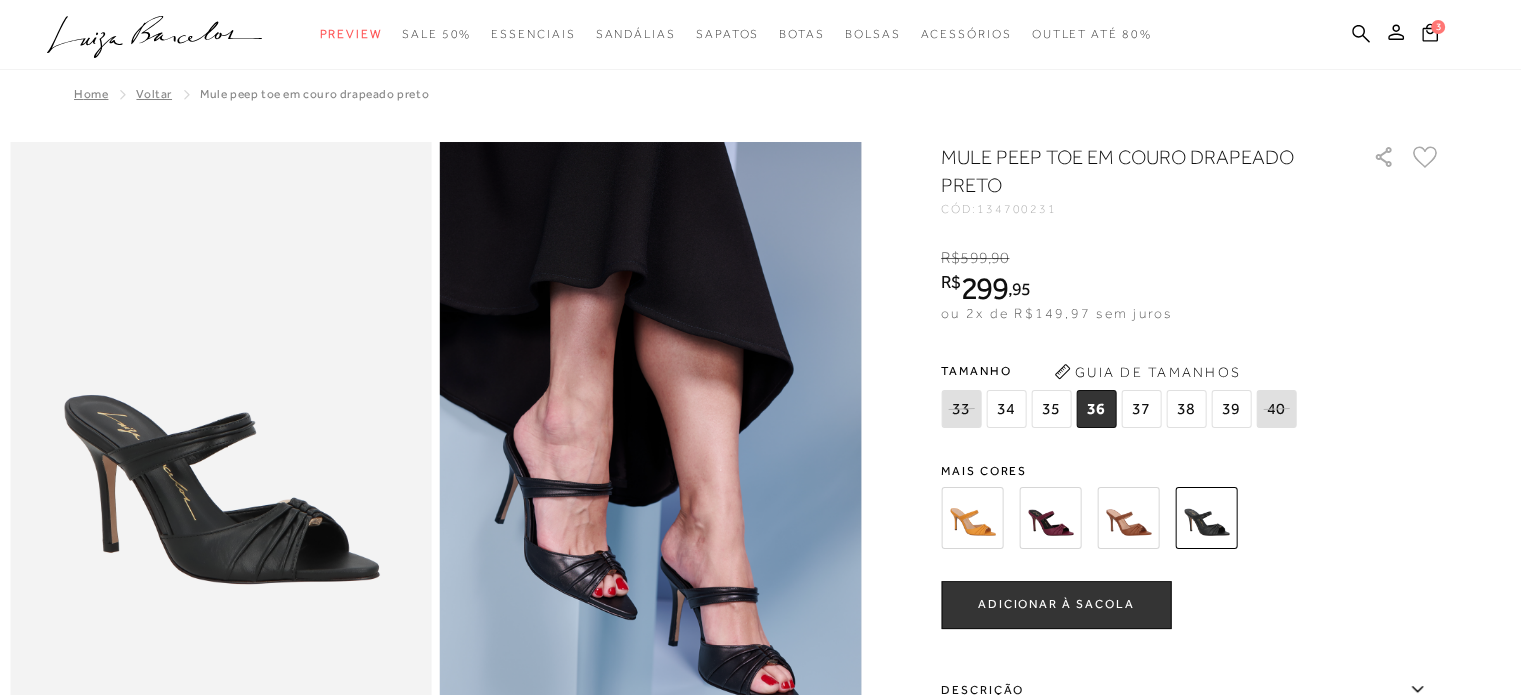 click on "Voltar" at bounding box center (154, 94) 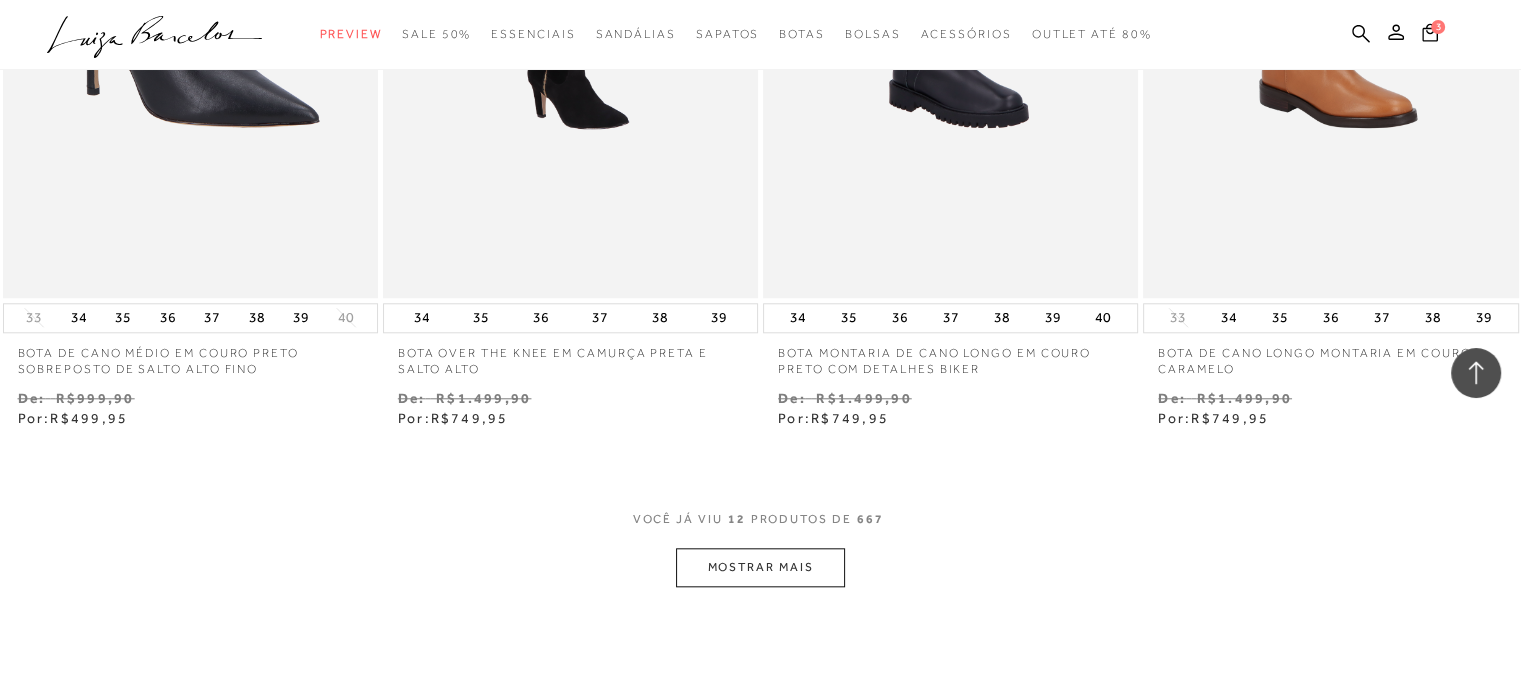 scroll, scrollTop: 2000, scrollLeft: 0, axis: vertical 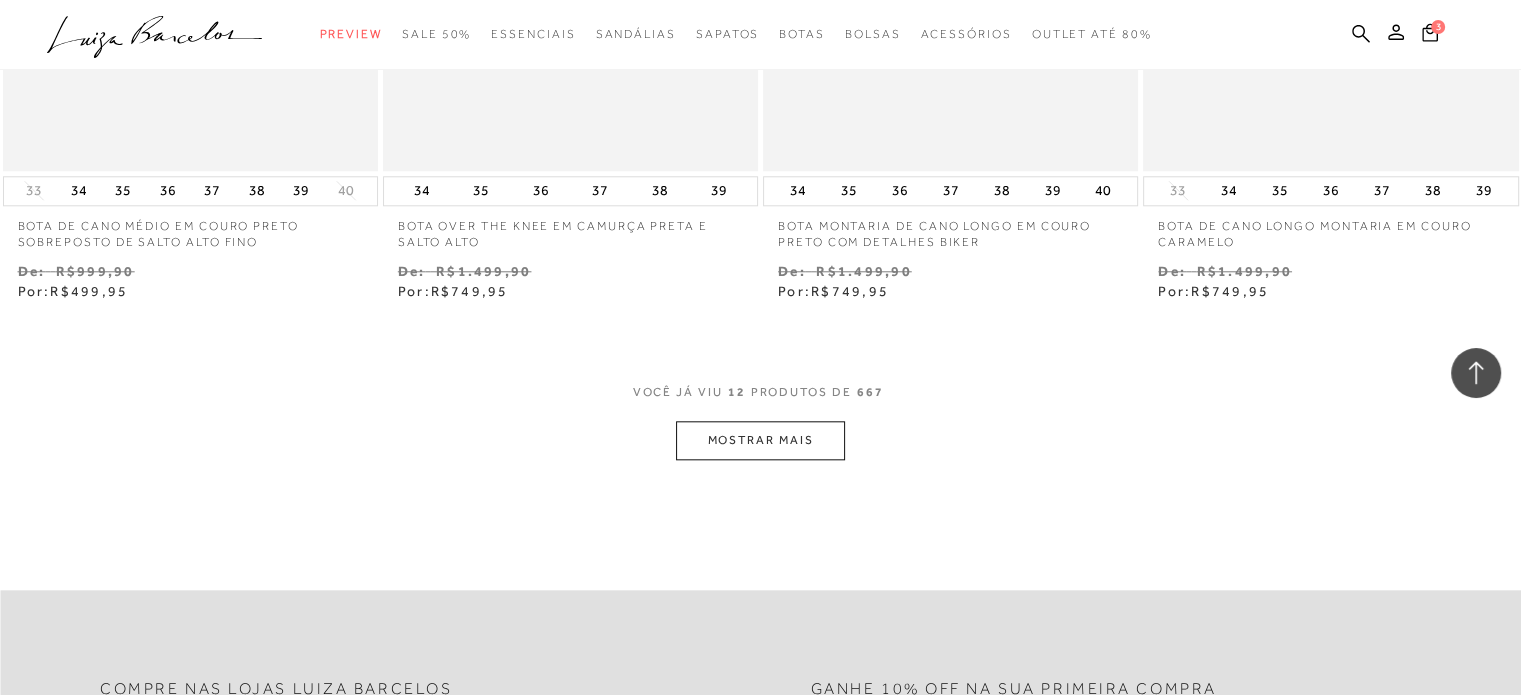 click on "MOSTRAR MAIS" at bounding box center (760, 440) 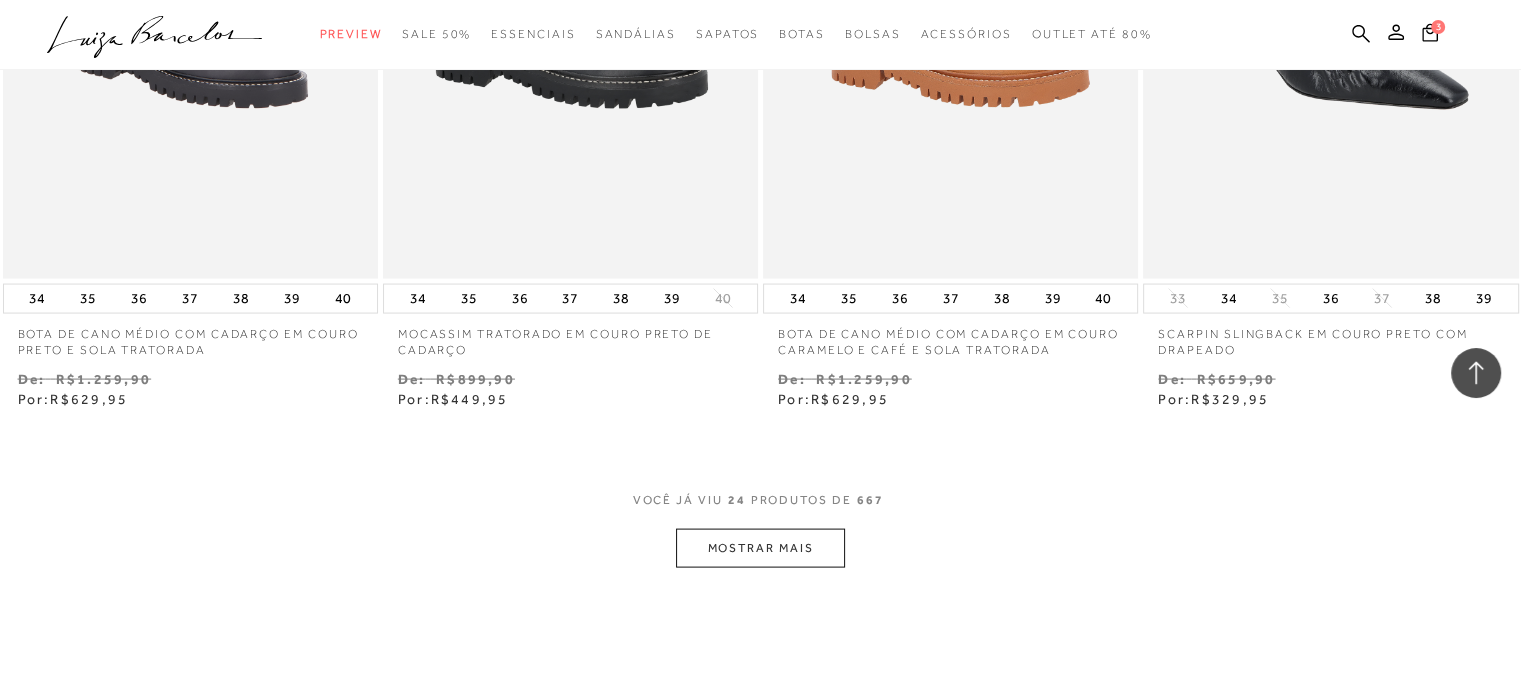 scroll, scrollTop: 4200, scrollLeft: 0, axis: vertical 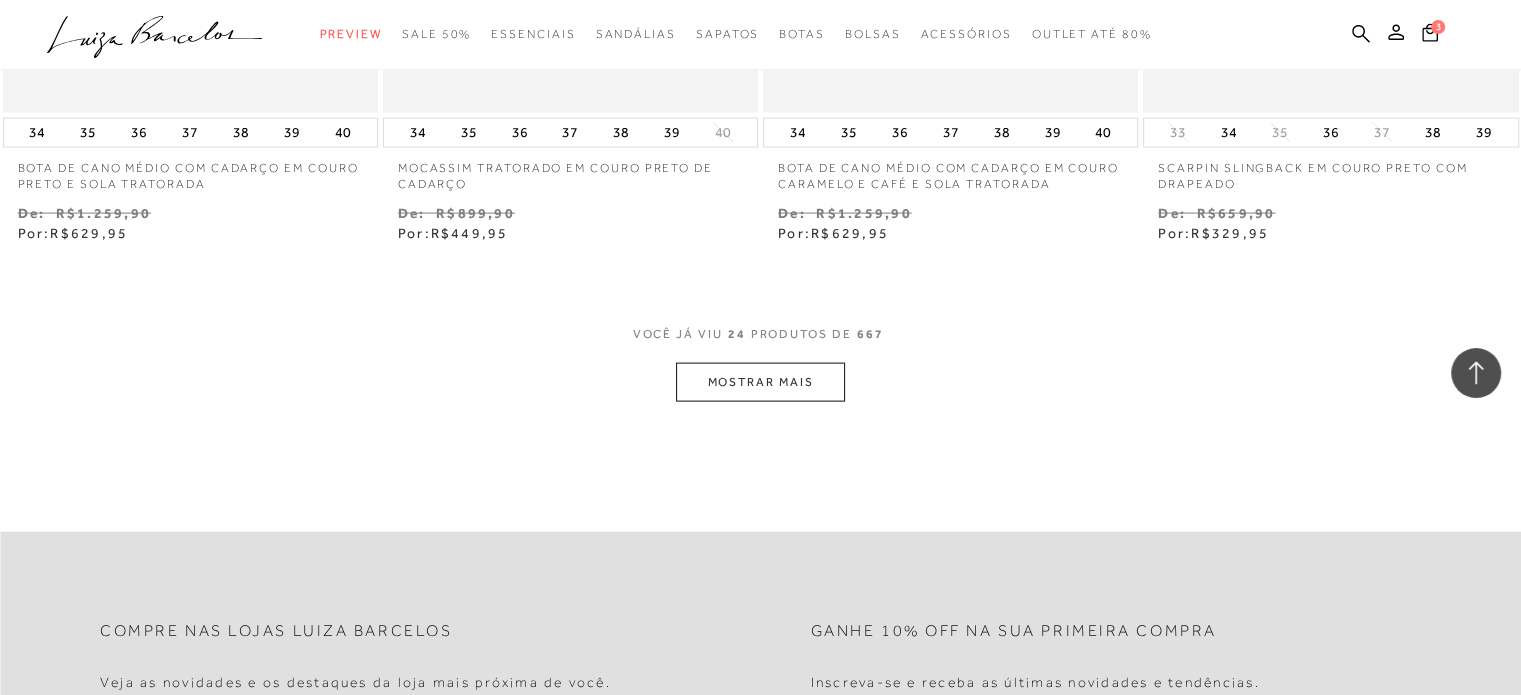 click on "MOSTRAR MAIS" at bounding box center [760, 382] 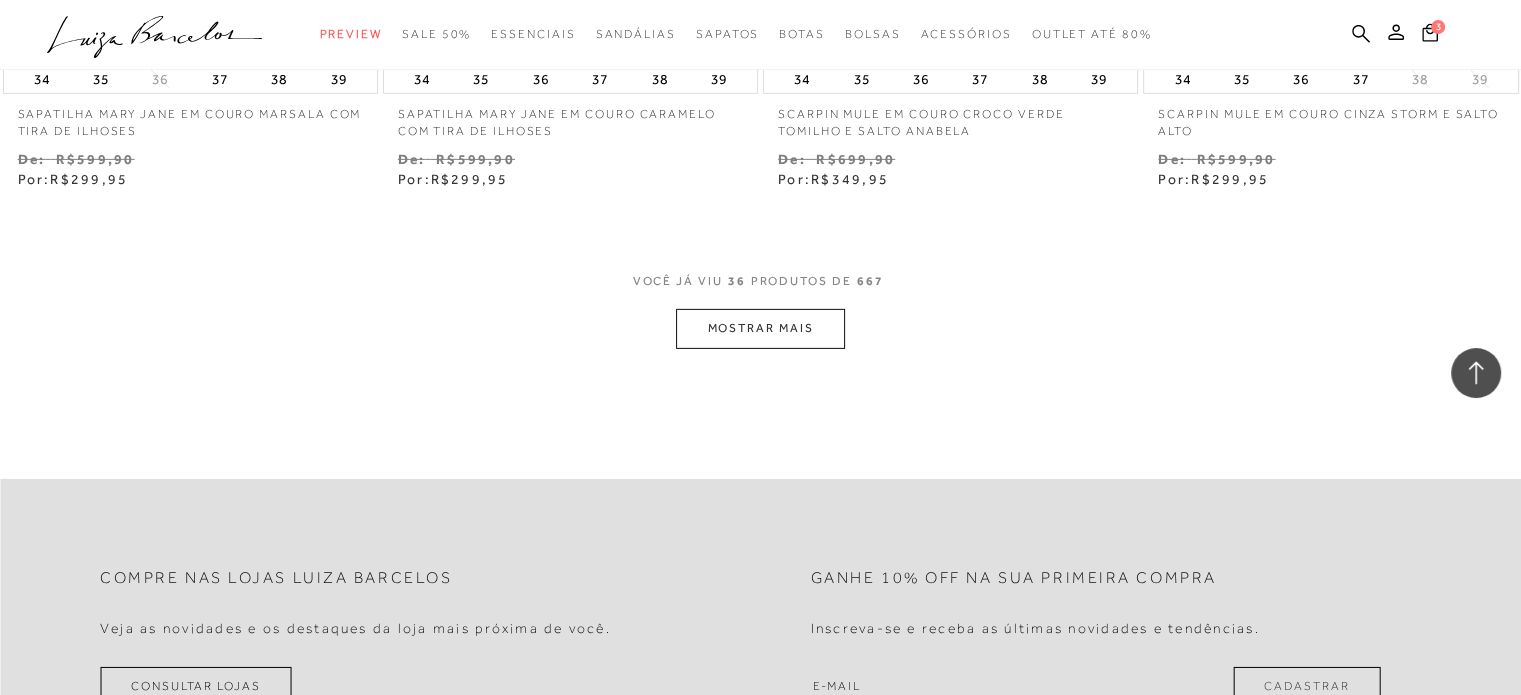 scroll, scrollTop: 6400, scrollLeft: 0, axis: vertical 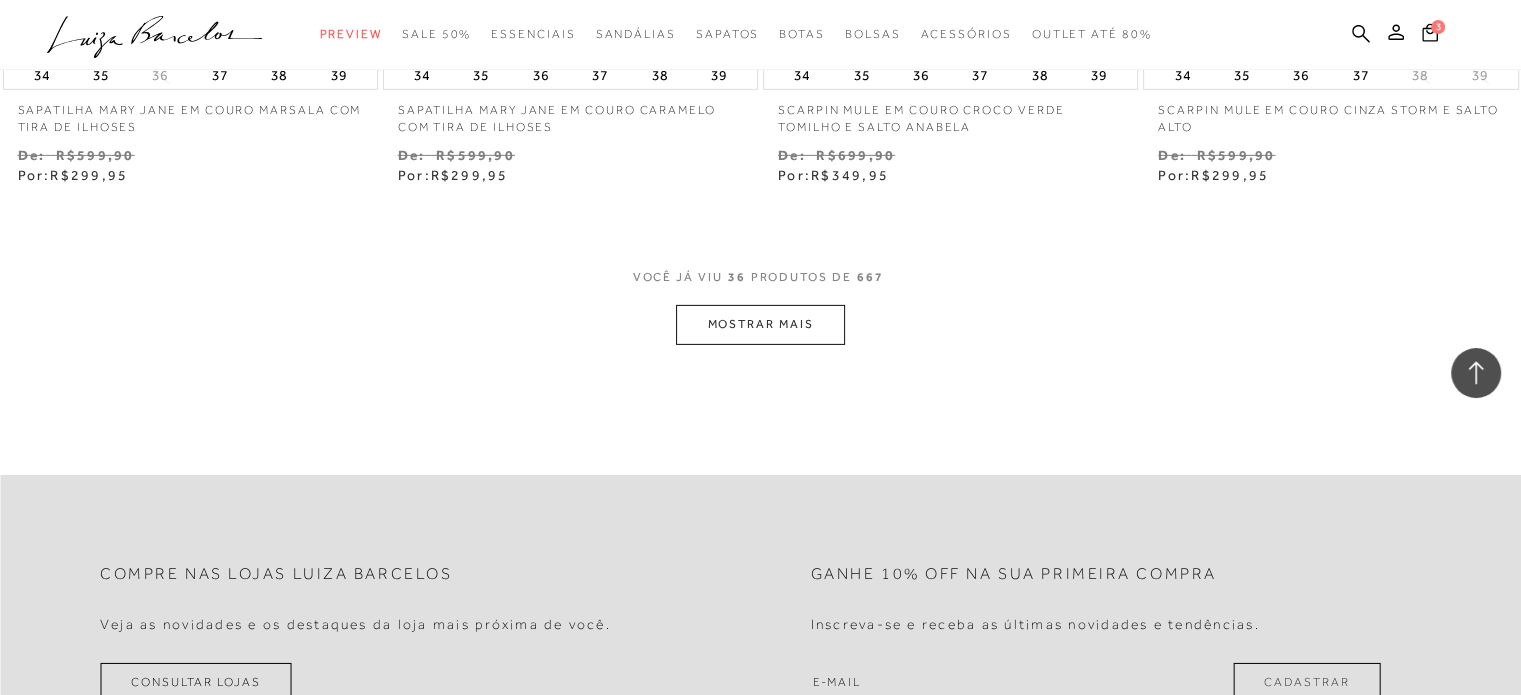 click on "MOSTRAR MAIS" at bounding box center [760, 324] 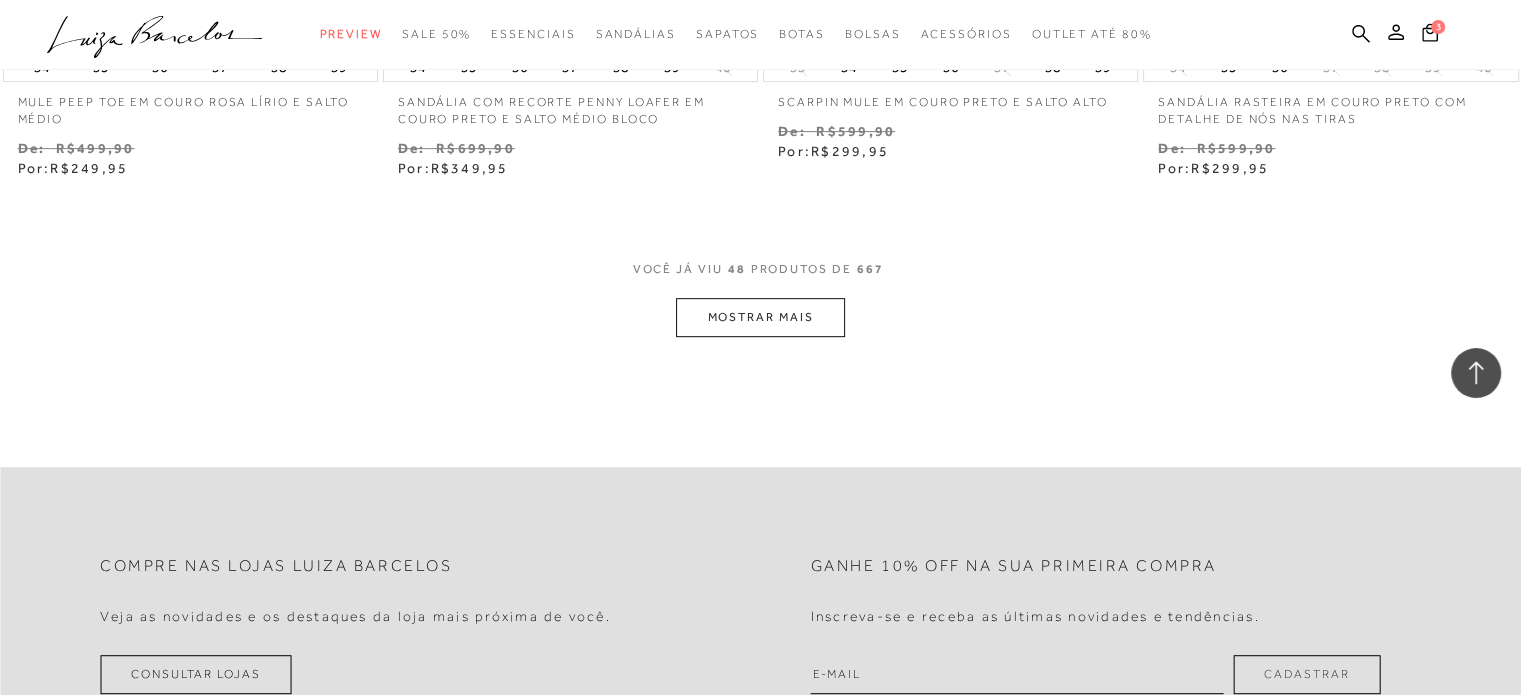 scroll, scrollTop: 8600, scrollLeft: 0, axis: vertical 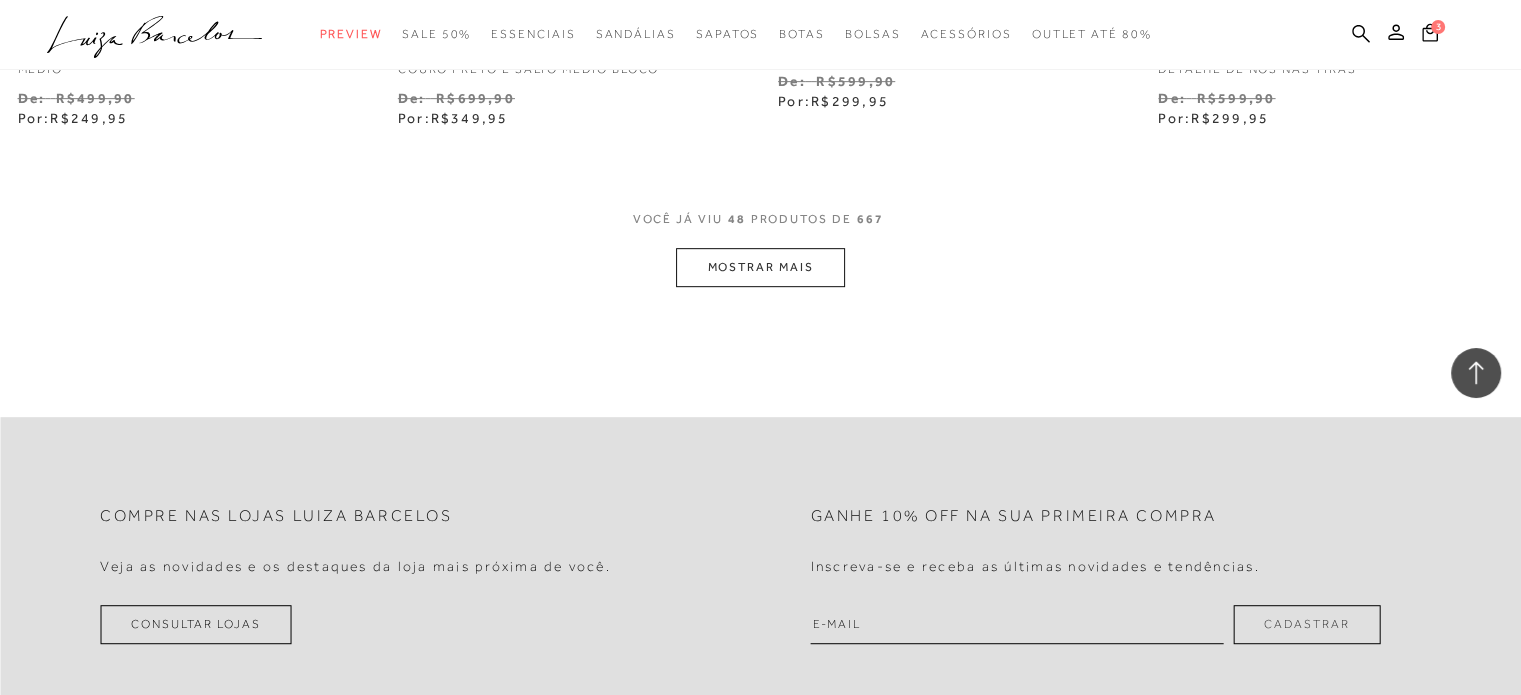 click on "MOSTRAR MAIS" at bounding box center (760, 267) 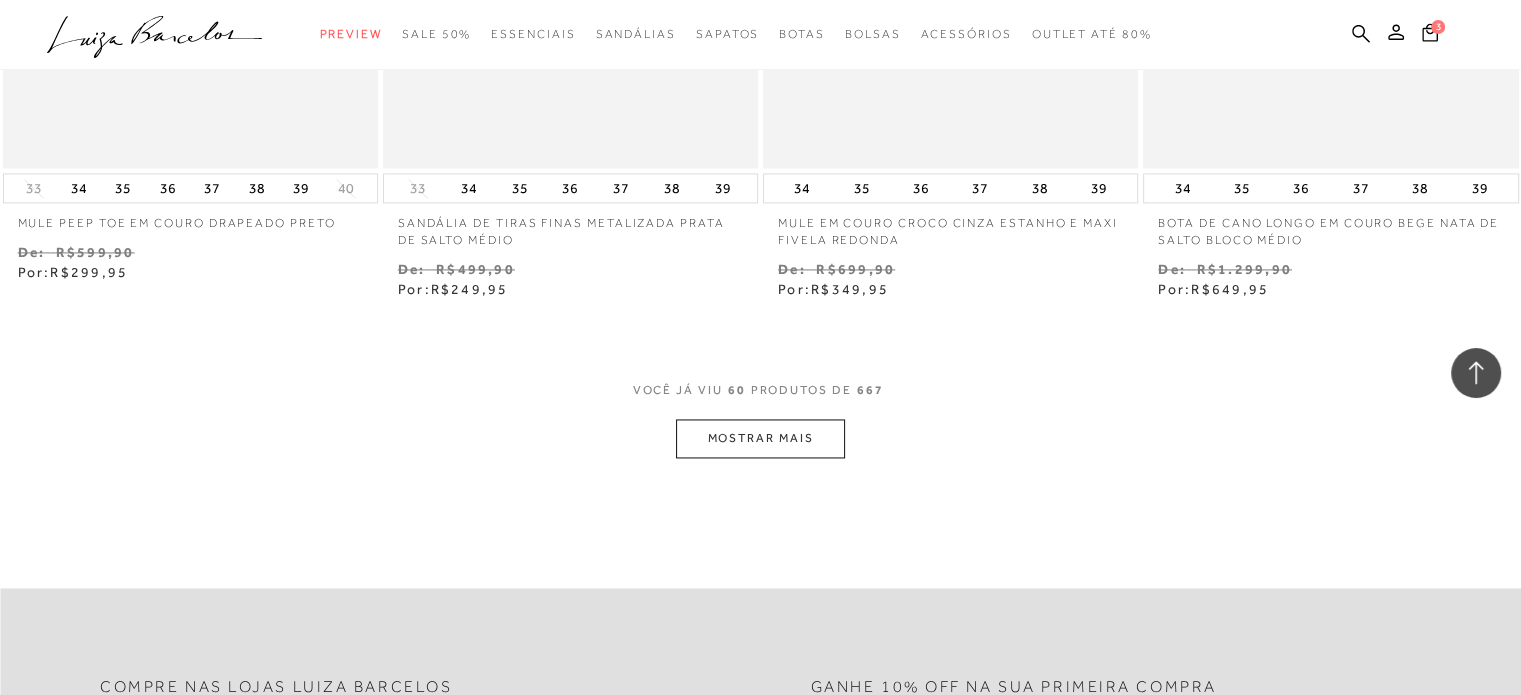scroll, scrollTop: 10600, scrollLeft: 0, axis: vertical 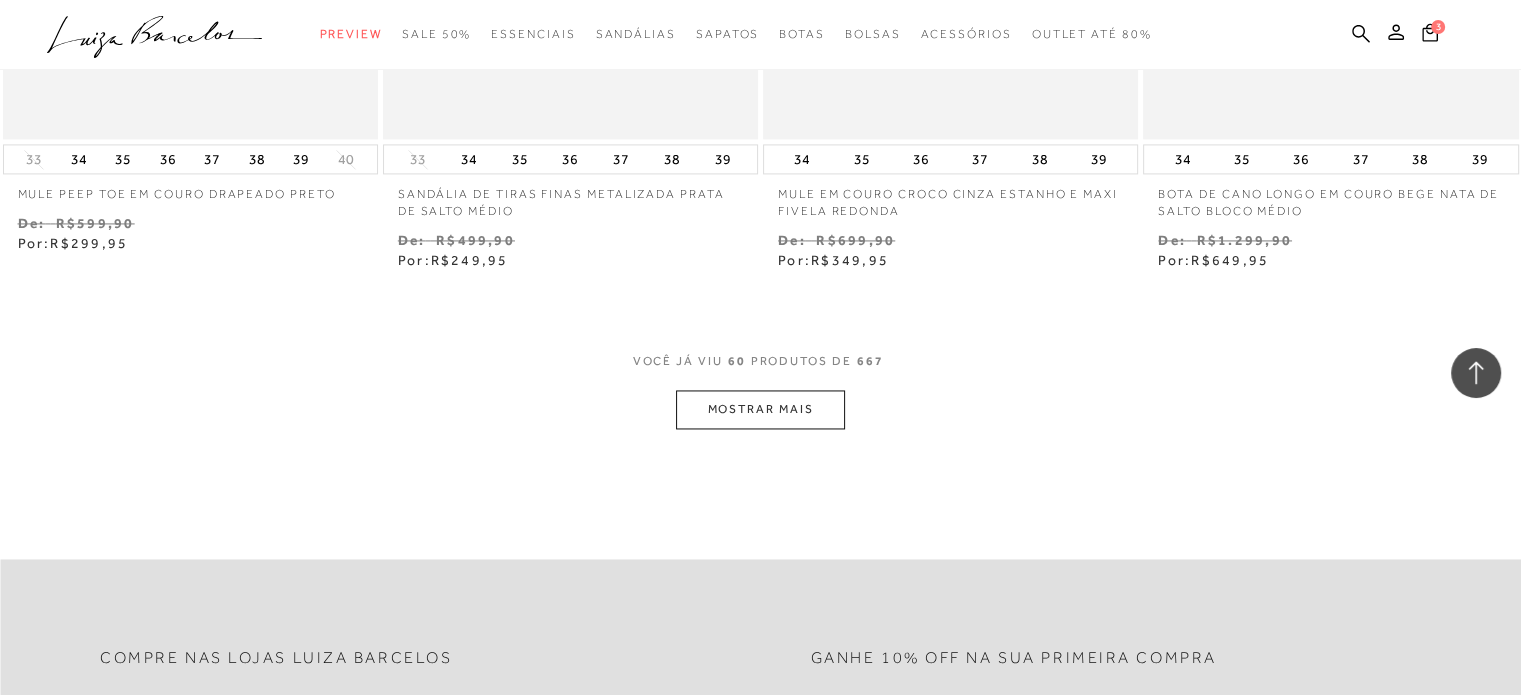 click on "MOSTRAR MAIS" at bounding box center [760, 409] 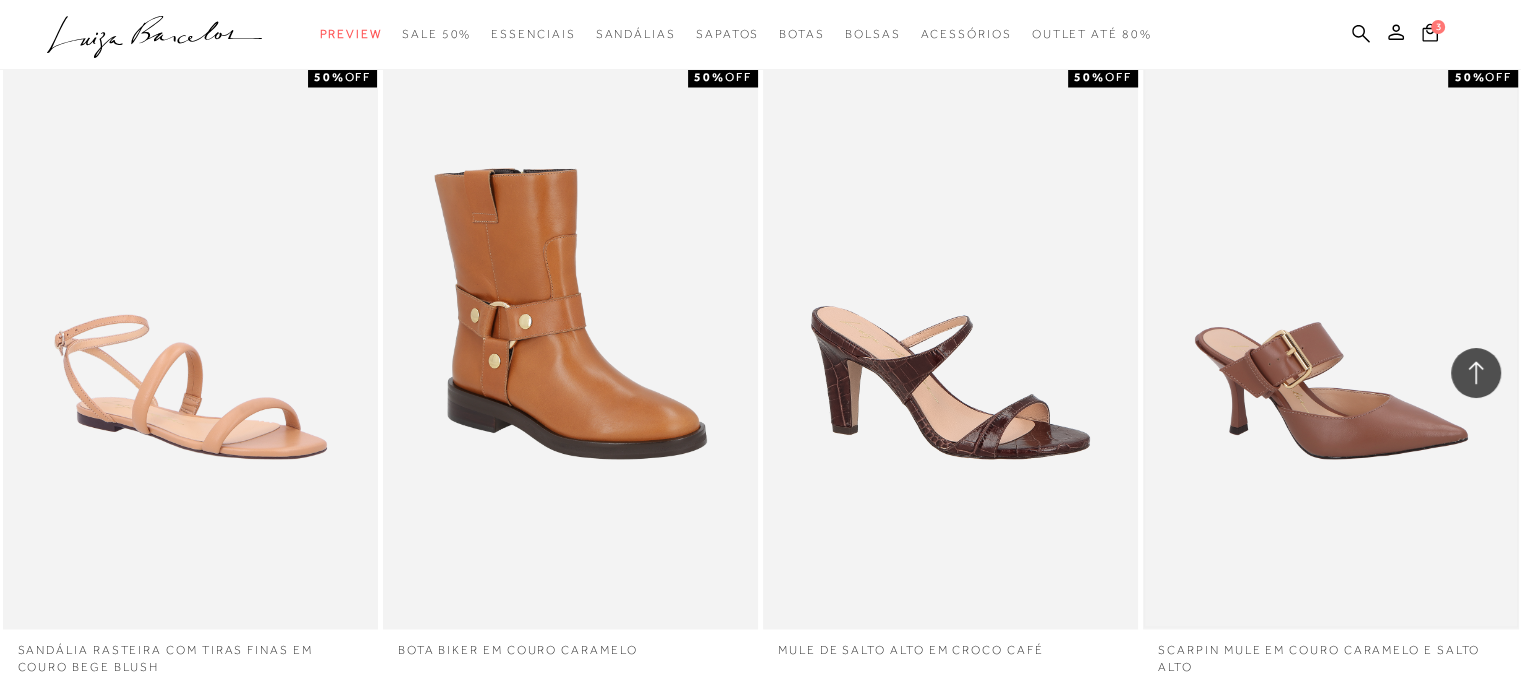 scroll, scrollTop: 10900, scrollLeft: 0, axis: vertical 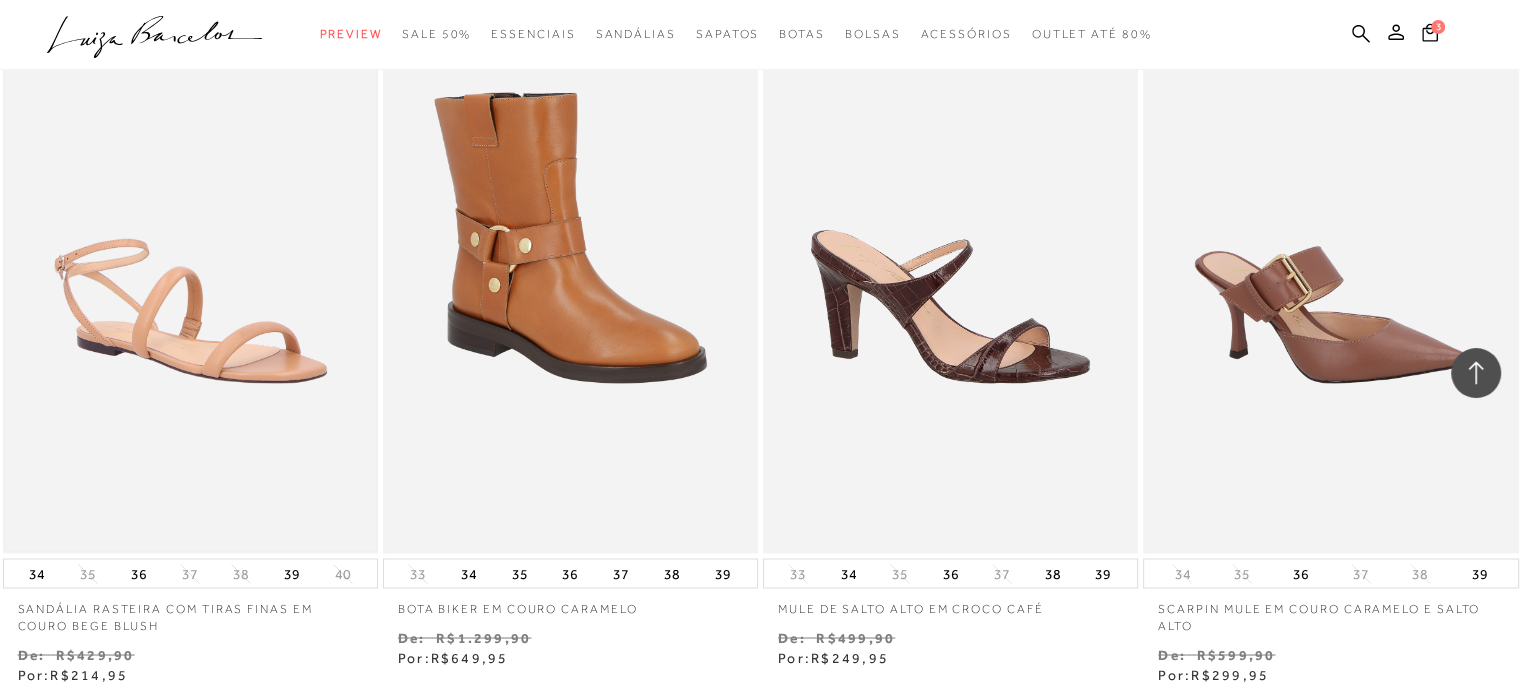 click at bounding box center (190, 271) 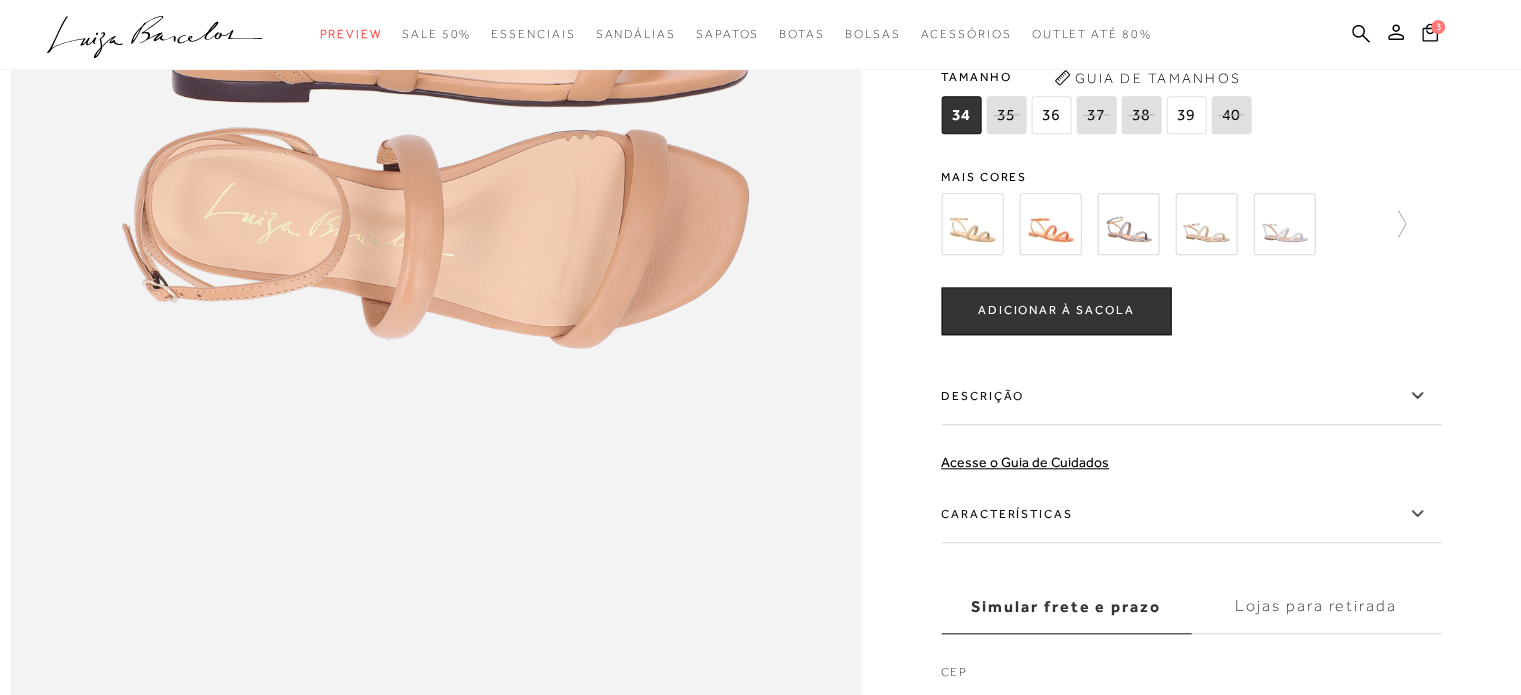 scroll, scrollTop: 1500, scrollLeft: 0, axis: vertical 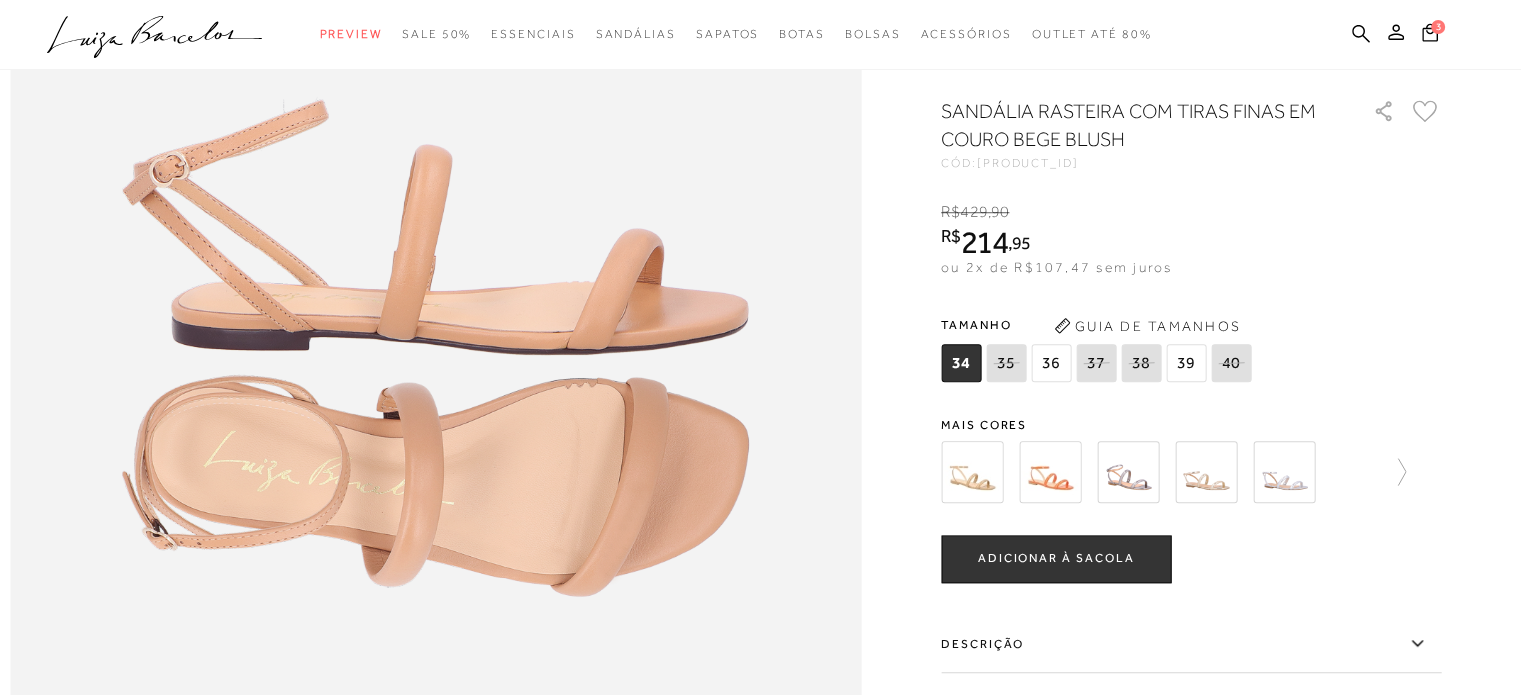 click at bounding box center [972, 472] 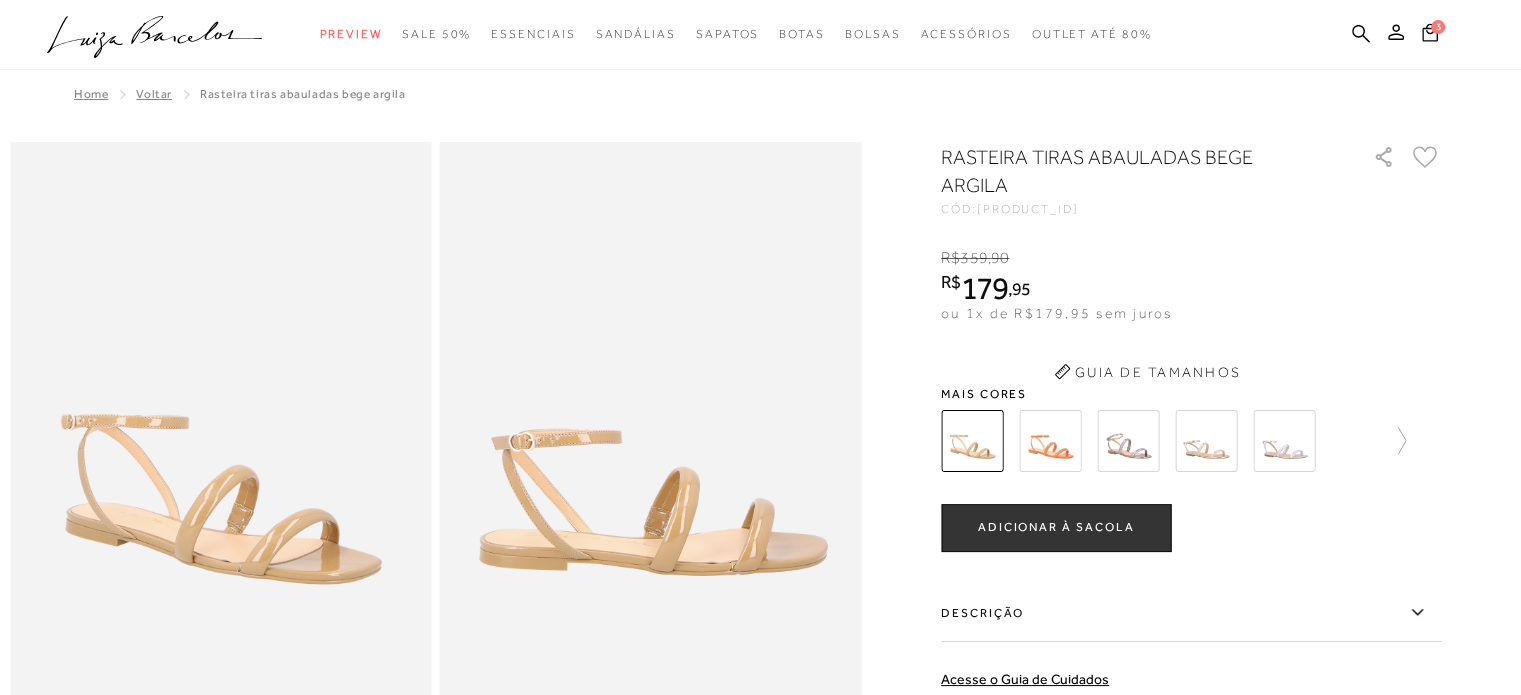 scroll, scrollTop: 0, scrollLeft: 0, axis: both 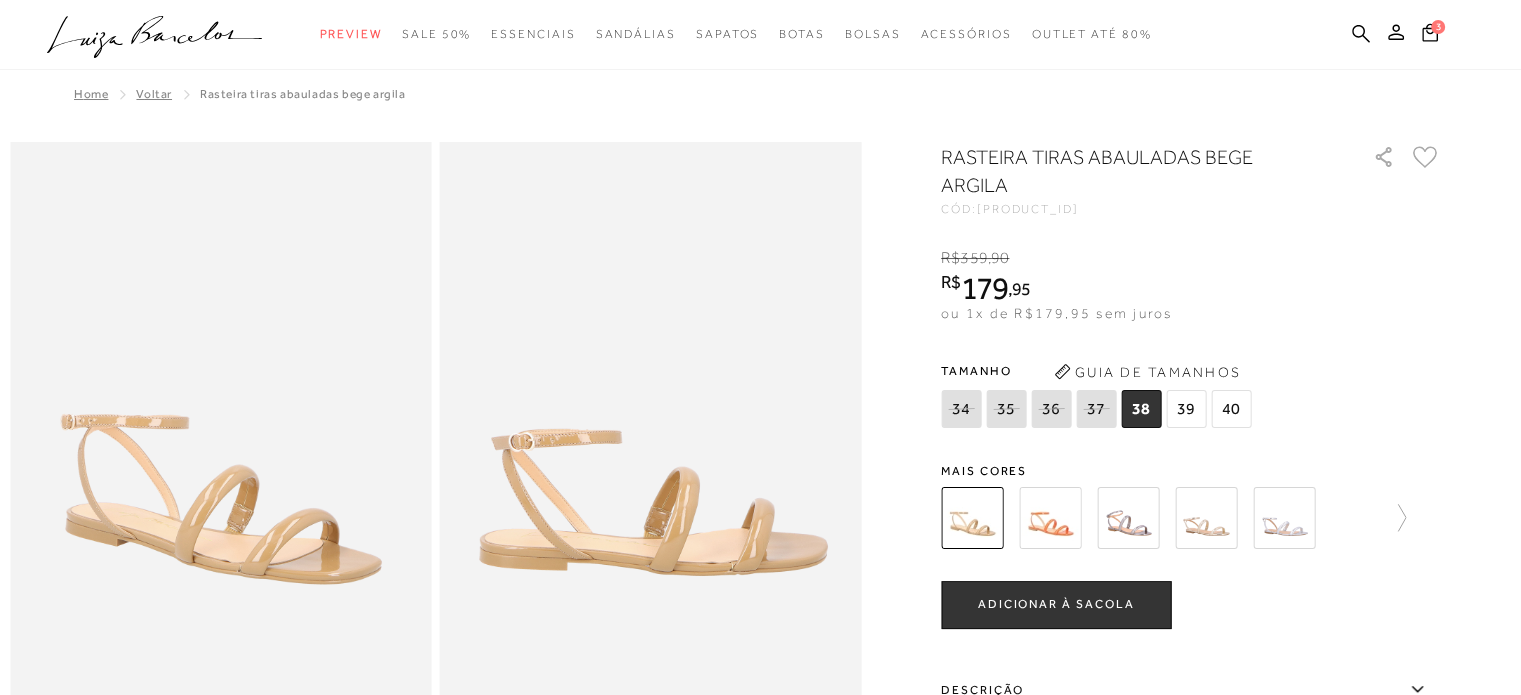 click at bounding box center [1050, 518] 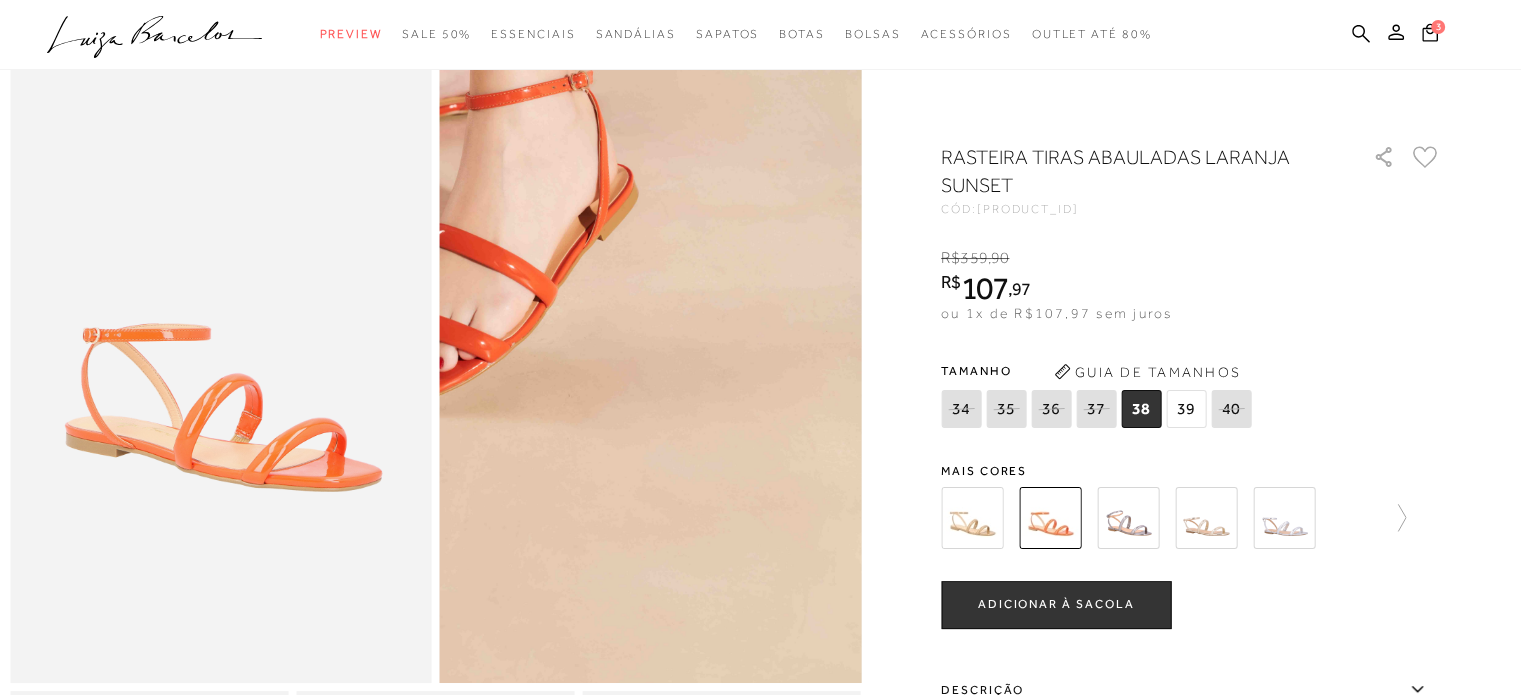 scroll, scrollTop: 0, scrollLeft: 0, axis: both 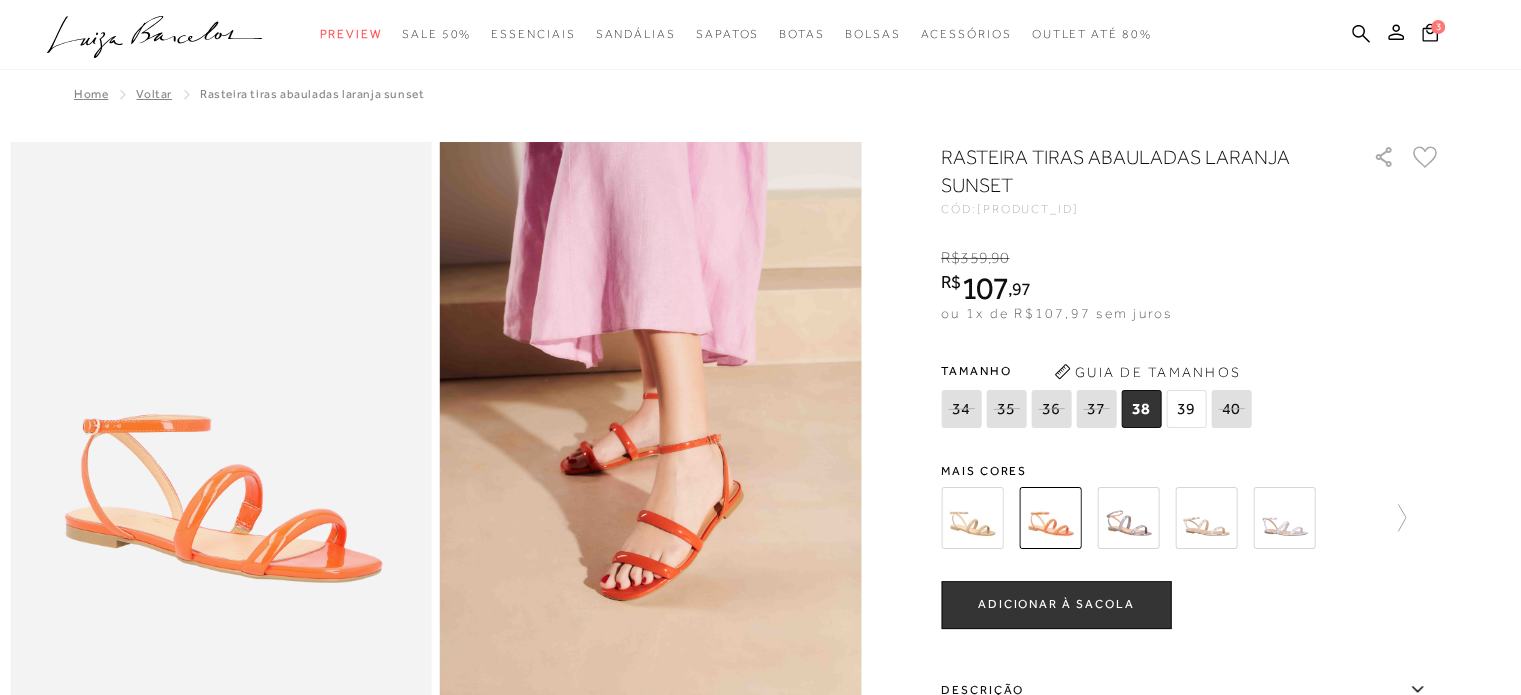 click at bounding box center (1128, 518) 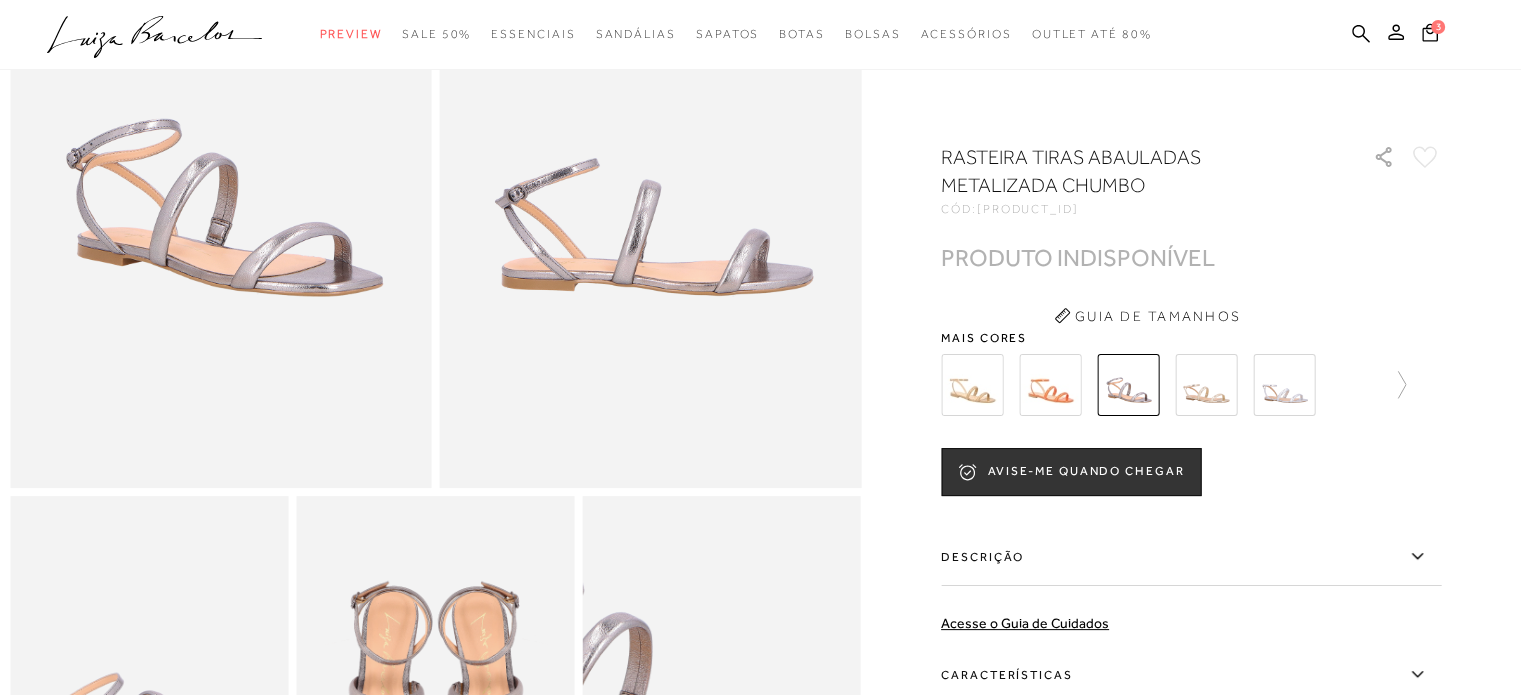 scroll, scrollTop: 300, scrollLeft: 0, axis: vertical 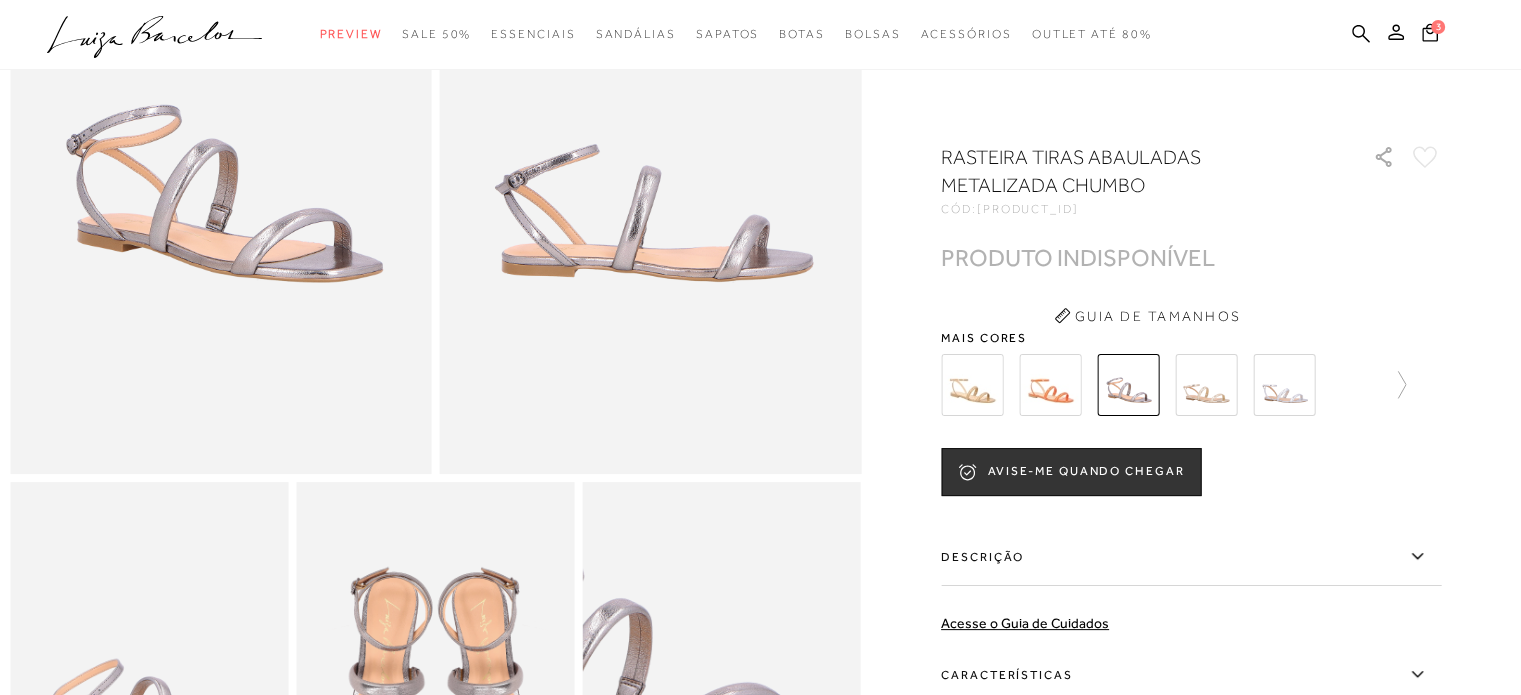 click at bounding box center (1206, 385) 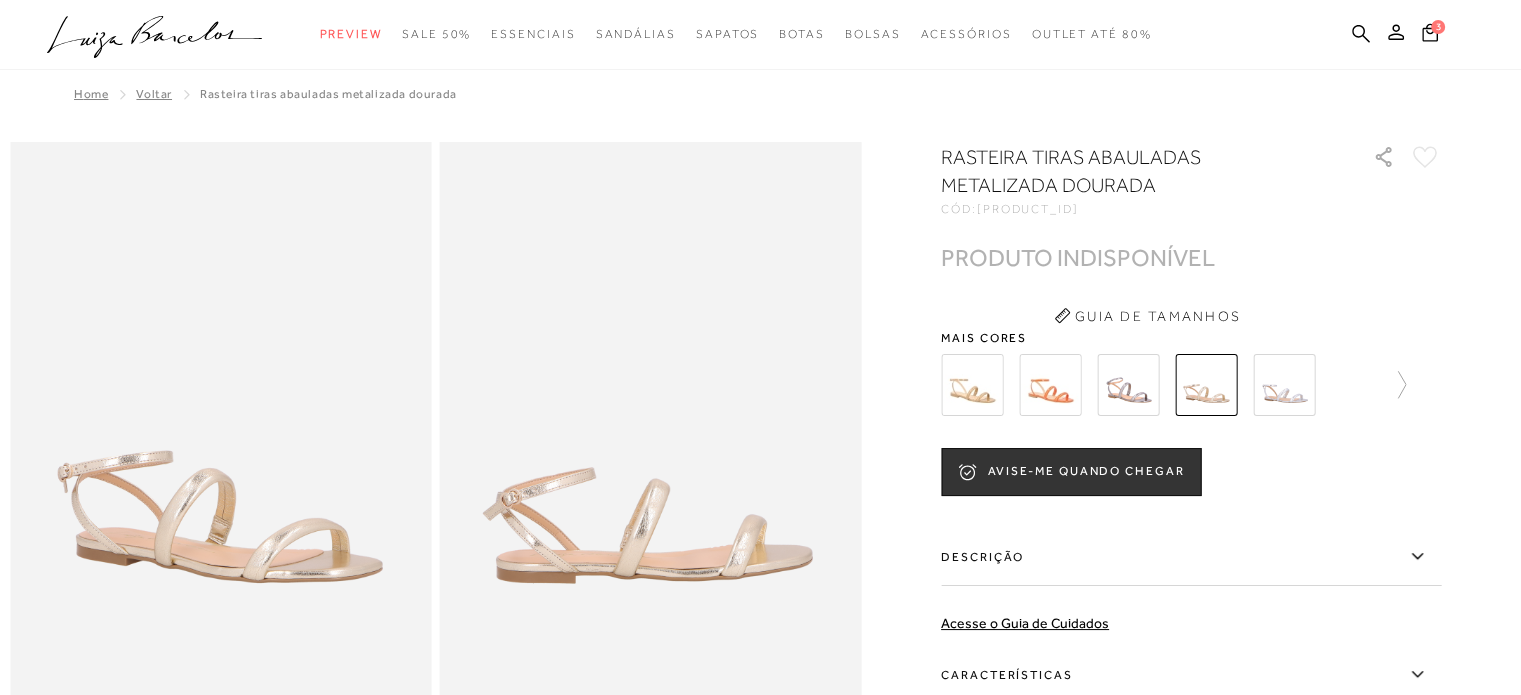 scroll, scrollTop: 0, scrollLeft: 0, axis: both 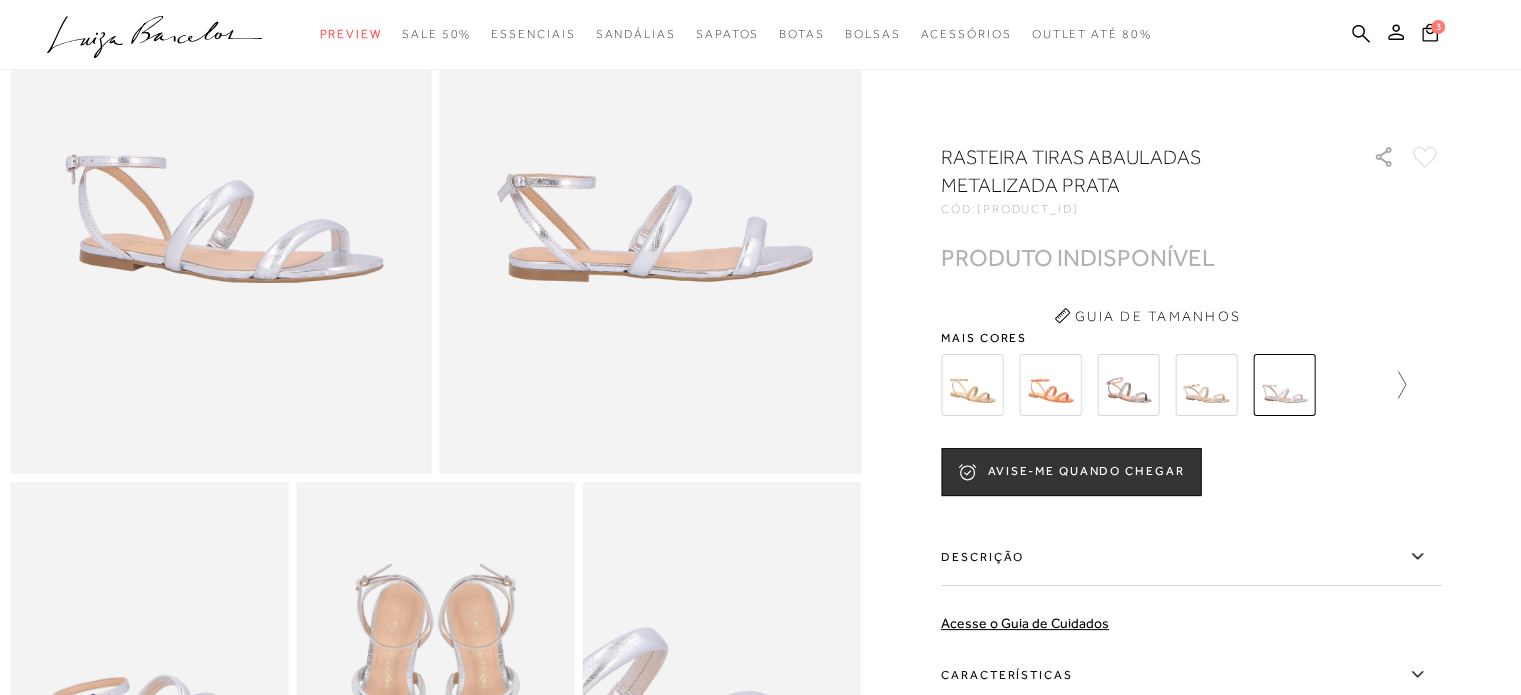 click 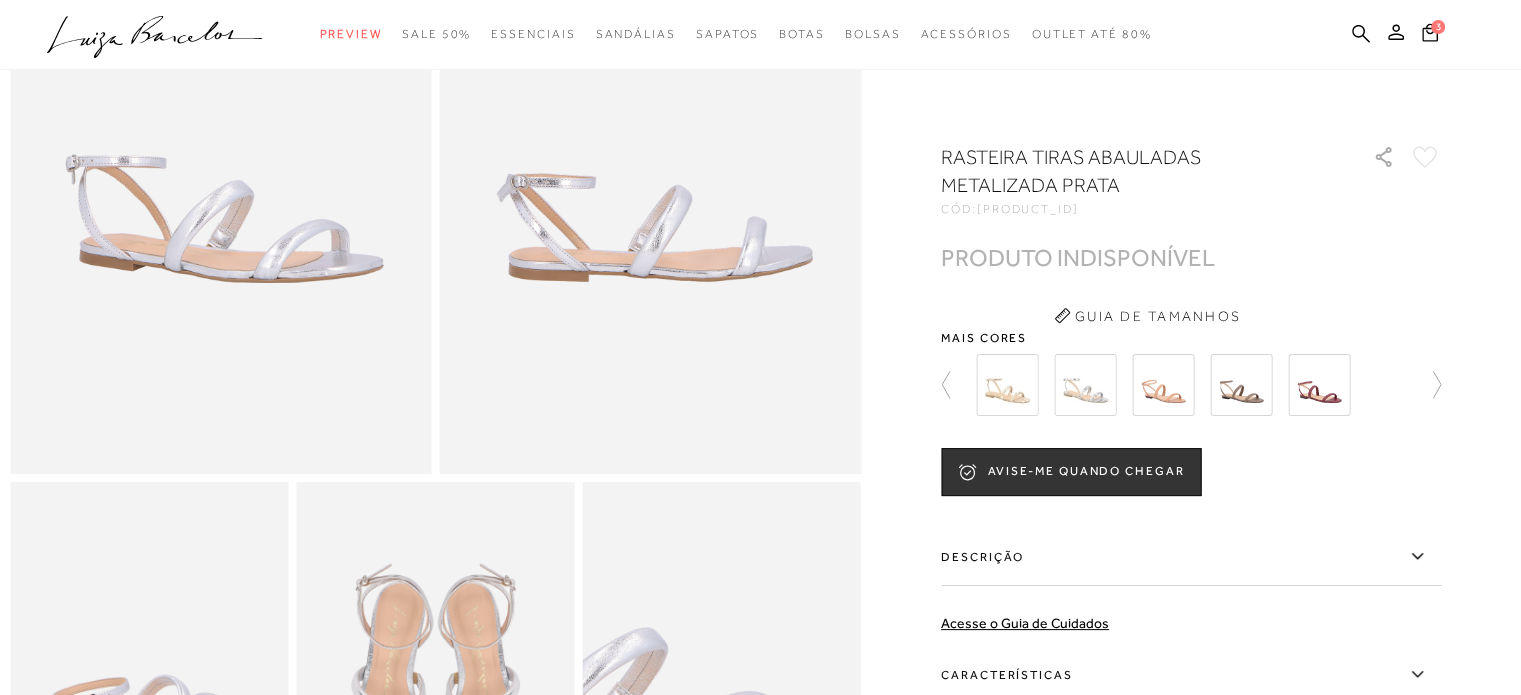 click at bounding box center [1319, 385] 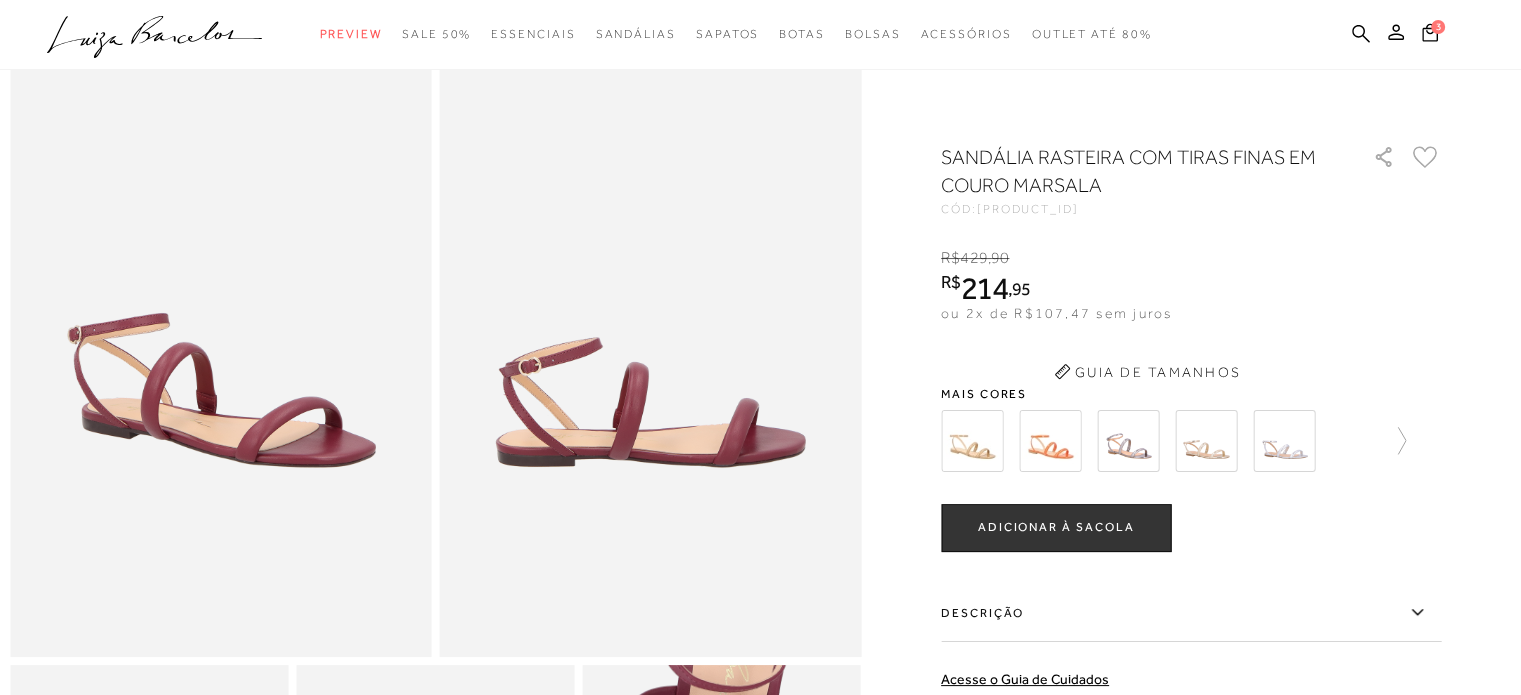 scroll, scrollTop: 0, scrollLeft: 0, axis: both 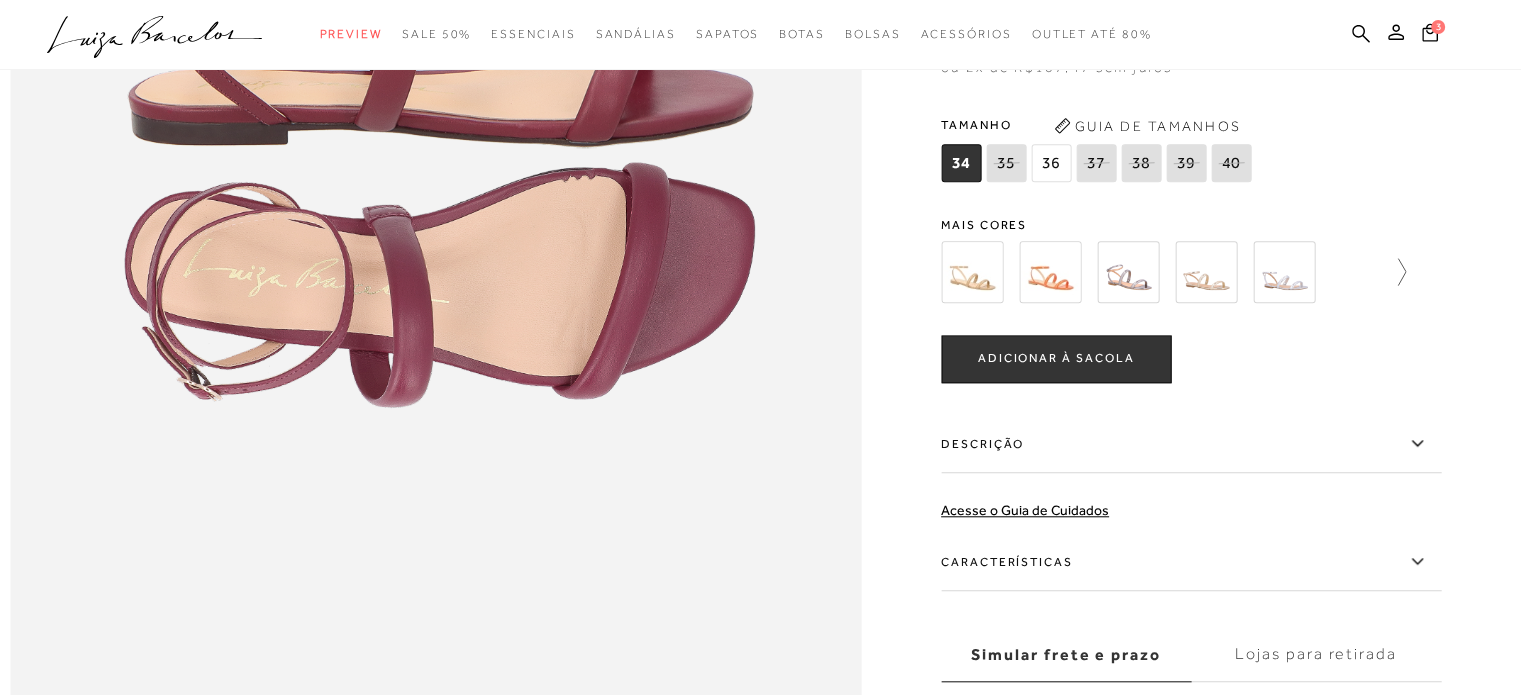 click 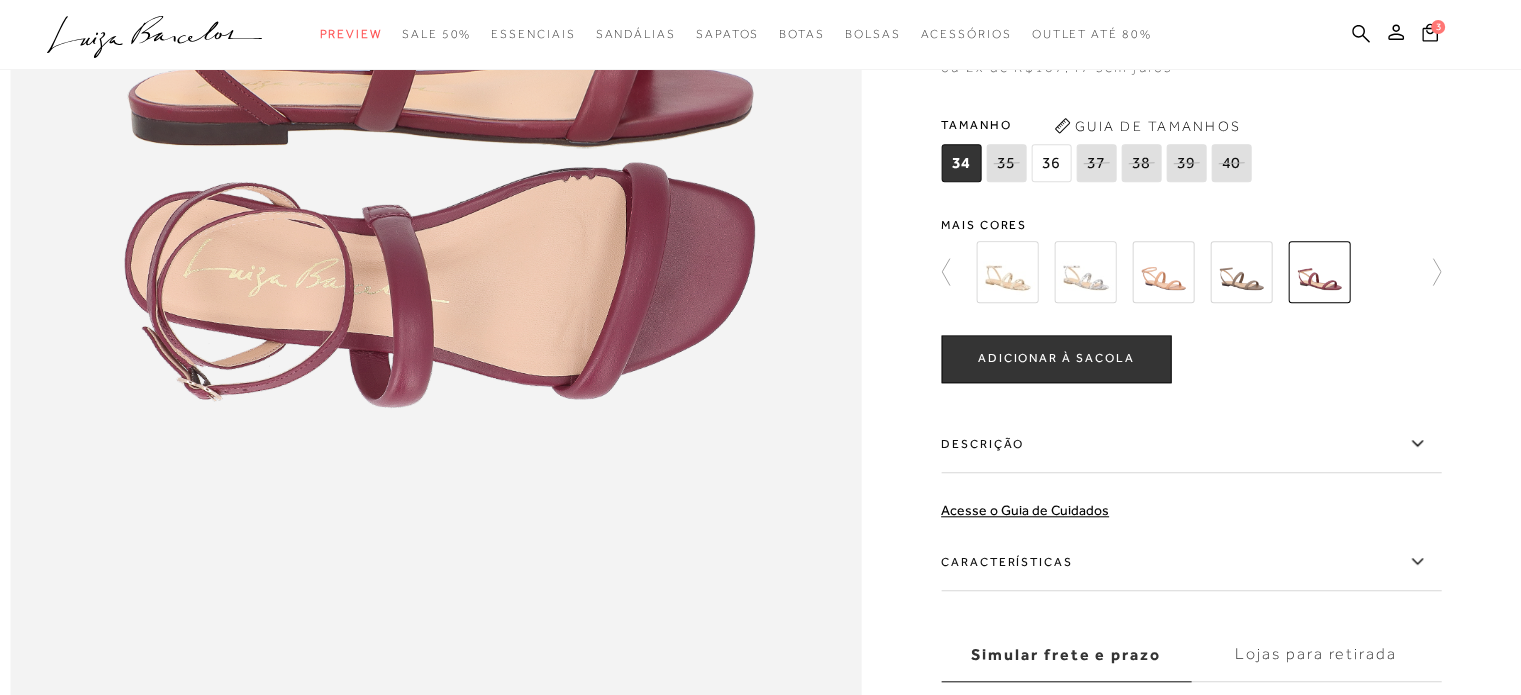 click at bounding box center (1241, 272) 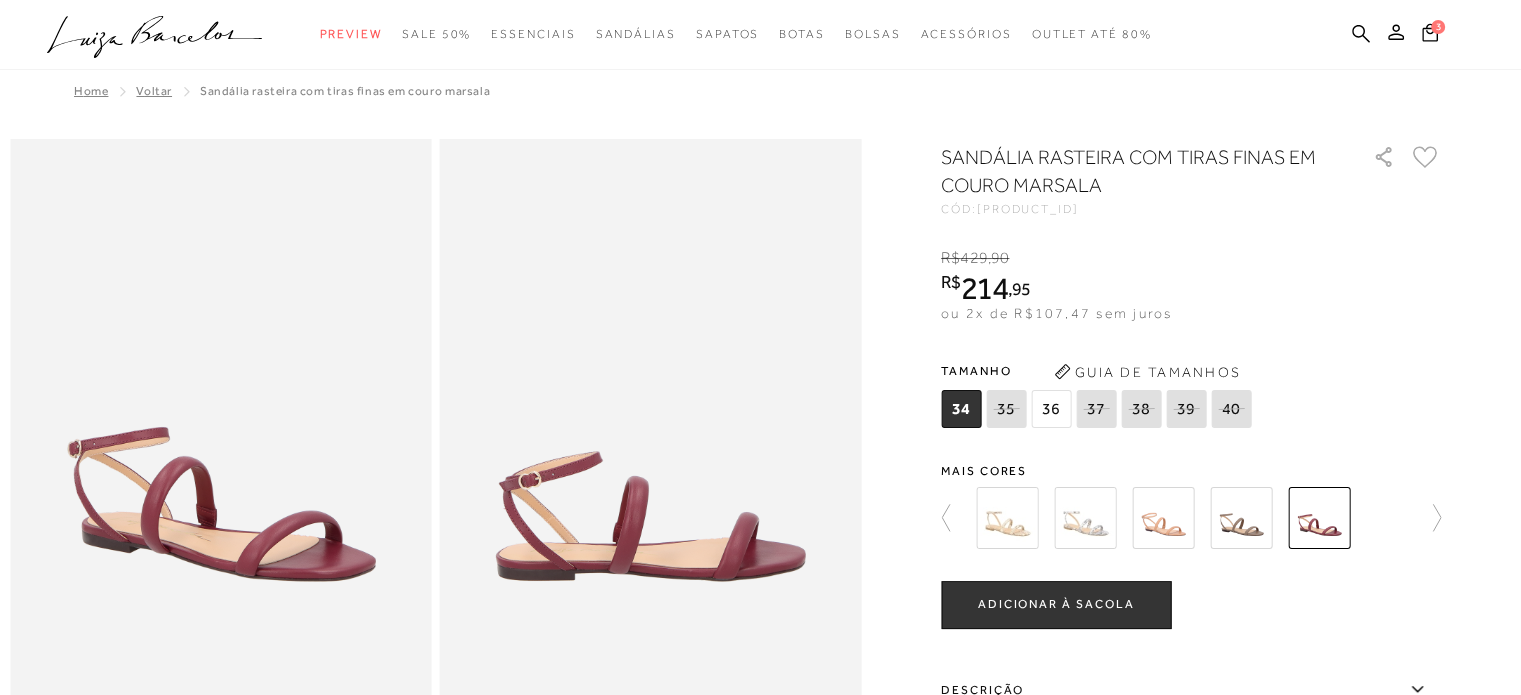 scroll, scrollTop: 0, scrollLeft: 0, axis: both 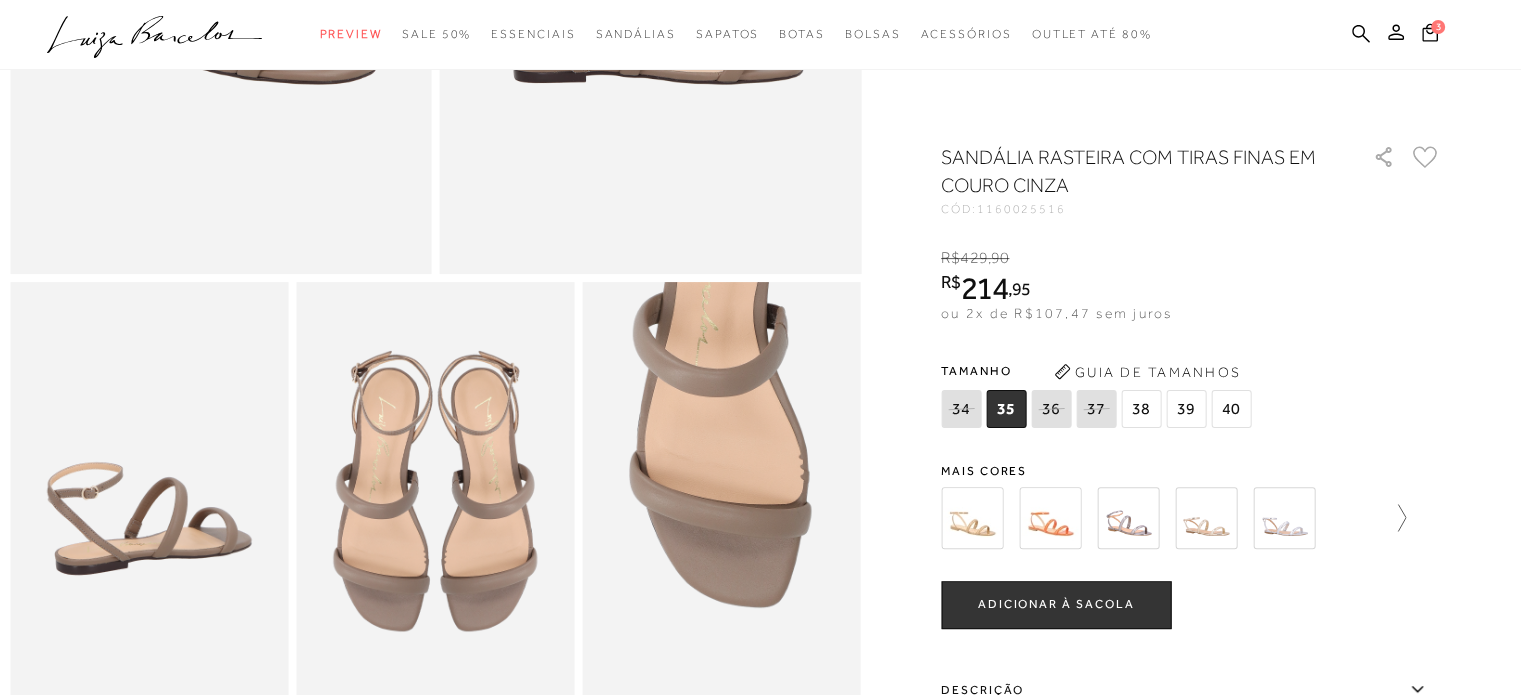 click 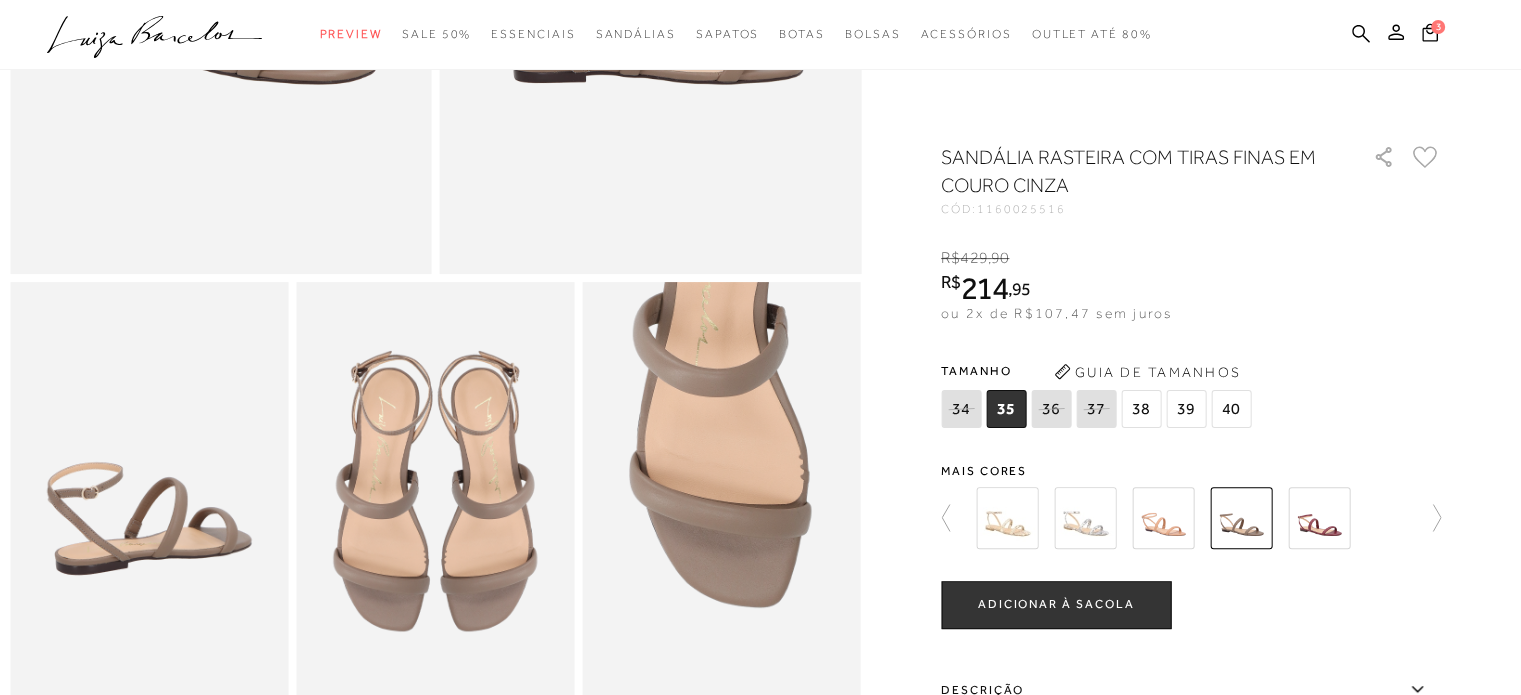 click at bounding box center (1163, 518) 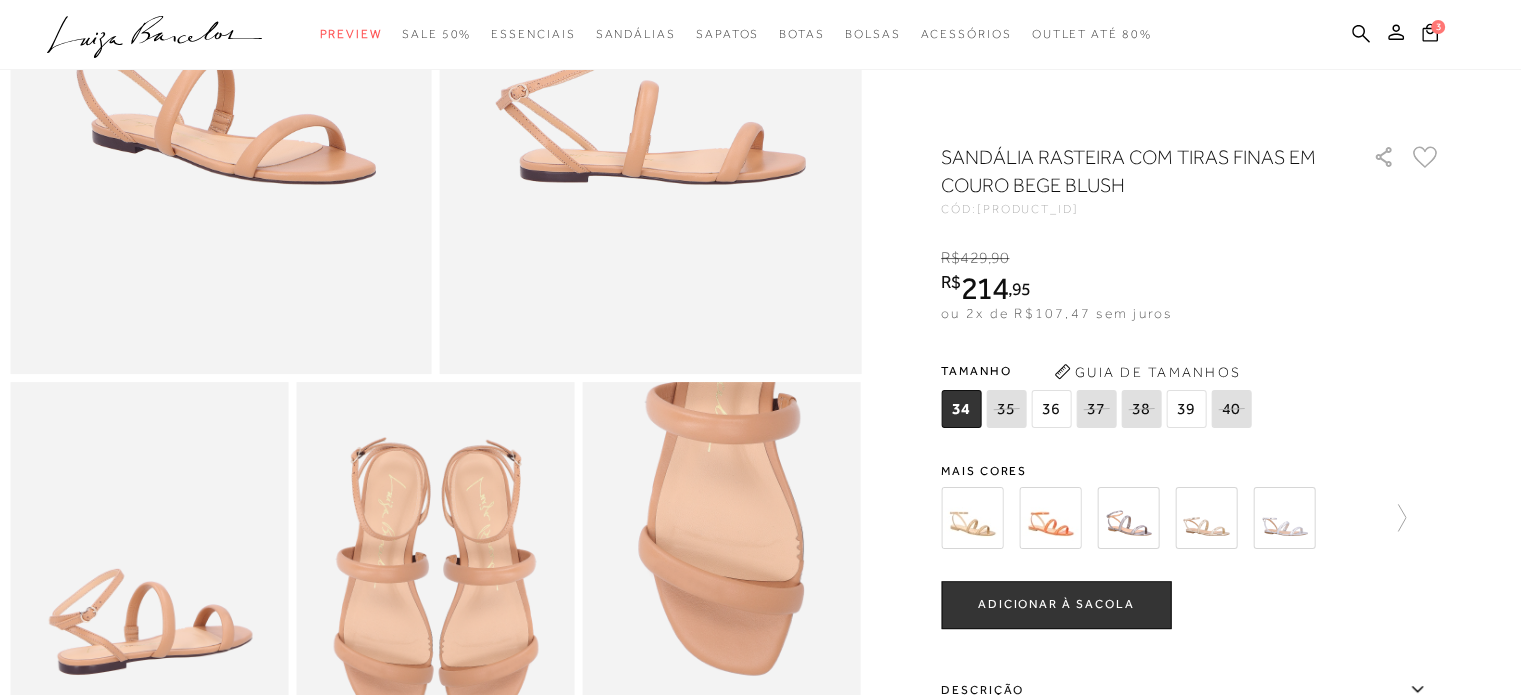 click on "36" at bounding box center [1051, 409] 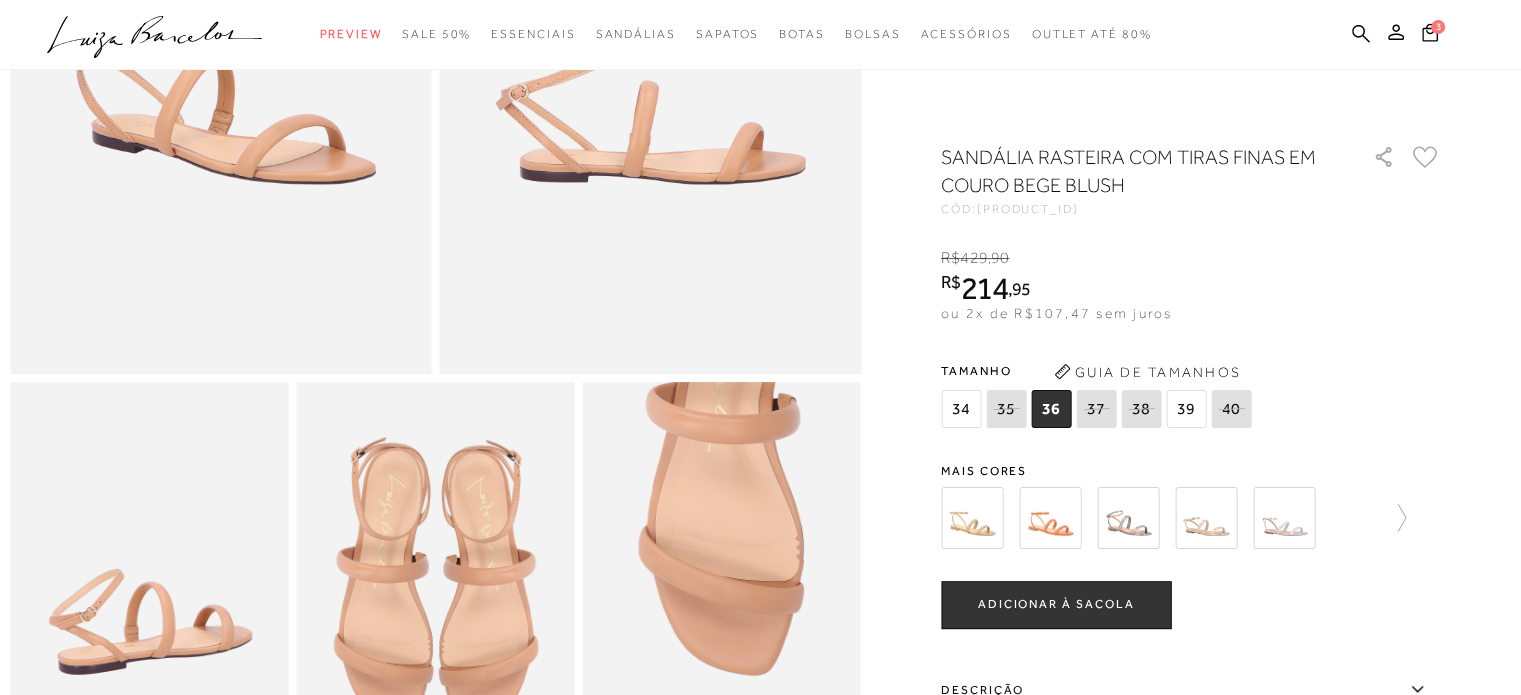 click on "ADICIONAR À SACOLA" at bounding box center (1056, 604) 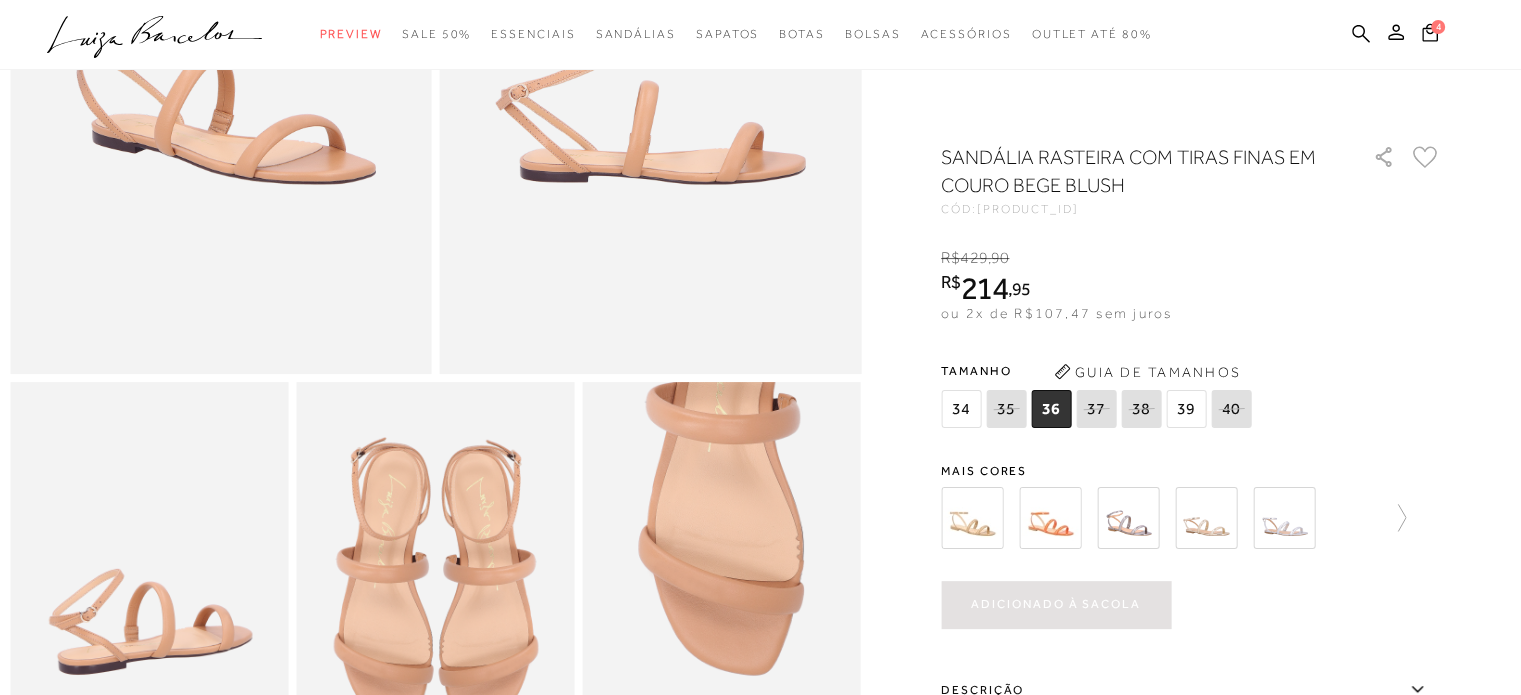 scroll, scrollTop: 0, scrollLeft: 0, axis: both 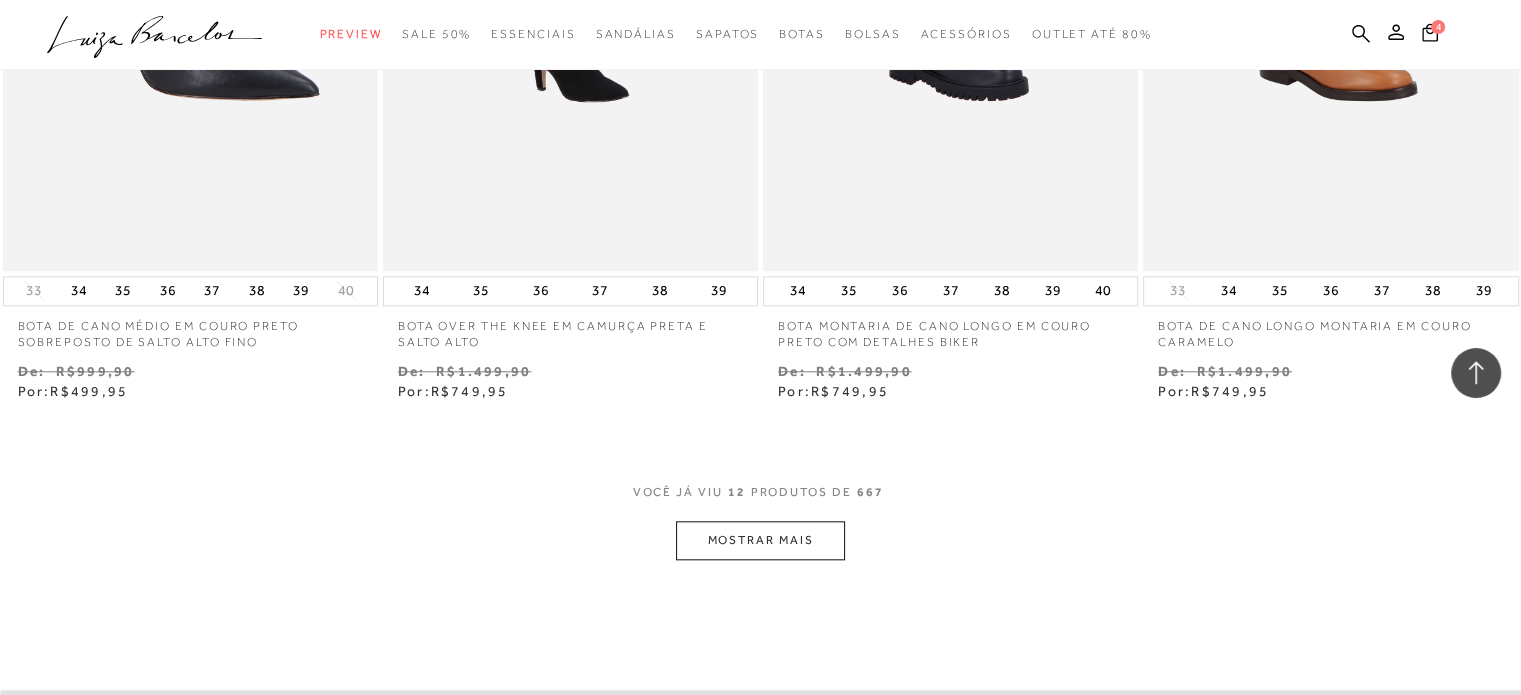 click on "MOSTRAR MAIS" at bounding box center [760, 540] 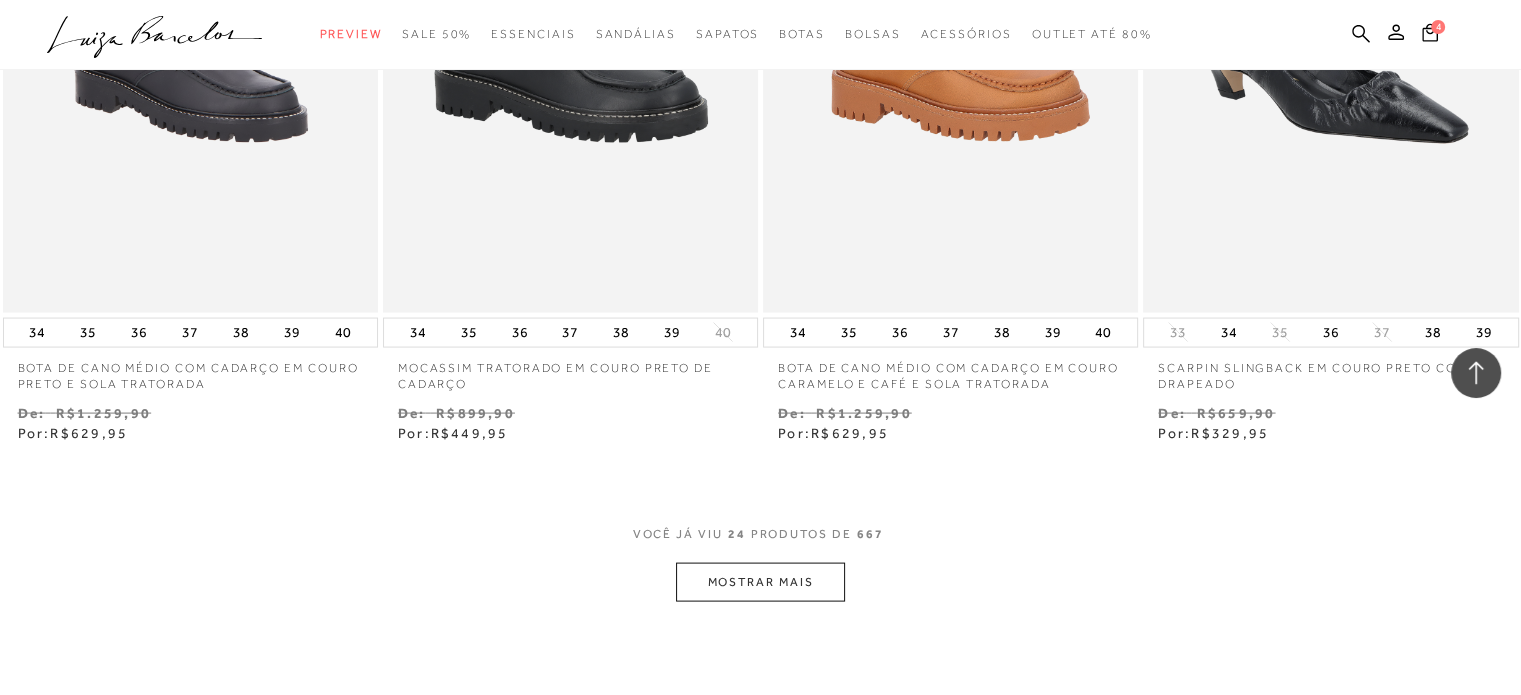 click on "MOSTRAR MAIS" at bounding box center [760, 582] 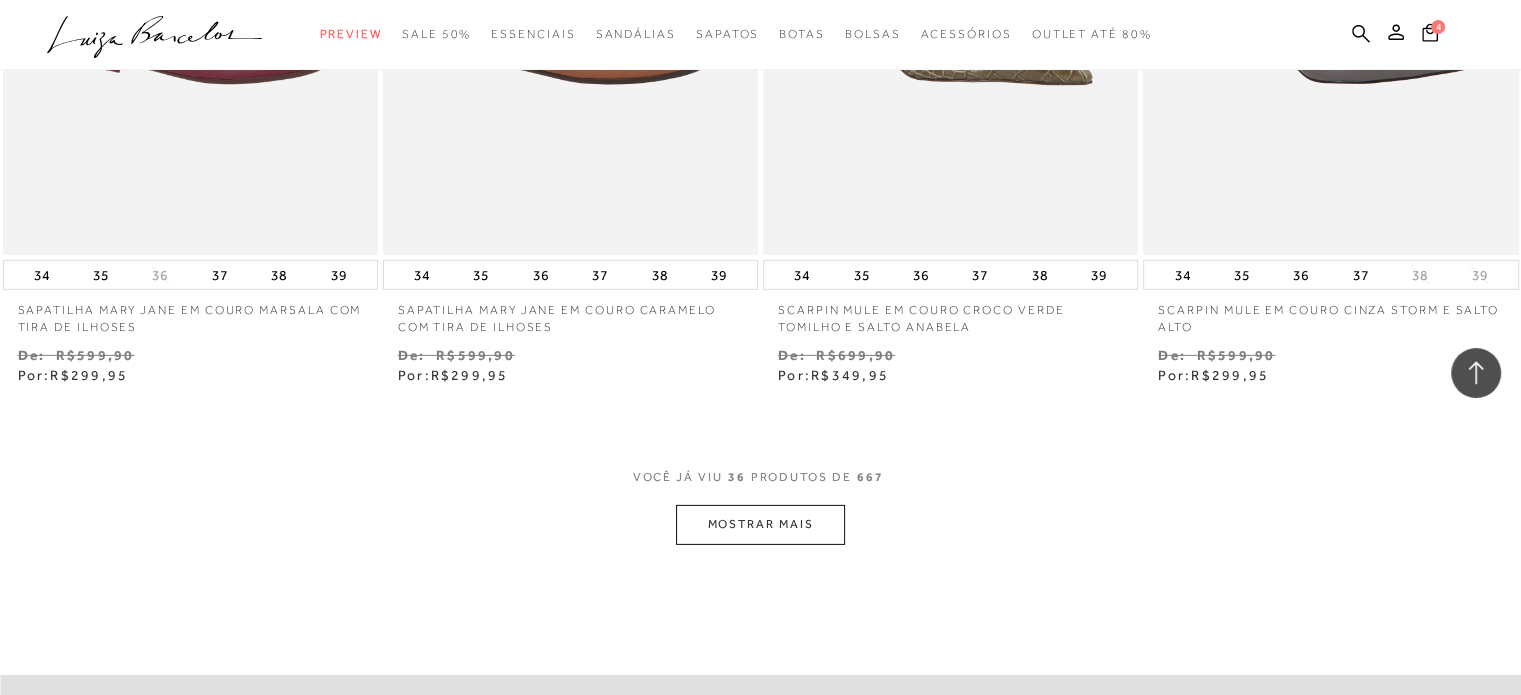 click on "MOSTRAR MAIS" at bounding box center (760, 524) 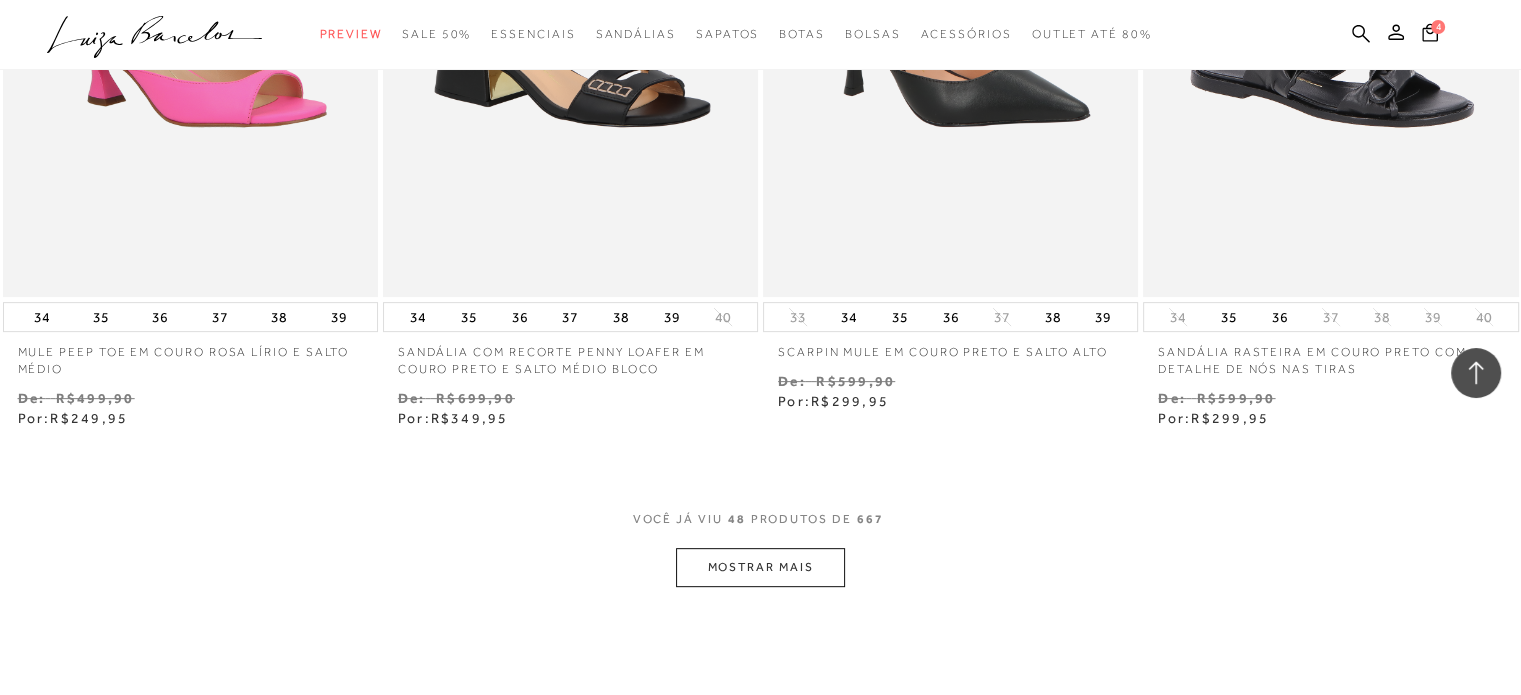 click on "MOSTRAR MAIS" at bounding box center (760, 567) 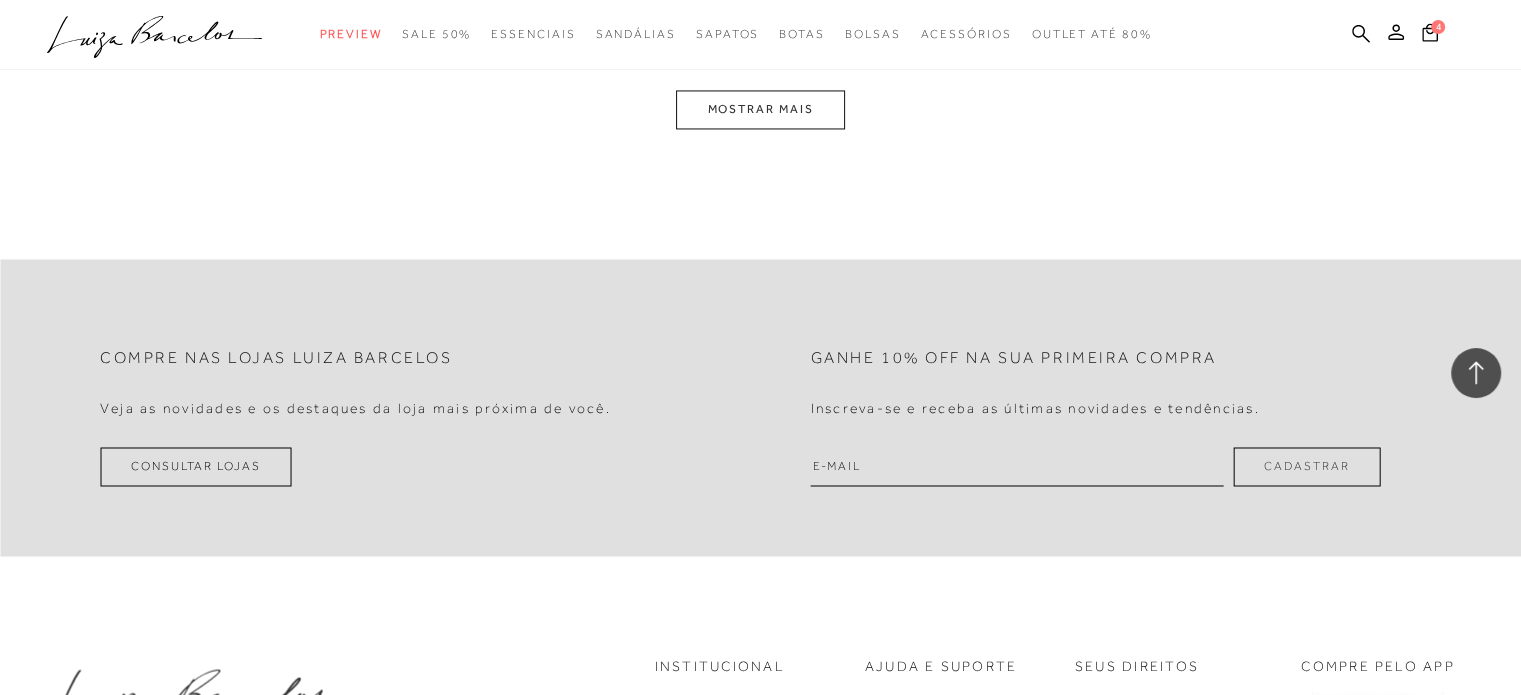 click on "MOSTRAR MAIS" at bounding box center [760, 109] 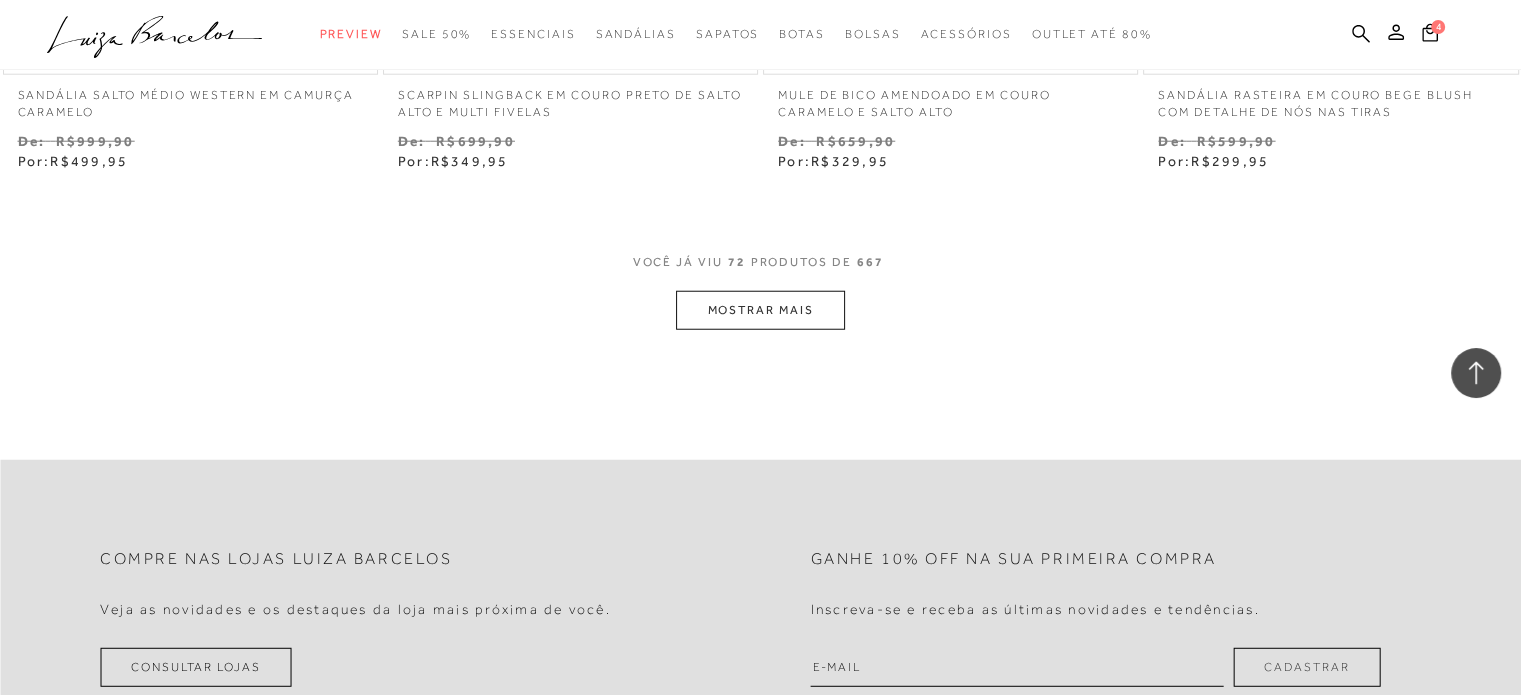 click on "MOSTRAR MAIS" at bounding box center [760, 310] 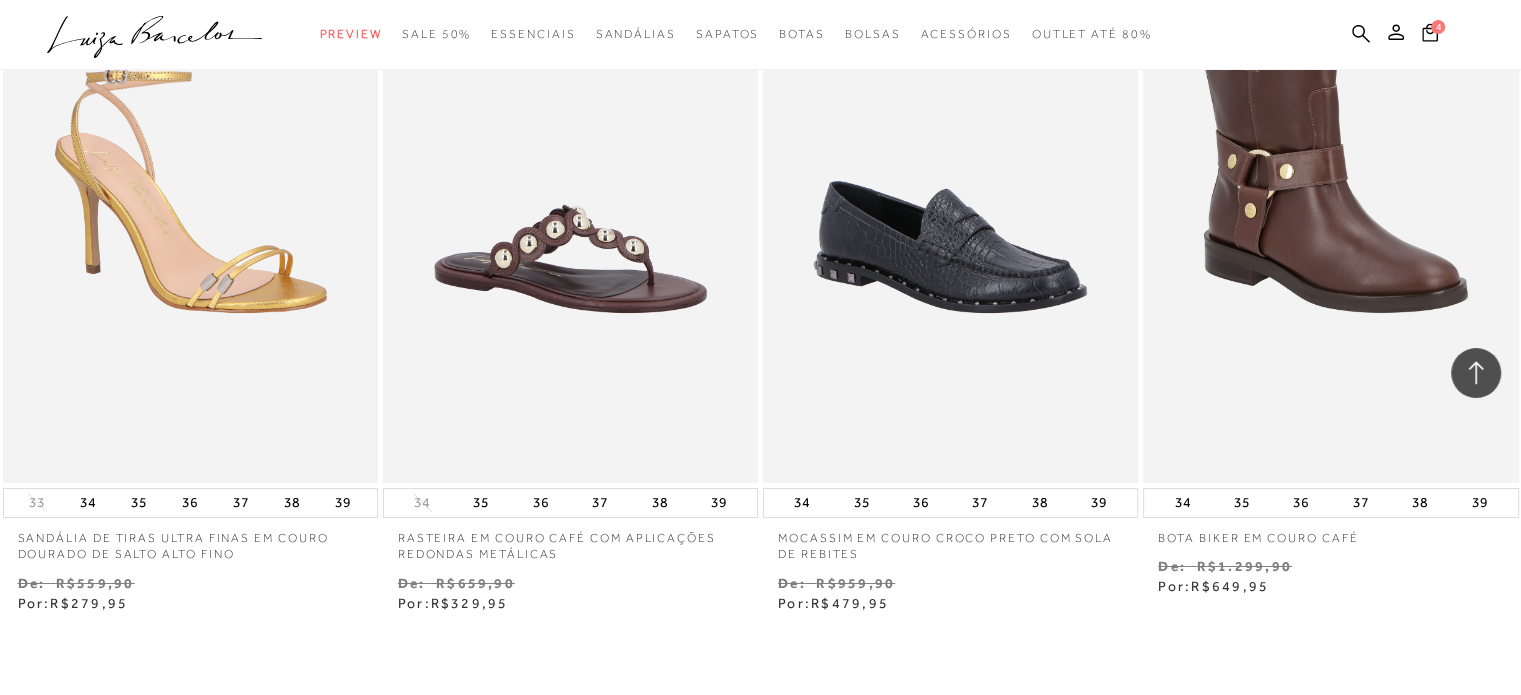 scroll, scrollTop: 14441, scrollLeft: 0, axis: vertical 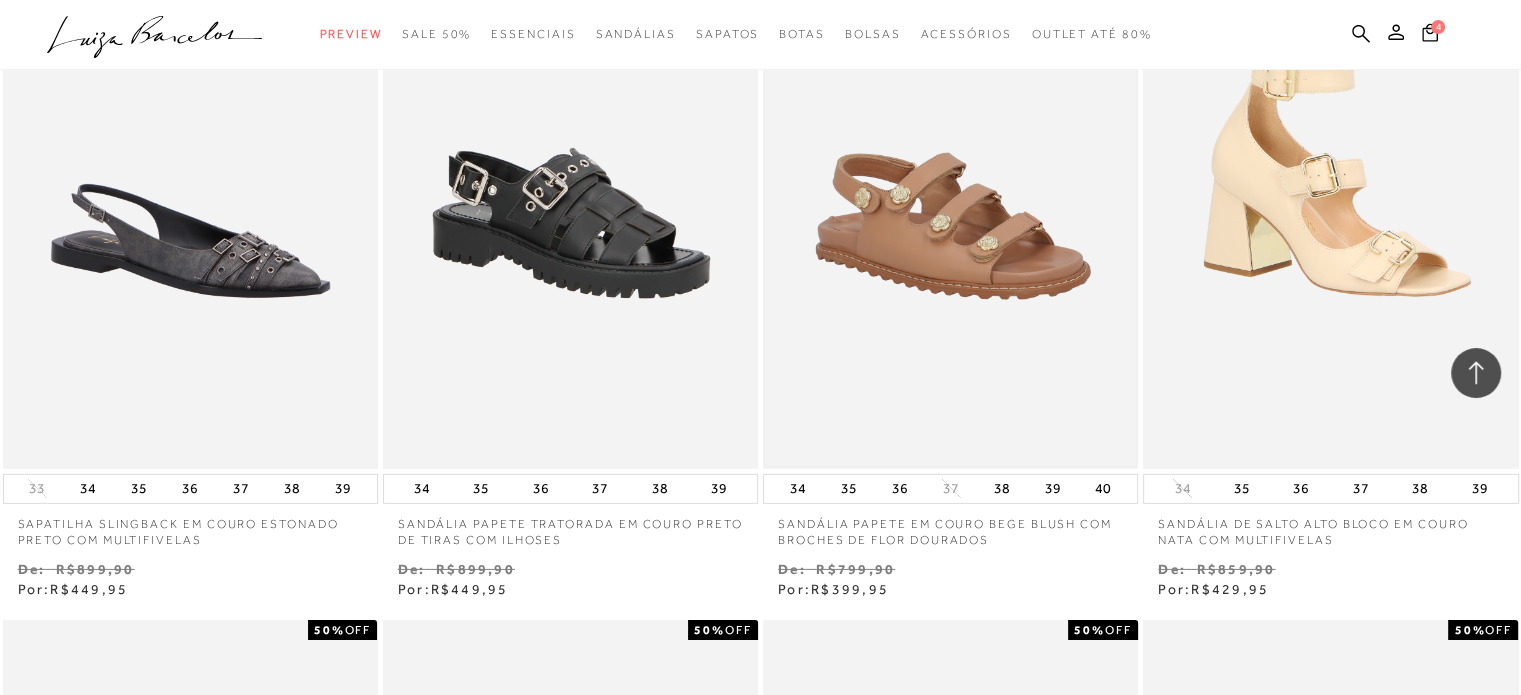 click at bounding box center (950, 187) 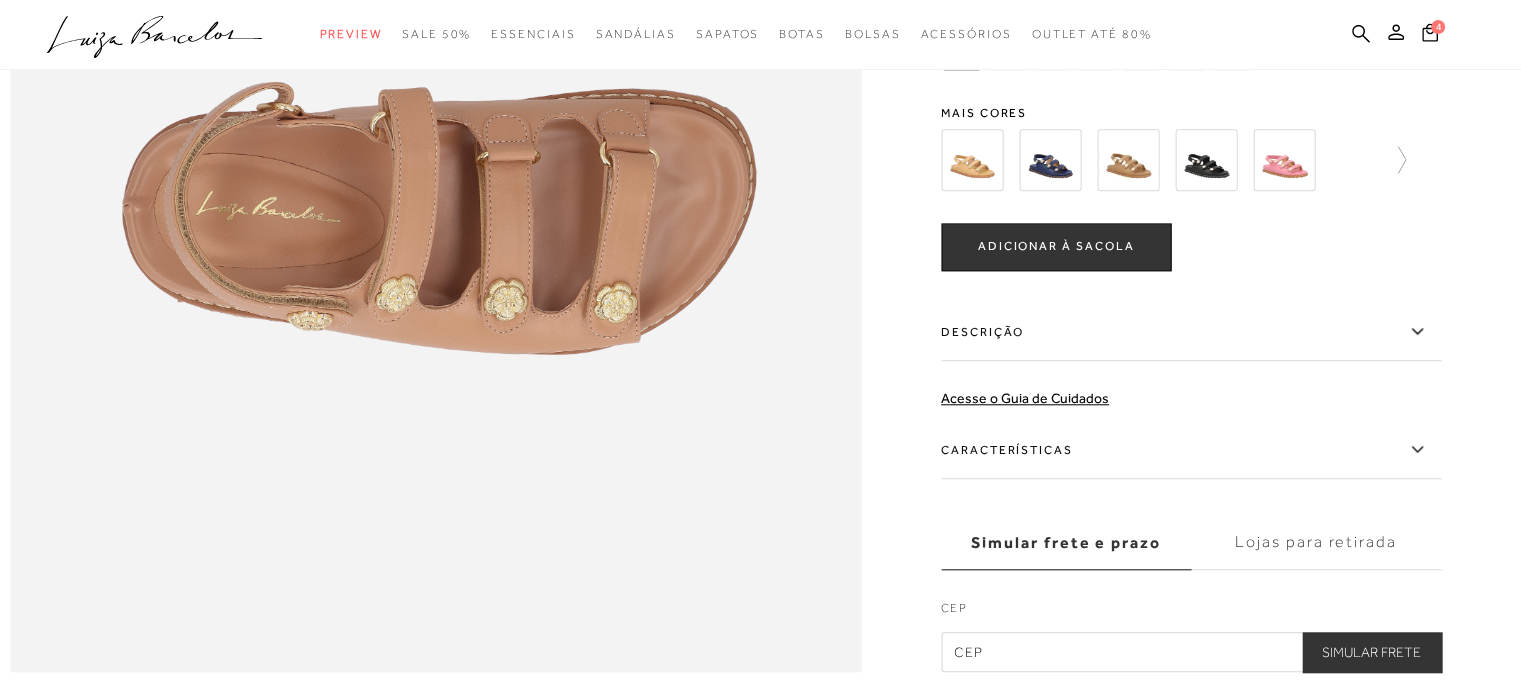 scroll, scrollTop: 1700, scrollLeft: 0, axis: vertical 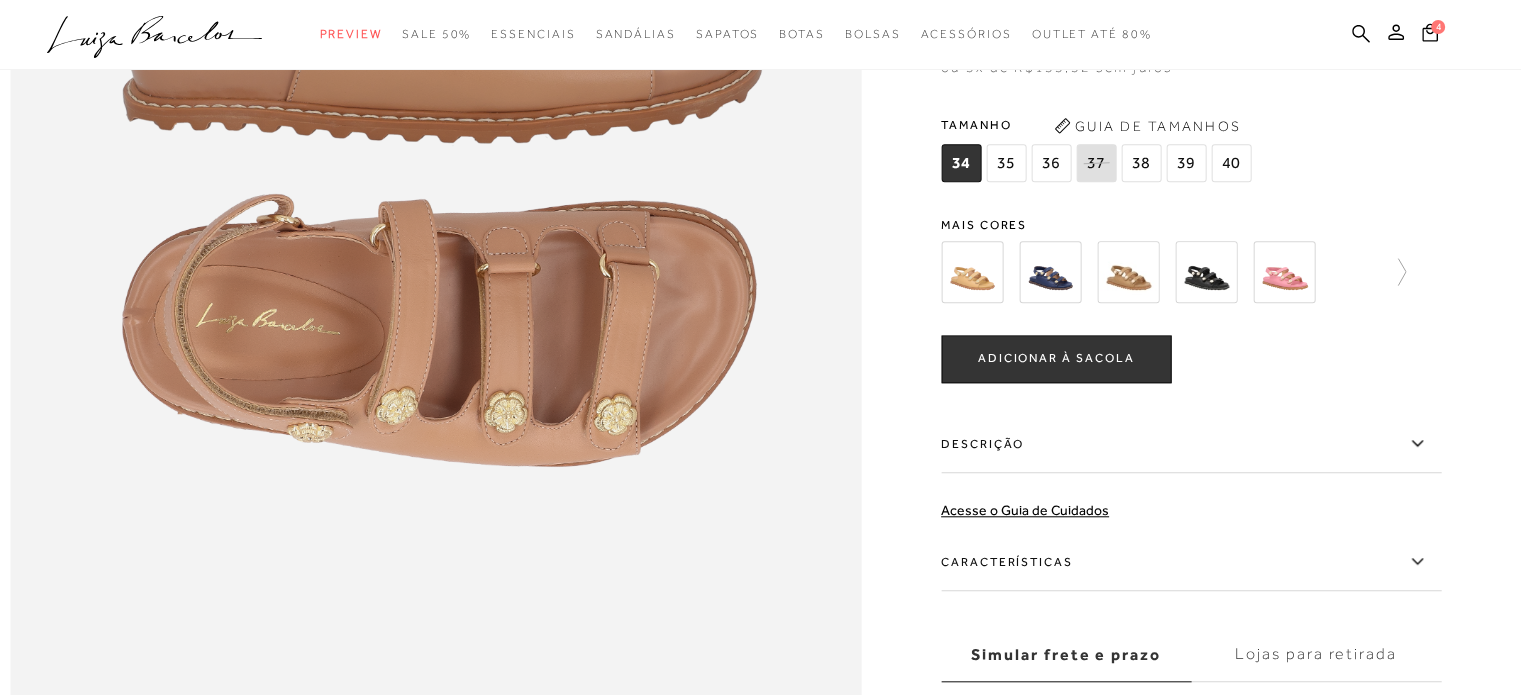 click on "36" at bounding box center [1051, 163] 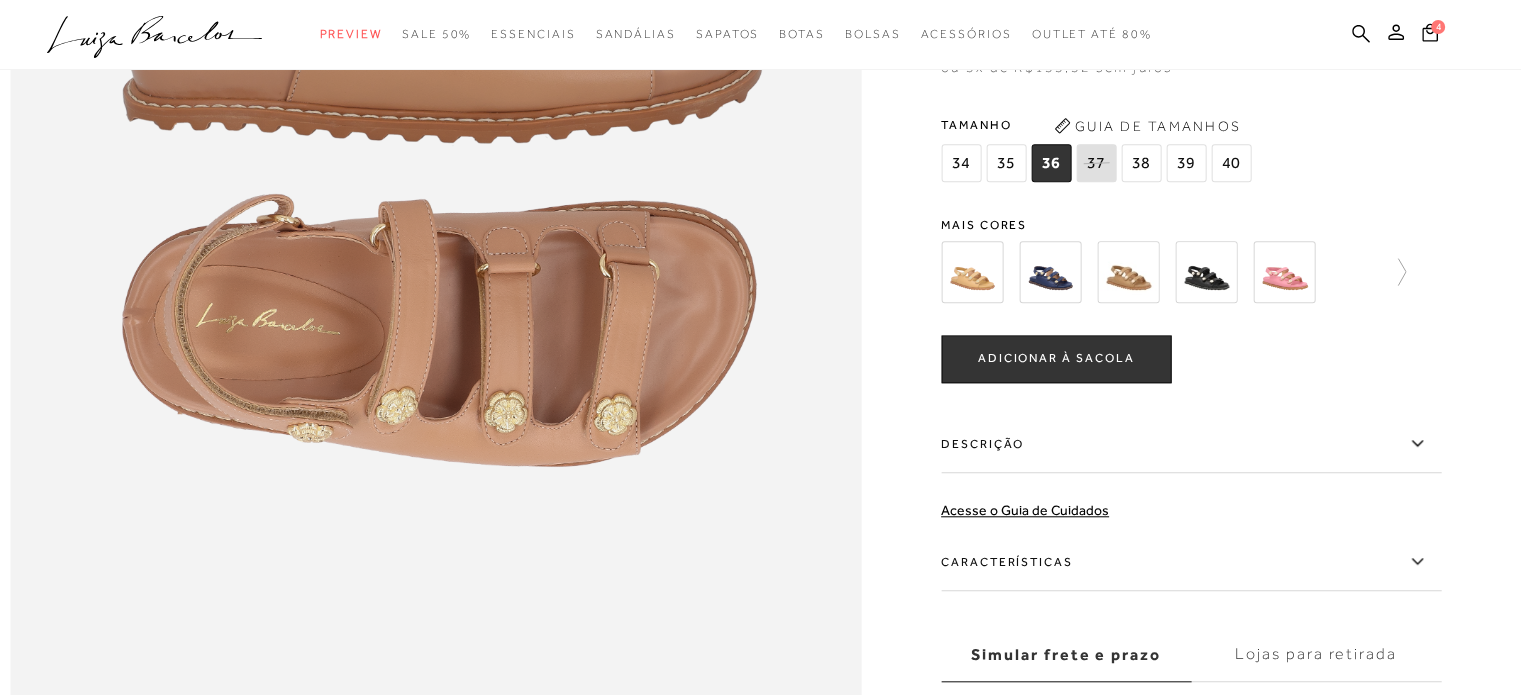 click on "ADICIONAR À SACOLA" at bounding box center [1056, 359] 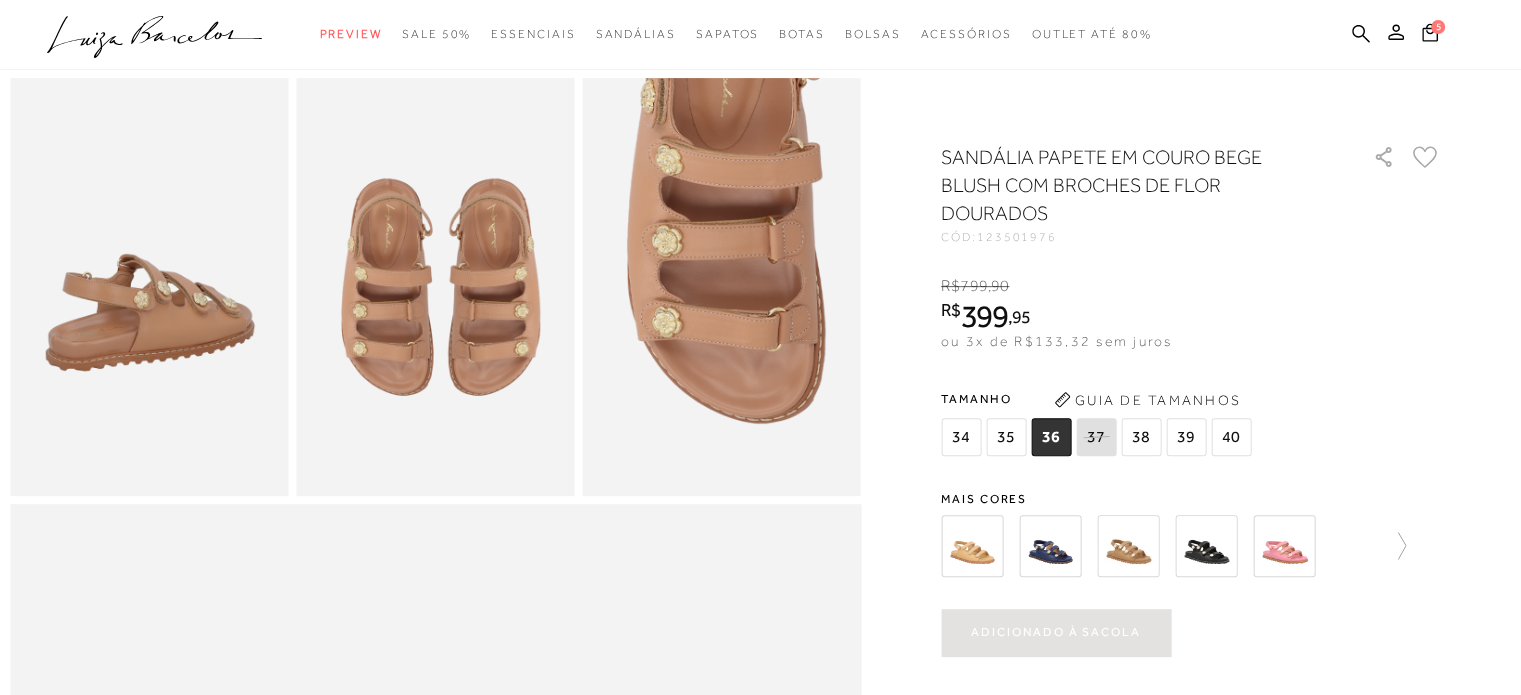 scroll, scrollTop: 700, scrollLeft: 0, axis: vertical 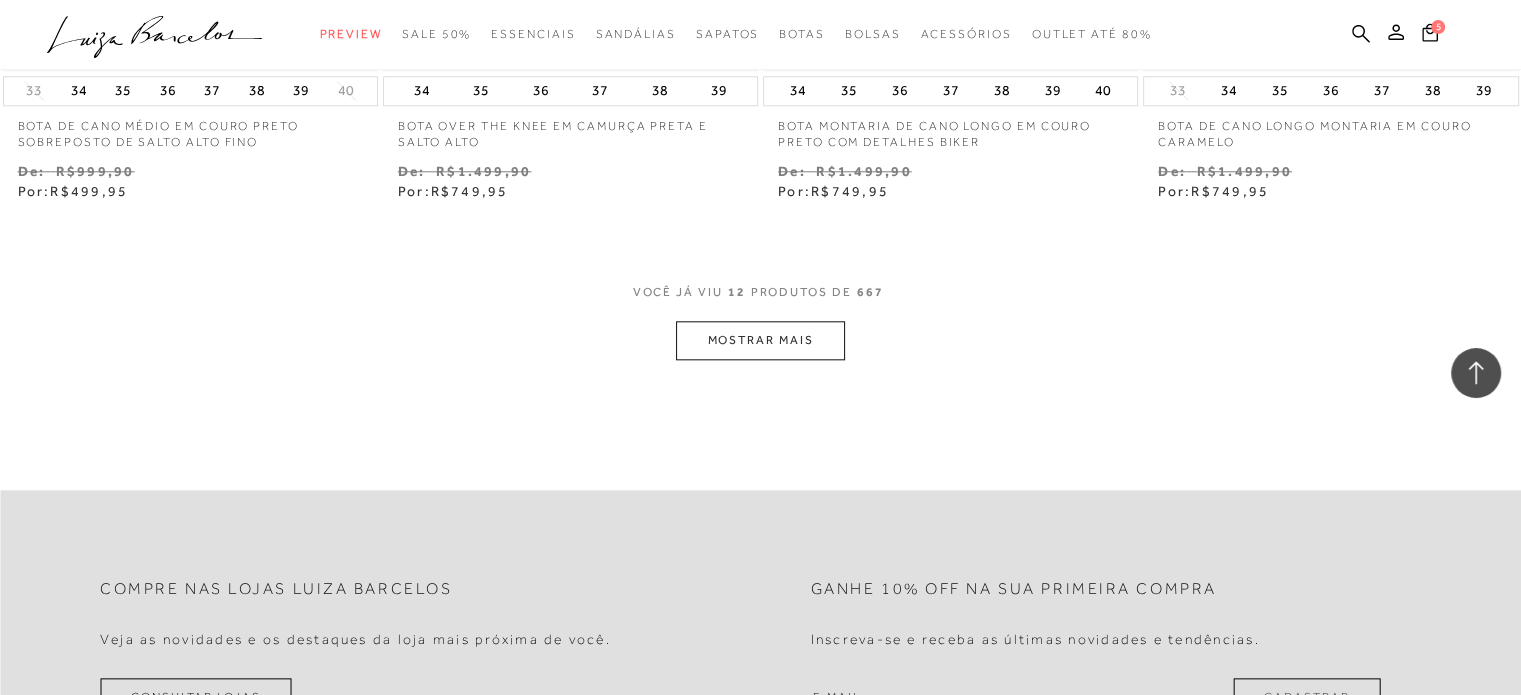 click on "MOSTRAR MAIS" at bounding box center [760, 340] 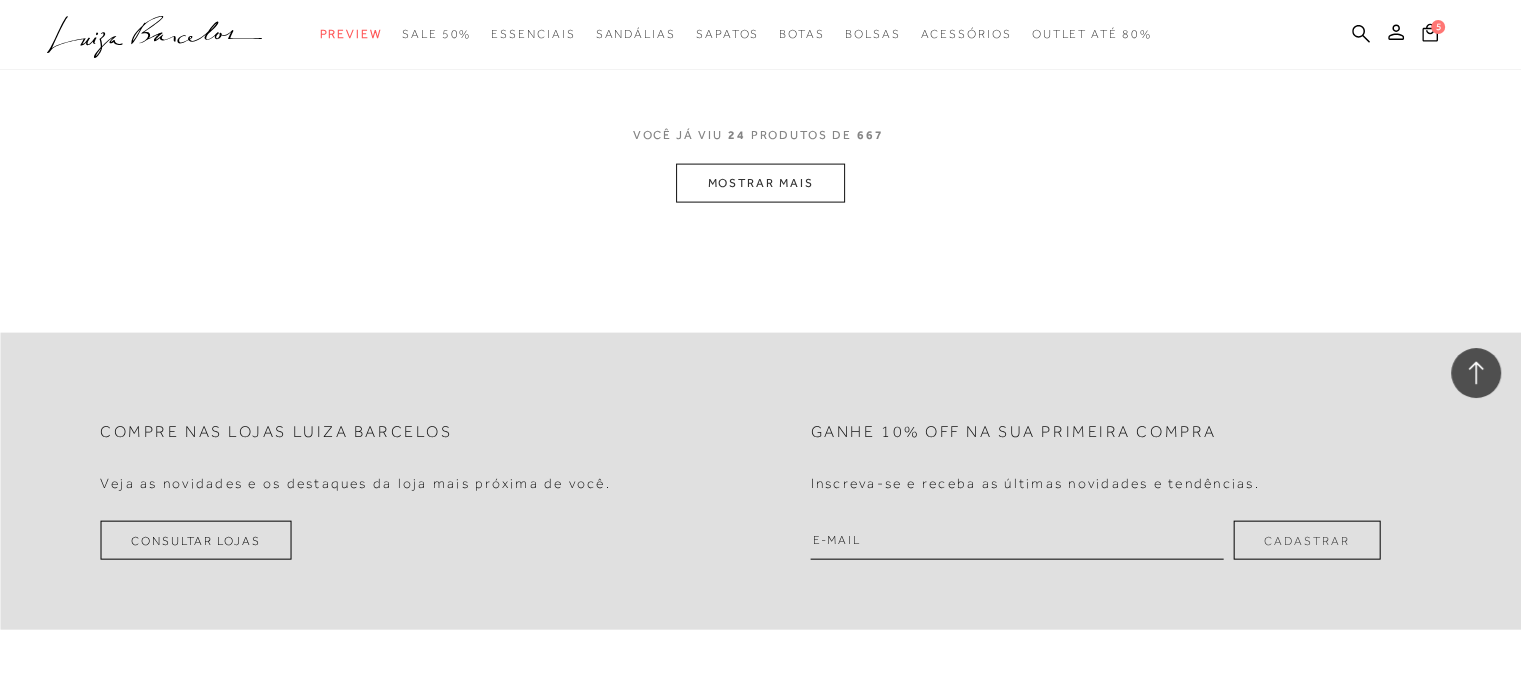 scroll, scrollTop: 4300, scrollLeft: 0, axis: vertical 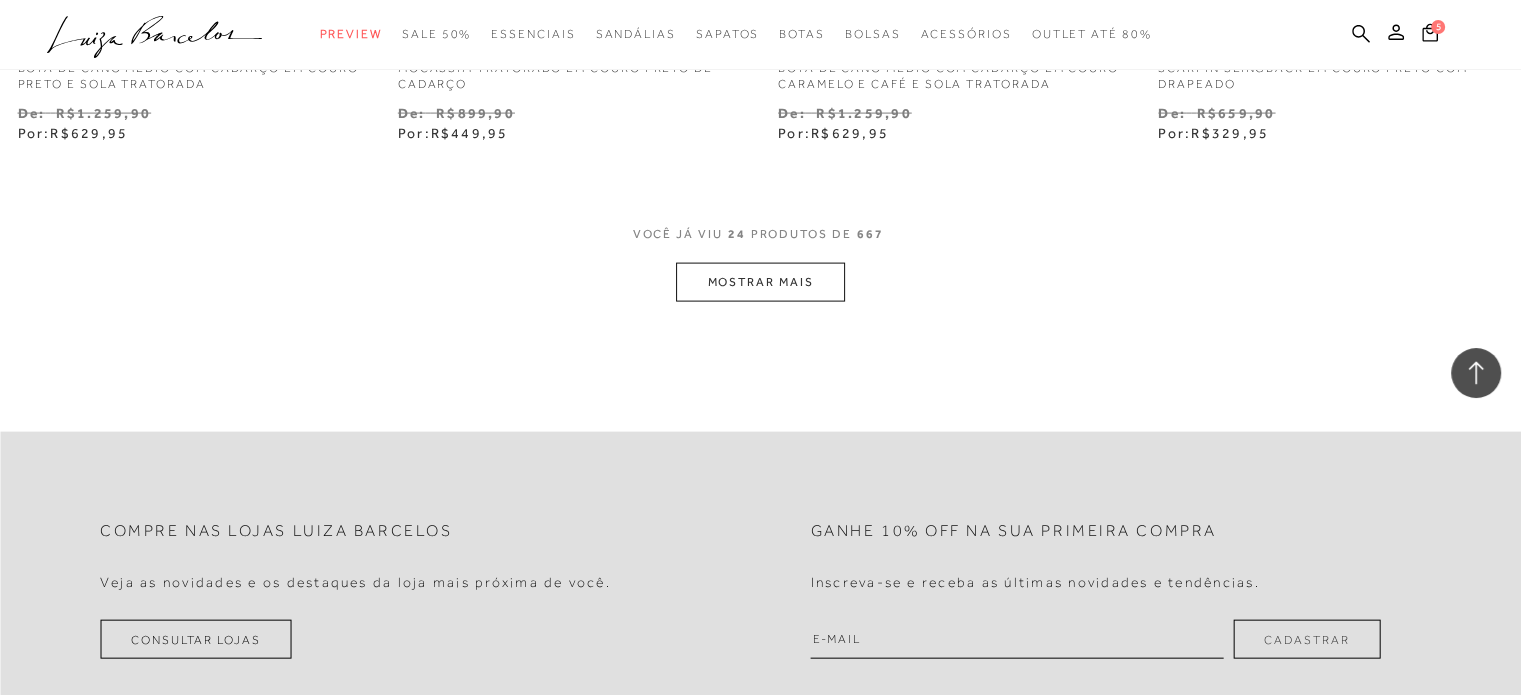 click on "MOSTRAR MAIS" at bounding box center [760, 282] 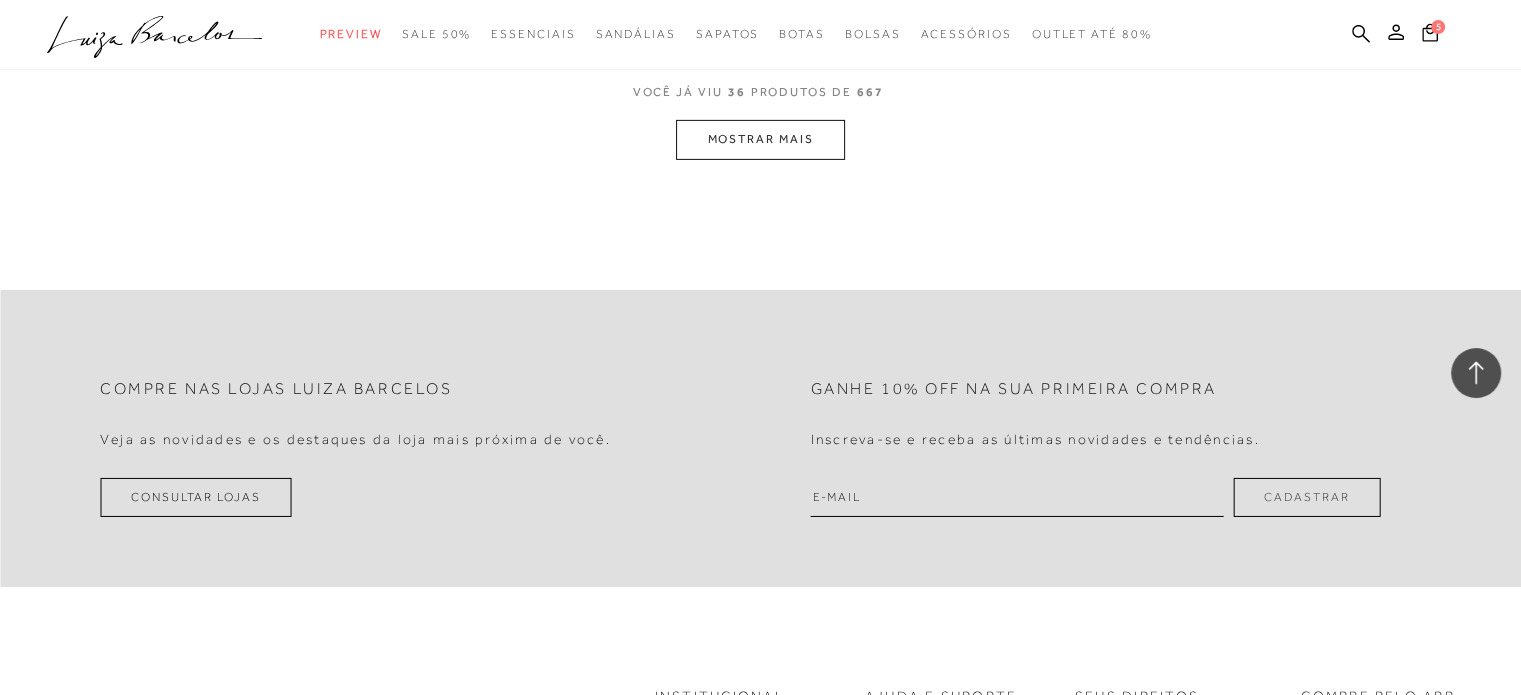 scroll, scrollTop: 6600, scrollLeft: 0, axis: vertical 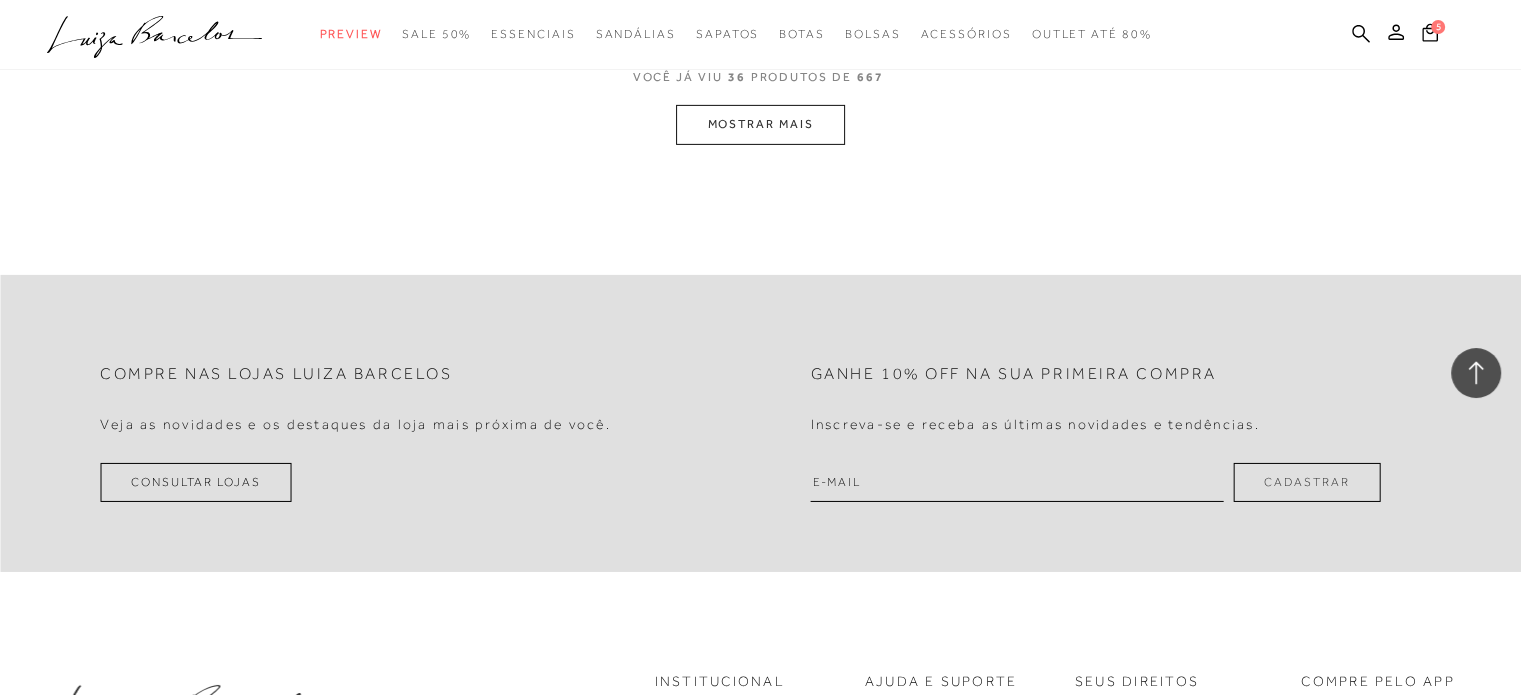 click on "MOSTRAR MAIS" at bounding box center (760, 124) 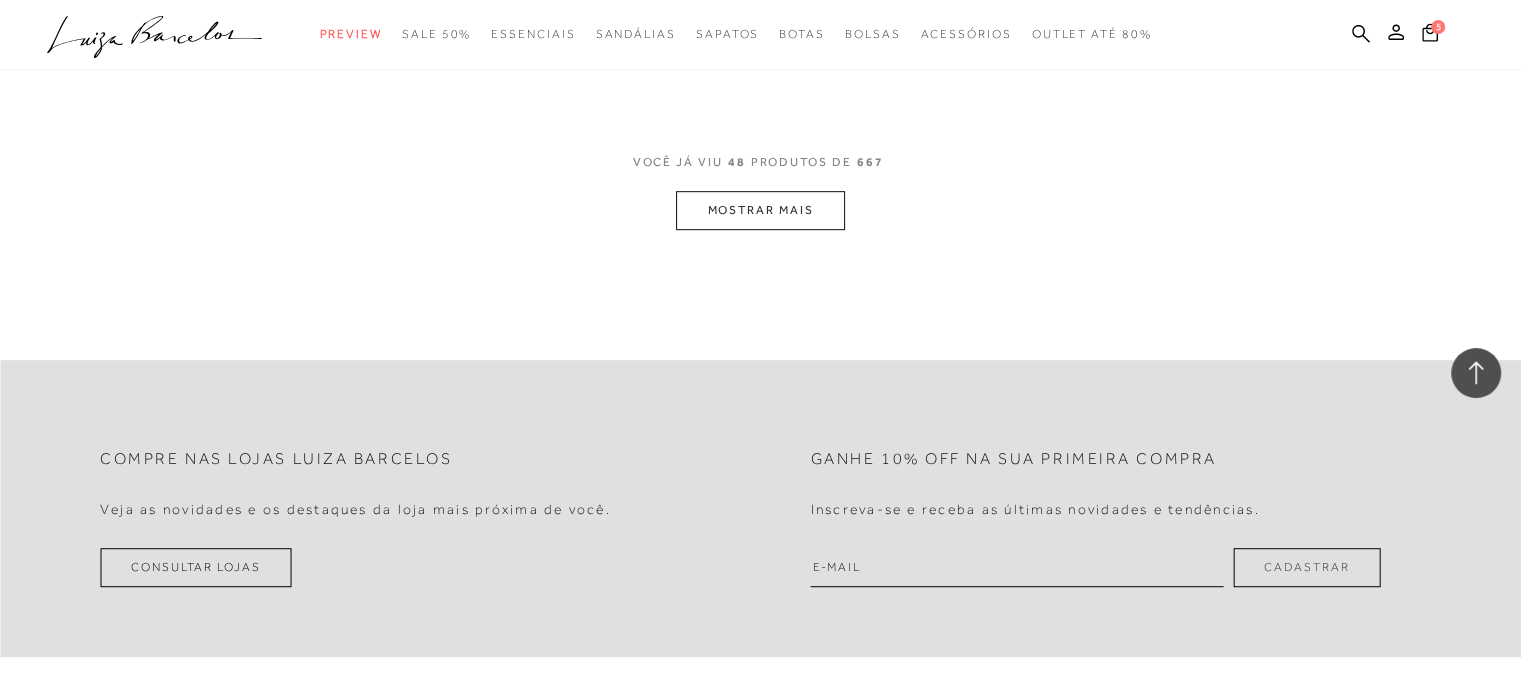 scroll, scrollTop: 8541, scrollLeft: 0, axis: vertical 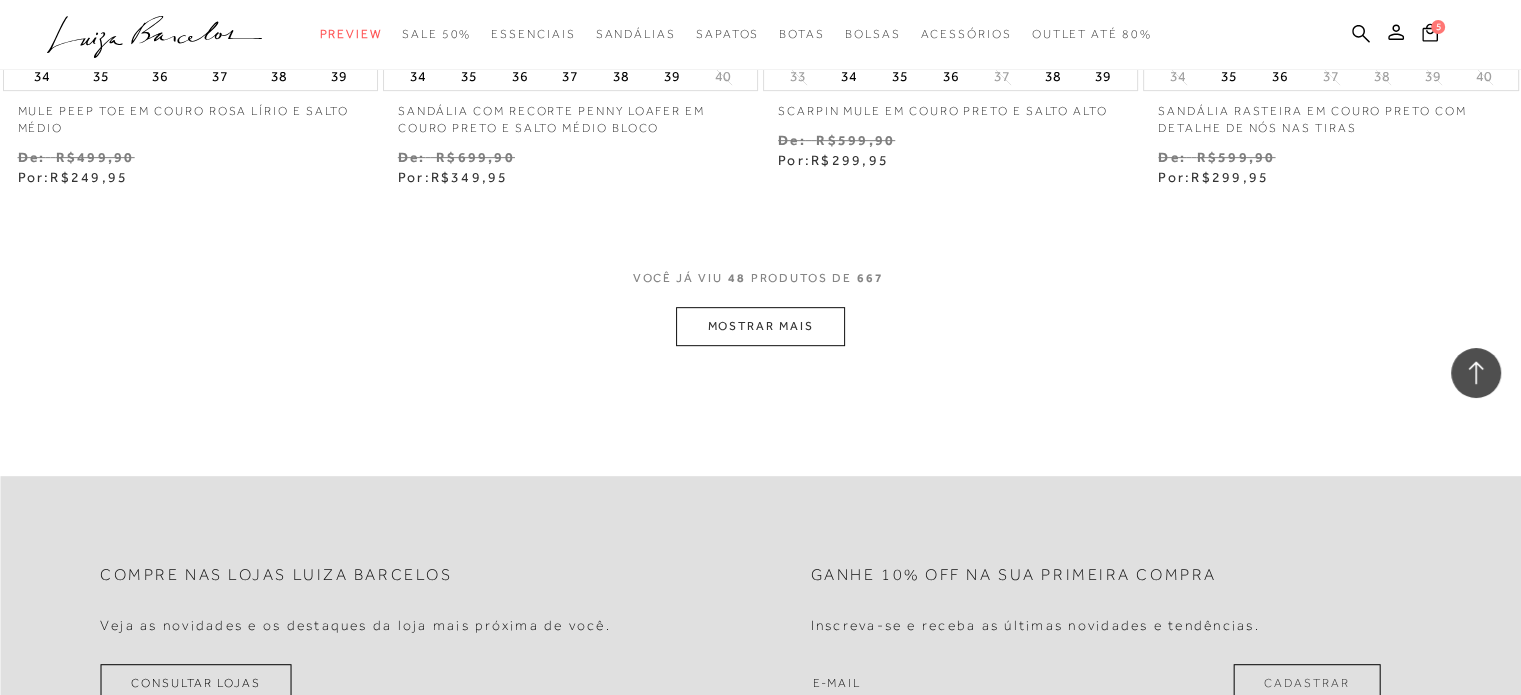 click on "MOSTRAR MAIS" at bounding box center (760, 326) 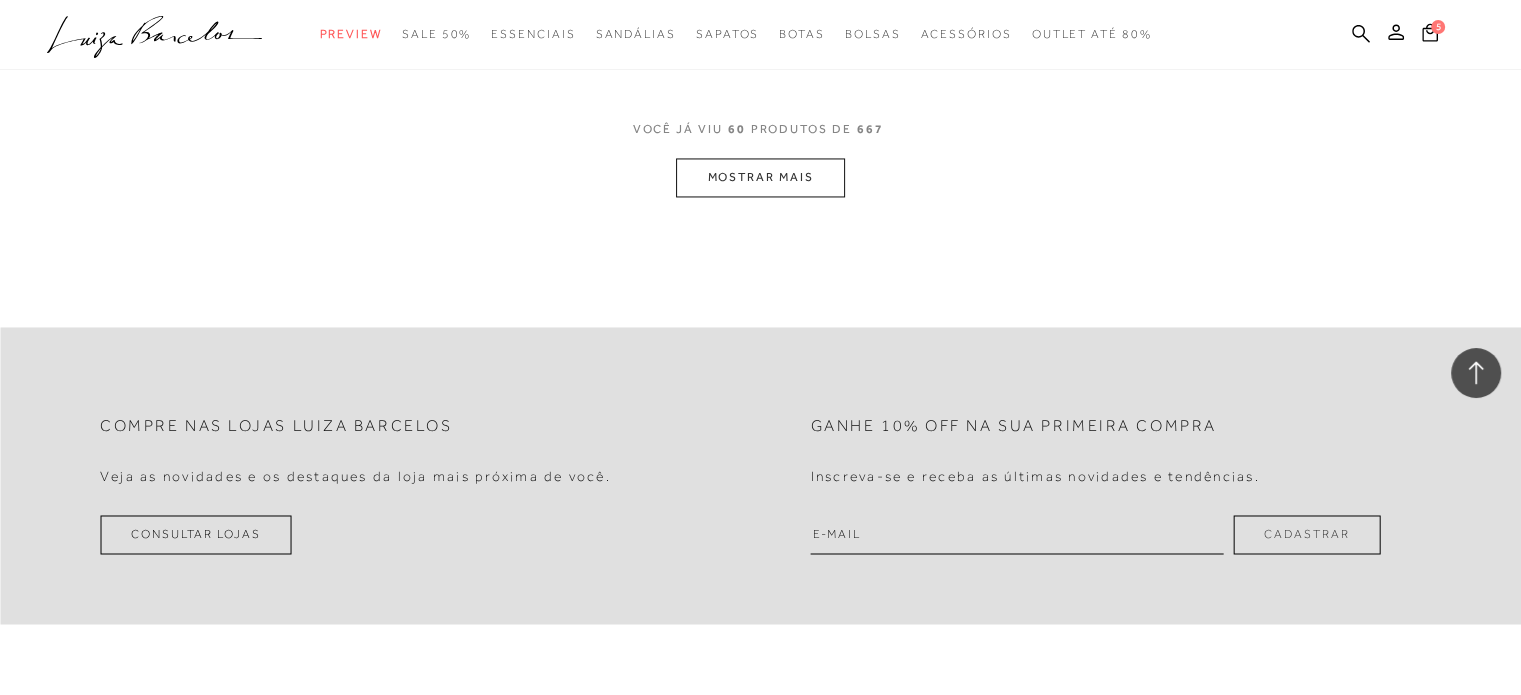 scroll, scrollTop: 10841, scrollLeft: 0, axis: vertical 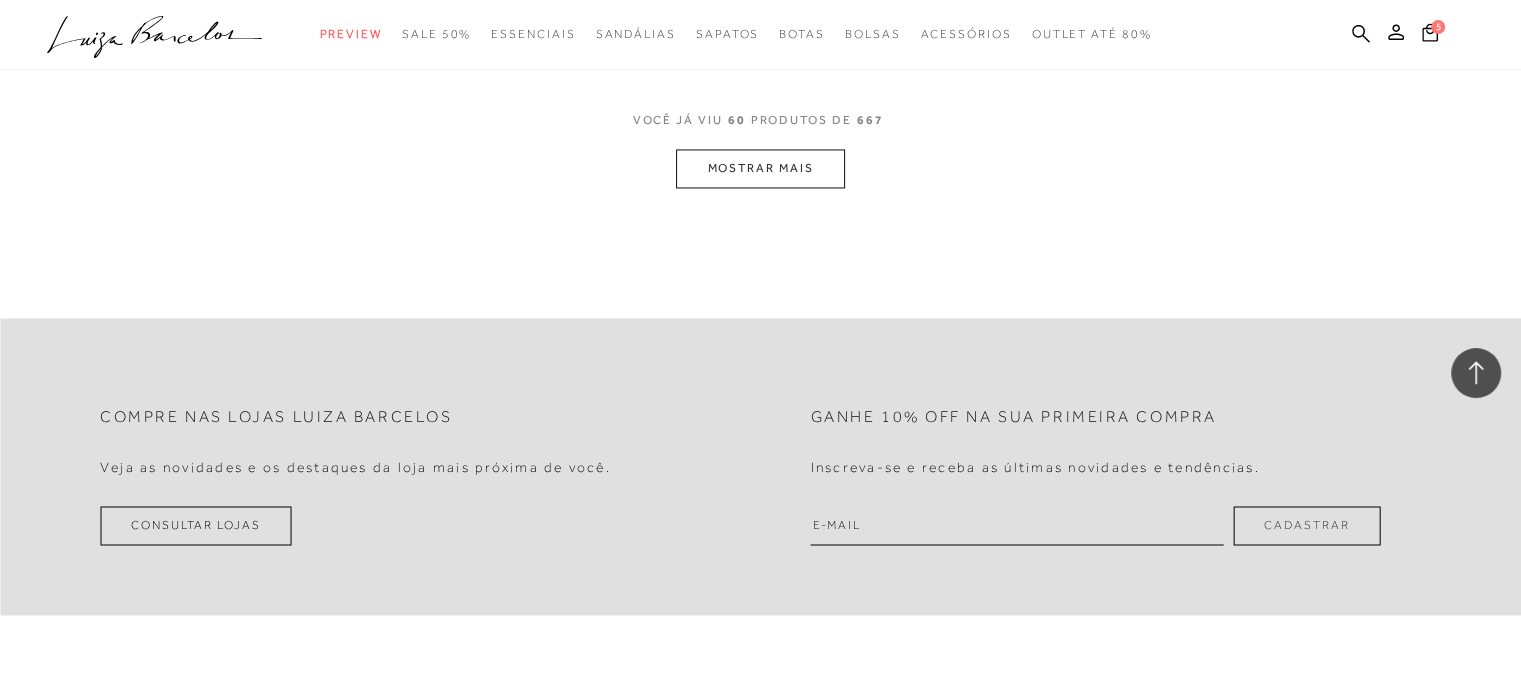 click on "MOSTRAR MAIS" at bounding box center (760, 168) 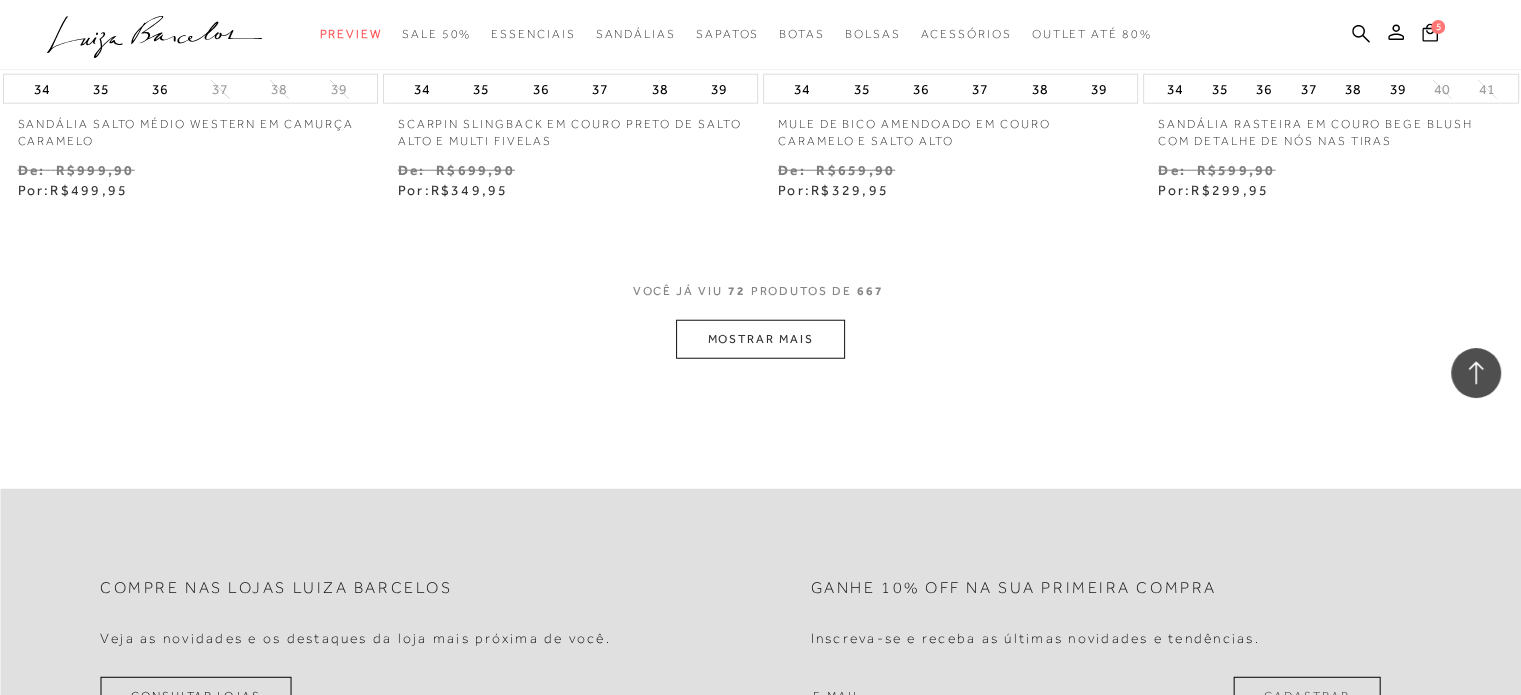 scroll, scrollTop: 12841, scrollLeft: 0, axis: vertical 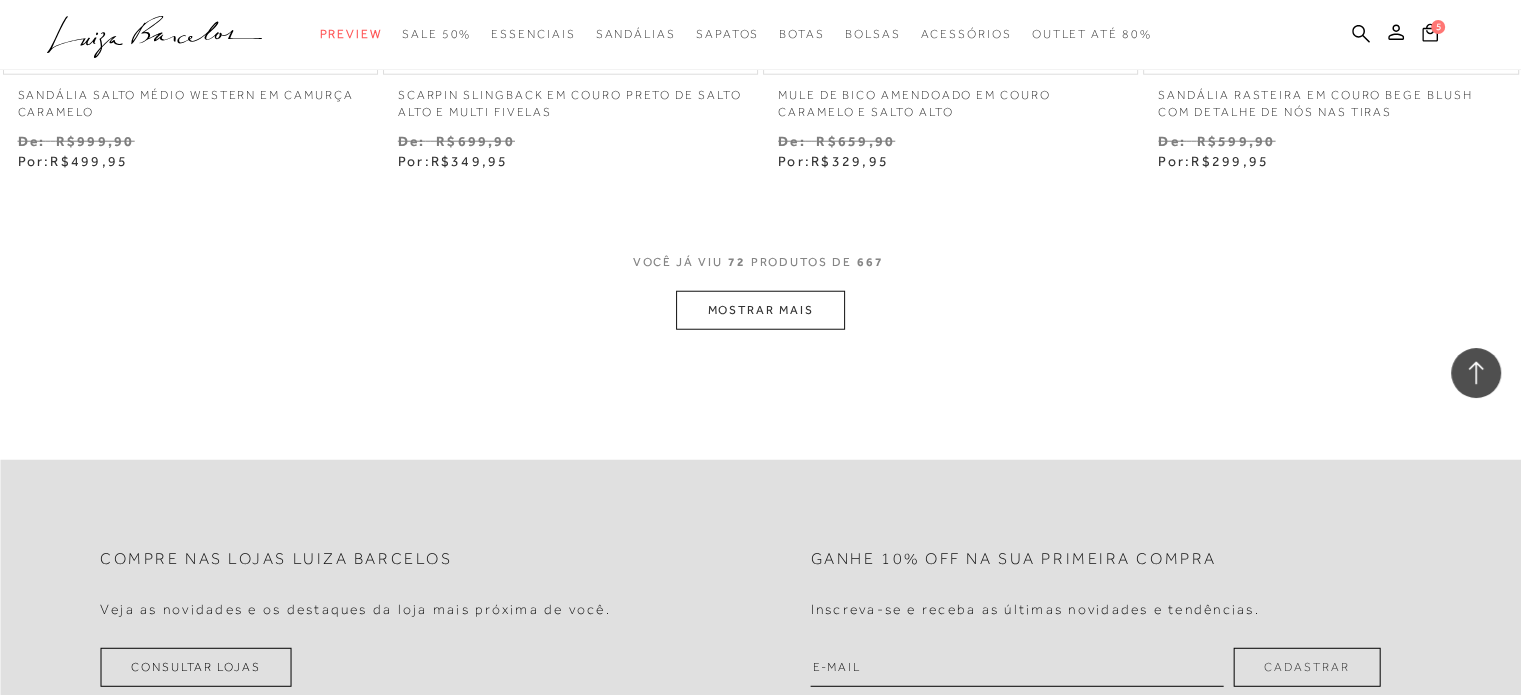 click on "MOSTRAR MAIS" at bounding box center (760, 310) 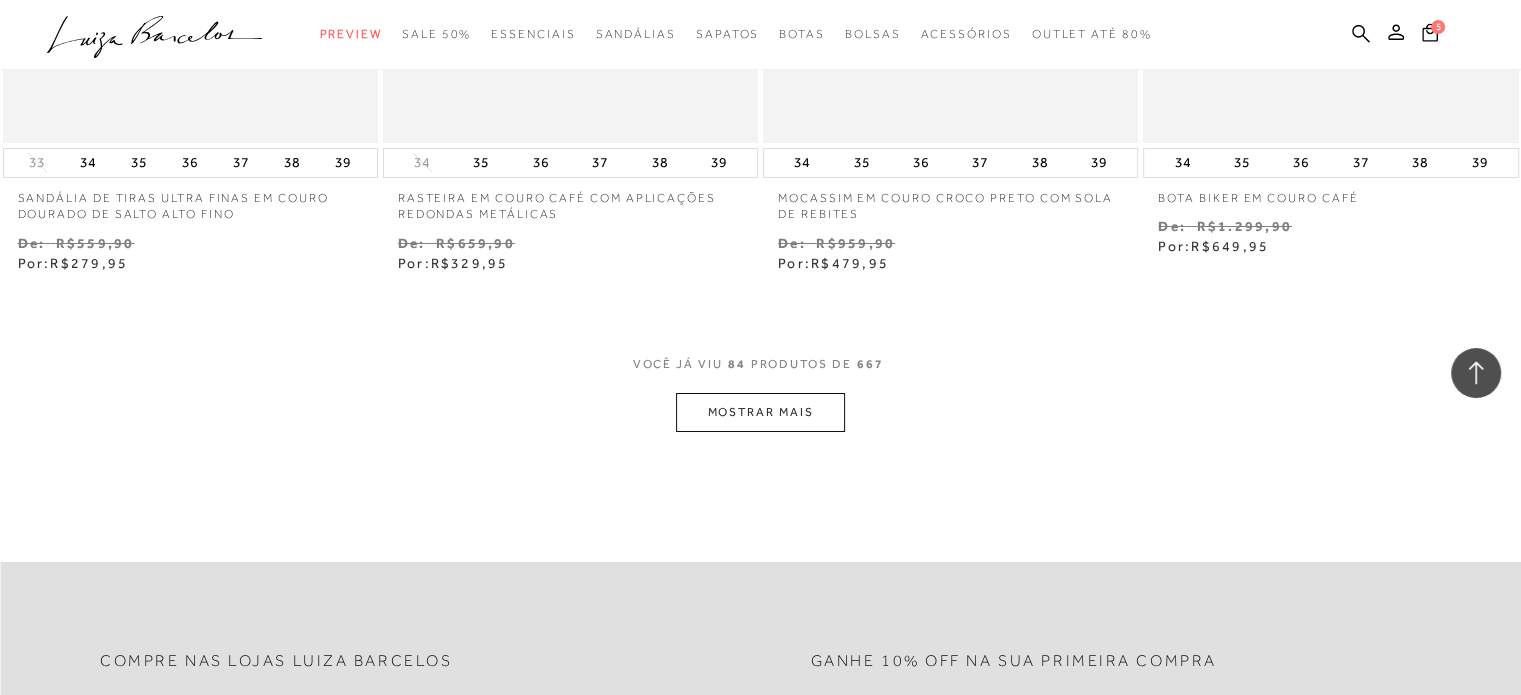 scroll, scrollTop: 14941, scrollLeft: 0, axis: vertical 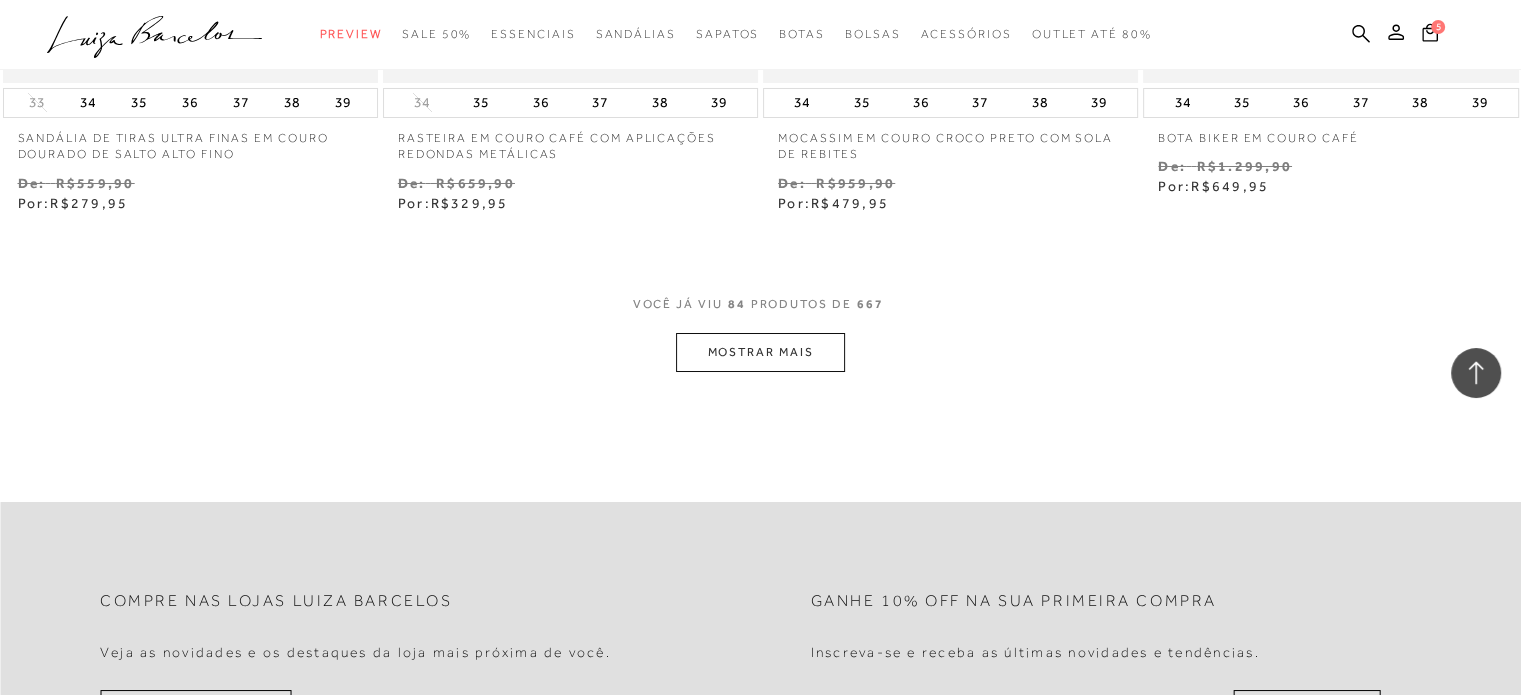 click on "MOSTRAR MAIS" at bounding box center [760, 352] 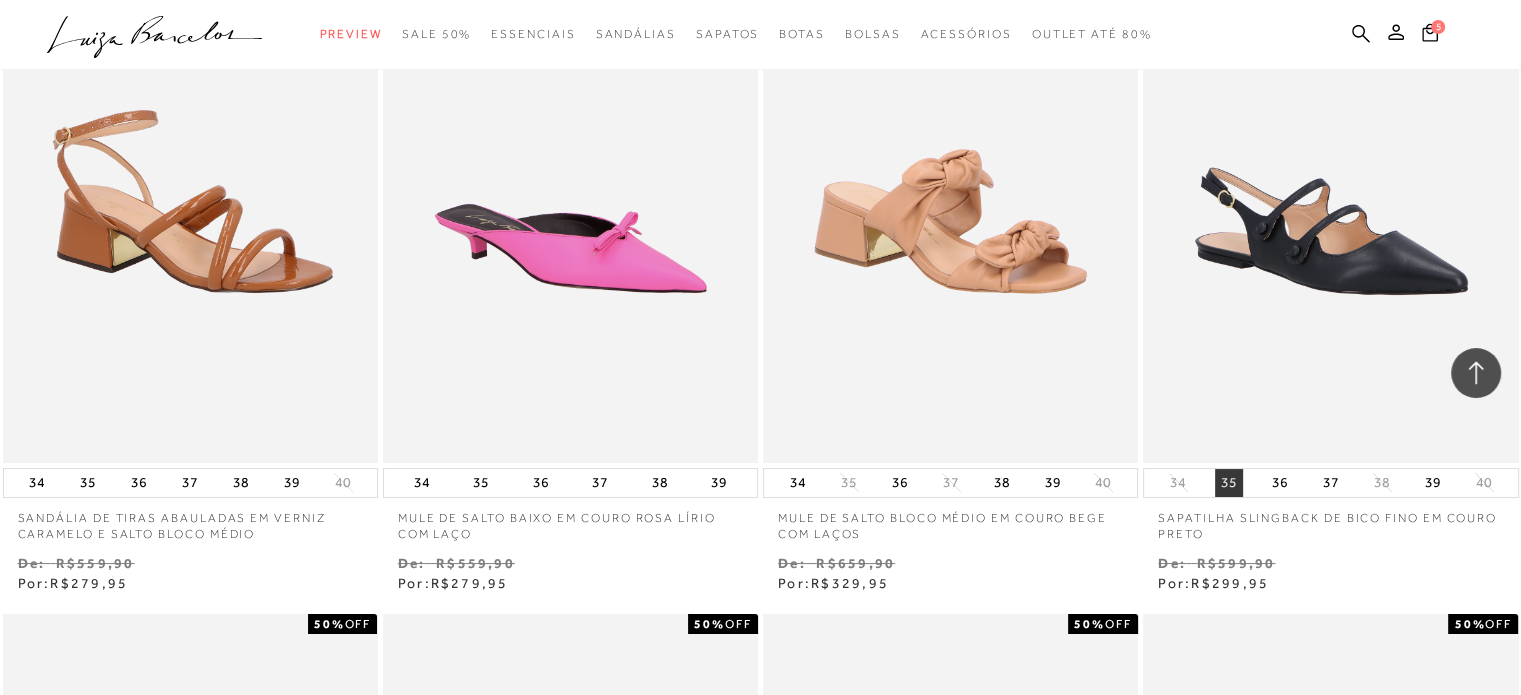 scroll, scrollTop: 15241, scrollLeft: 0, axis: vertical 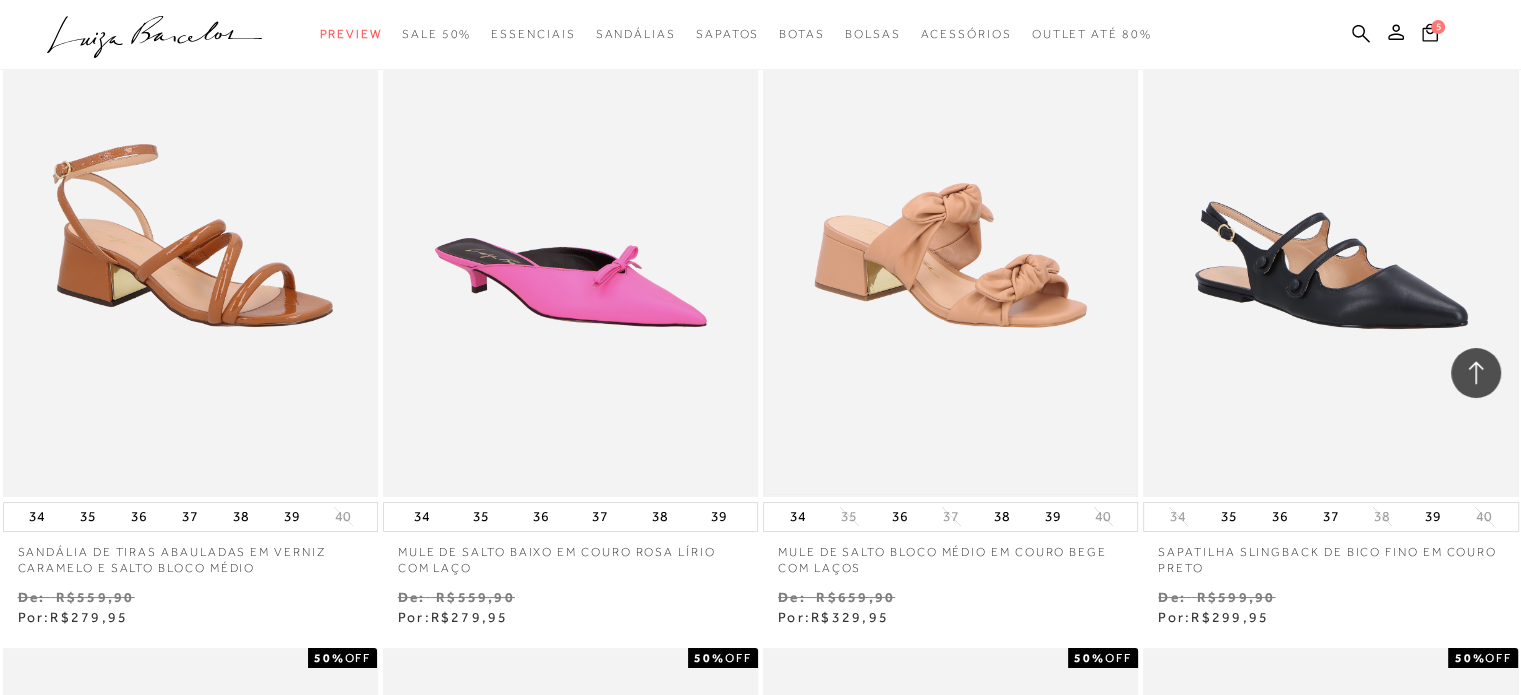 click at bounding box center [950, 215] 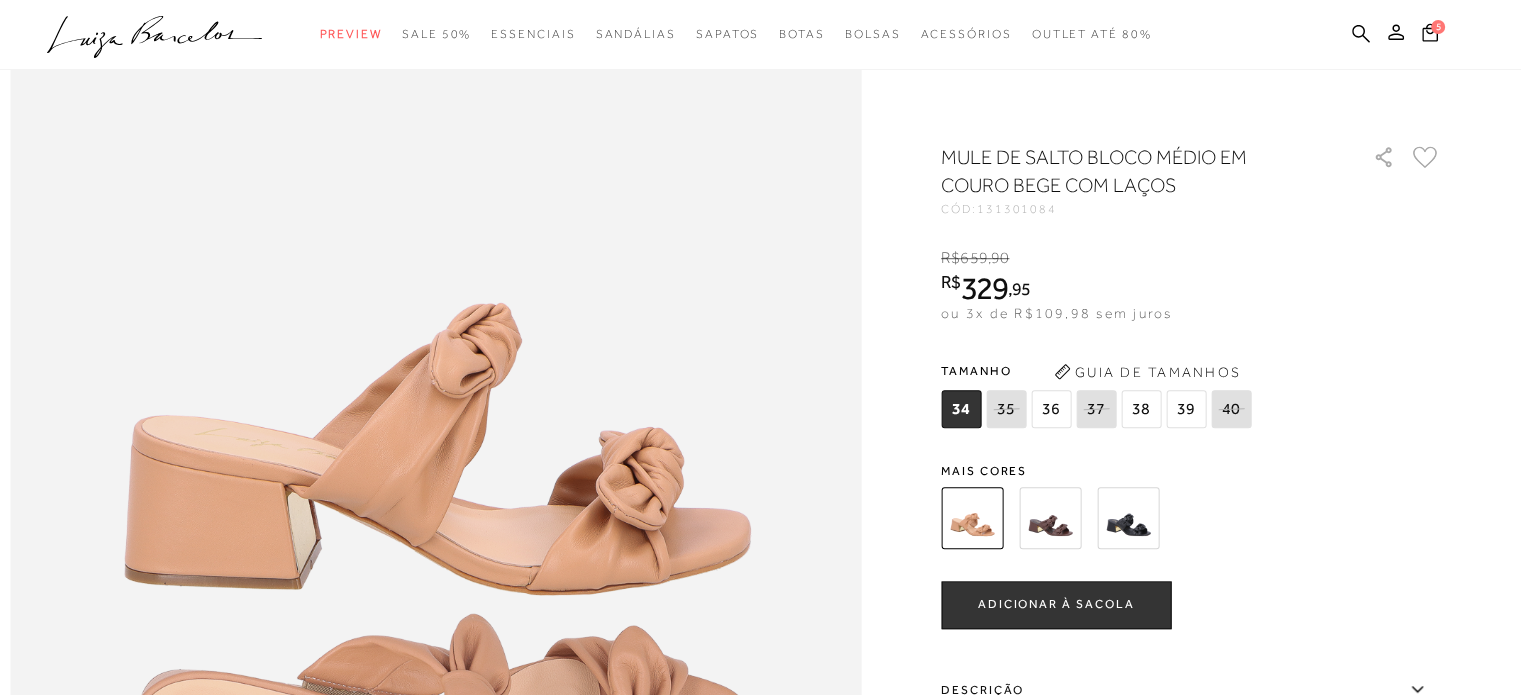 scroll, scrollTop: 1500, scrollLeft: 0, axis: vertical 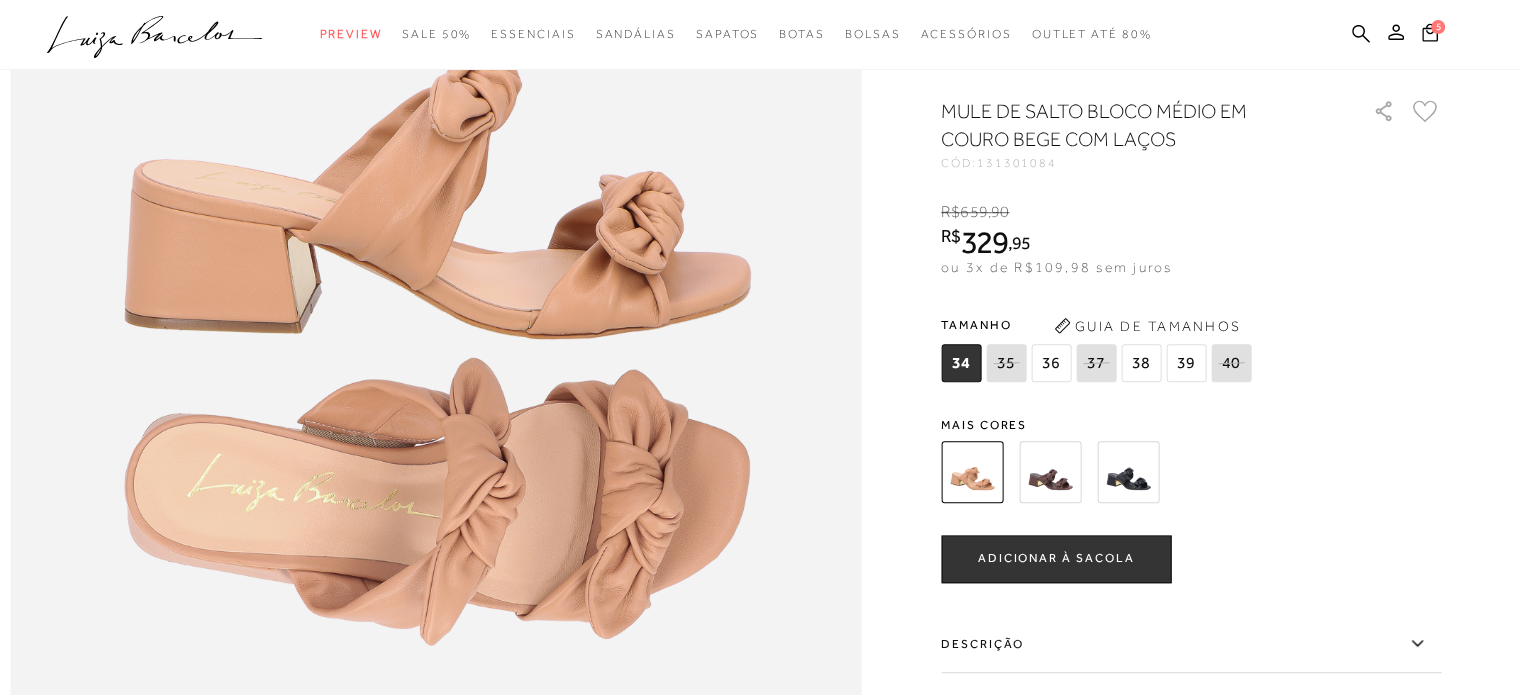 click at bounding box center [1050, 472] 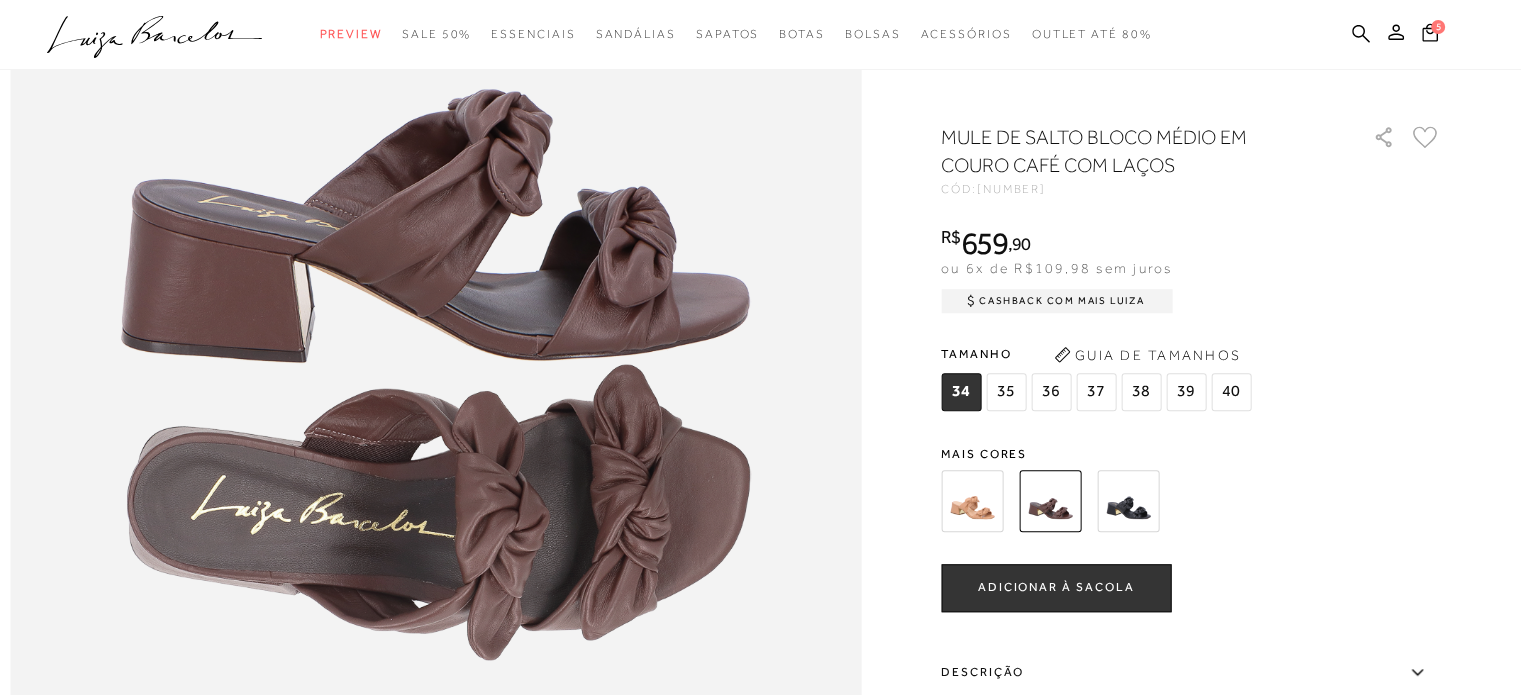scroll, scrollTop: 1500, scrollLeft: 0, axis: vertical 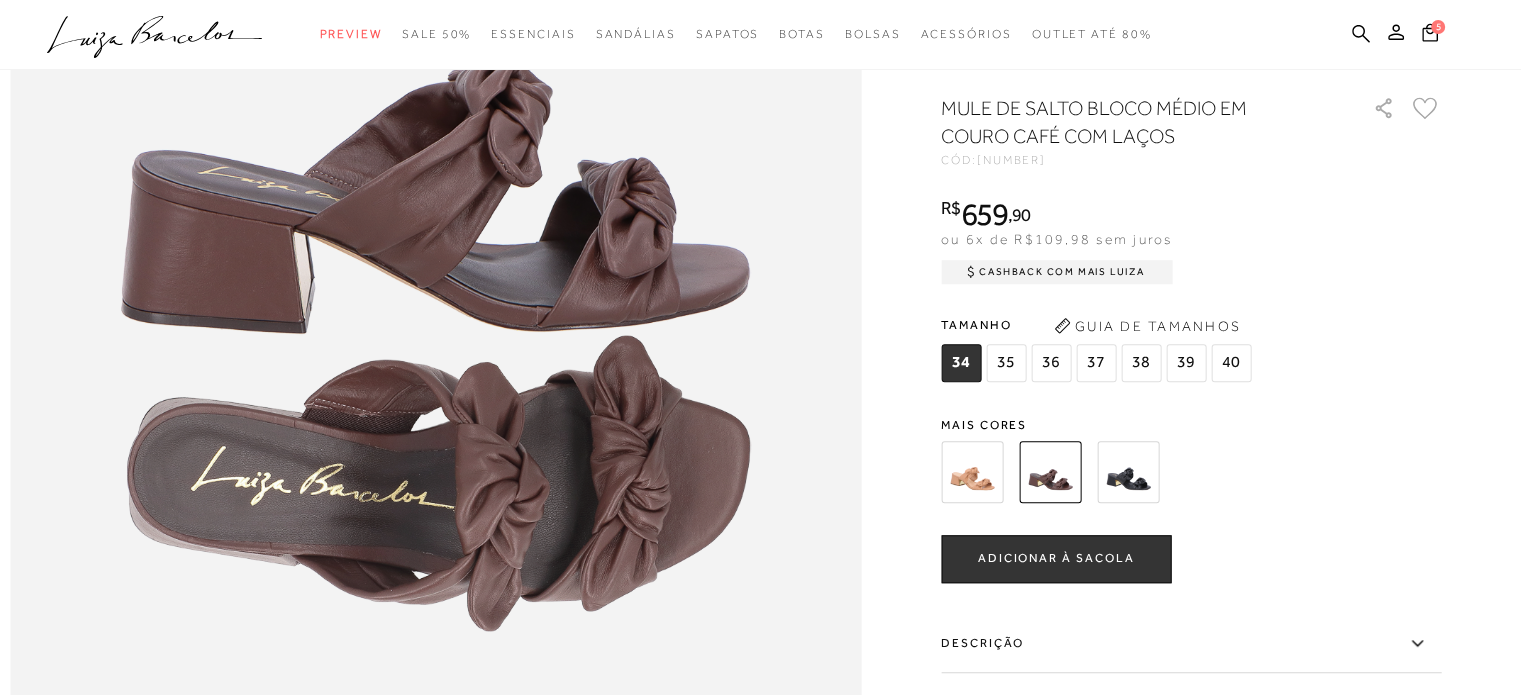 click at bounding box center (1128, 472) 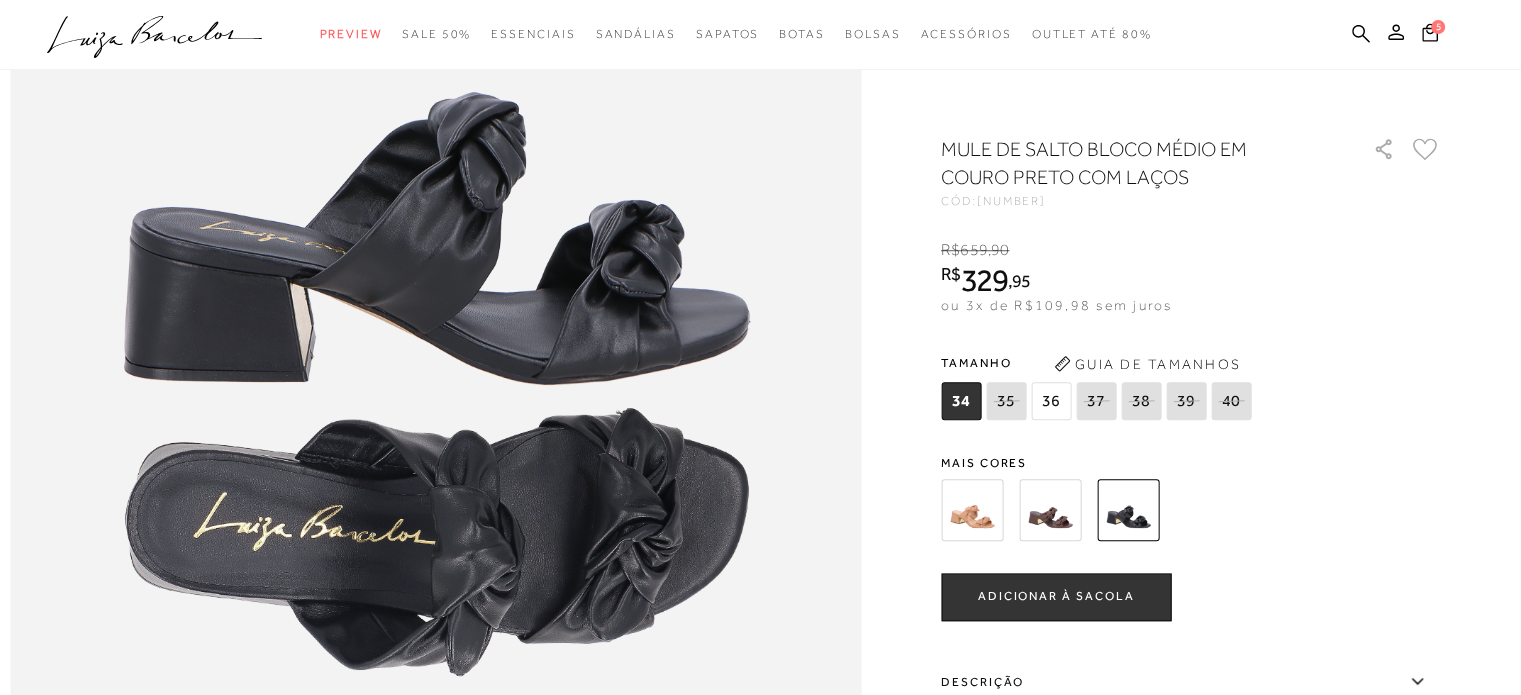 scroll, scrollTop: 1500, scrollLeft: 0, axis: vertical 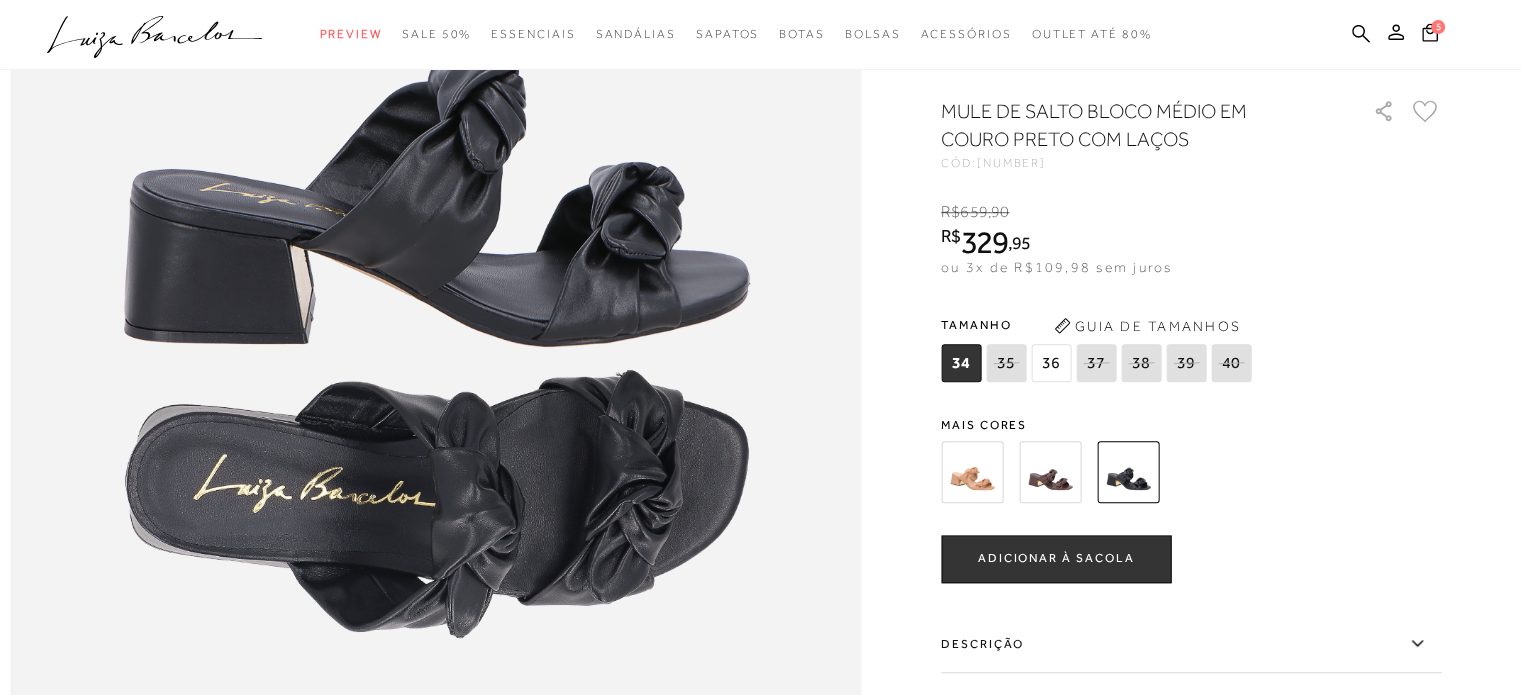click at bounding box center [972, 472] 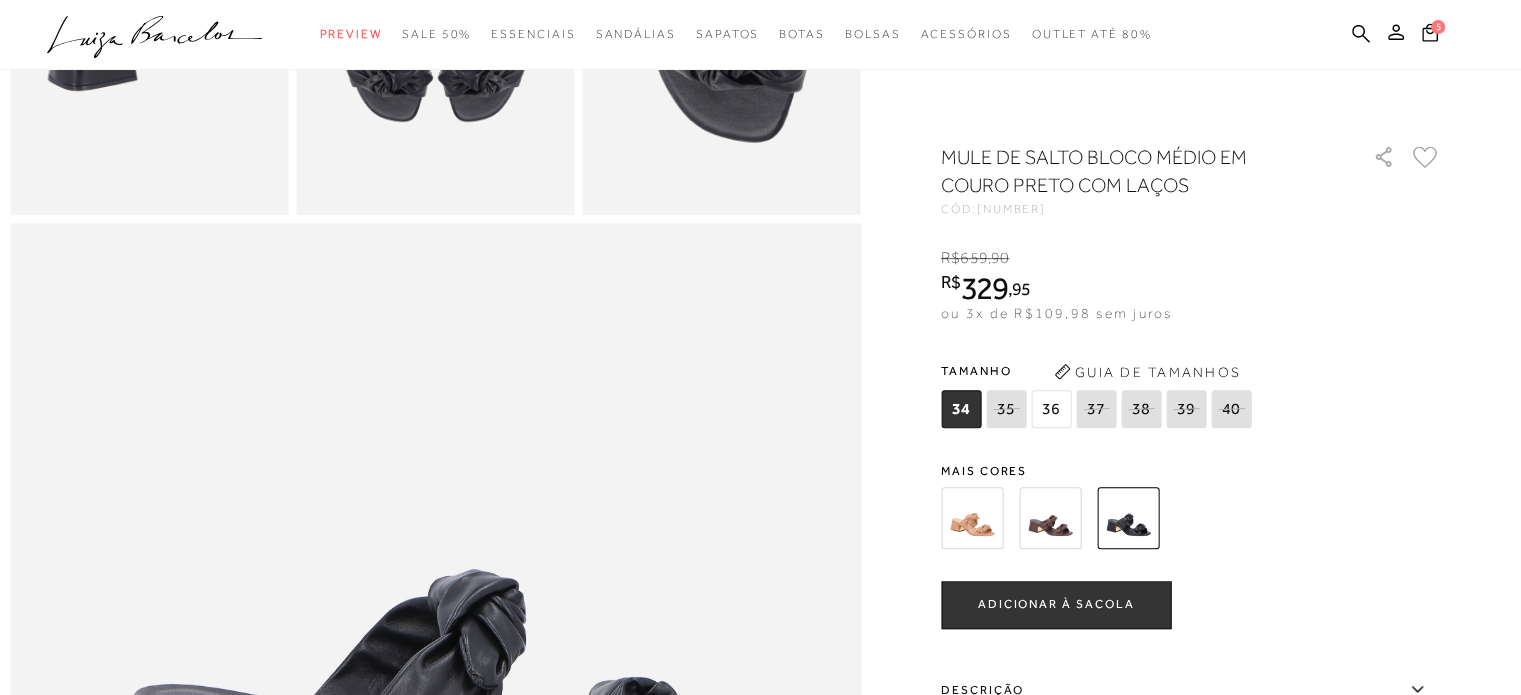 scroll, scrollTop: 0, scrollLeft: 0, axis: both 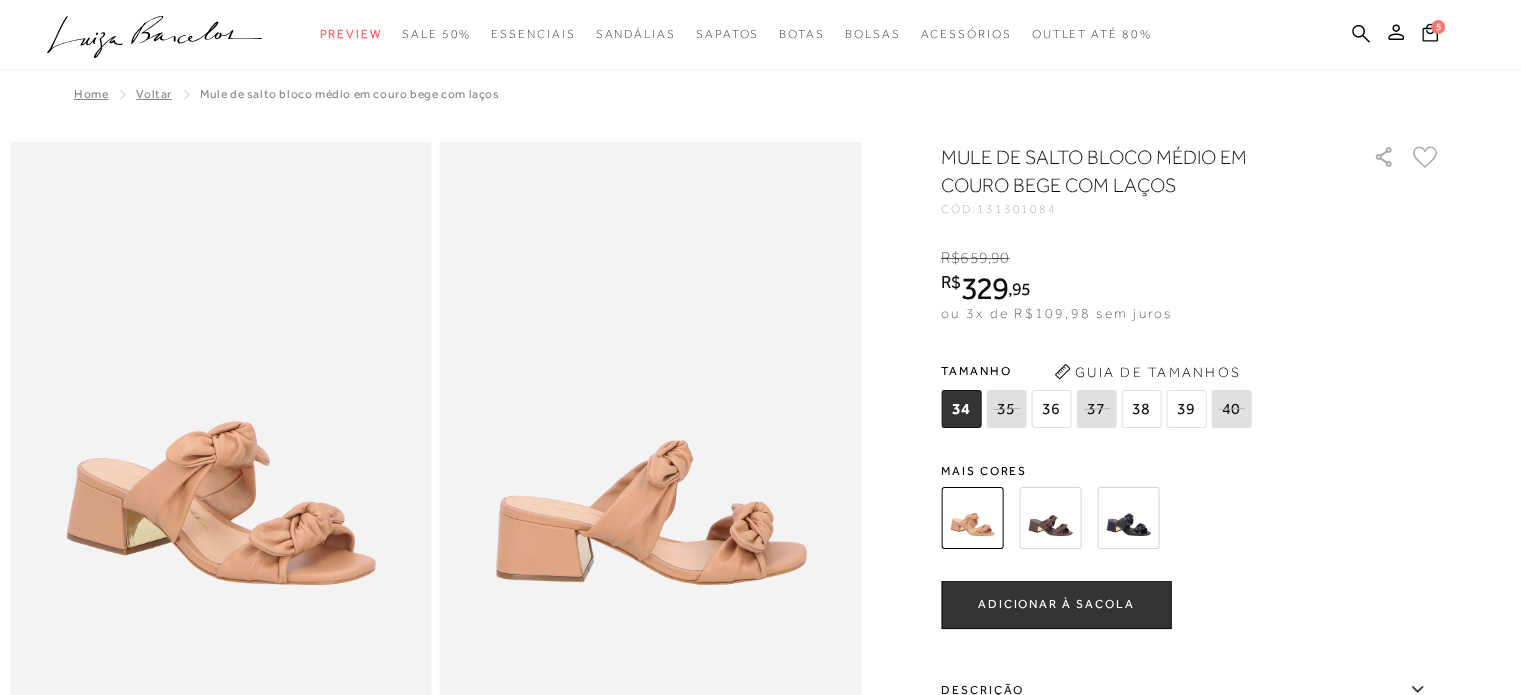 click on "36" at bounding box center [1051, 409] 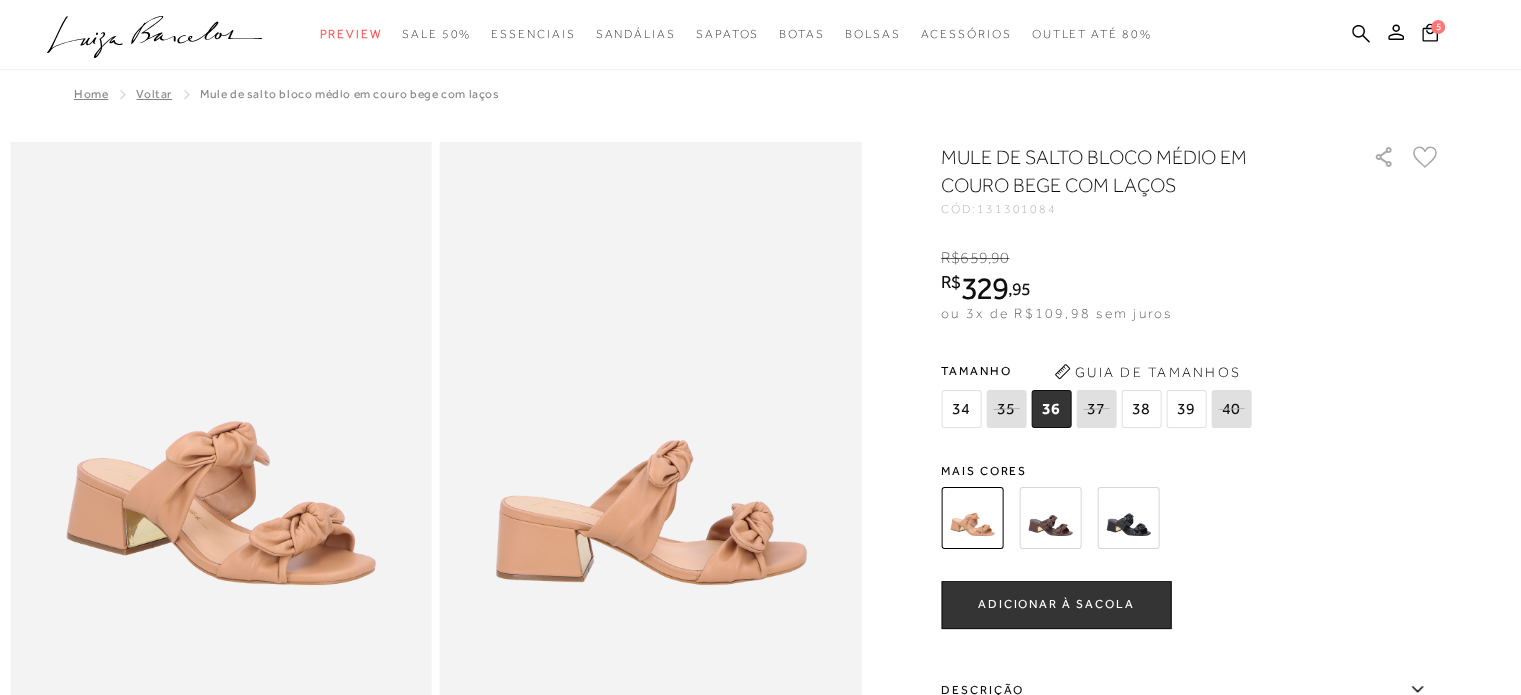 click on "ADICIONAR À SACOLA" at bounding box center (1056, 604) 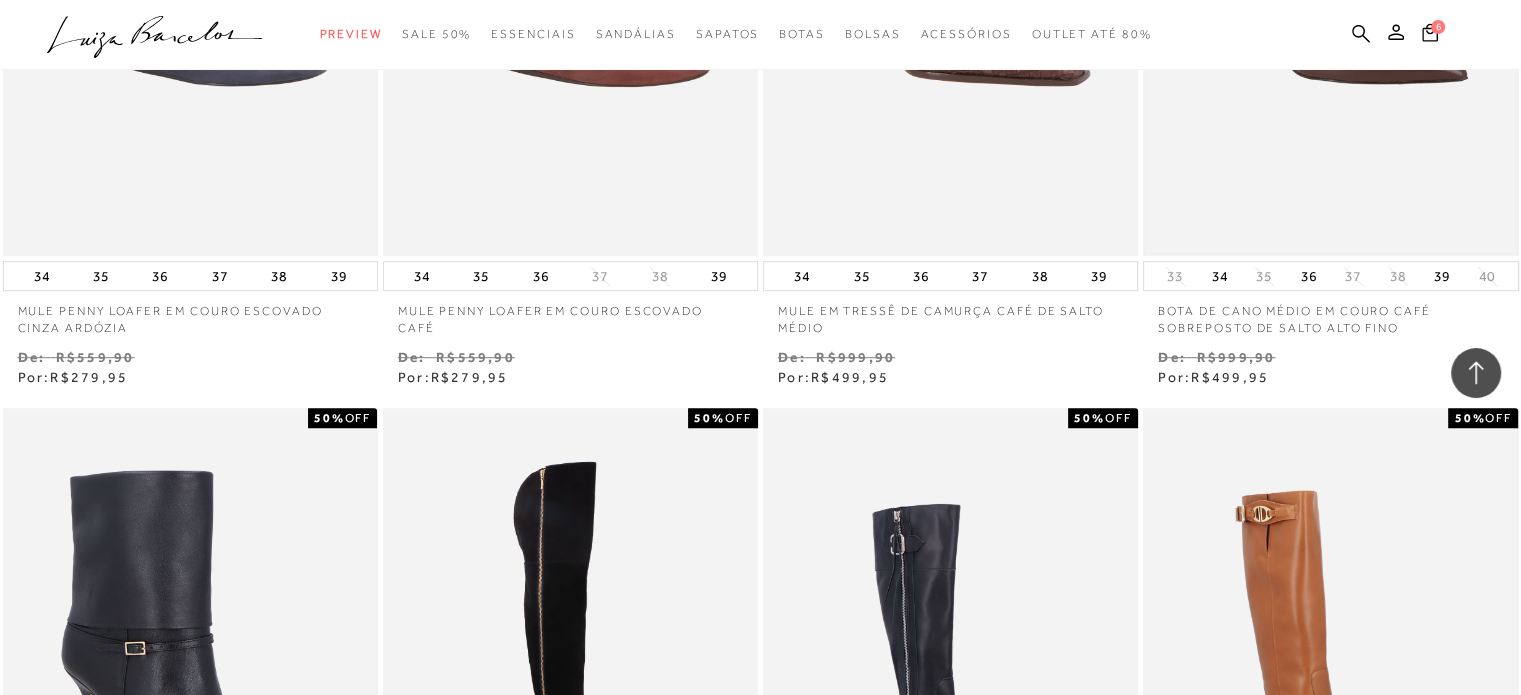 scroll, scrollTop: 2000, scrollLeft: 0, axis: vertical 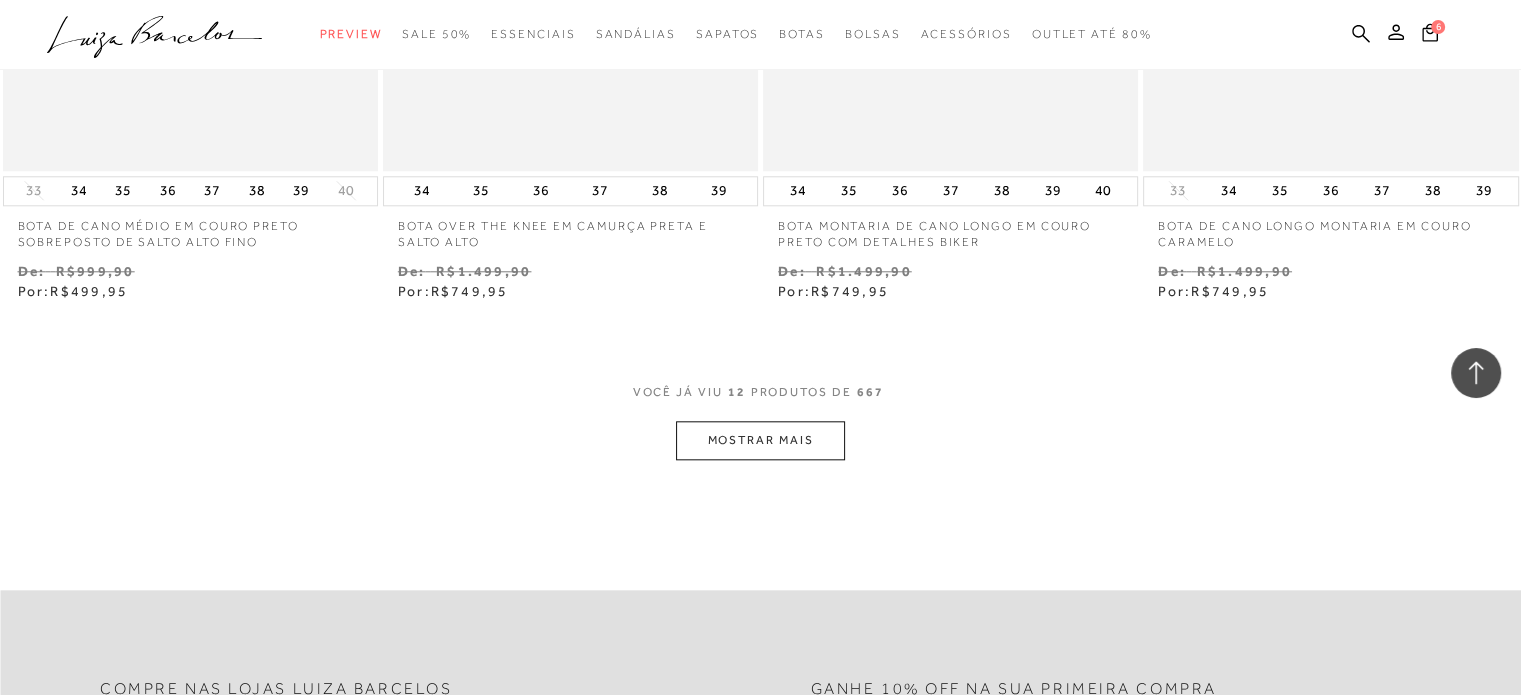 click on "MOSTRAR MAIS" at bounding box center [760, 440] 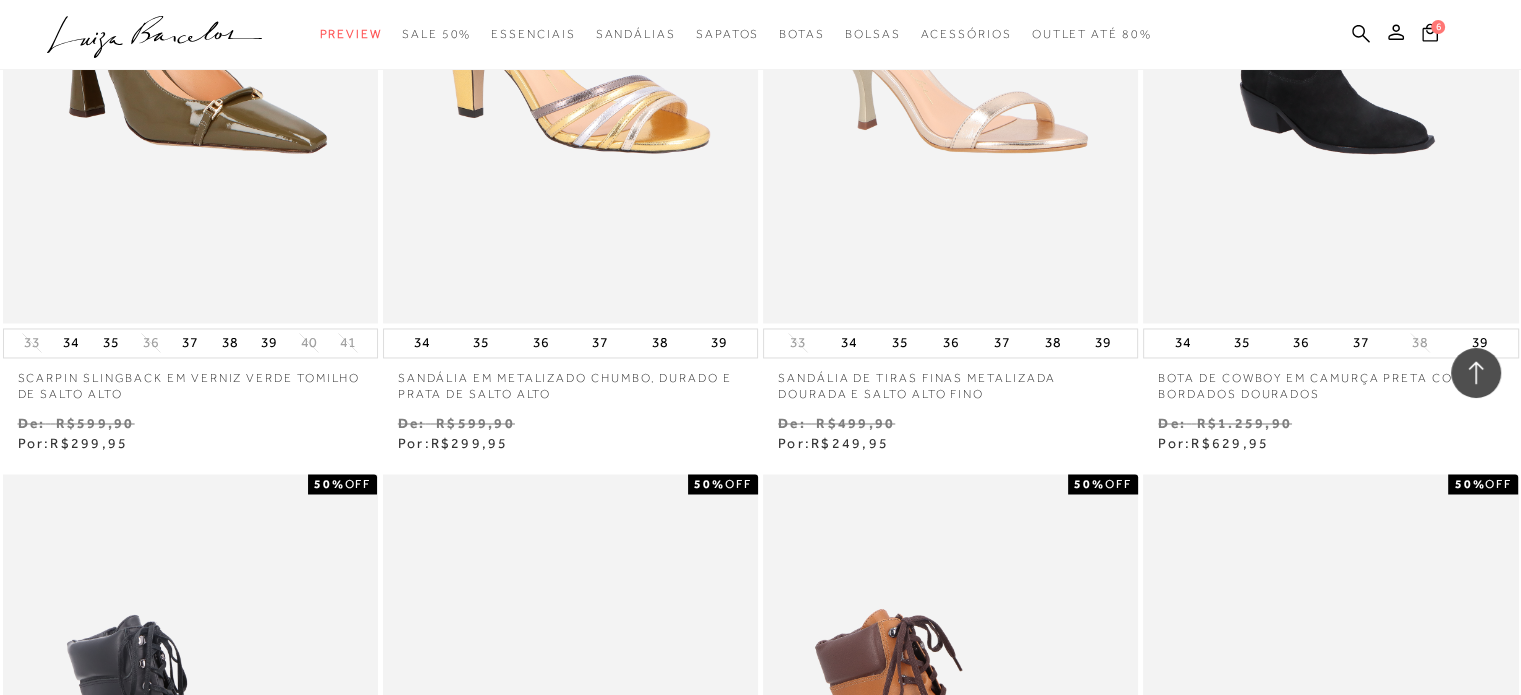 scroll, scrollTop: 3976, scrollLeft: 0, axis: vertical 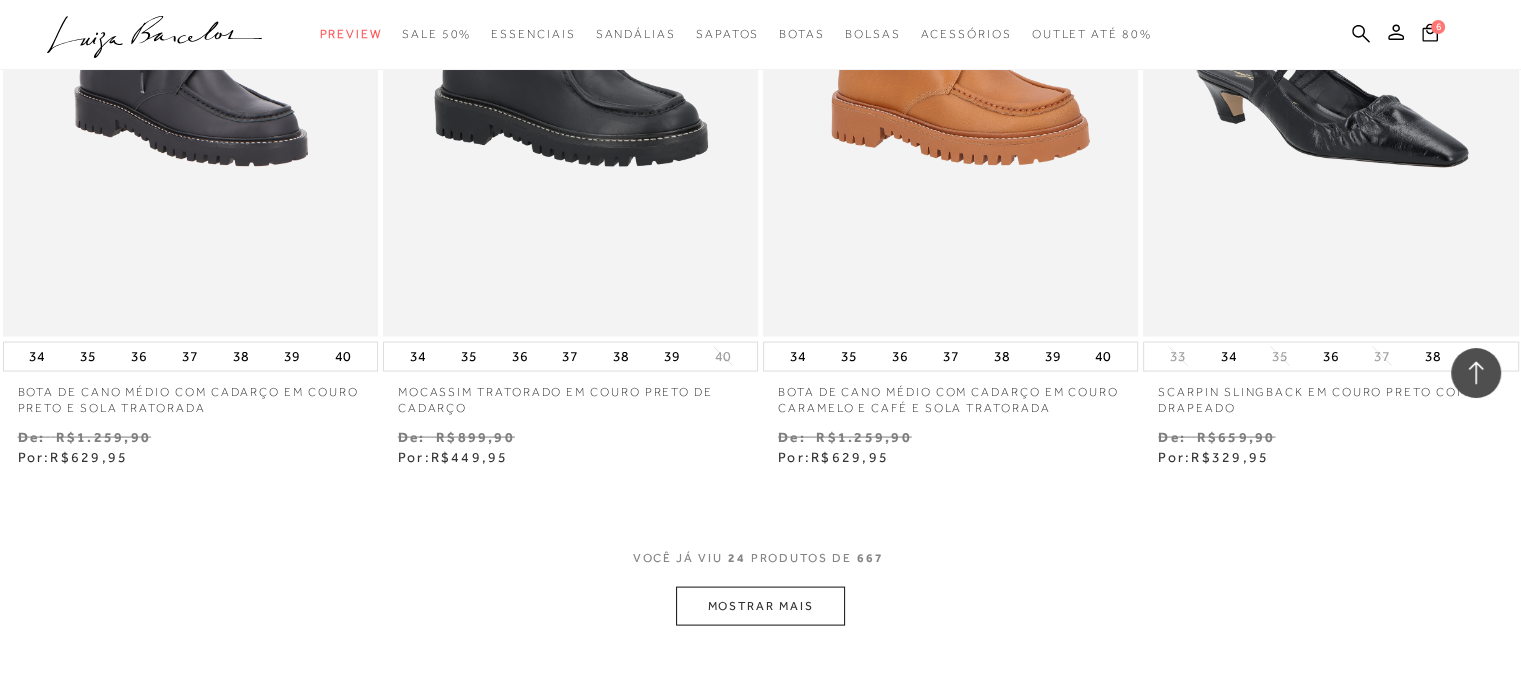 click on "MOSTRAR MAIS" at bounding box center (760, 606) 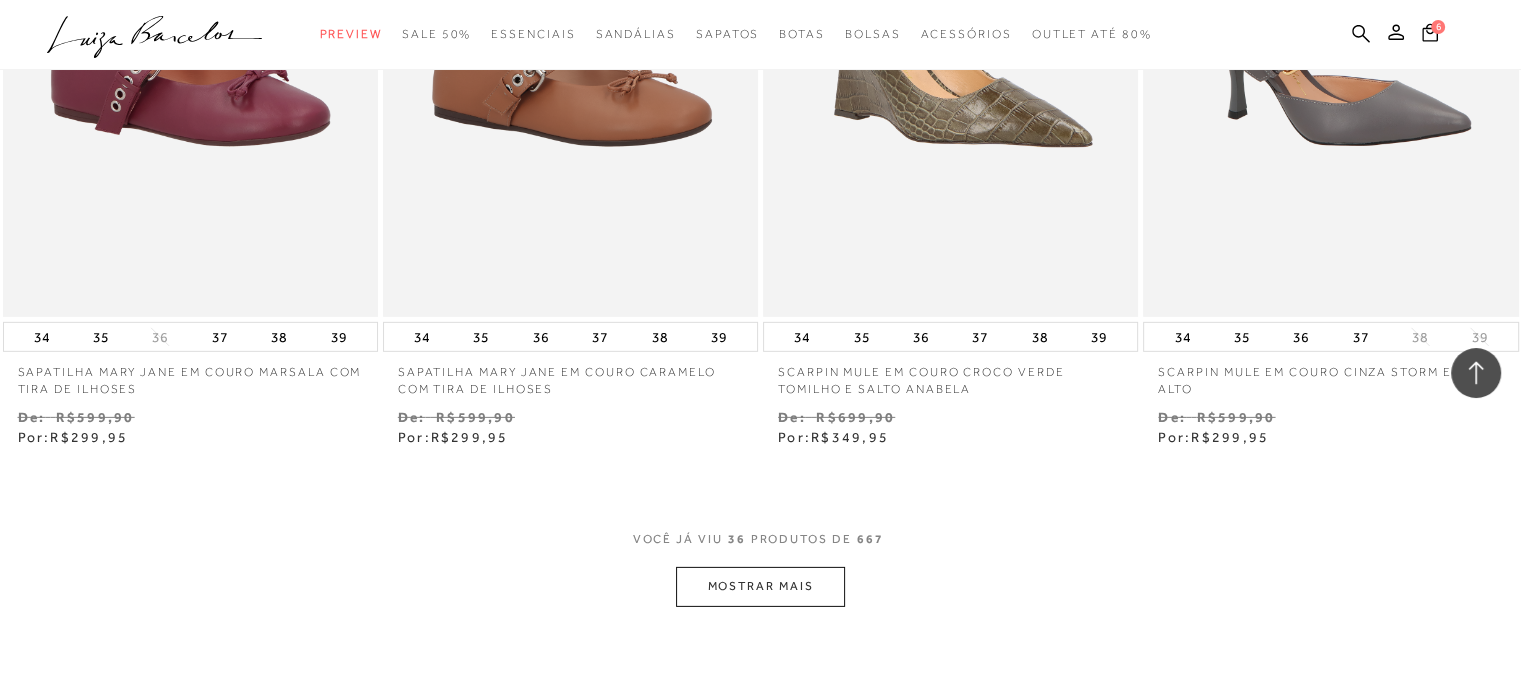 scroll, scrollTop: 6476, scrollLeft: 0, axis: vertical 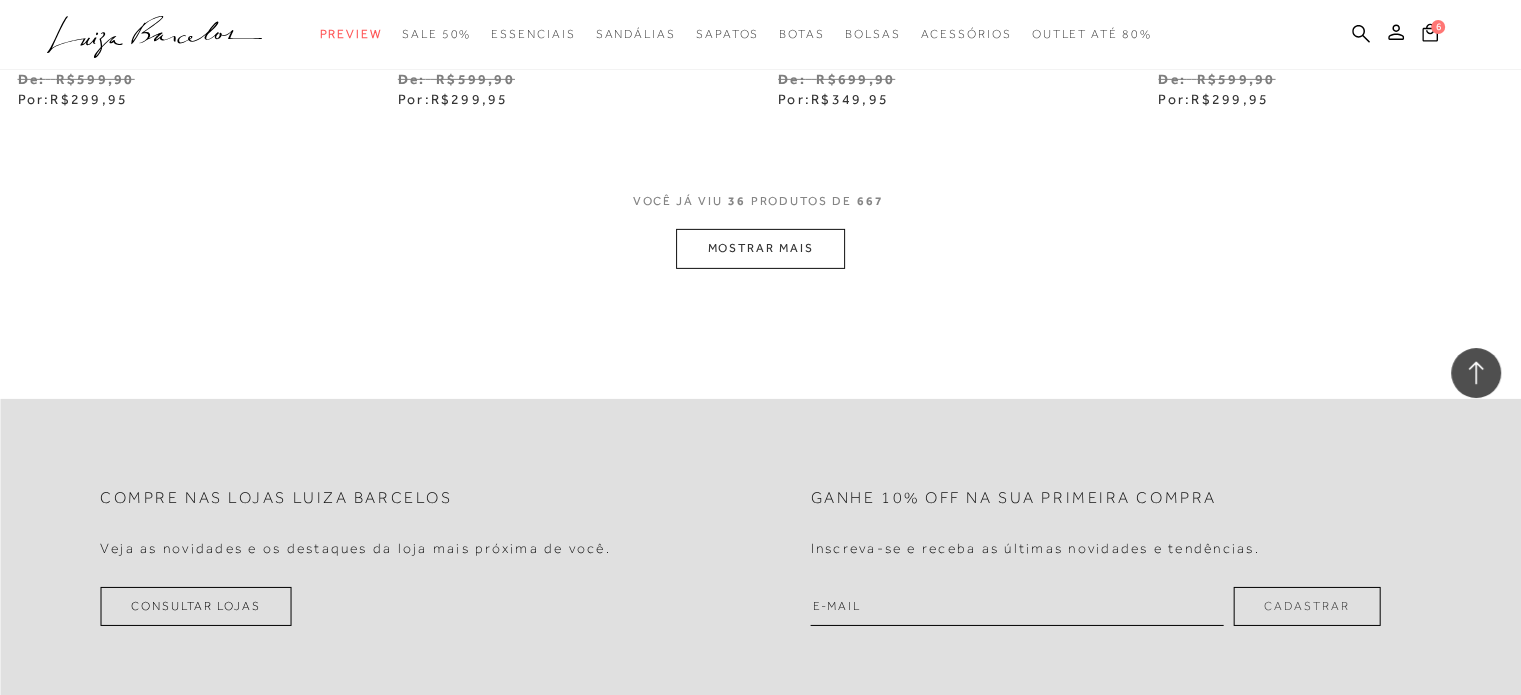 click on "MOSTRAR MAIS" at bounding box center (760, 248) 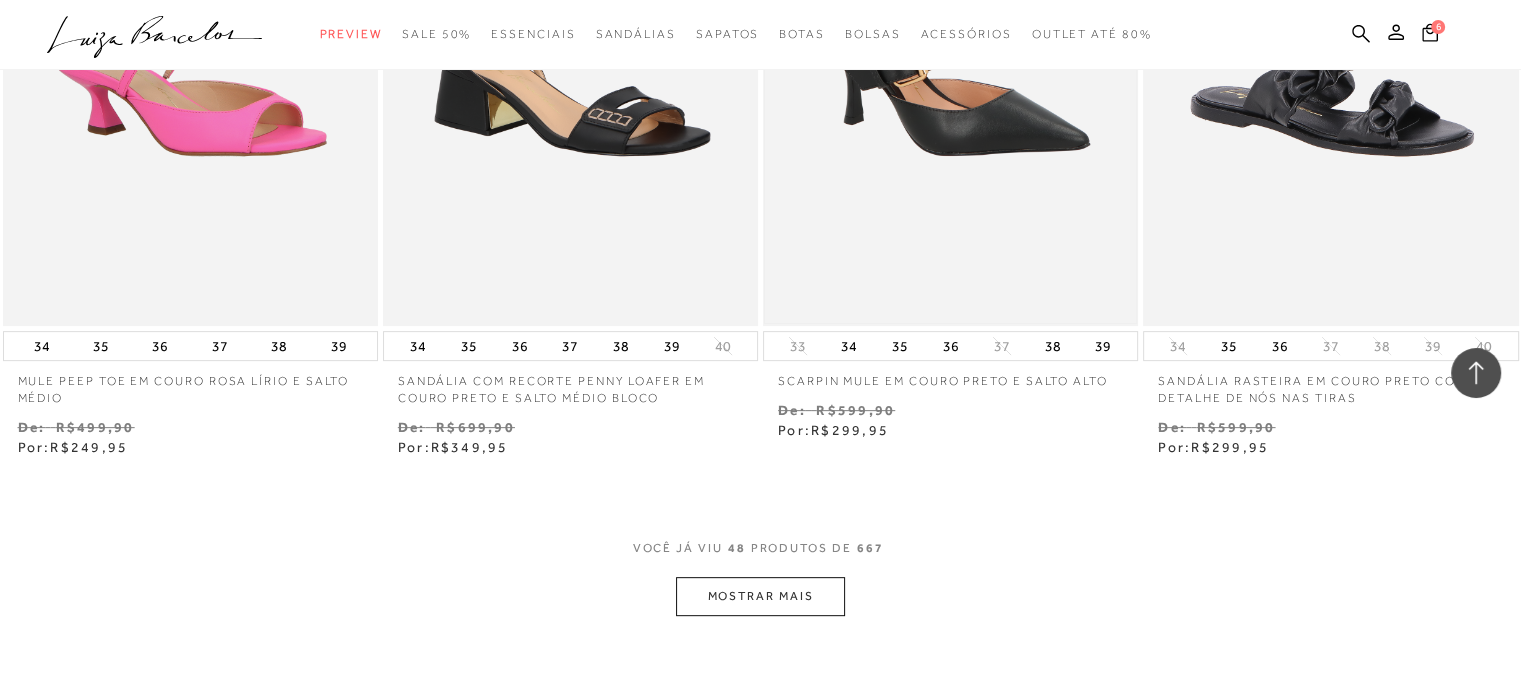scroll, scrollTop: 8276, scrollLeft: 0, axis: vertical 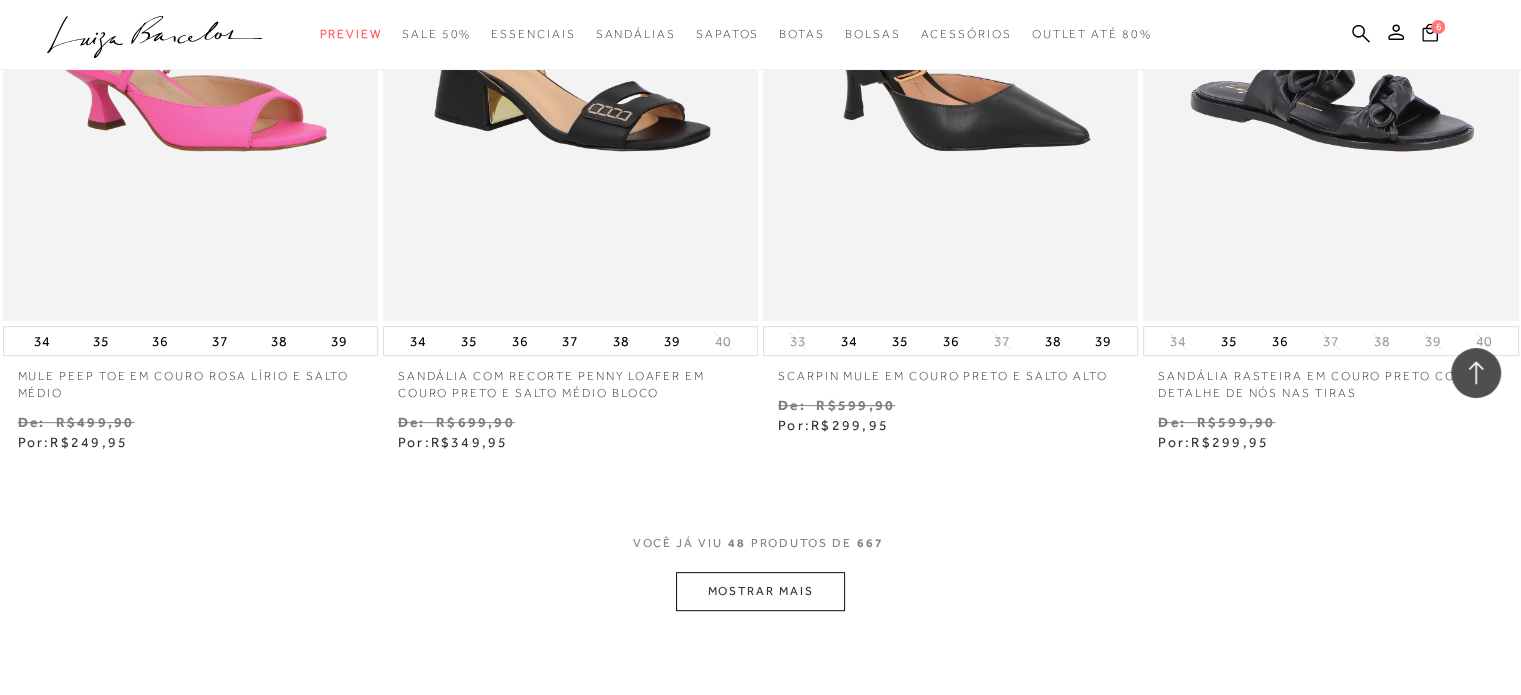 click on "MOSTRAR MAIS" at bounding box center (760, 591) 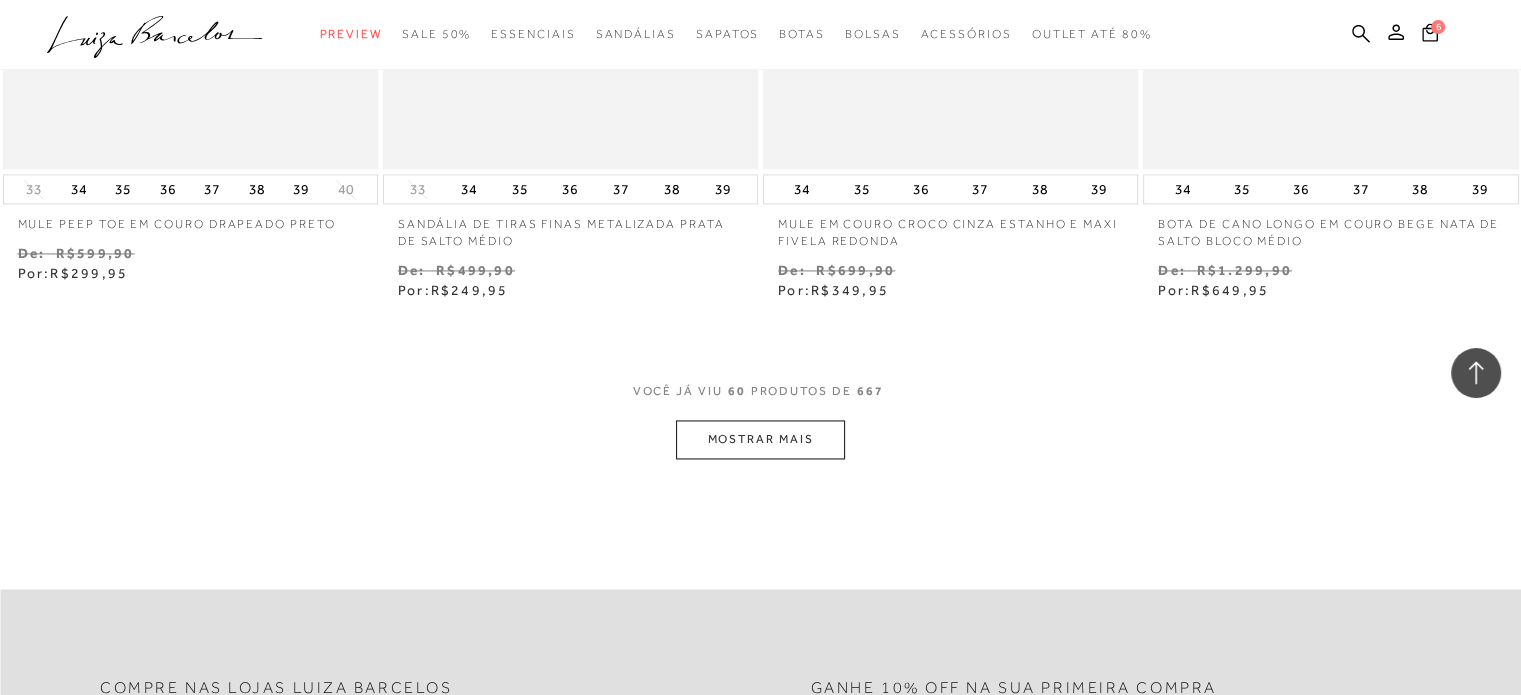scroll, scrollTop: 10576, scrollLeft: 0, axis: vertical 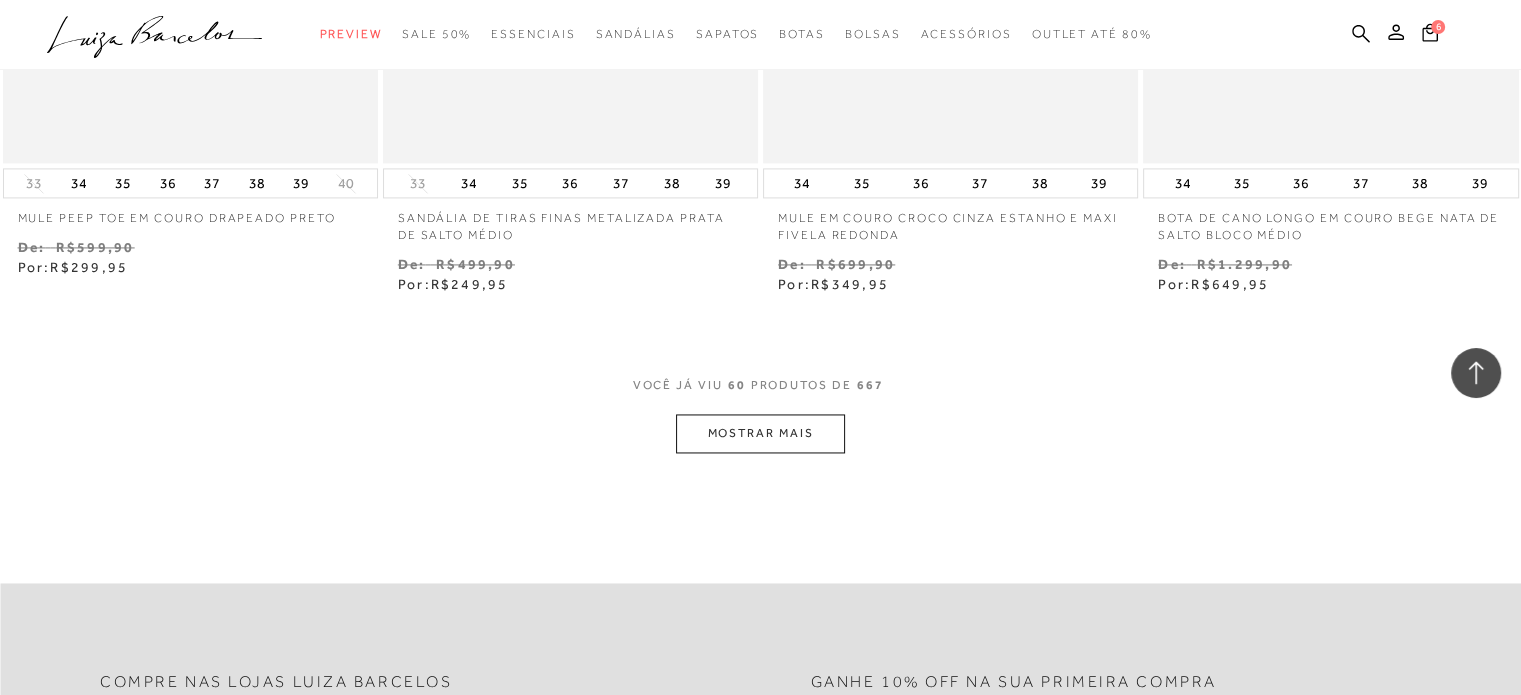 click on "MOSTRAR MAIS" at bounding box center [760, 433] 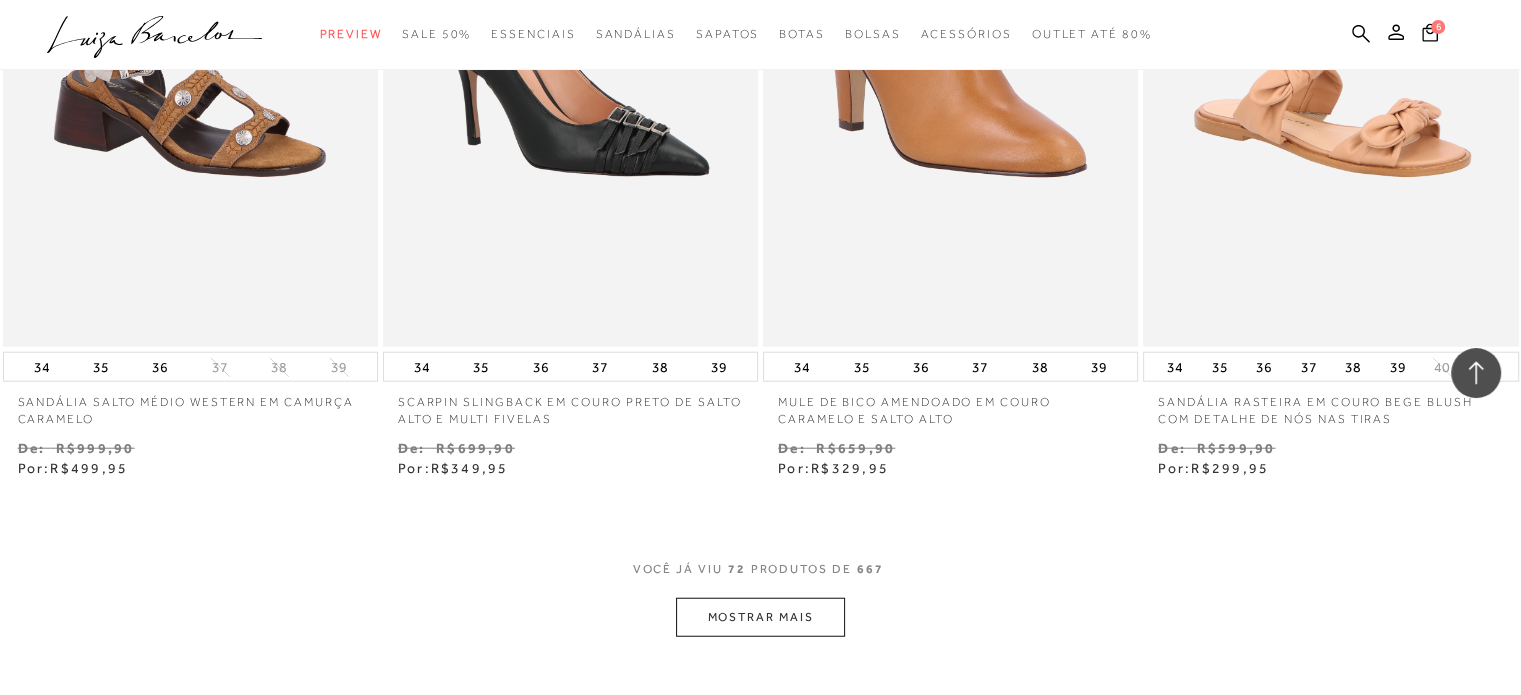 scroll, scrollTop: 12652, scrollLeft: 0, axis: vertical 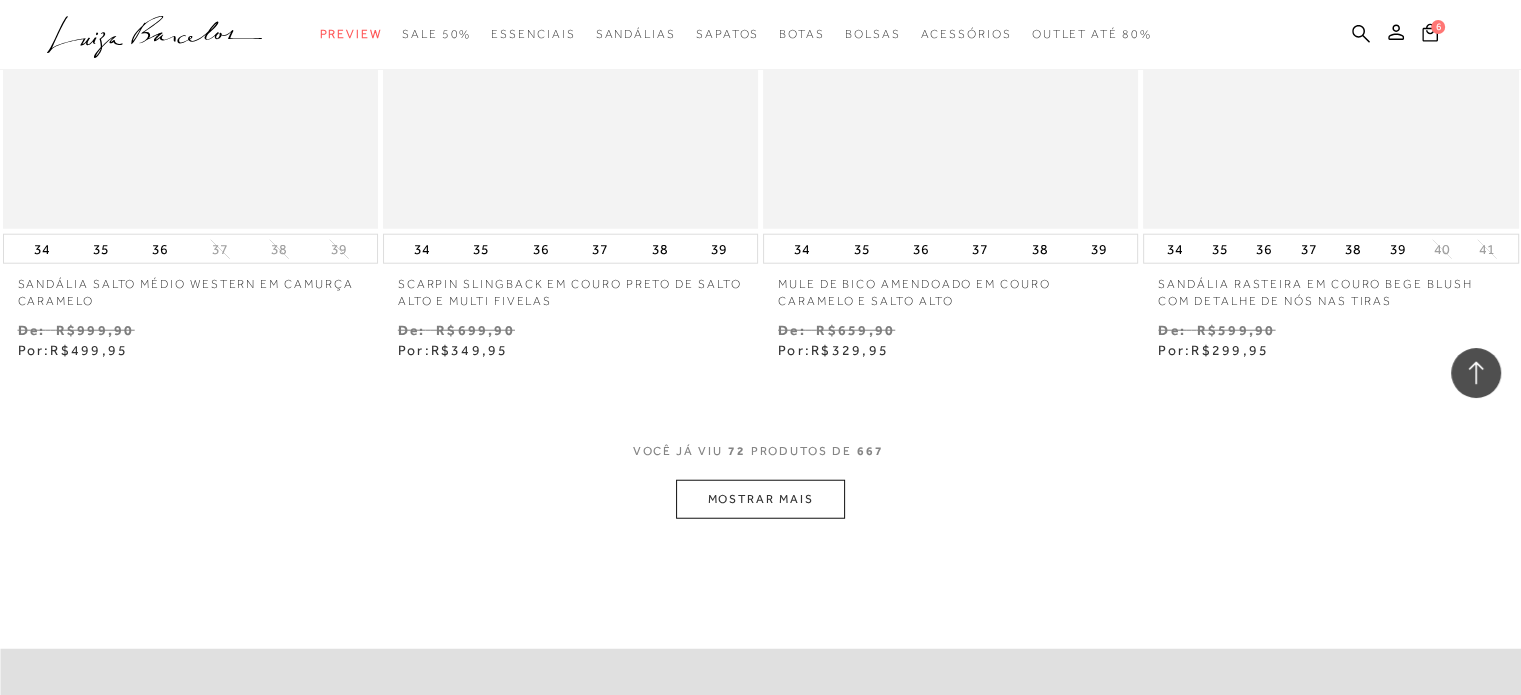 click on "MOSTRAR MAIS" at bounding box center [760, 499] 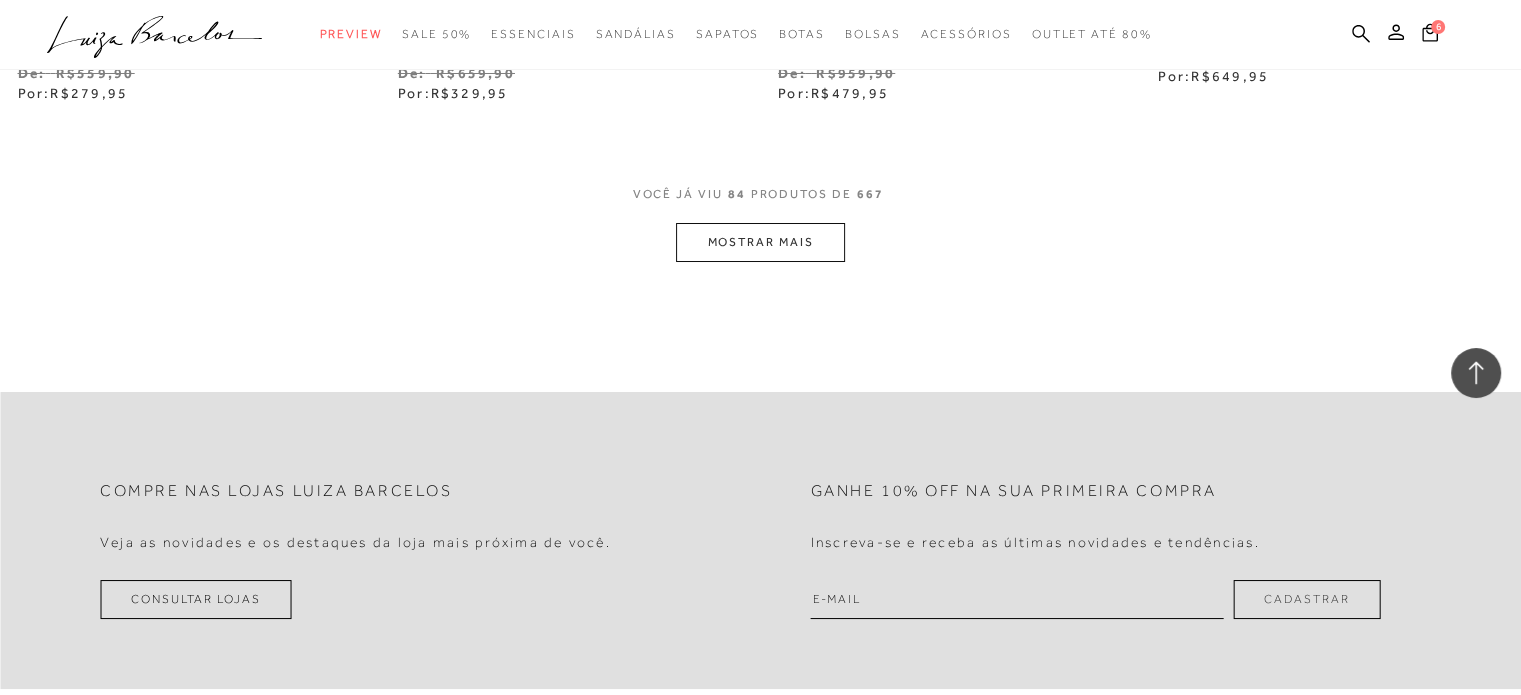 scroll, scrollTop: 15052, scrollLeft: 0, axis: vertical 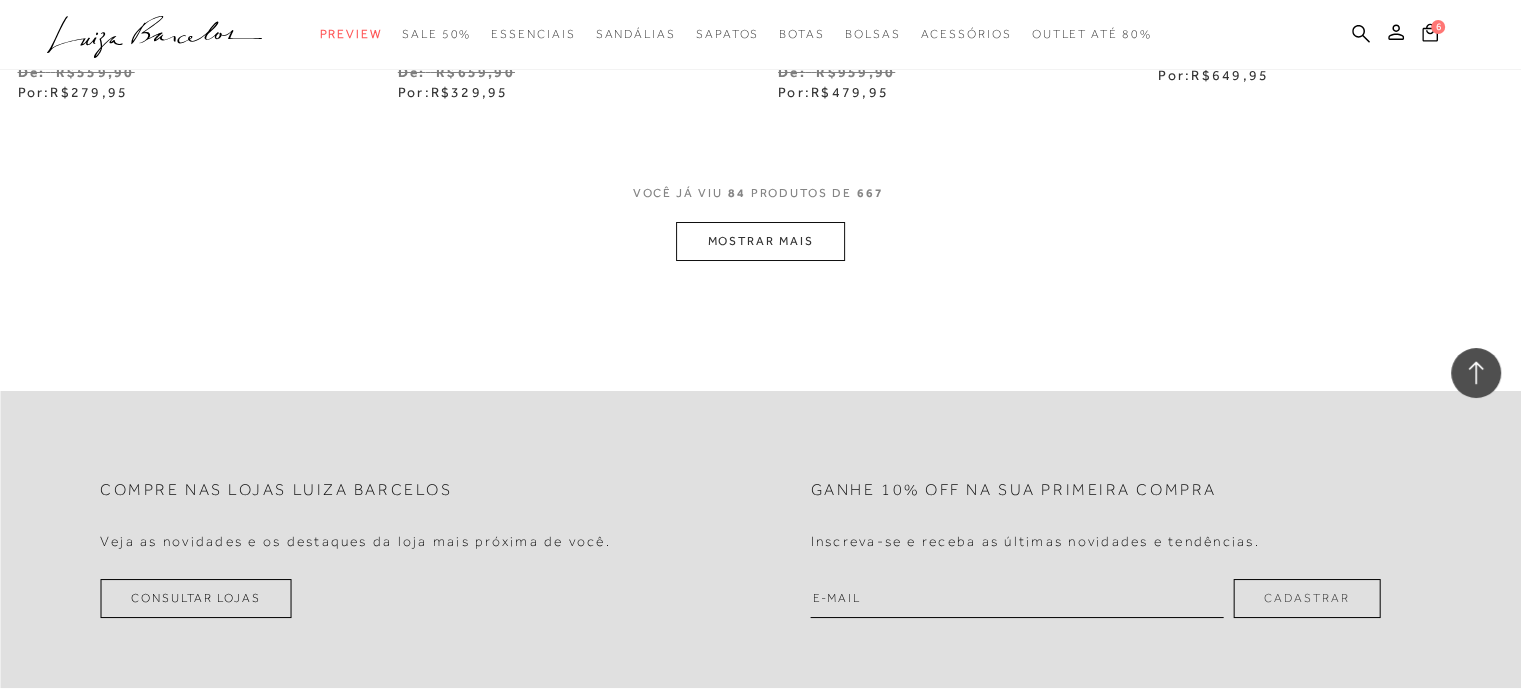 click on "MOSTRAR MAIS" at bounding box center (760, 241) 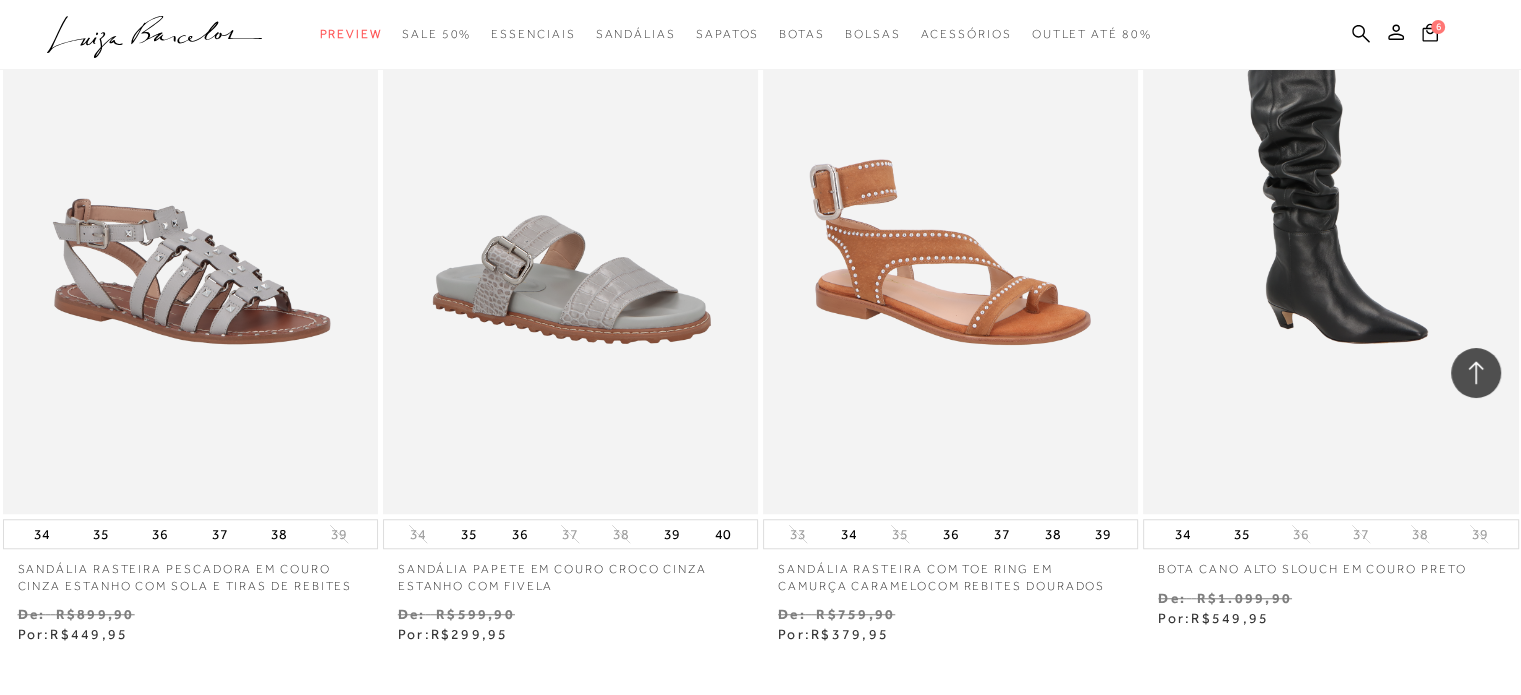 scroll, scrollTop: 17152, scrollLeft: 0, axis: vertical 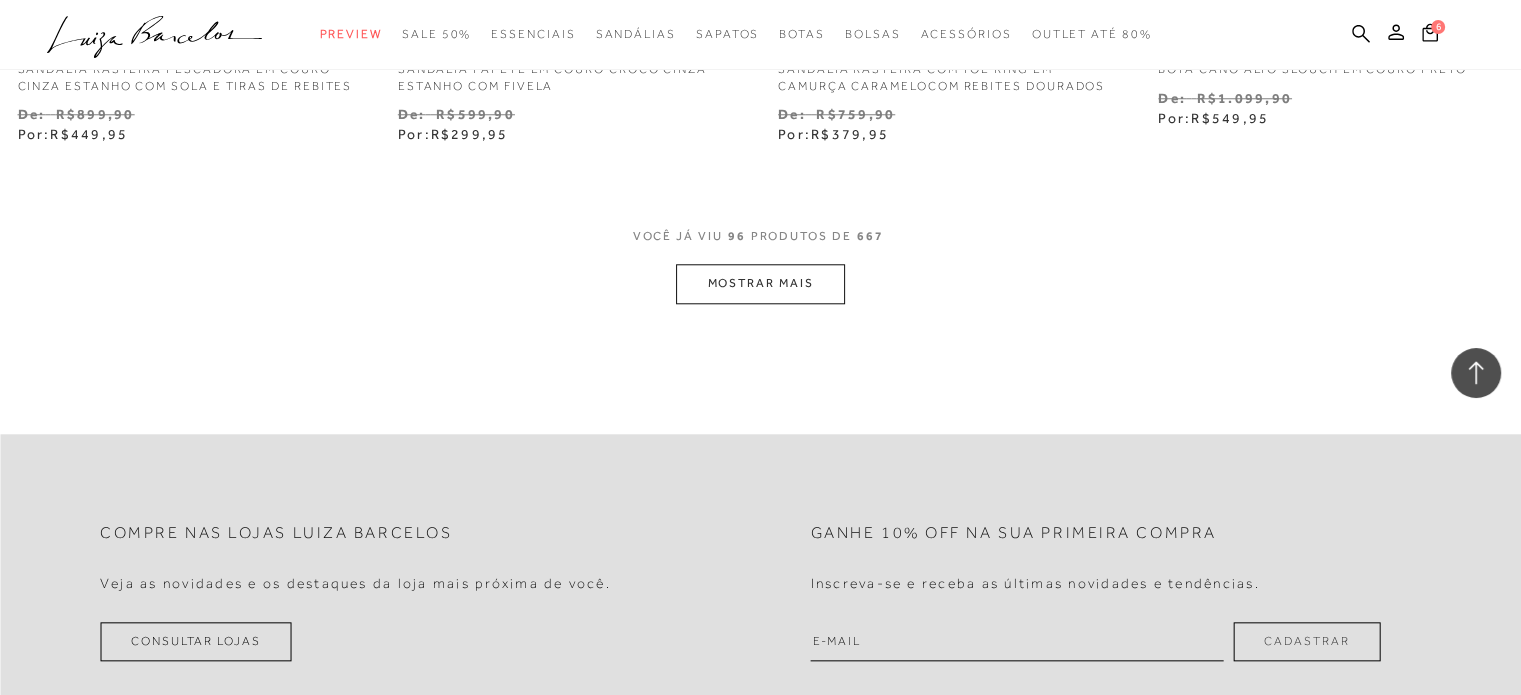click on "MOSTRAR MAIS" at bounding box center (760, 283) 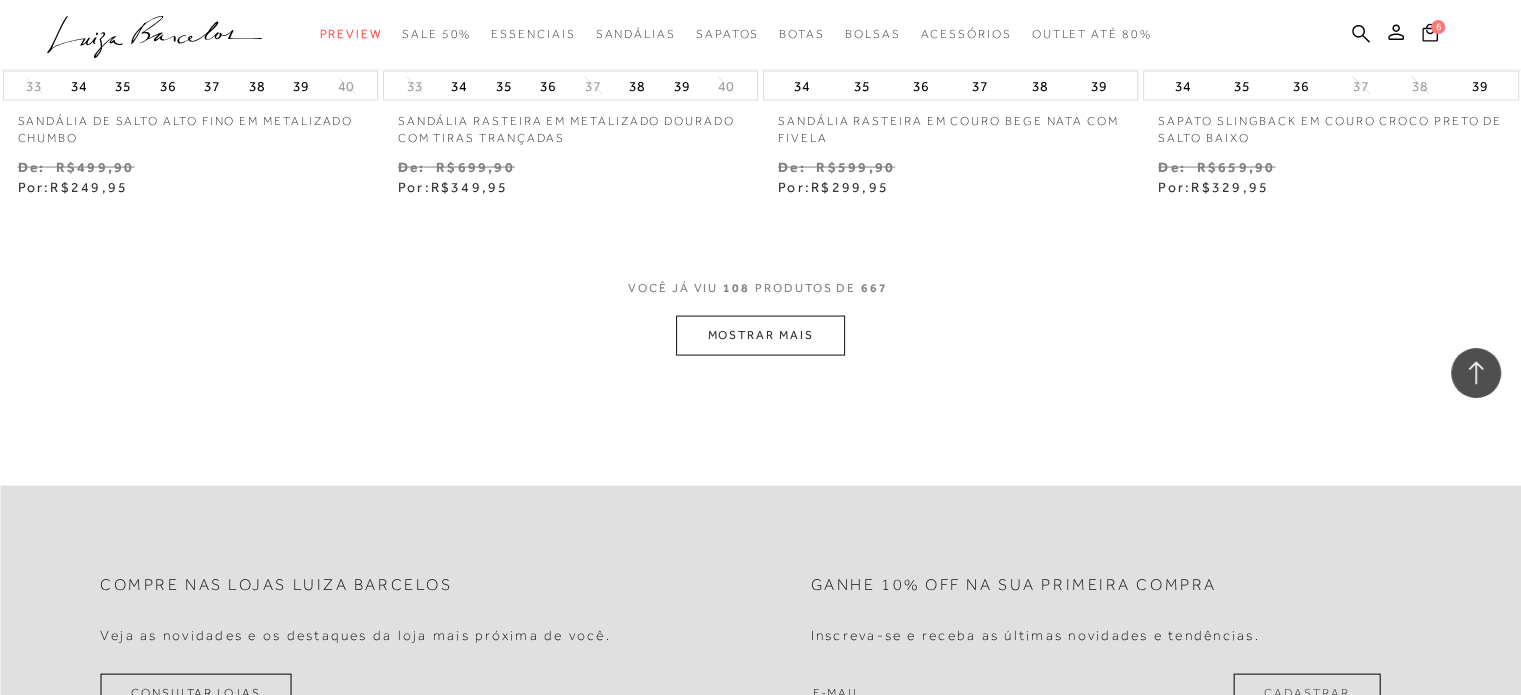 scroll, scrollTop: 19352, scrollLeft: 0, axis: vertical 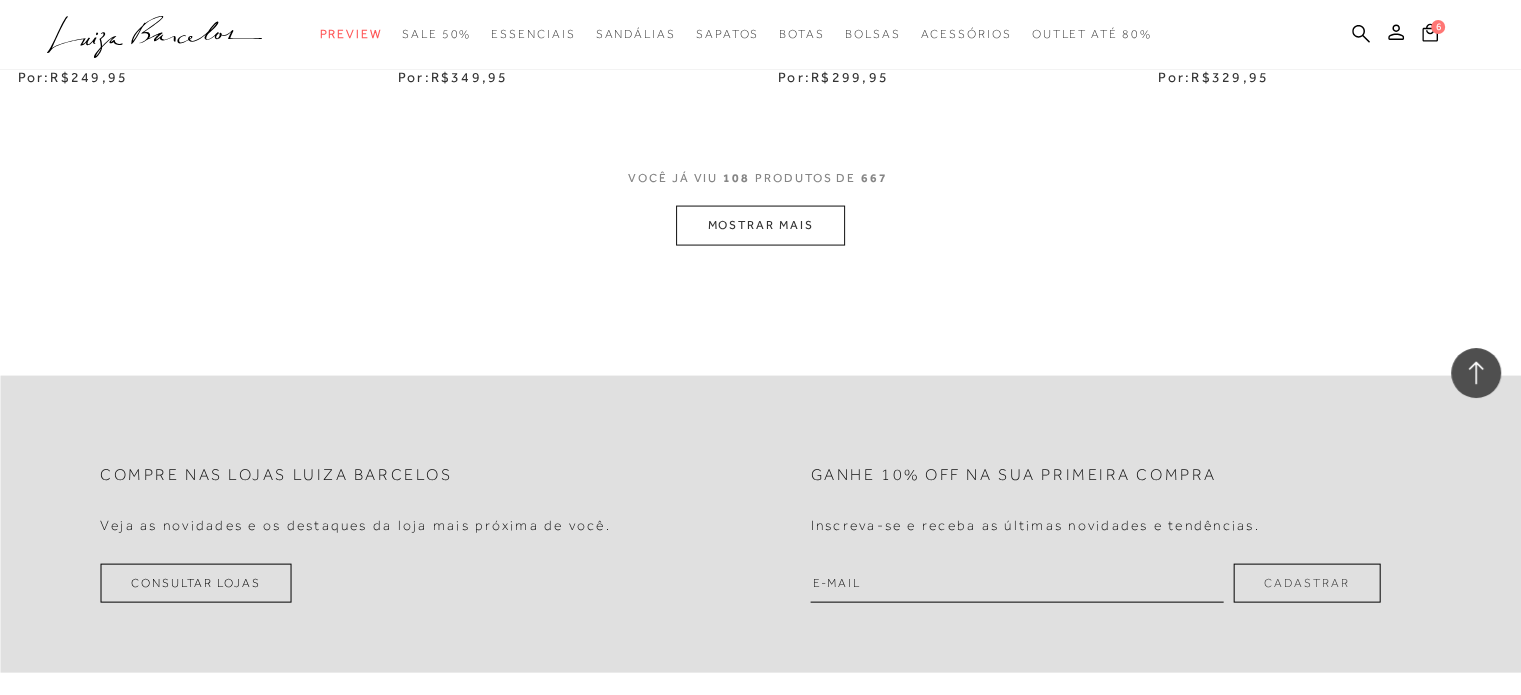 click on "MOSTRAR MAIS" at bounding box center [760, 225] 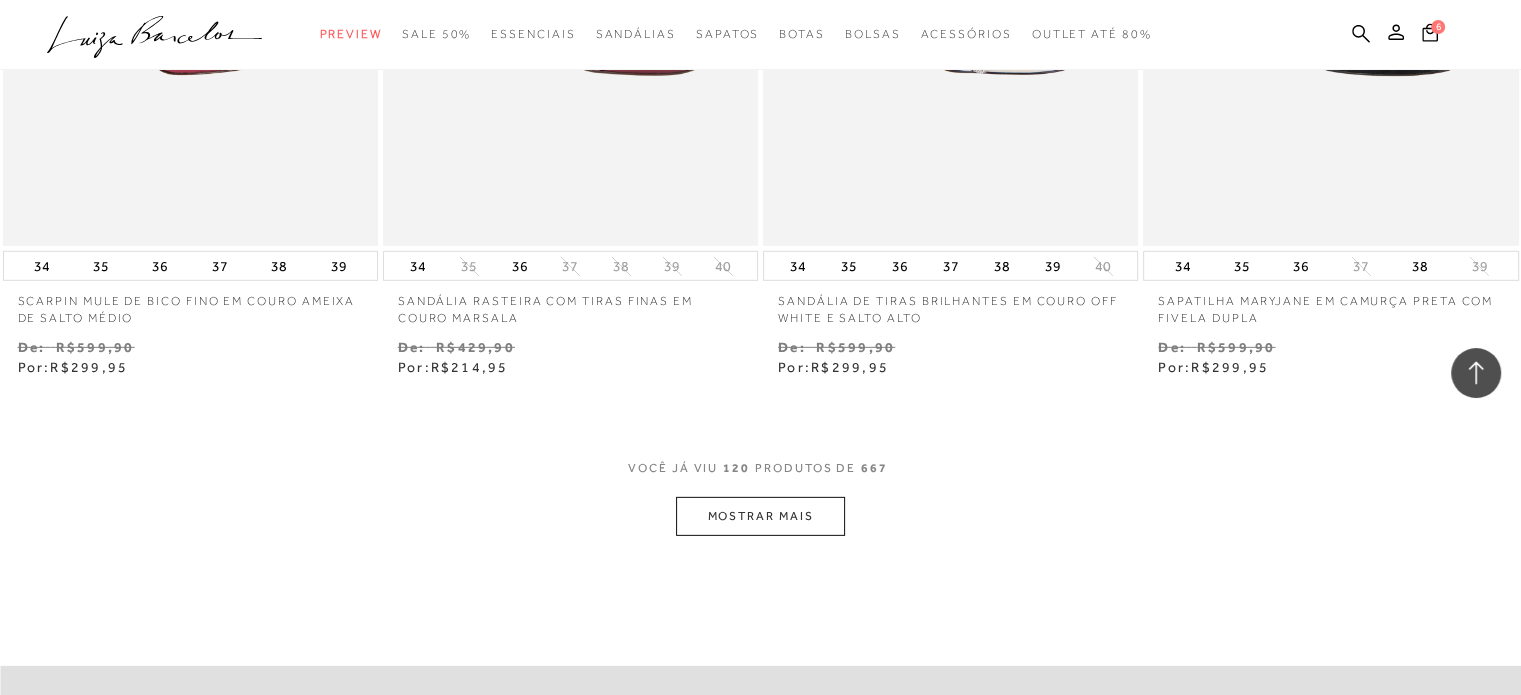 scroll, scrollTop: 21352, scrollLeft: 0, axis: vertical 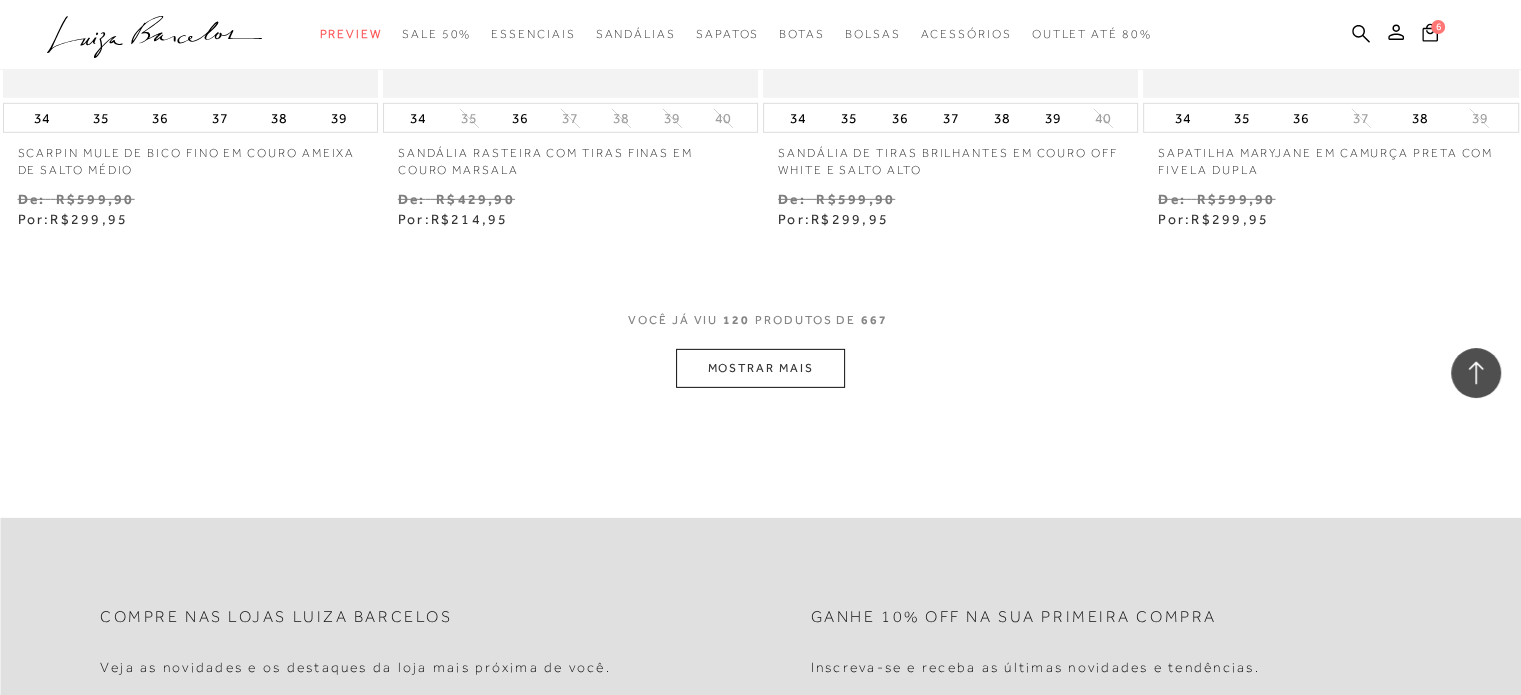 click on "MOSTRAR MAIS" at bounding box center [760, 368] 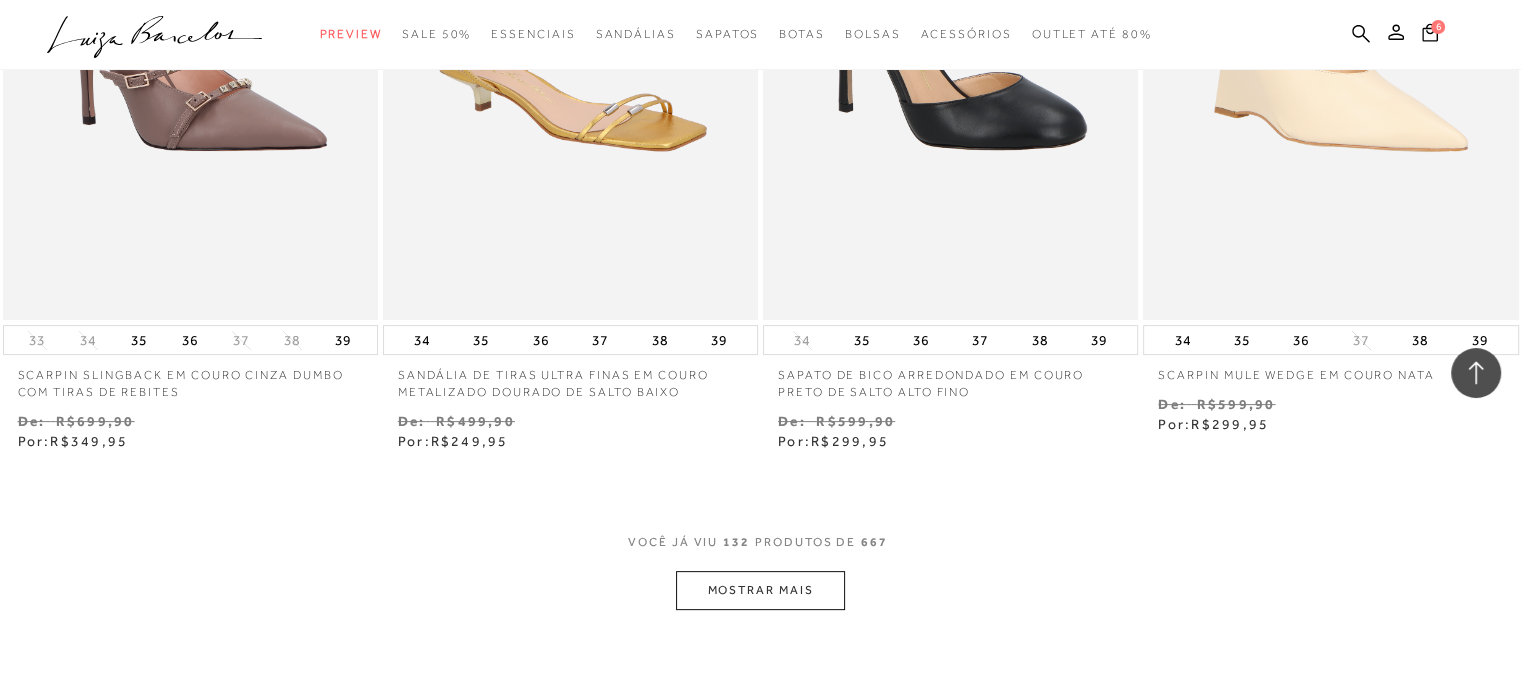 scroll, scrollTop: 23452, scrollLeft: 0, axis: vertical 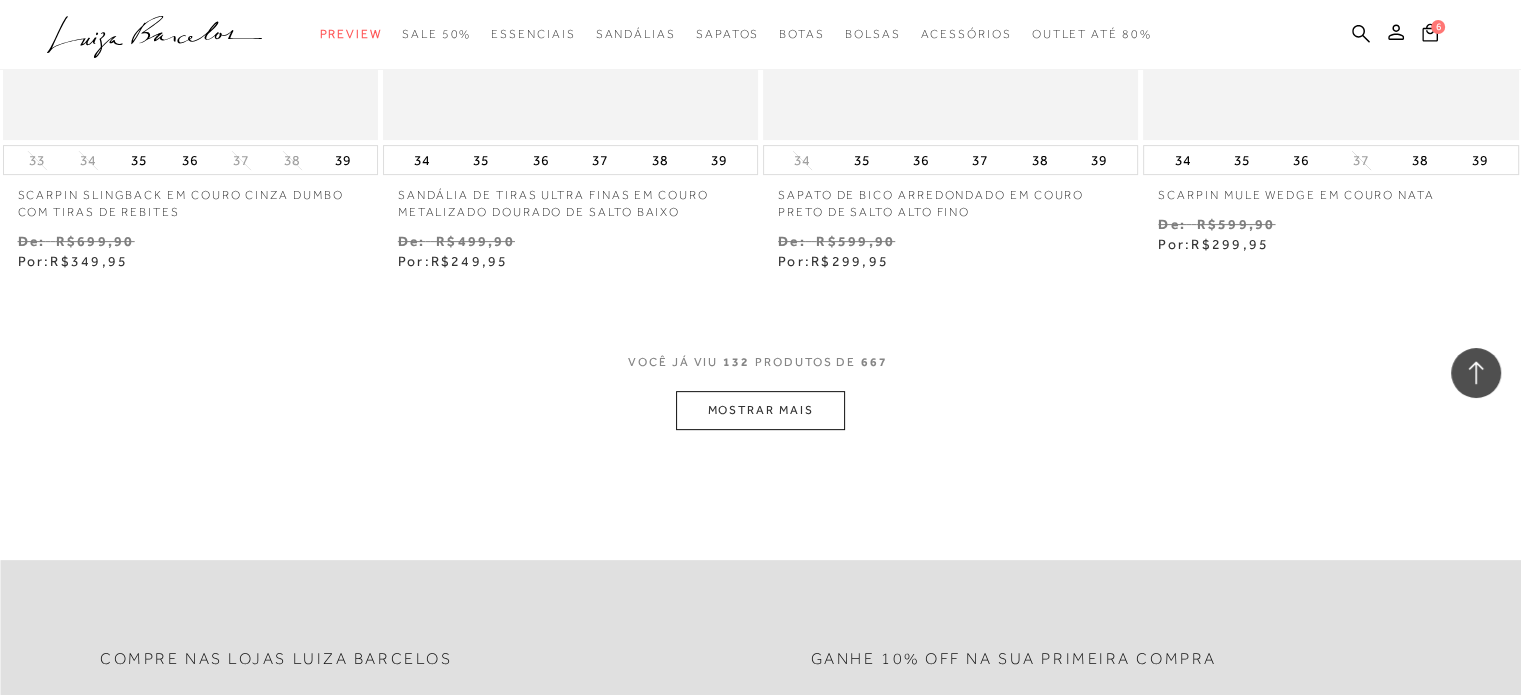 click on "MOSTRAR MAIS" at bounding box center (760, 410) 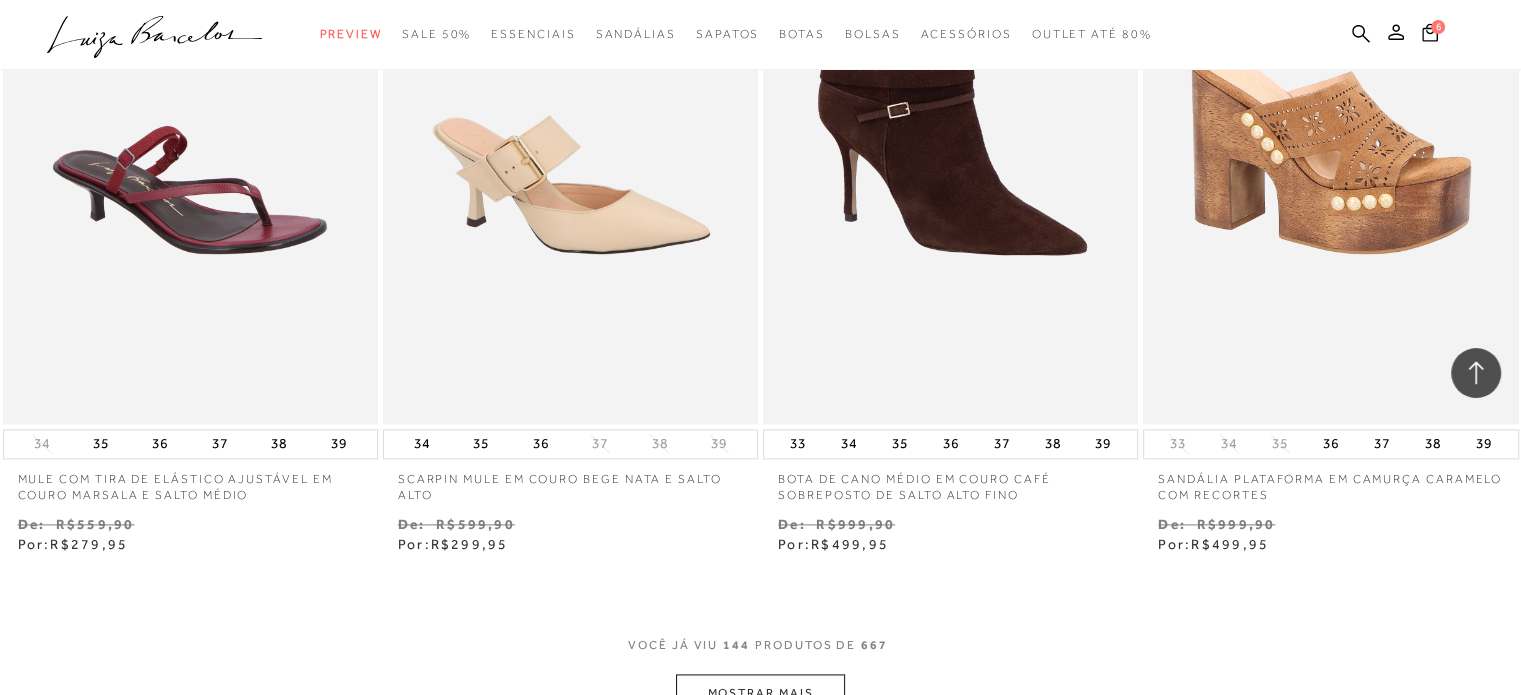 scroll, scrollTop: 25752, scrollLeft: 0, axis: vertical 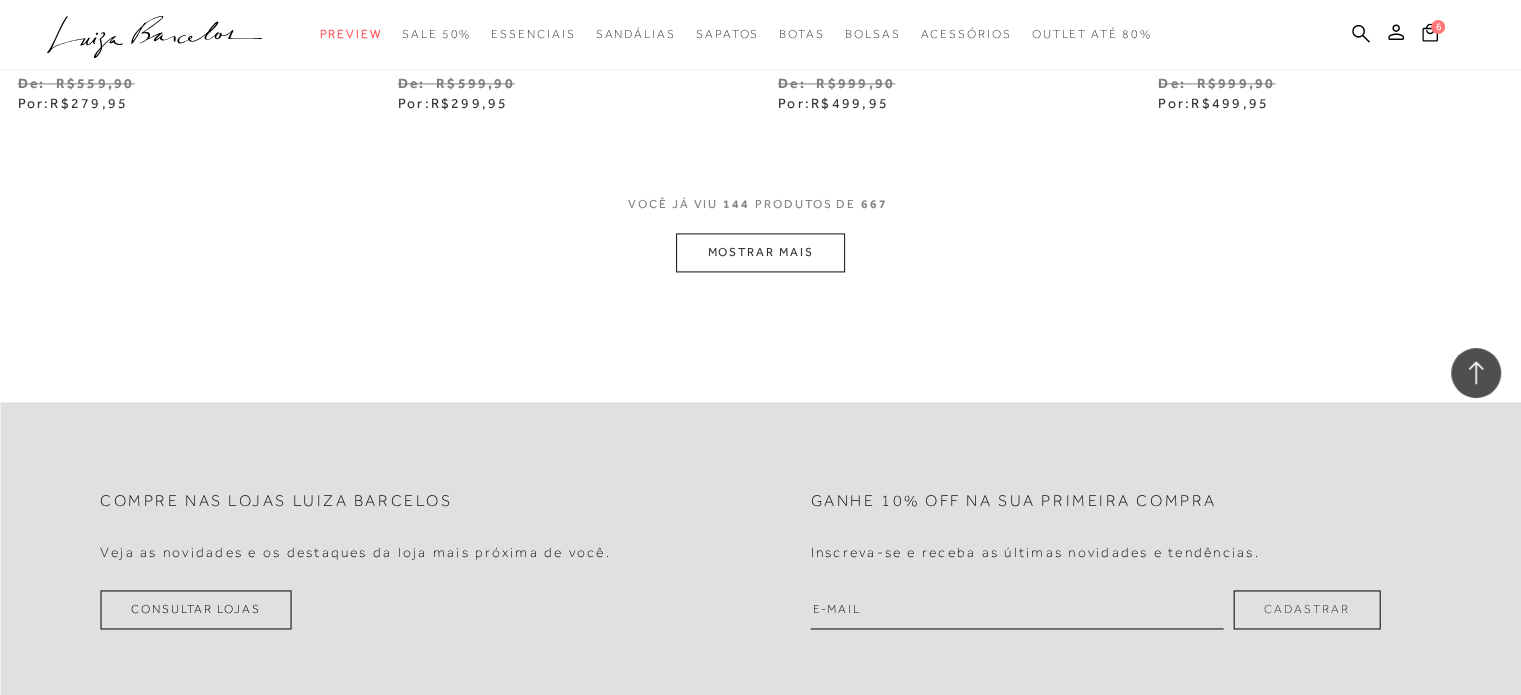 click on "MOSTRAR MAIS" at bounding box center (760, 252) 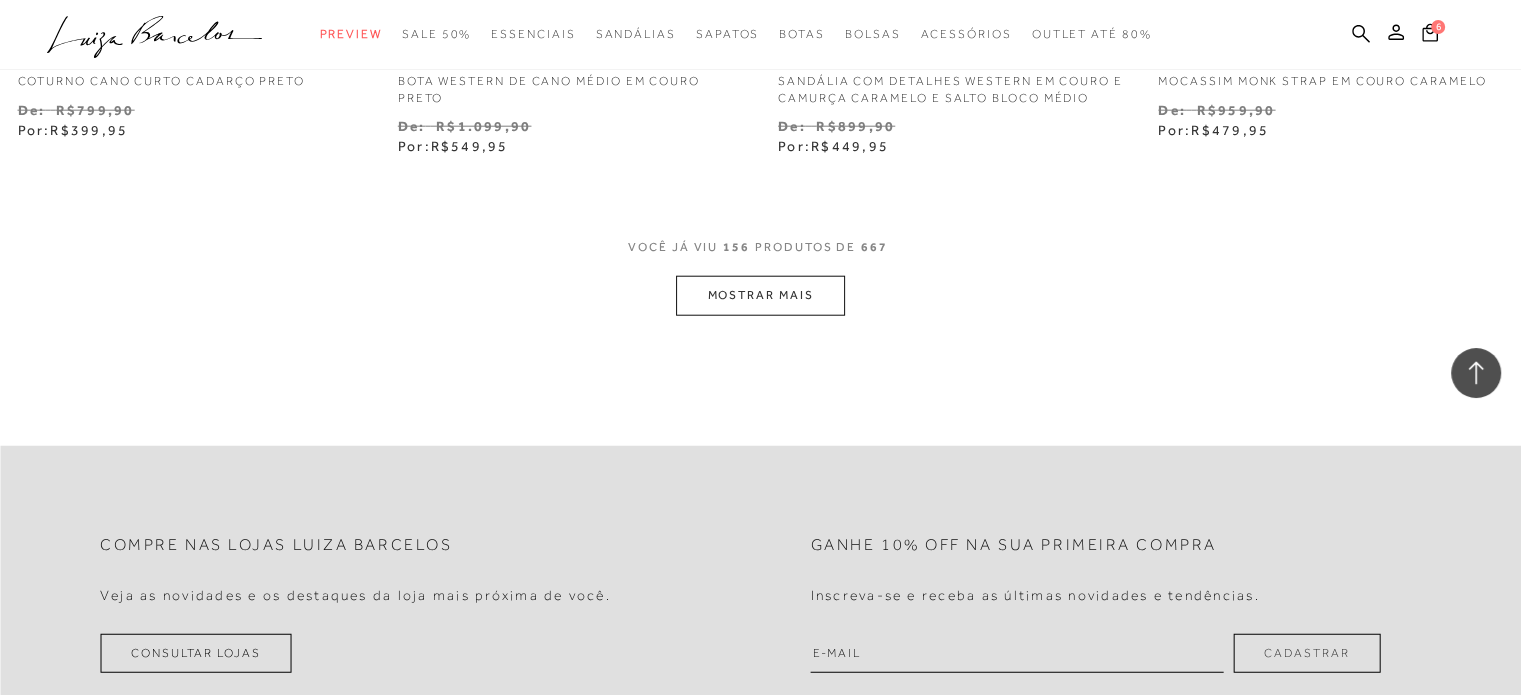 scroll, scrollTop: 27852, scrollLeft: 0, axis: vertical 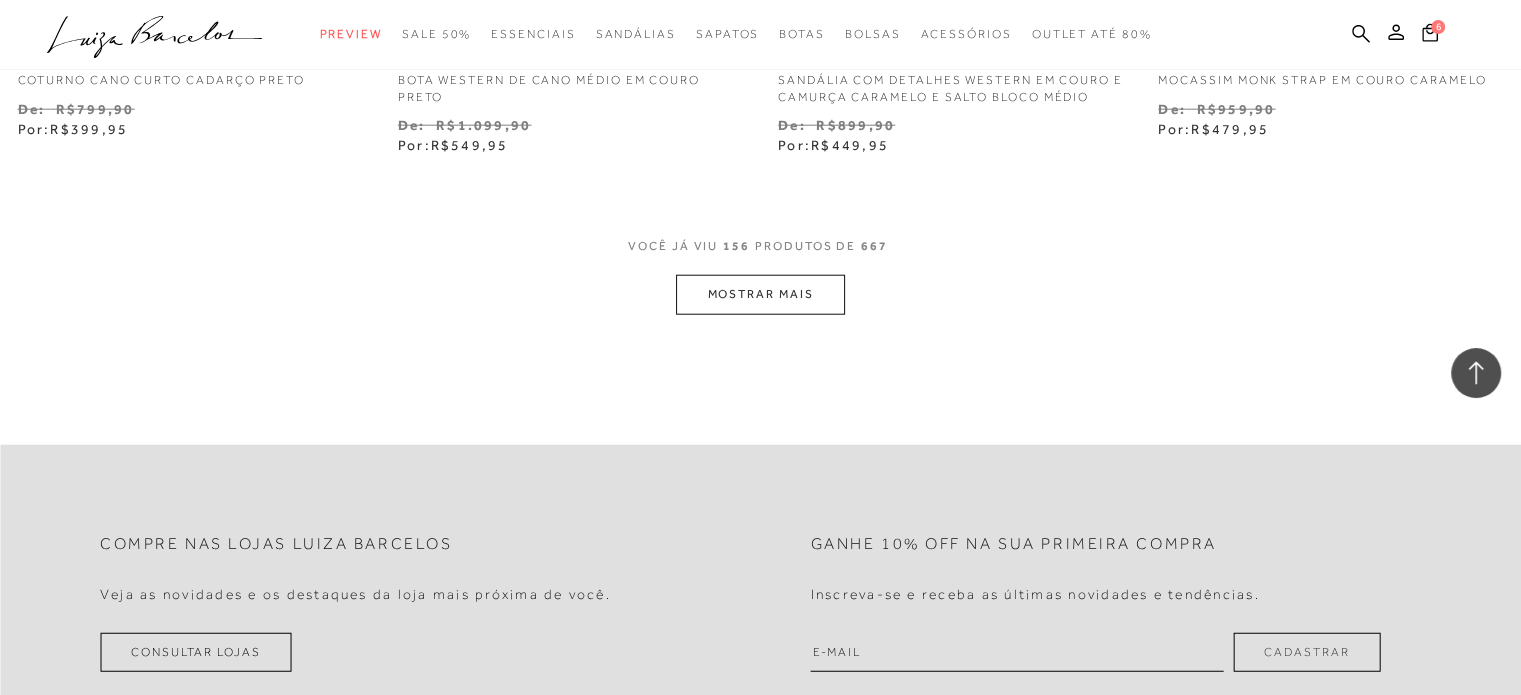 click on "MOSTRAR MAIS" at bounding box center (760, 294) 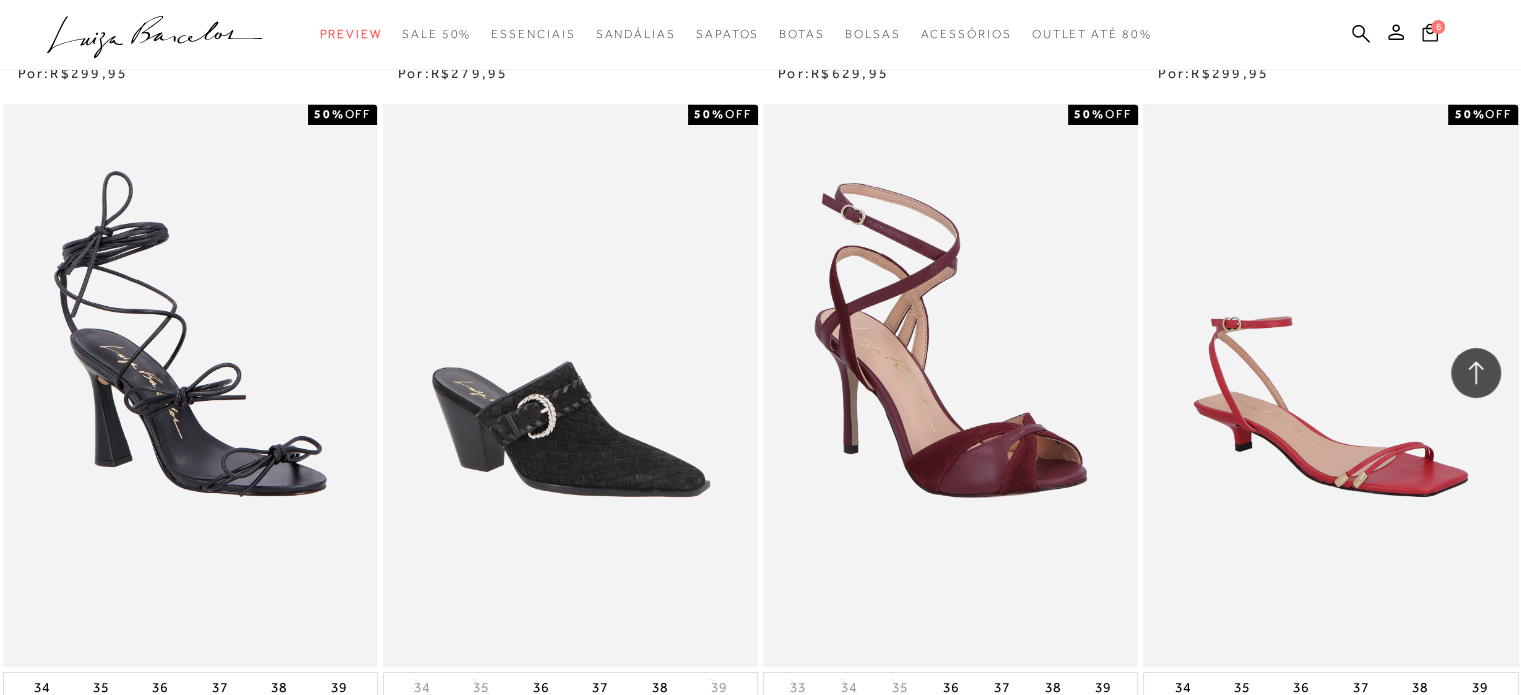 scroll, scrollTop: 29952, scrollLeft: 0, axis: vertical 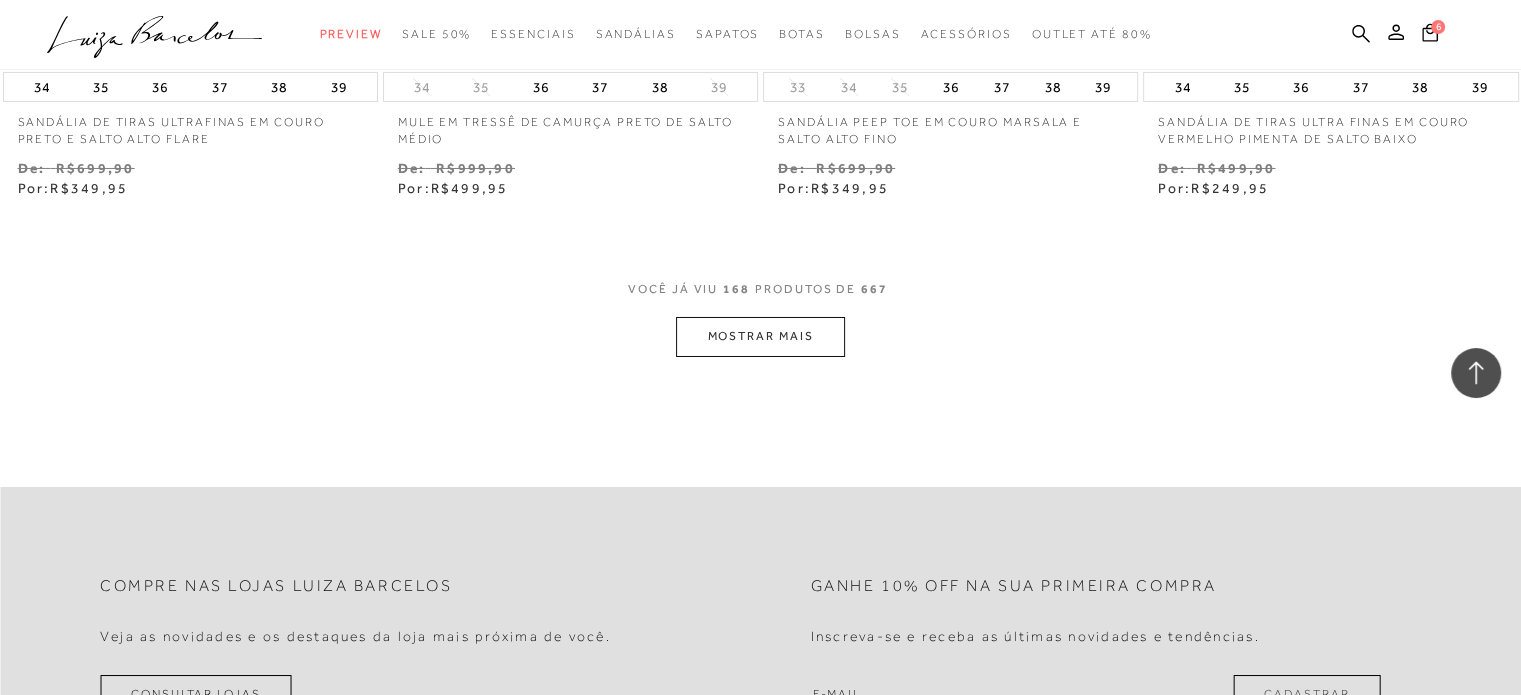 click on "MOSTRAR MAIS" at bounding box center [760, 336] 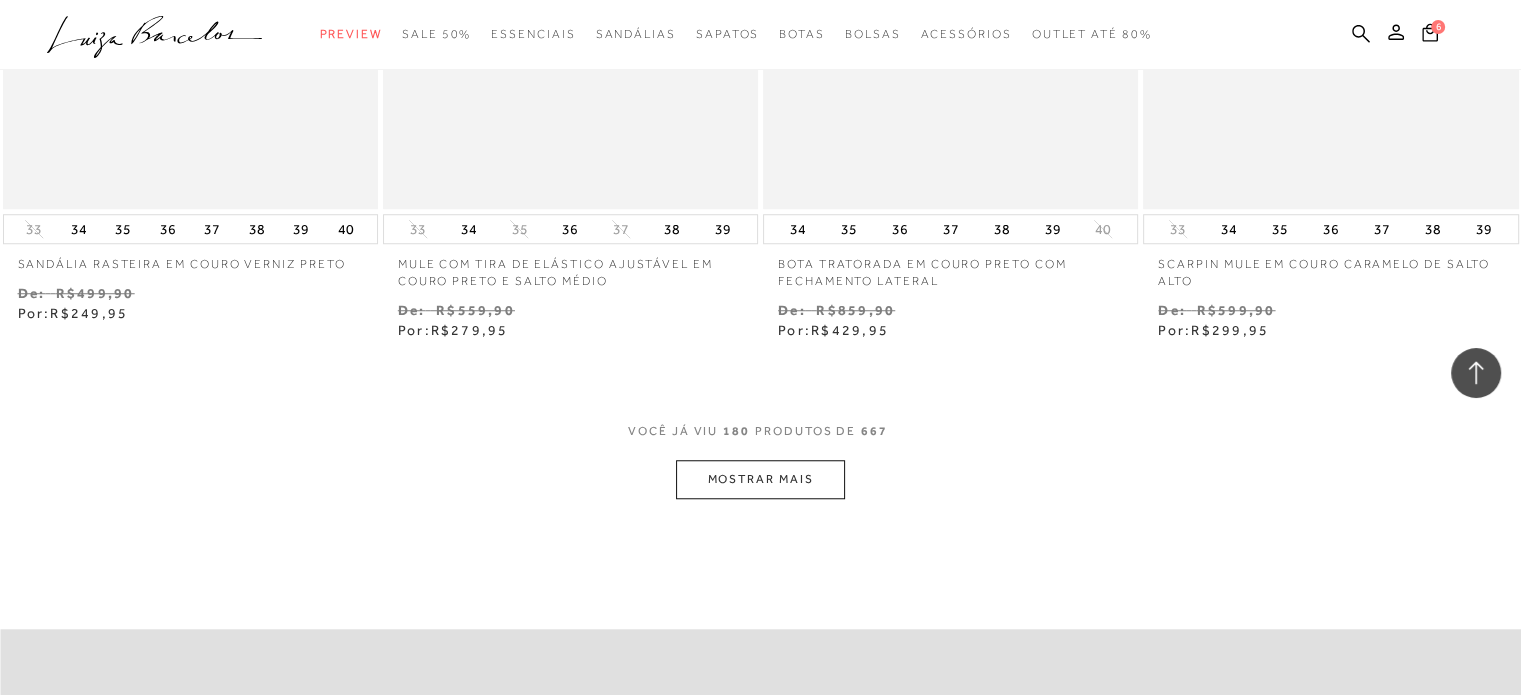 scroll, scrollTop: 32152, scrollLeft: 0, axis: vertical 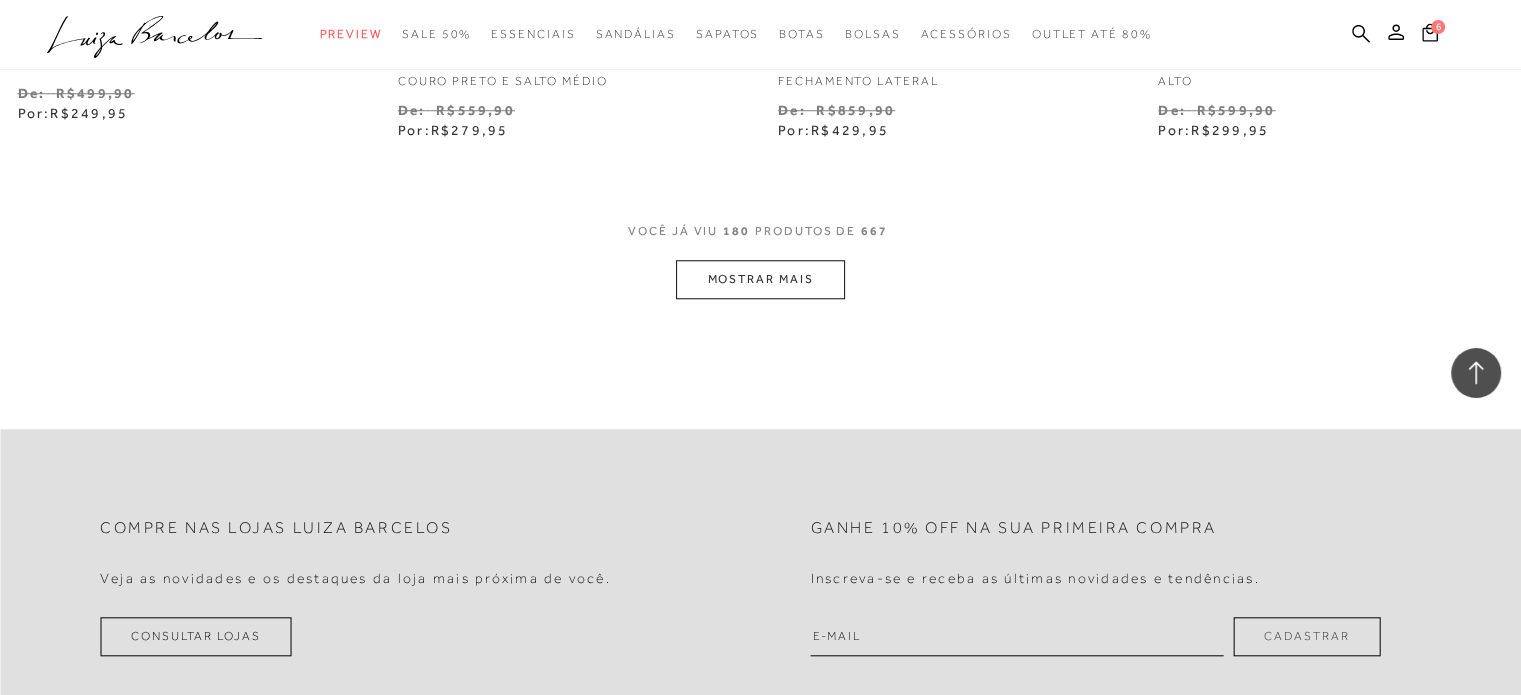 click on "MOSTRAR MAIS" at bounding box center [760, 279] 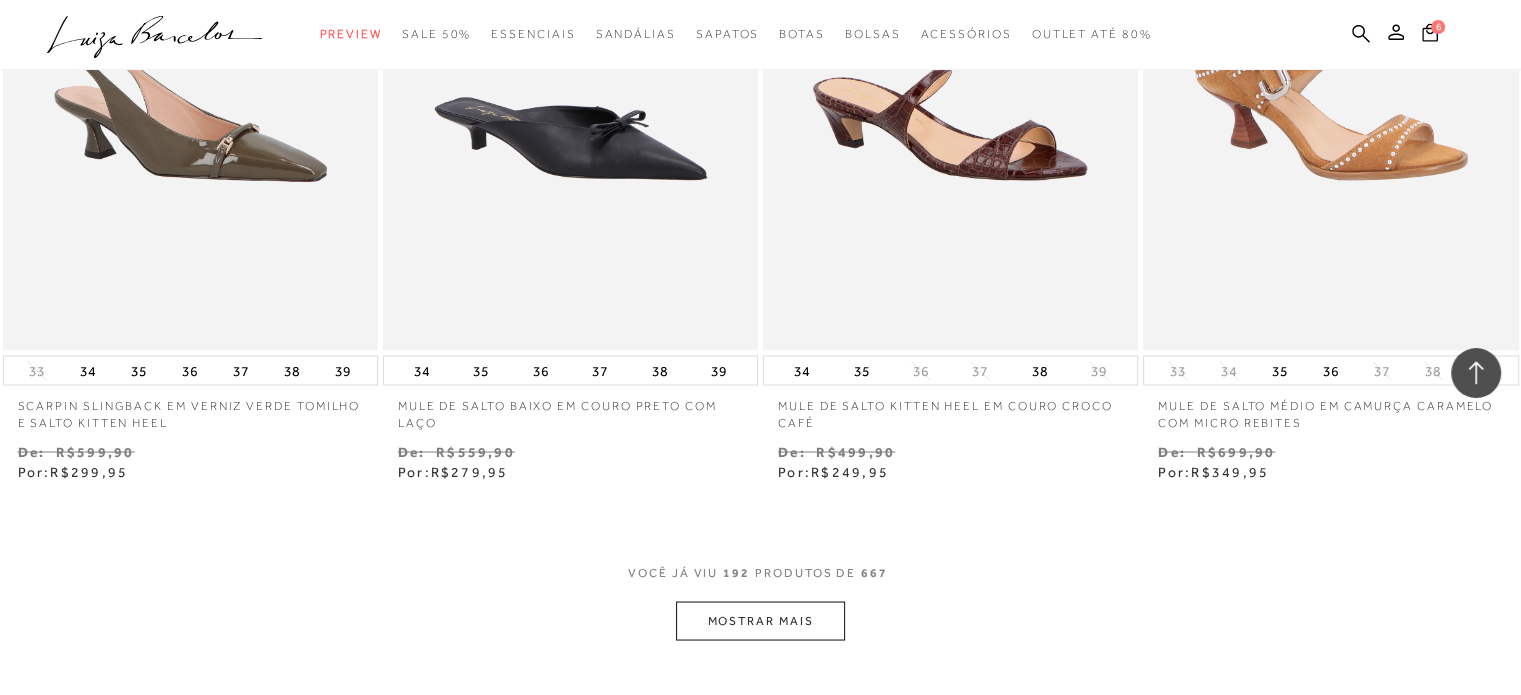 scroll, scrollTop: 34052, scrollLeft: 0, axis: vertical 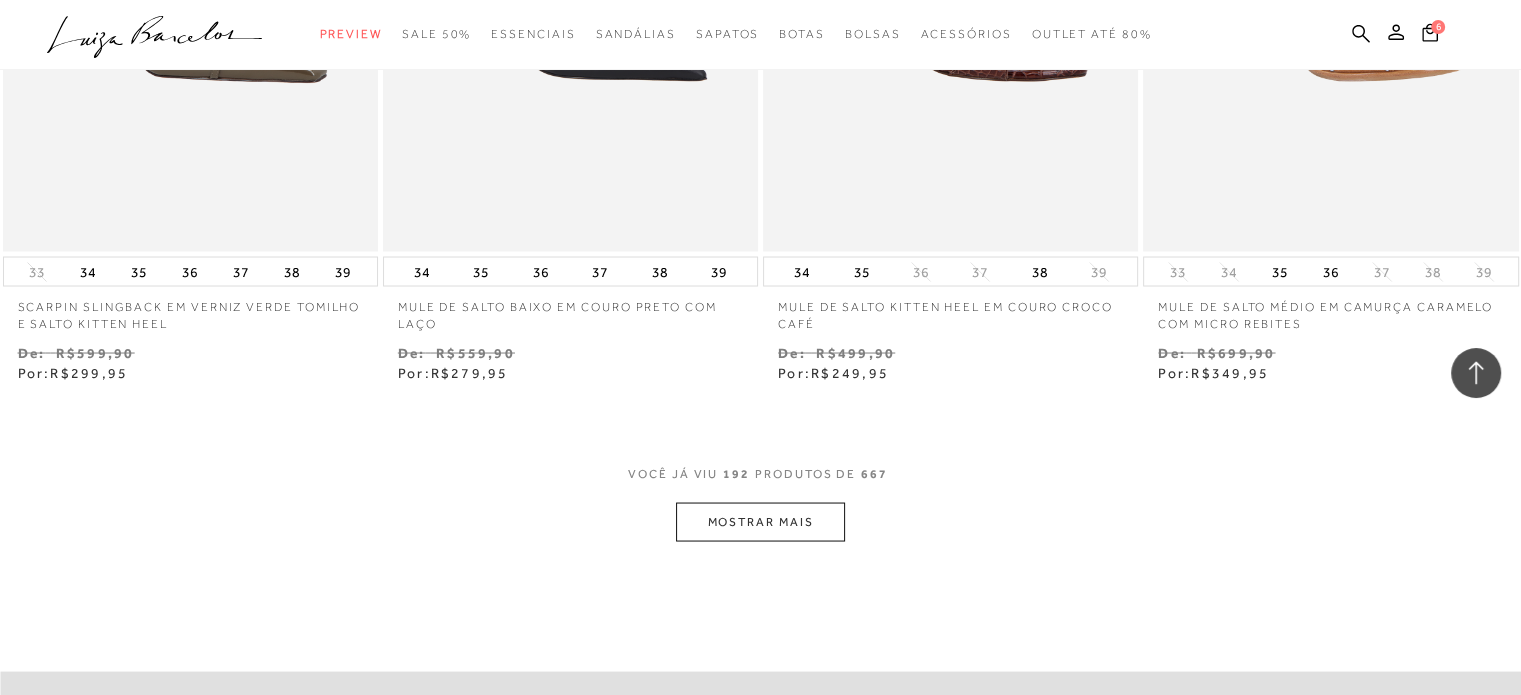 click on "MOSTRAR MAIS" at bounding box center [760, 521] 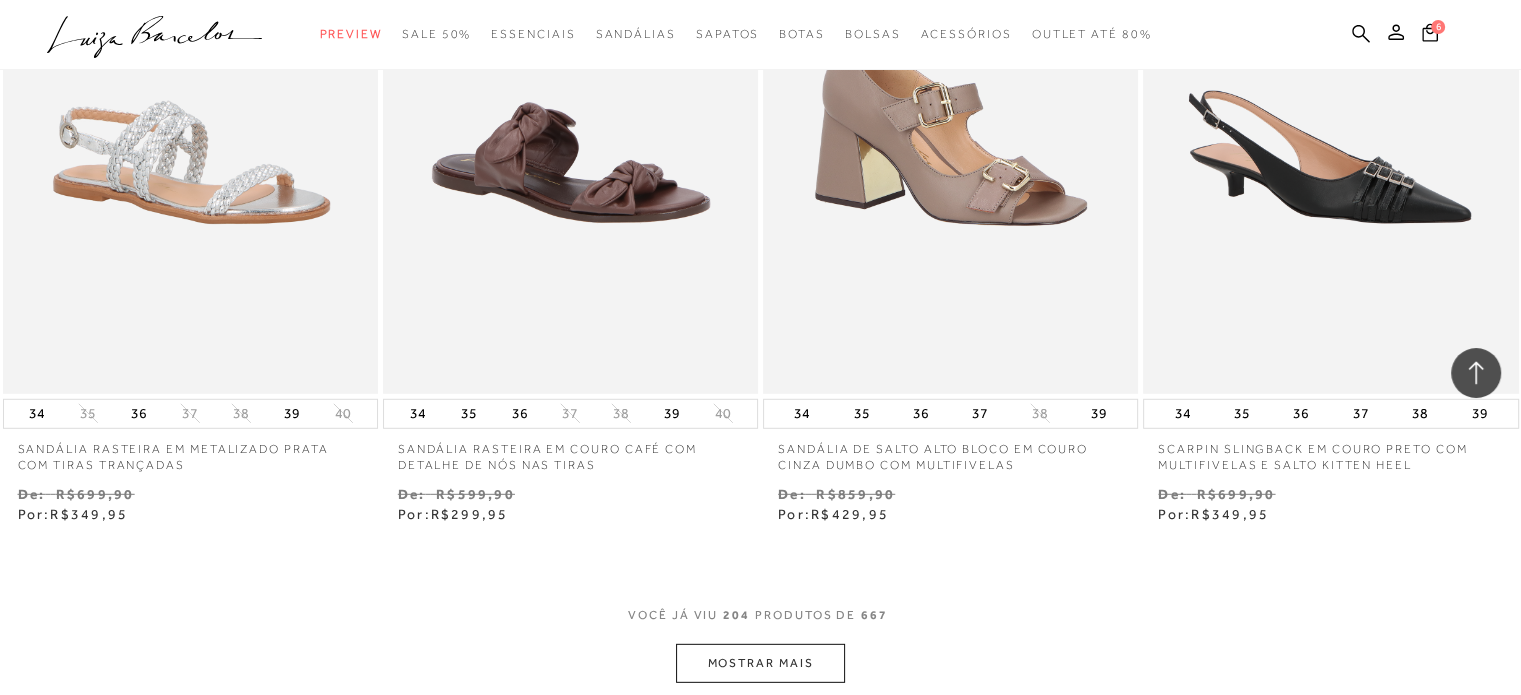scroll, scrollTop: 36252, scrollLeft: 0, axis: vertical 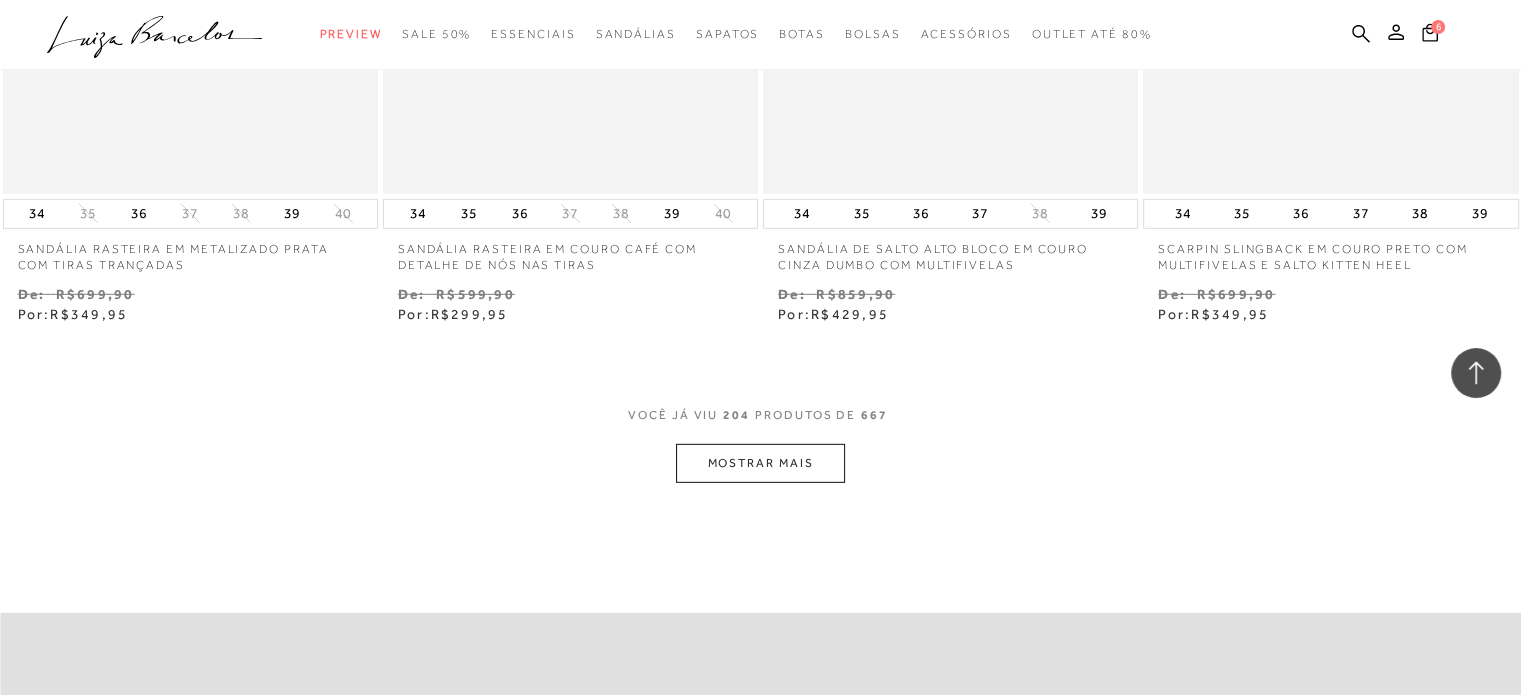 click on "MOSTRAR MAIS" at bounding box center [760, 463] 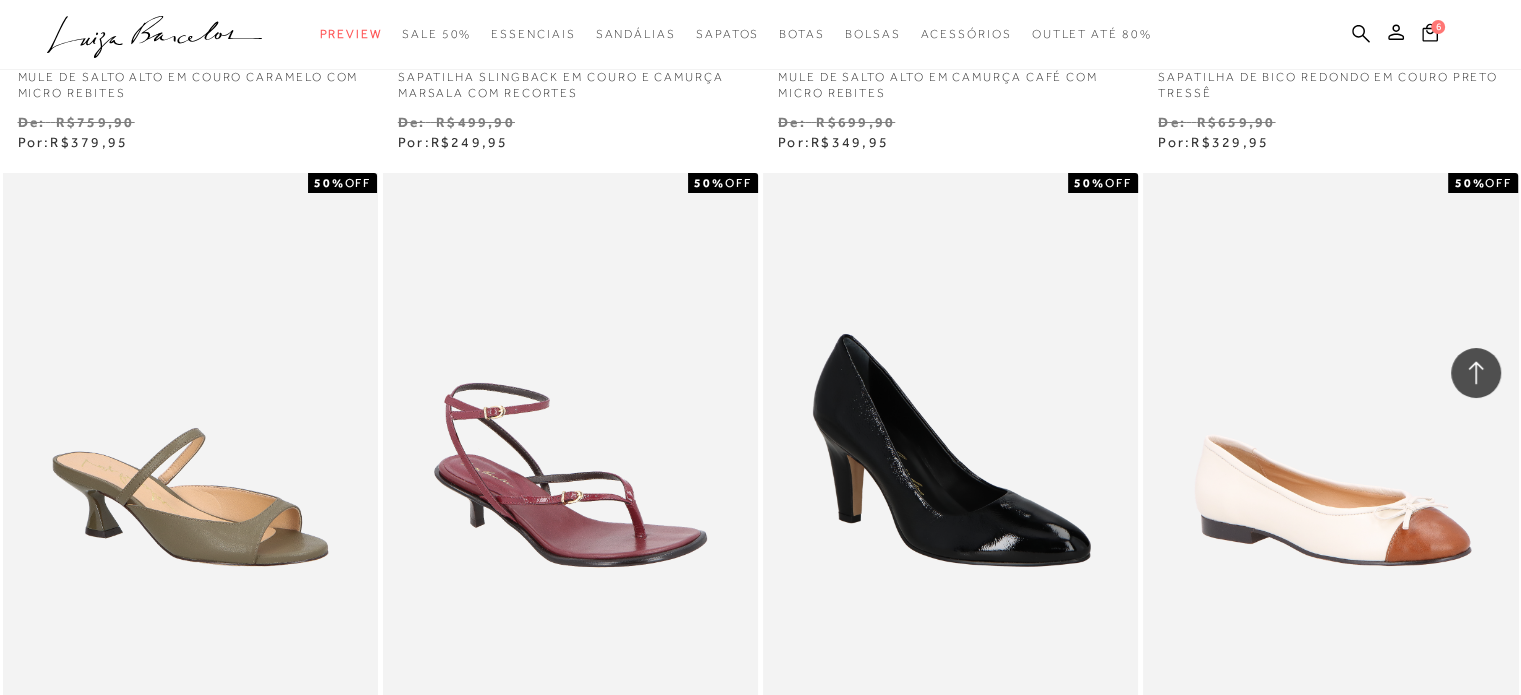 scroll, scrollTop: 38352, scrollLeft: 0, axis: vertical 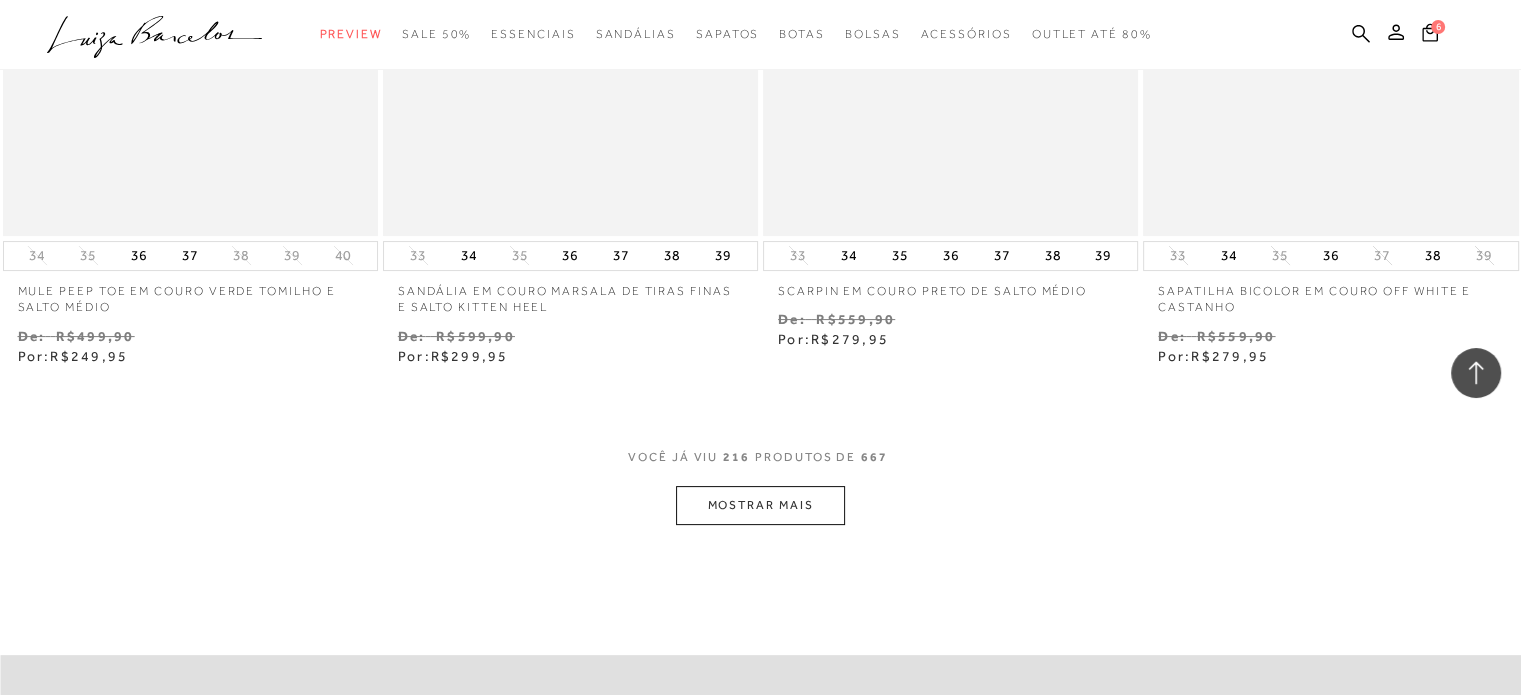 click on "MOSTRAR MAIS" at bounding box center [760, 505] 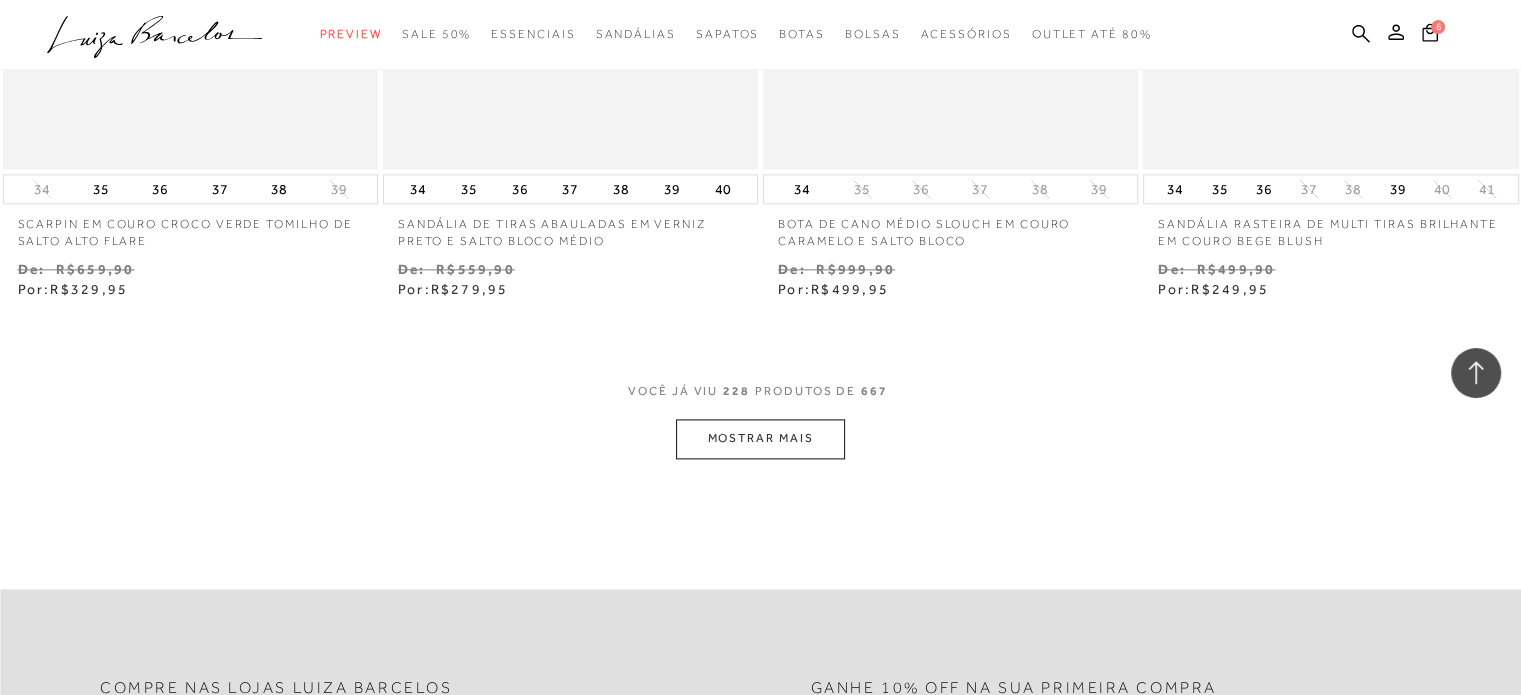 scroll, scrollTop: 40752, scrollLeft: 0, axis: vertical 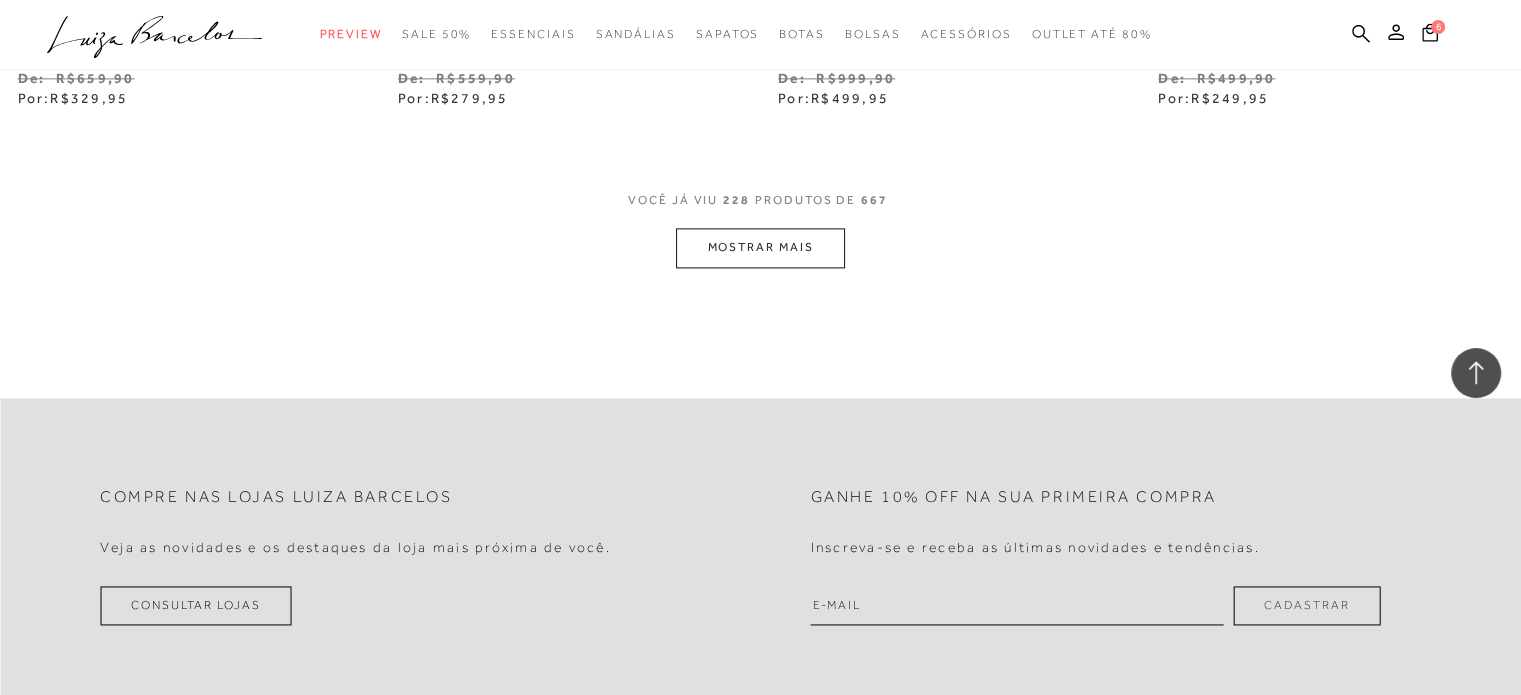 click on "MOSTRAR MAIS" at bounding box center [760, 247] 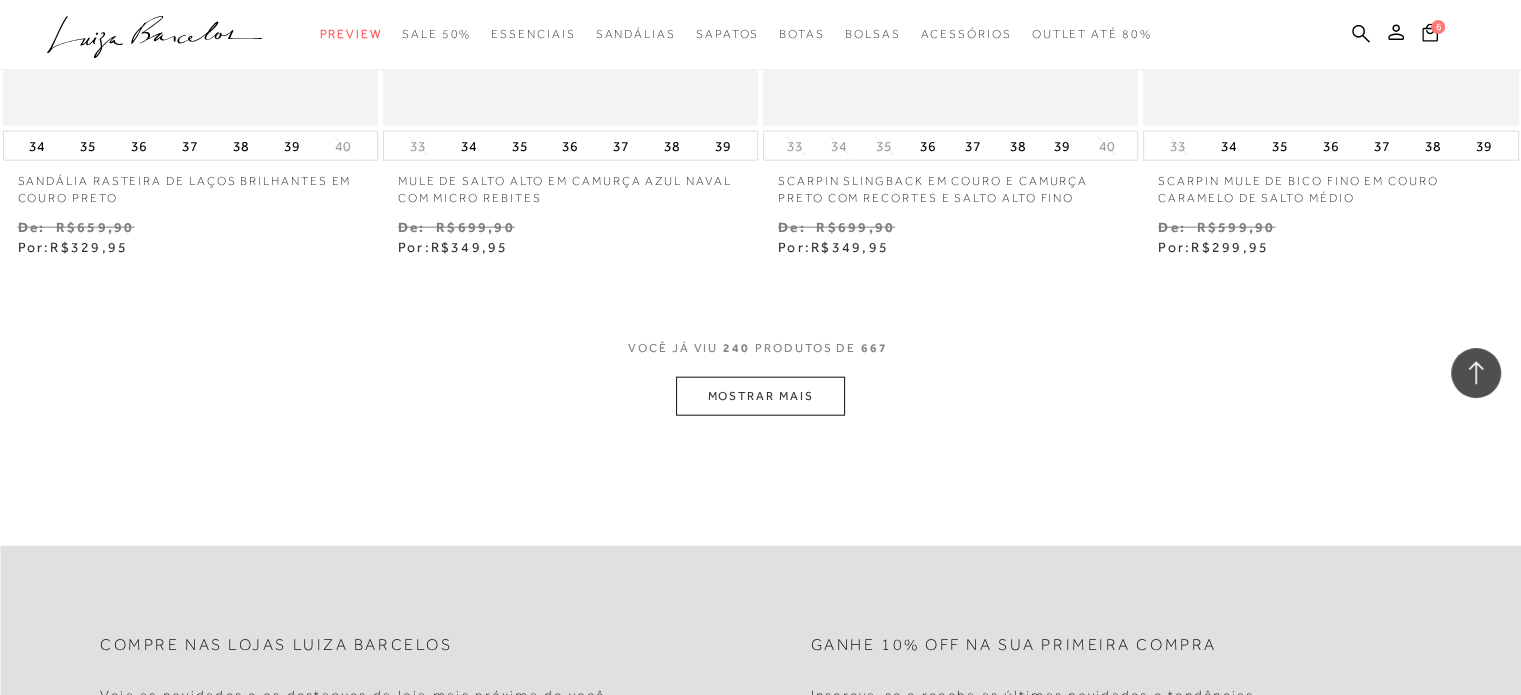 scroll, scrollTop: 42752, scrollLeft: 0, axis: vertical 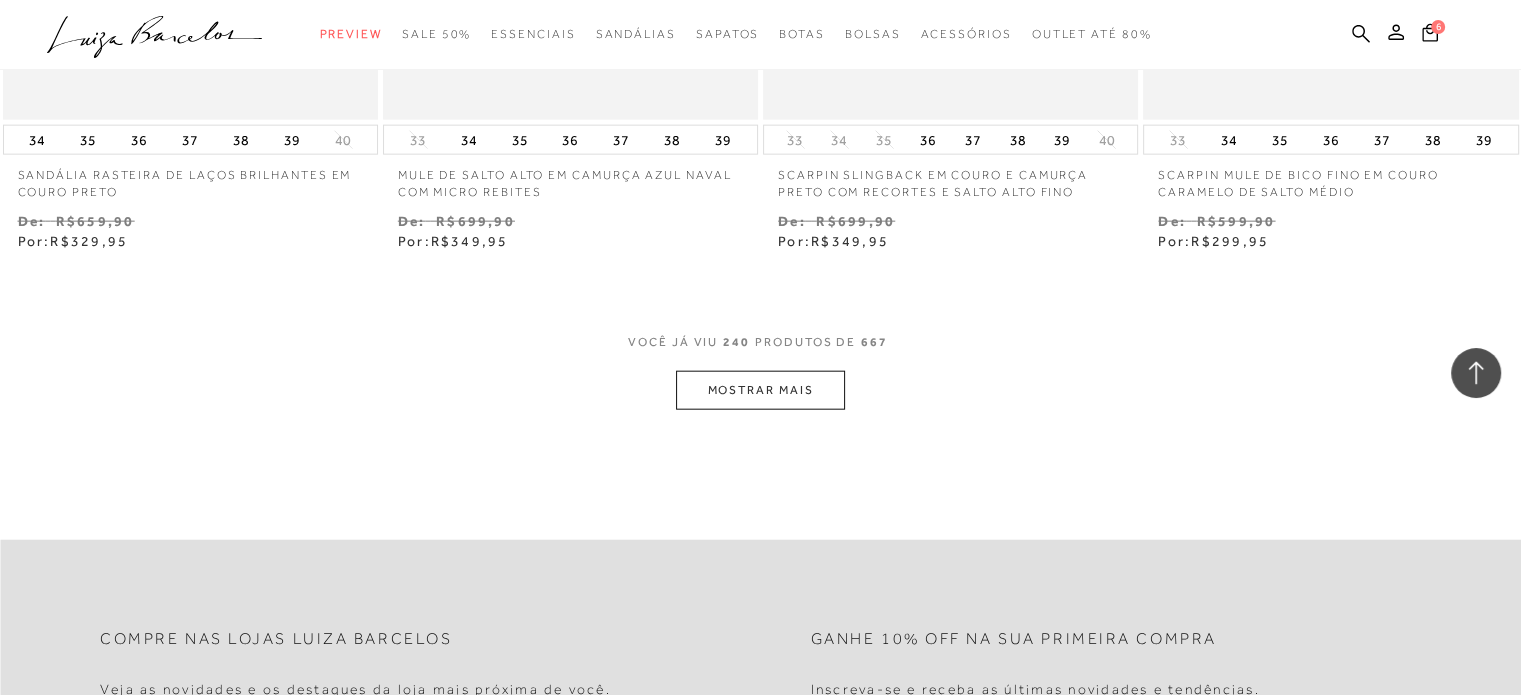click on "MOSTRAR MAIS" at bounding box center [760, 390] 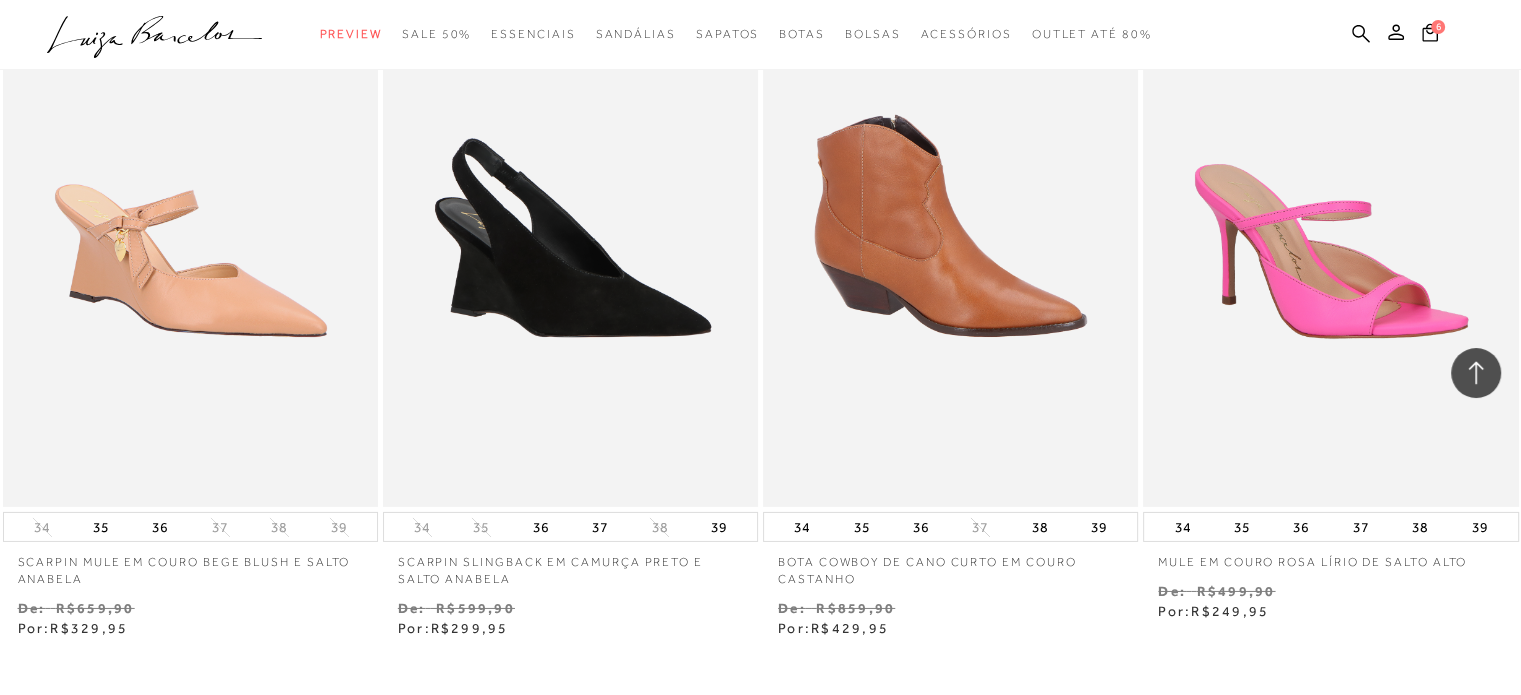 scroll, scrollTop: 44552, scrollLeft: 0, axis: vertical 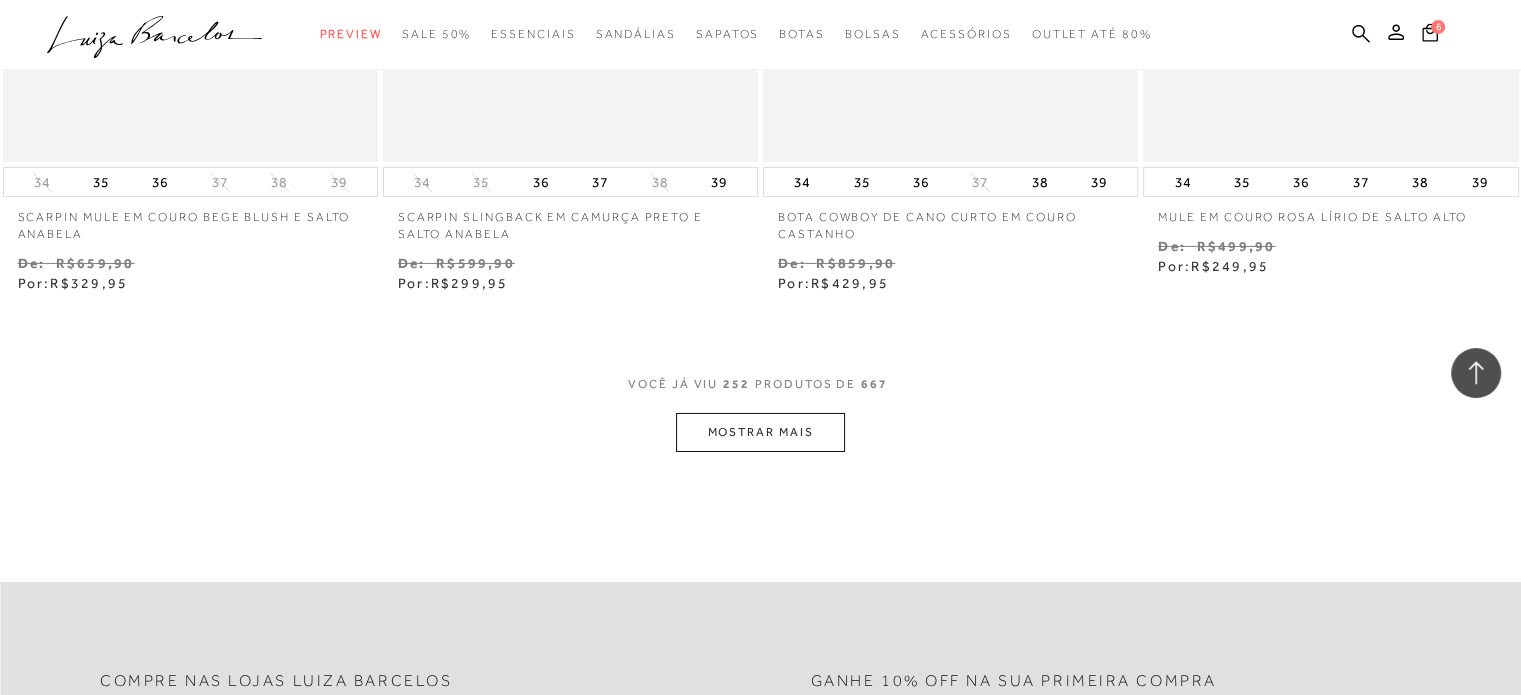 click on "MOSTRAR MAIS" at bounding box center [760, 432] 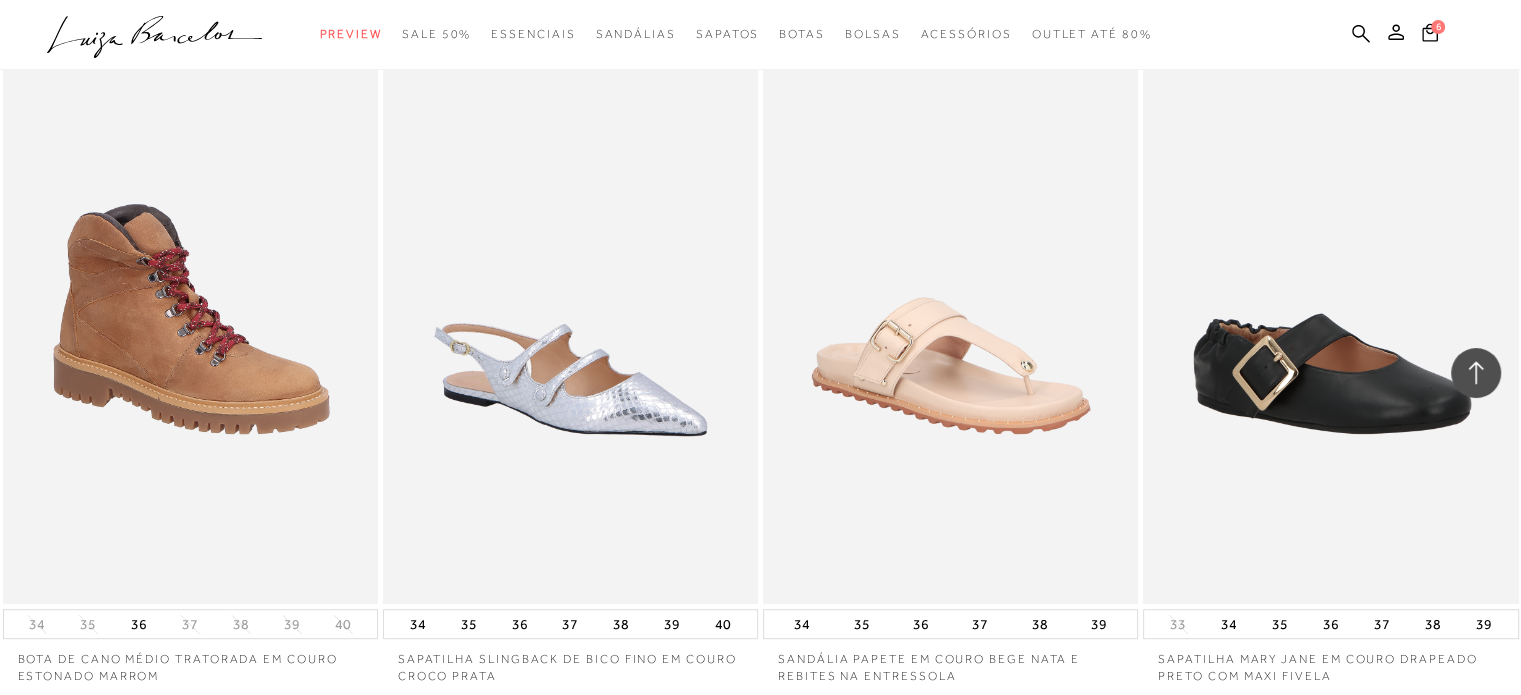 scroll, scrollTop: 47052, scrollLeft: 0, axis: vertical 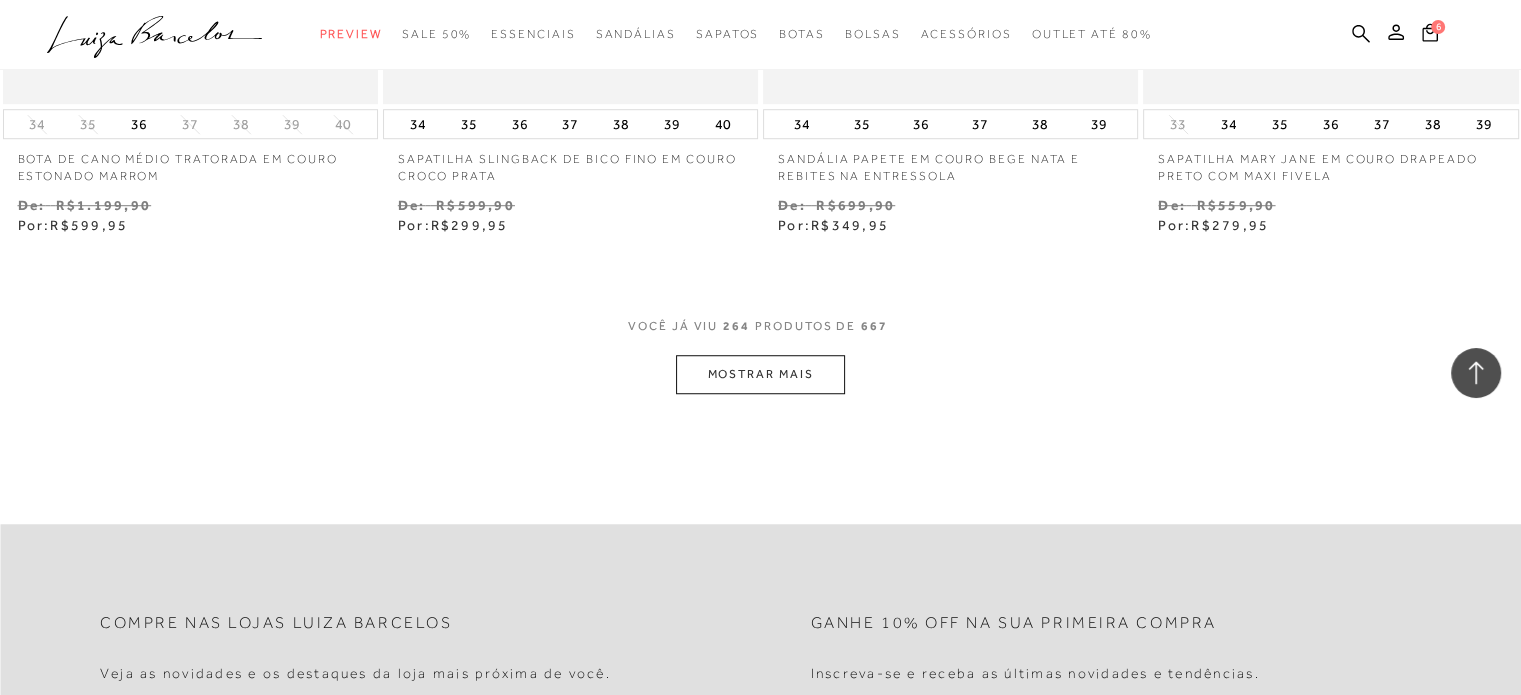 click on "MOSTRAR MAIS" at bounding box center [760, 374] 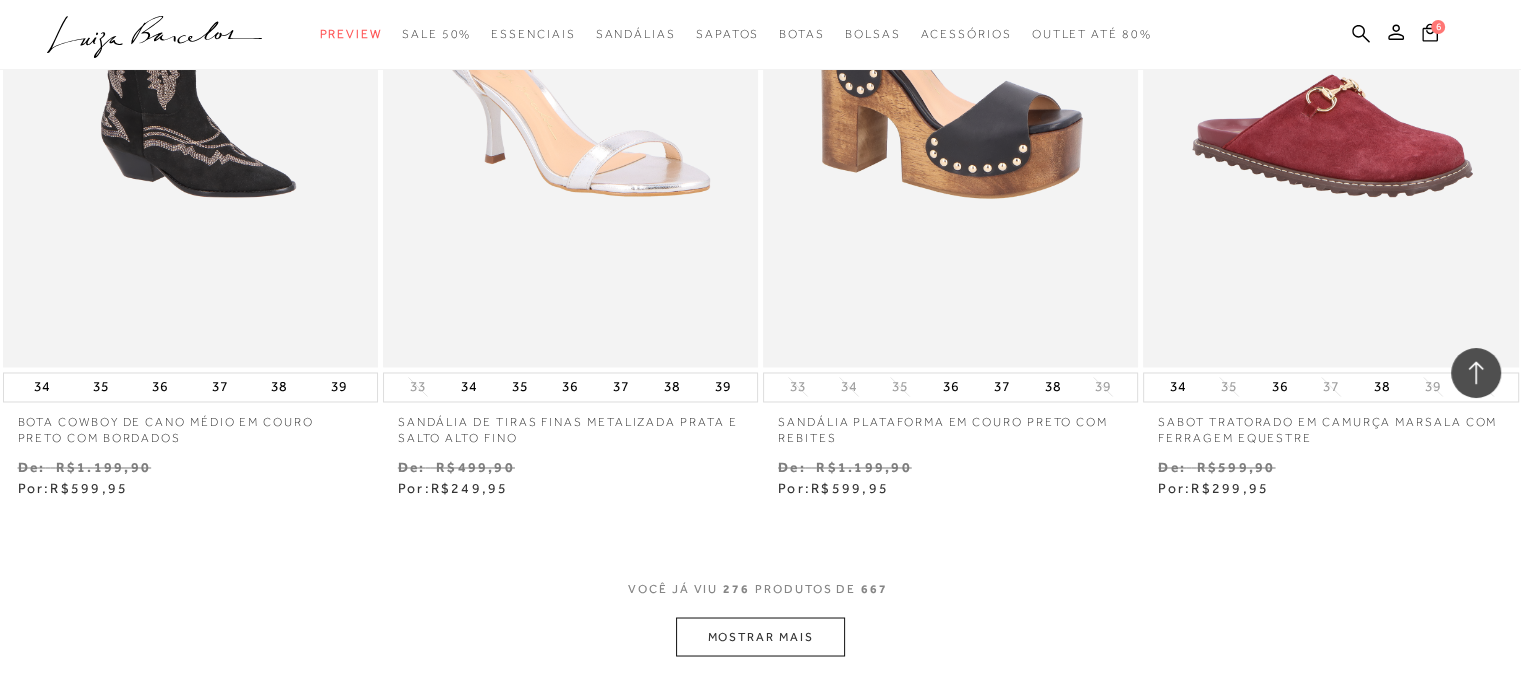 scroll, scrollTop: 49052, scrollLeft: 0, axis: vertical 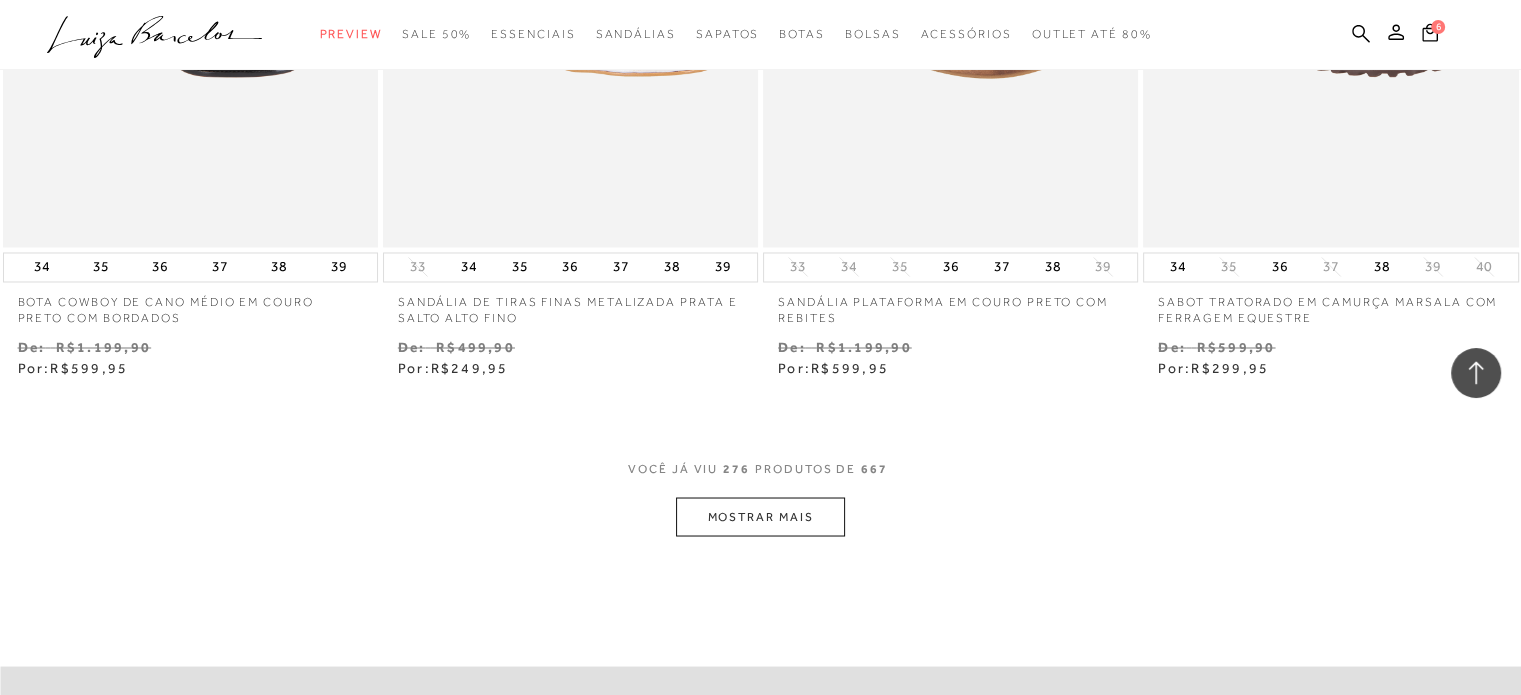 click on "MOSTRAR MAIS" at bounding box center (760, 516) 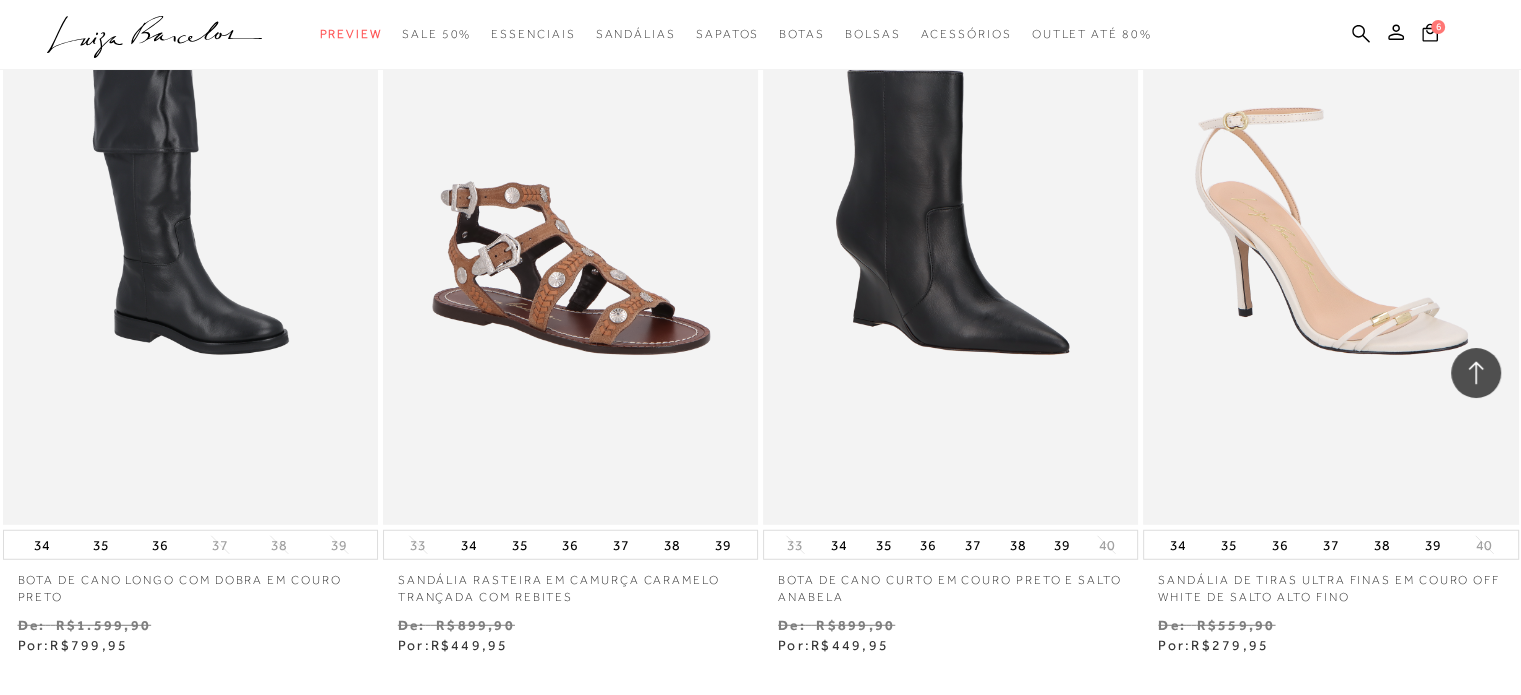 scroll, scrollTop: 50952, scrollLeft: 0, axis: vertical 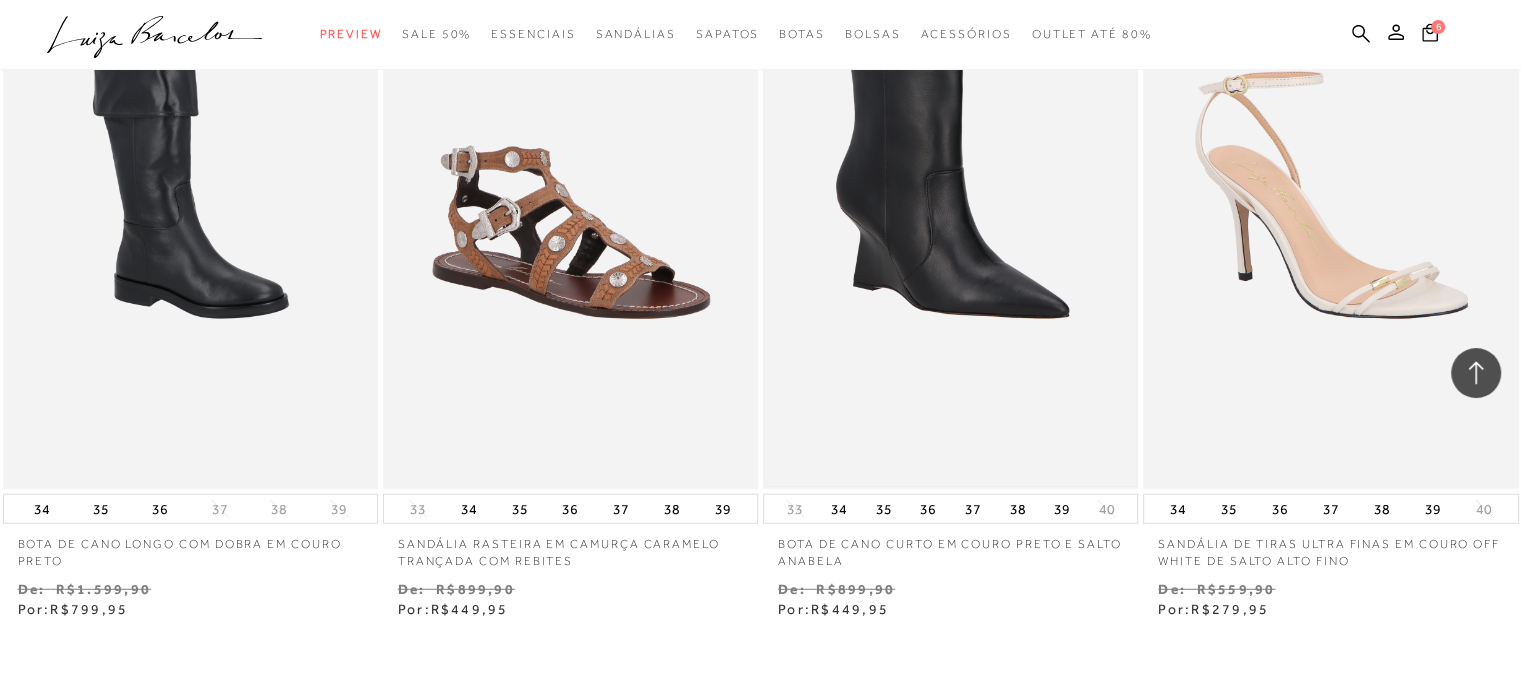 click at bounding box center (950, 207) 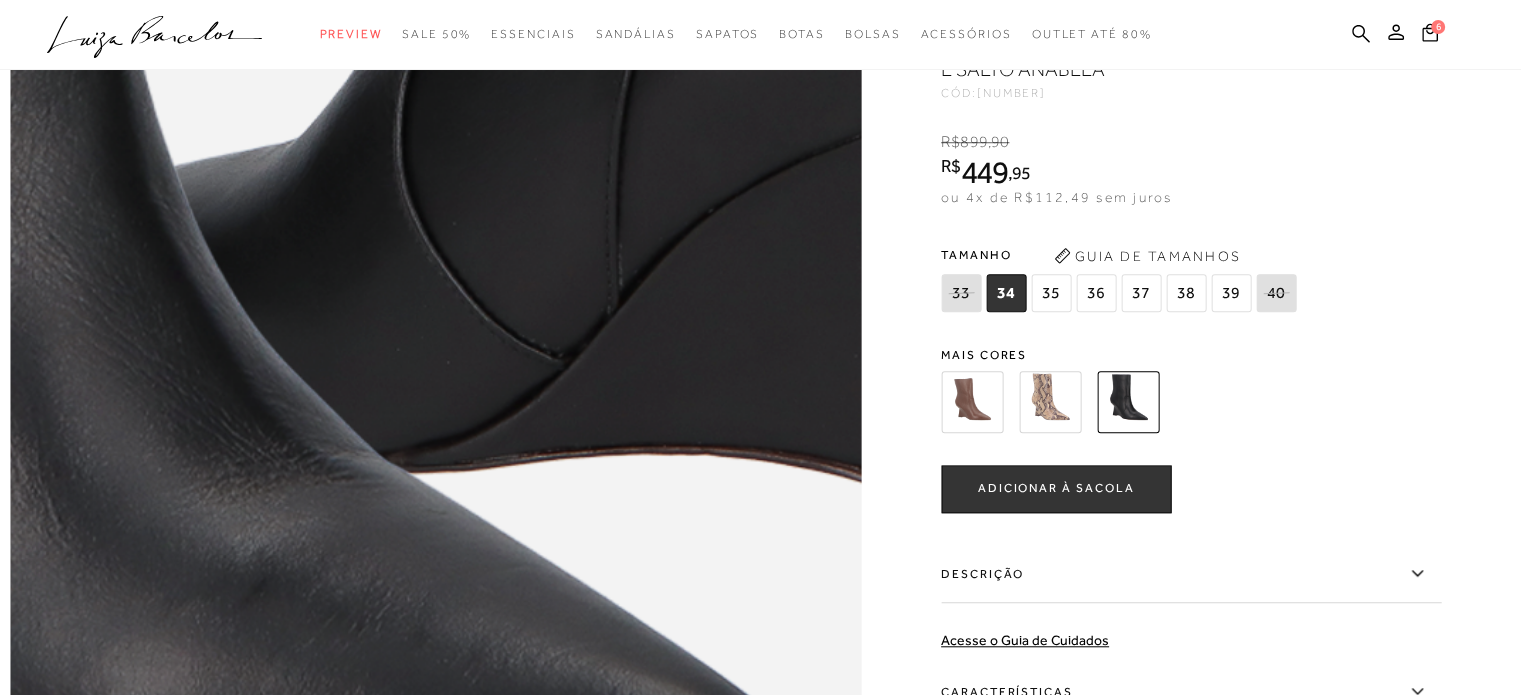 scroll, scrollTop: 1600, scrollLeft: 0, axis: vertical 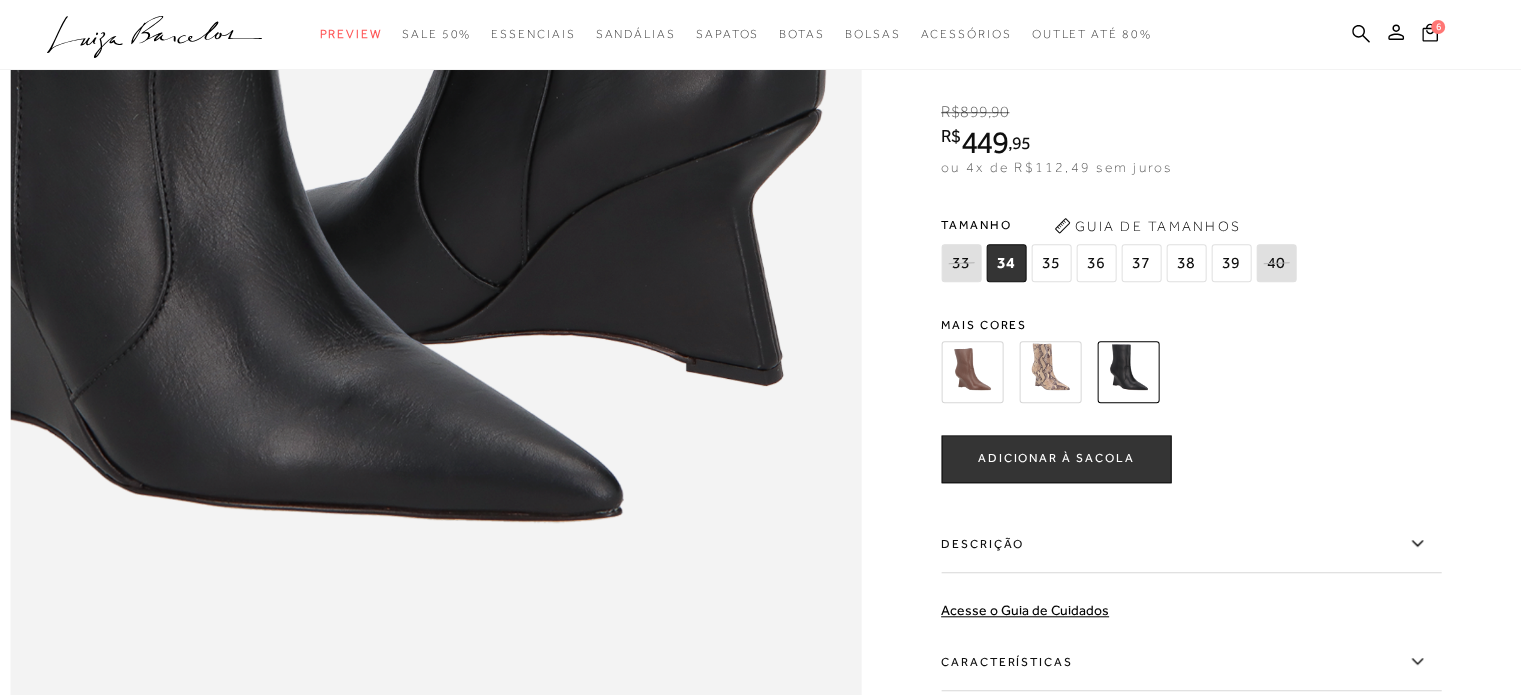 click at bounding box center (1167, 372) 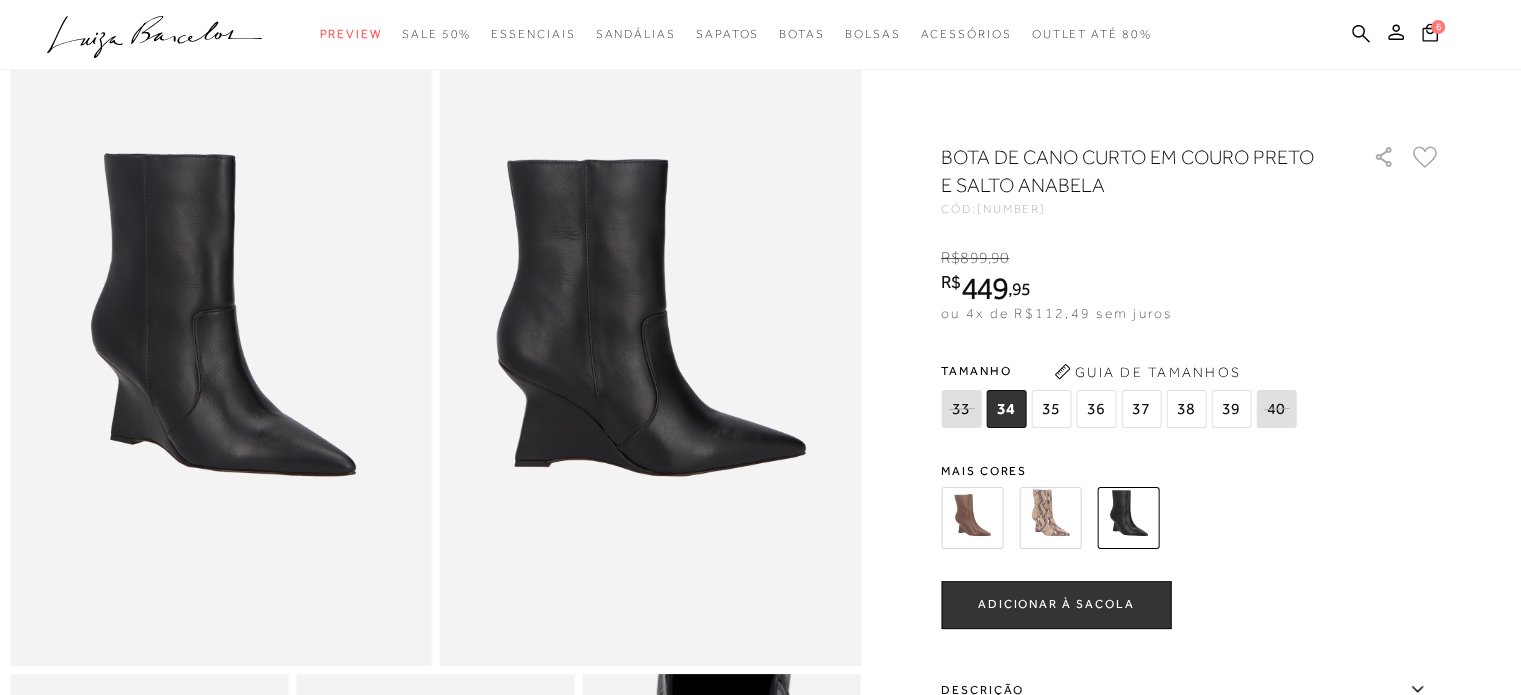 scroll, scrollTop: 0, scrollLeft: 0, axis: both 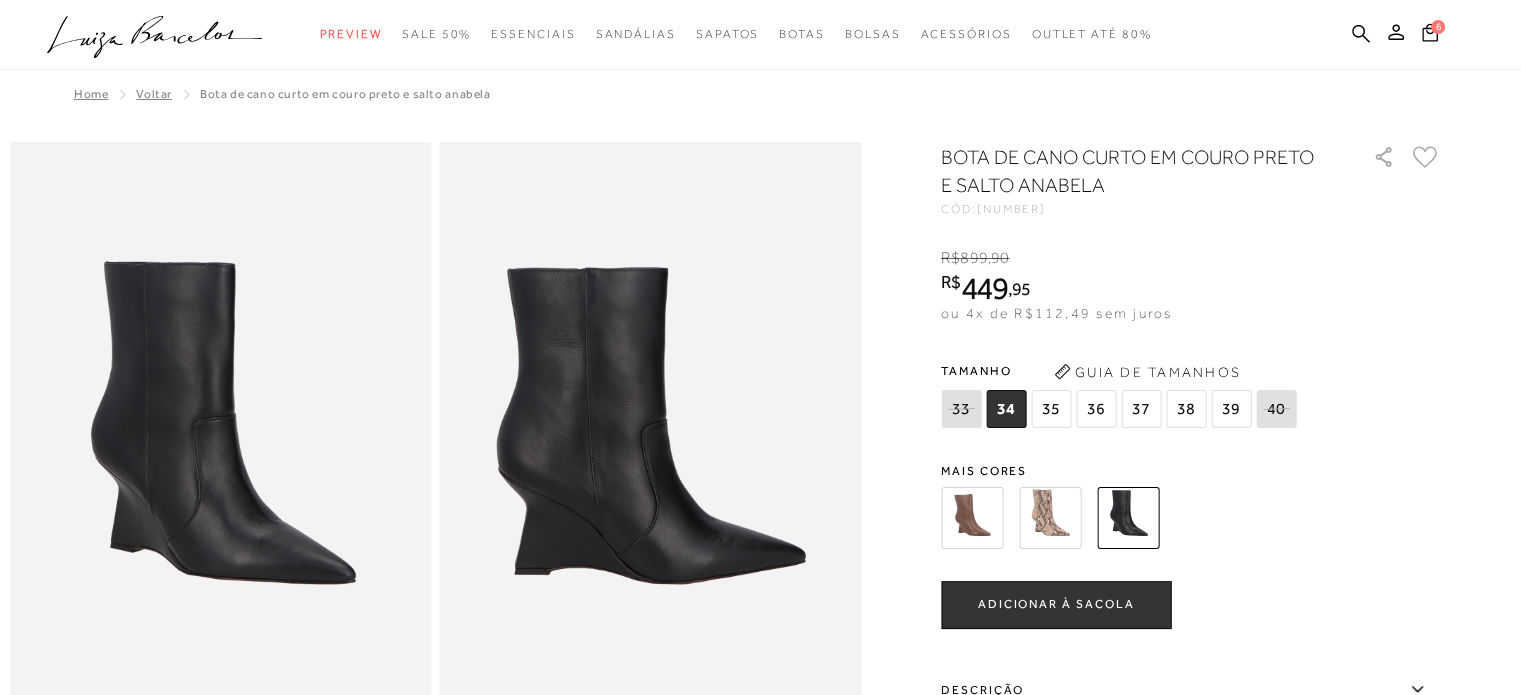 click on "36" at bounding box center (1096, 409) 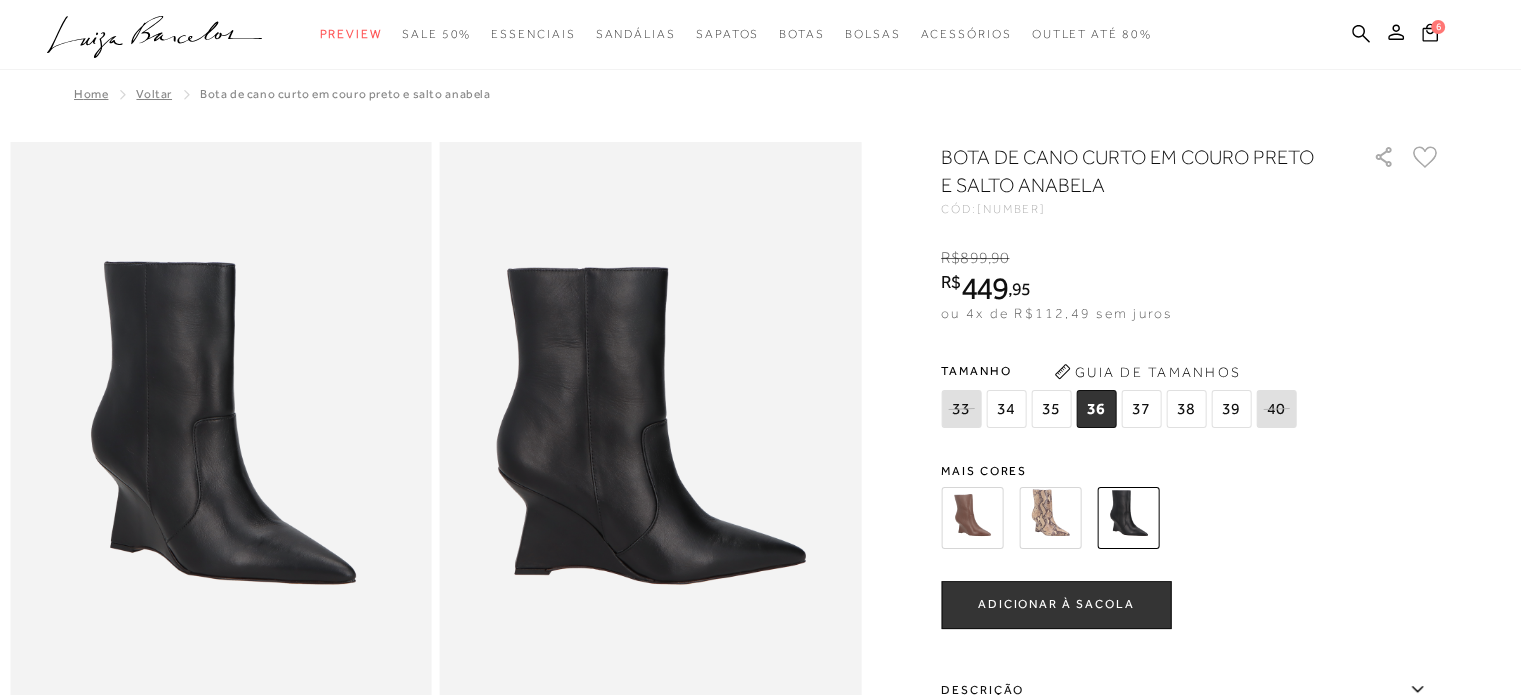 click on "ADICIONAR À SACOLA" at bounding box center (1056, 604) 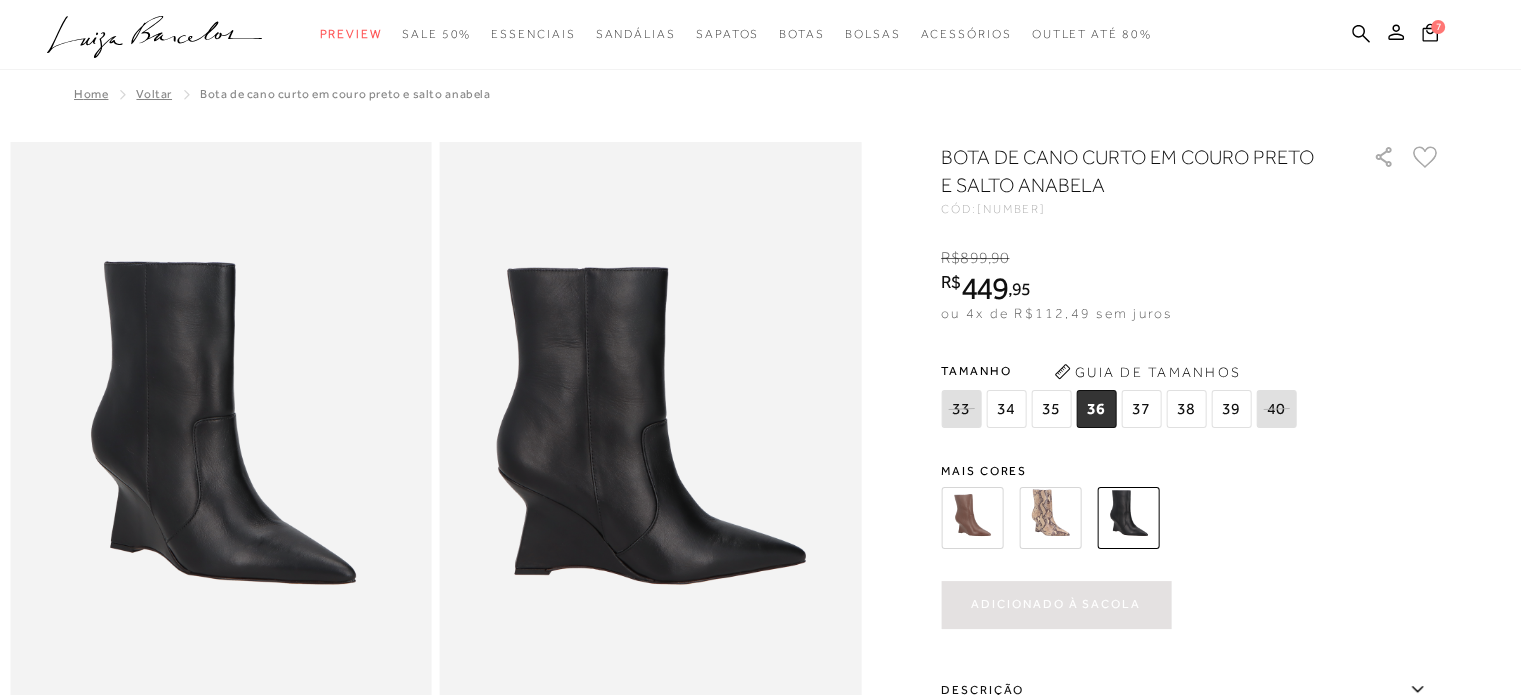 click on "Voltar" at bounding box center (154, 94) 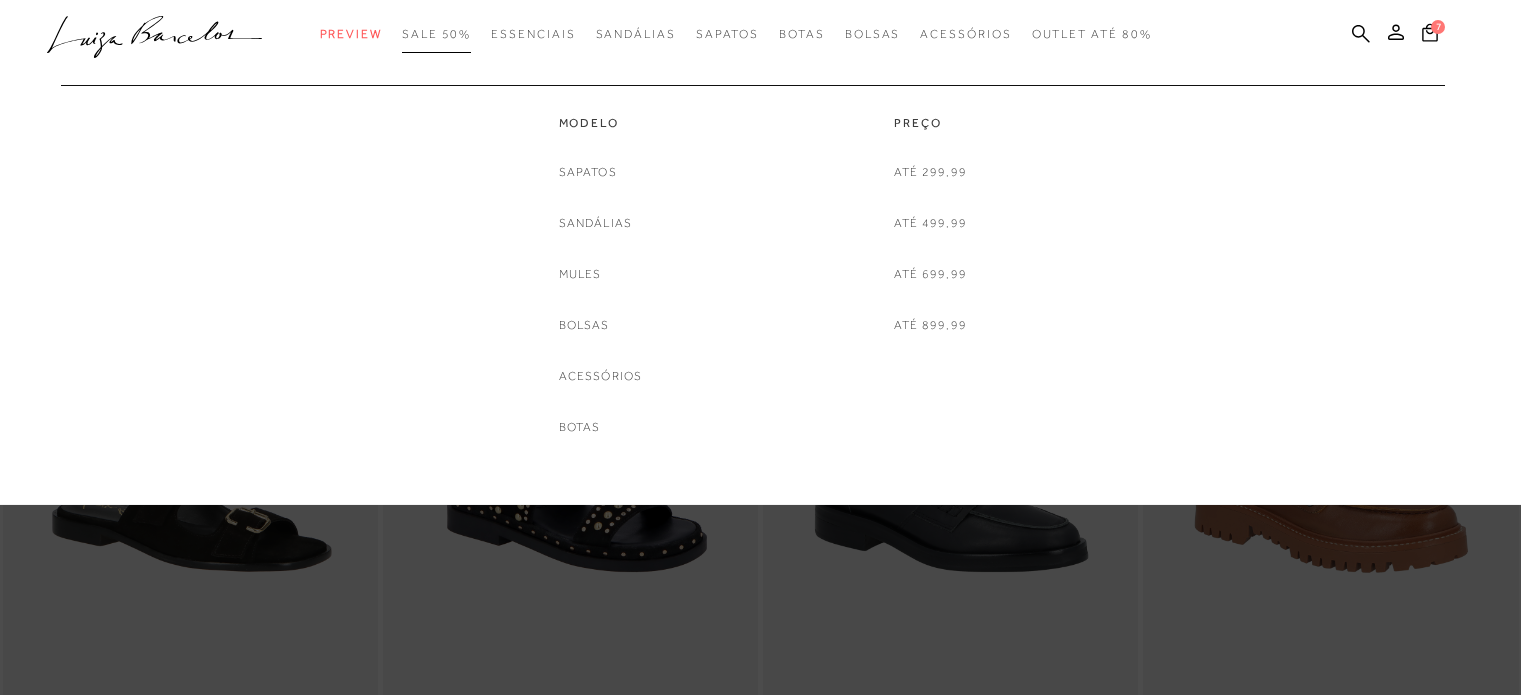 scroll, scrollTop: 0, scrollLeft: 0, axis: both 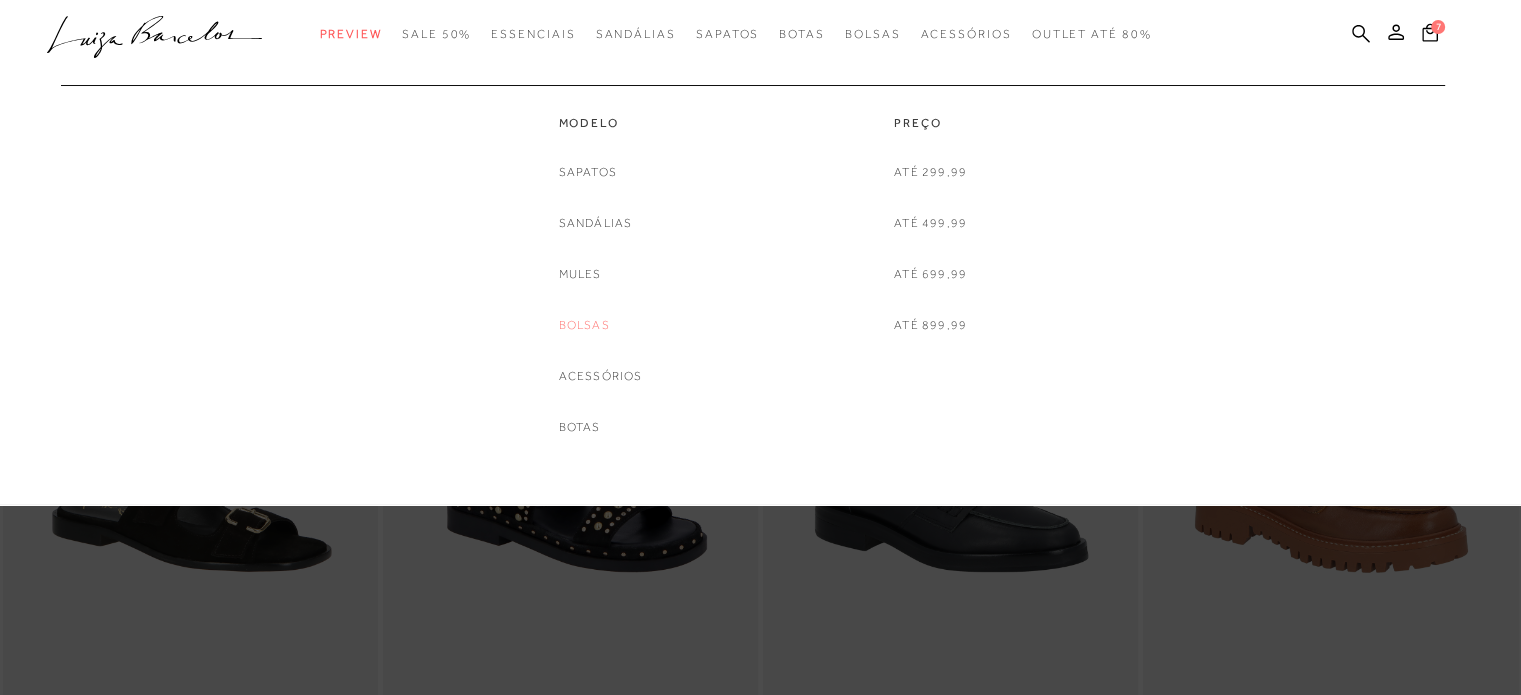 click on "Bolsas" at bounding box center [584, 325] 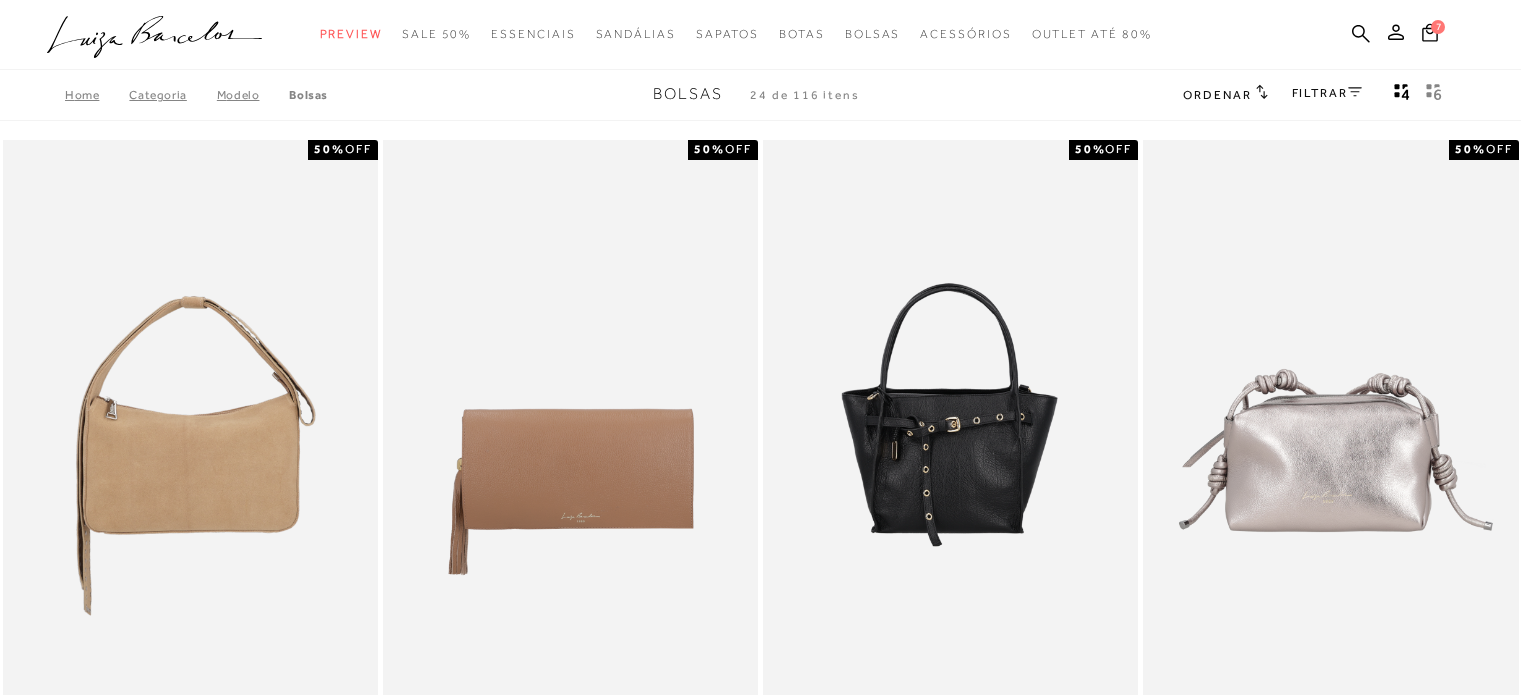 scroll, scrollTop: 501, scrollLeft: 0, axis: vertical 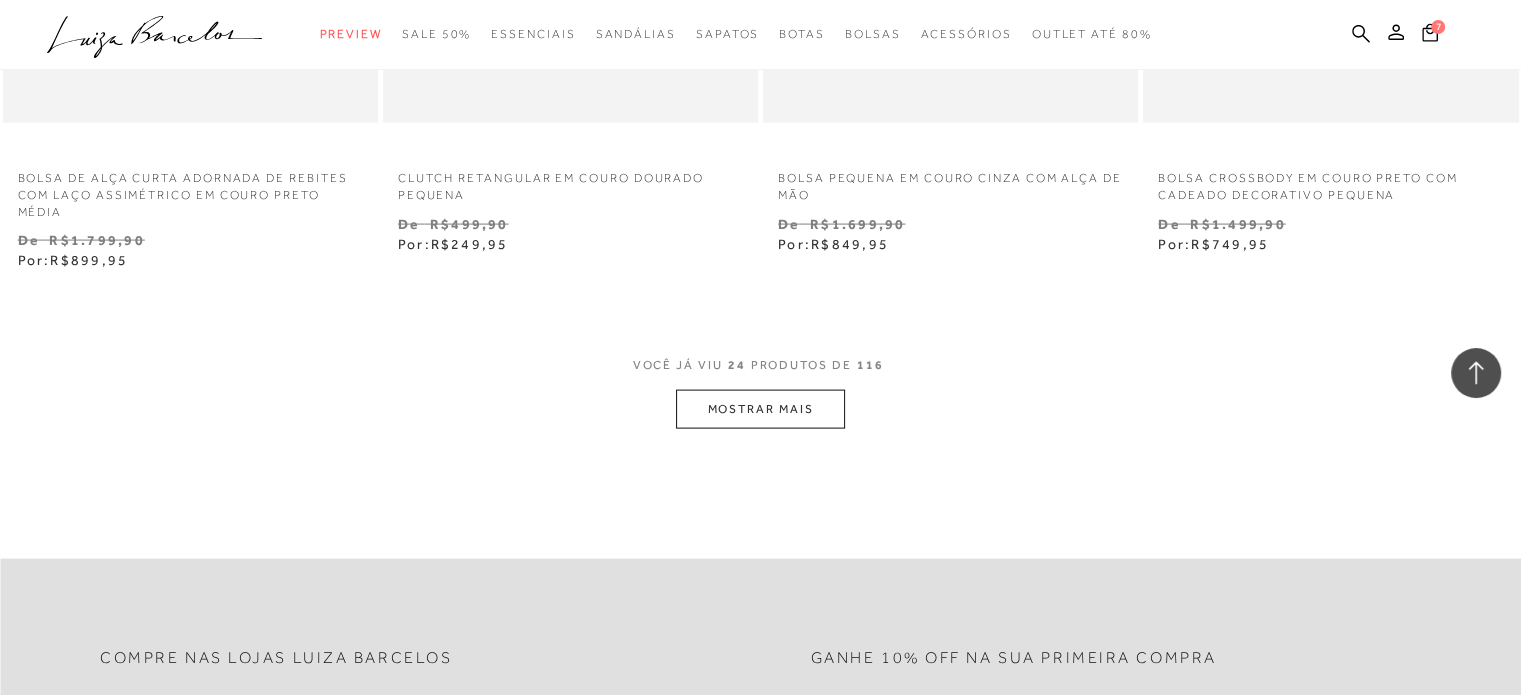 click on "MOSTRAR MAIS" at bounding box center [760, 409] 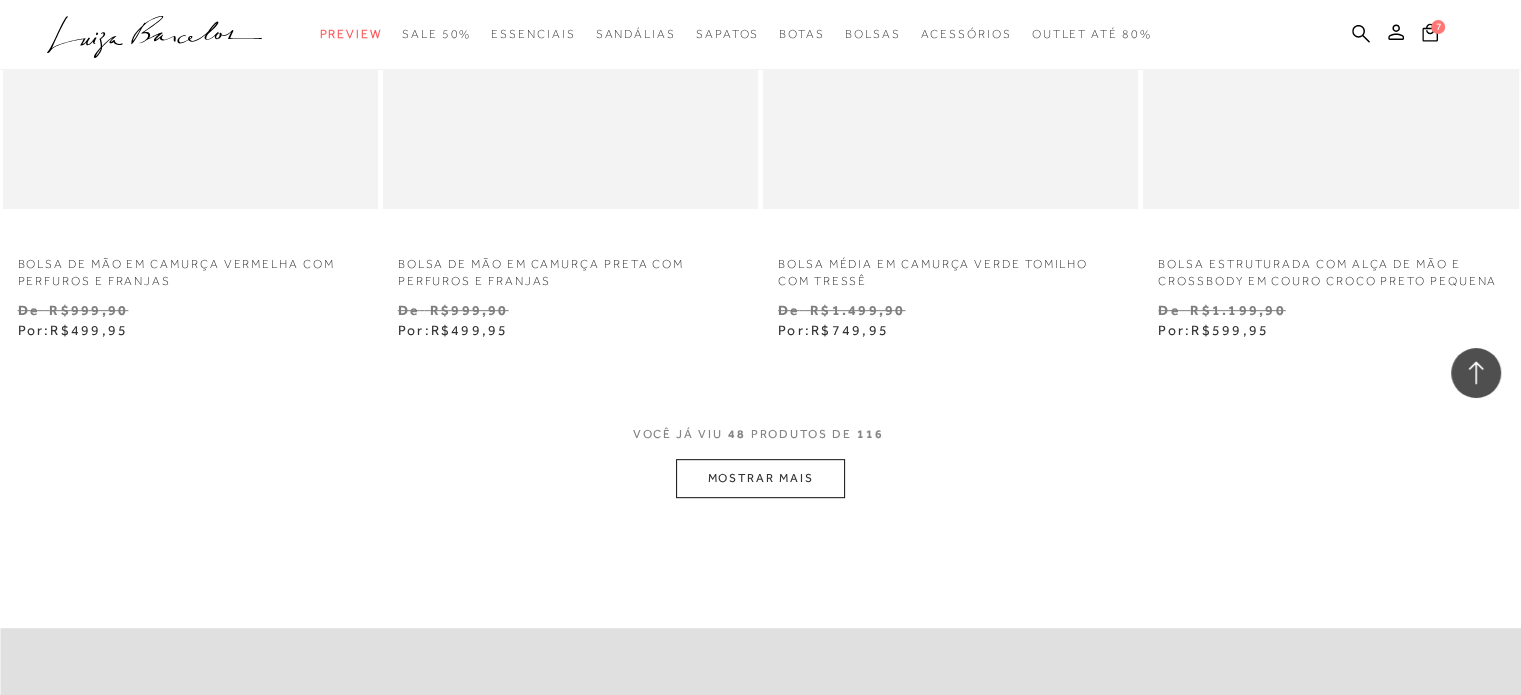 scroll, scrollTop: 8500, scrollLeft: 0, axis: vertical 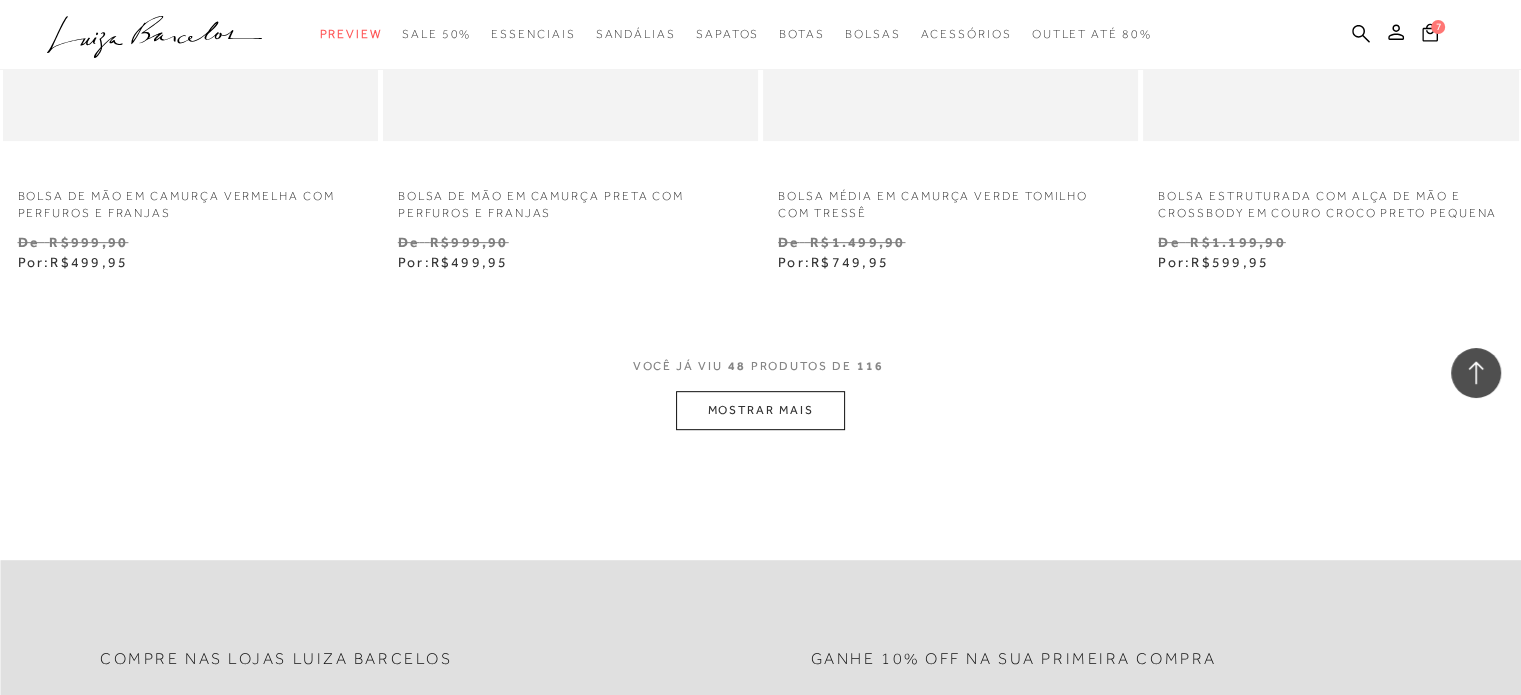 click on "MOSTRAR MAIS" at bounding box center [760, 410] 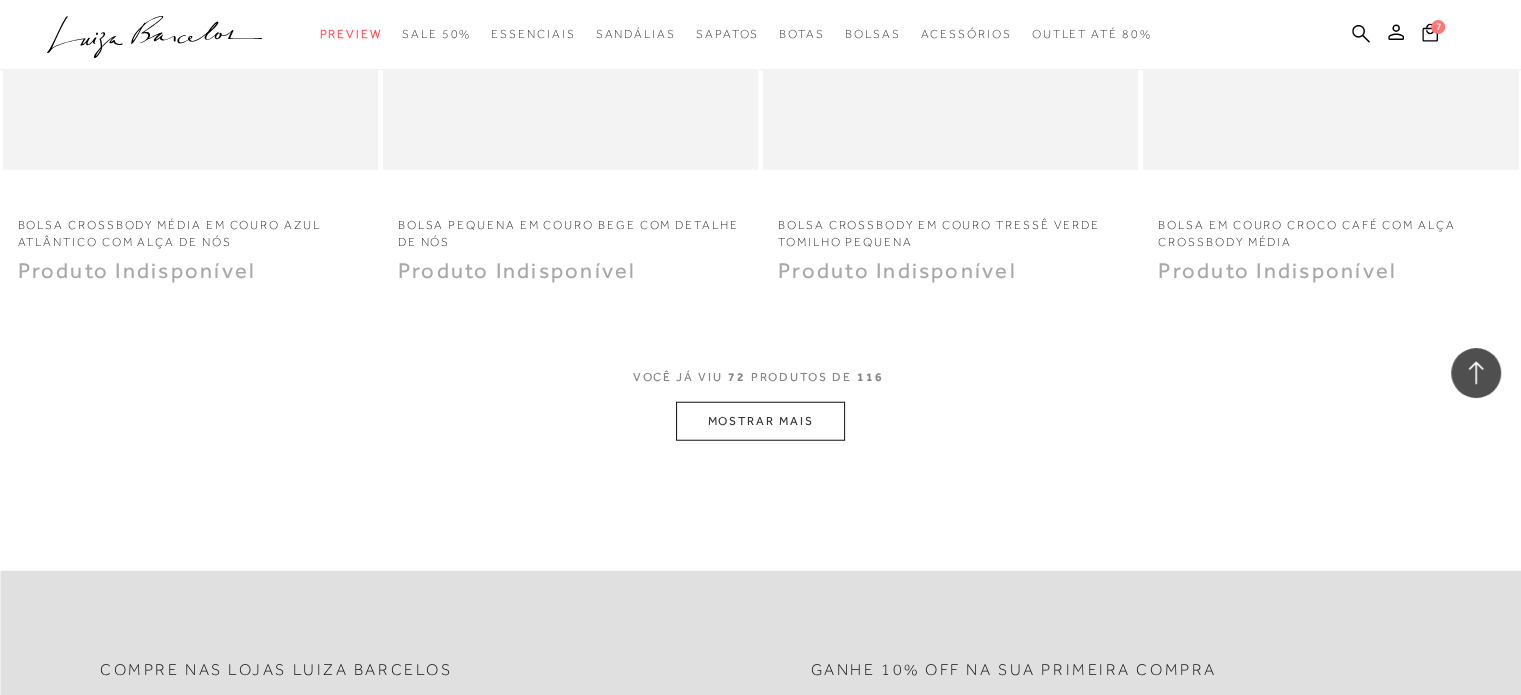 scroll, scrollTop: 12500, scrollLeft: 0, axis: vertical 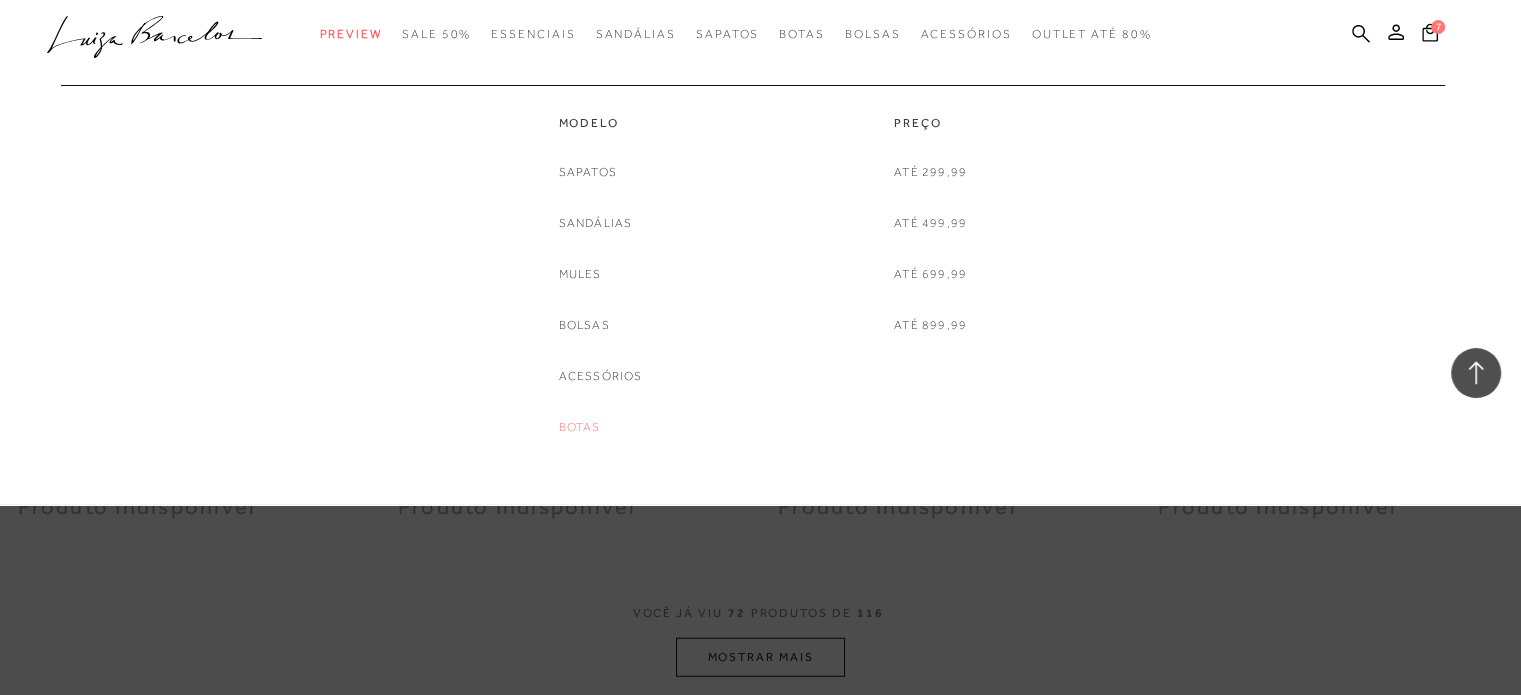 click on "Botas" at bounding box center (580, 427) 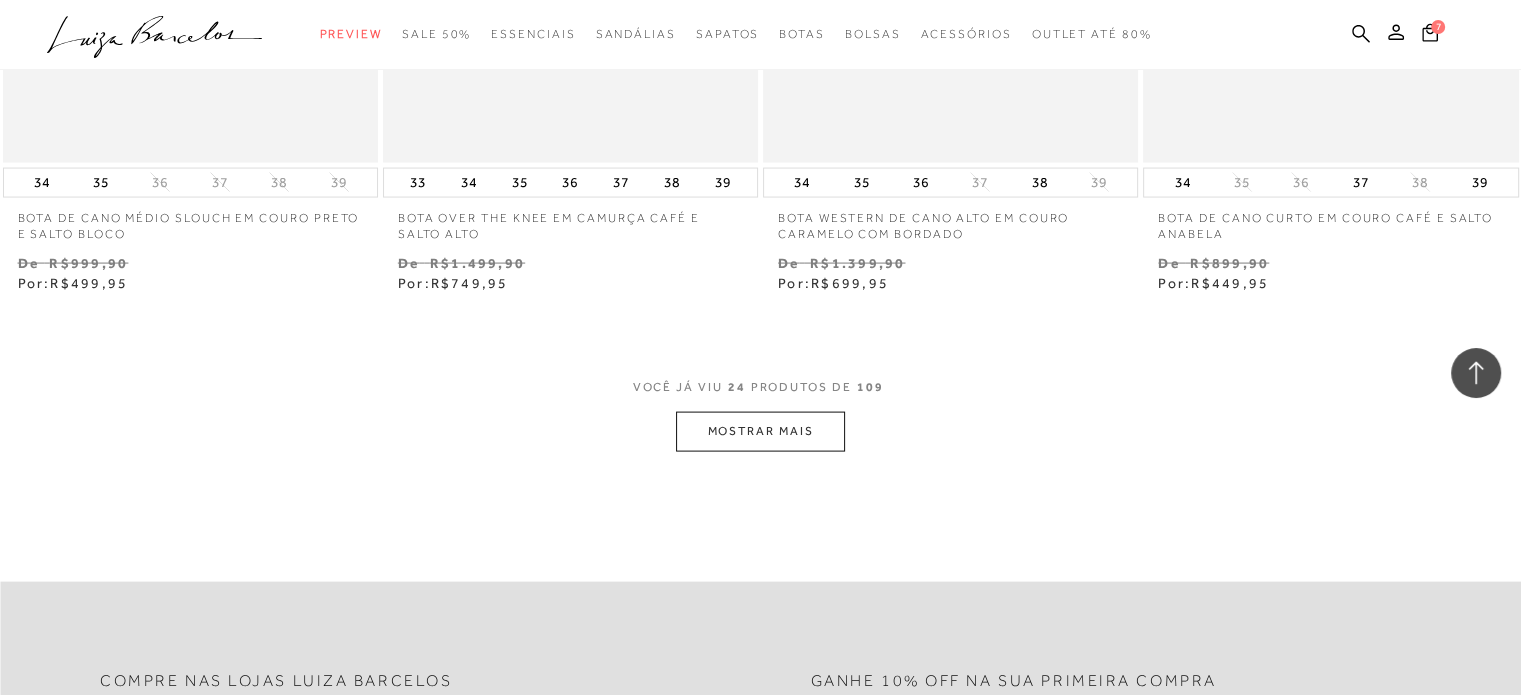 scroll, scrollTop: 4300, scrollLeft: 0, axis: vertical 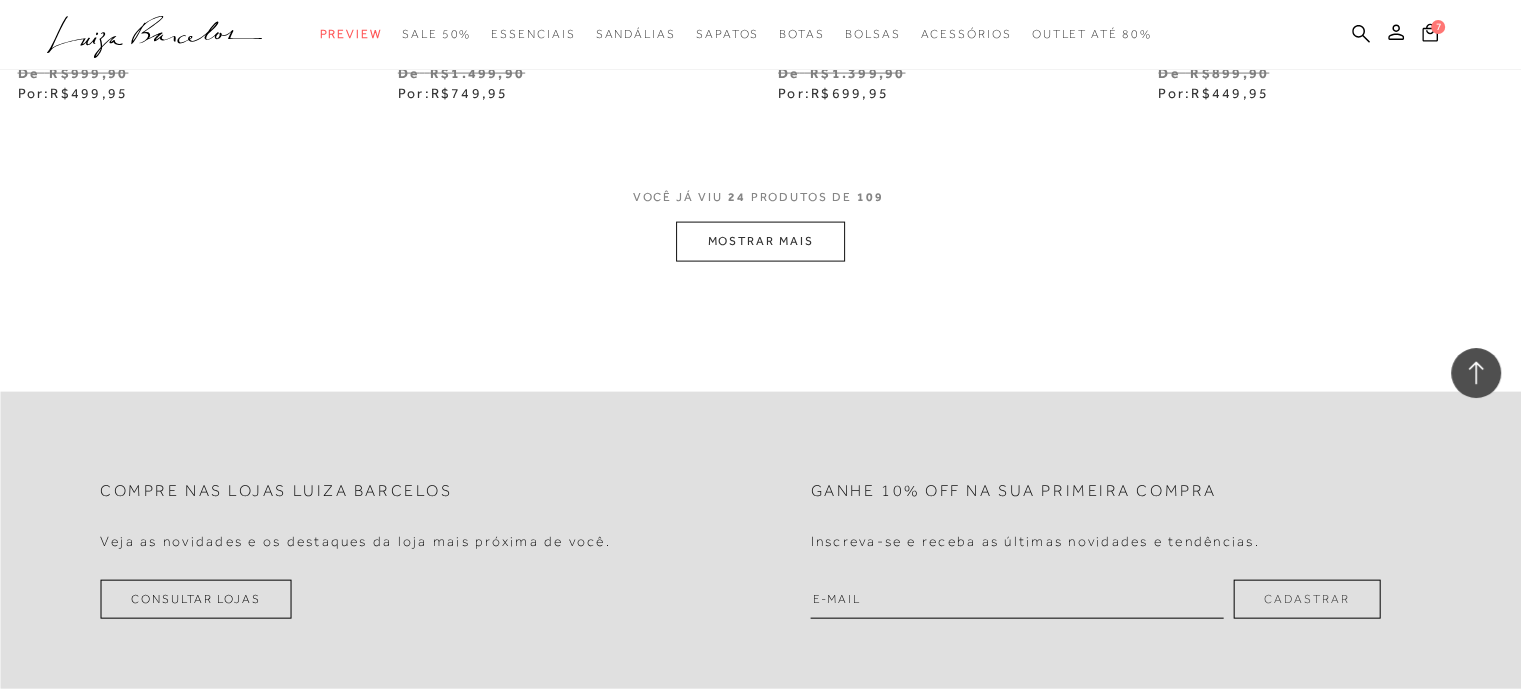 click on "MOSTRAR MAIS" at bounding box center (760, 241) 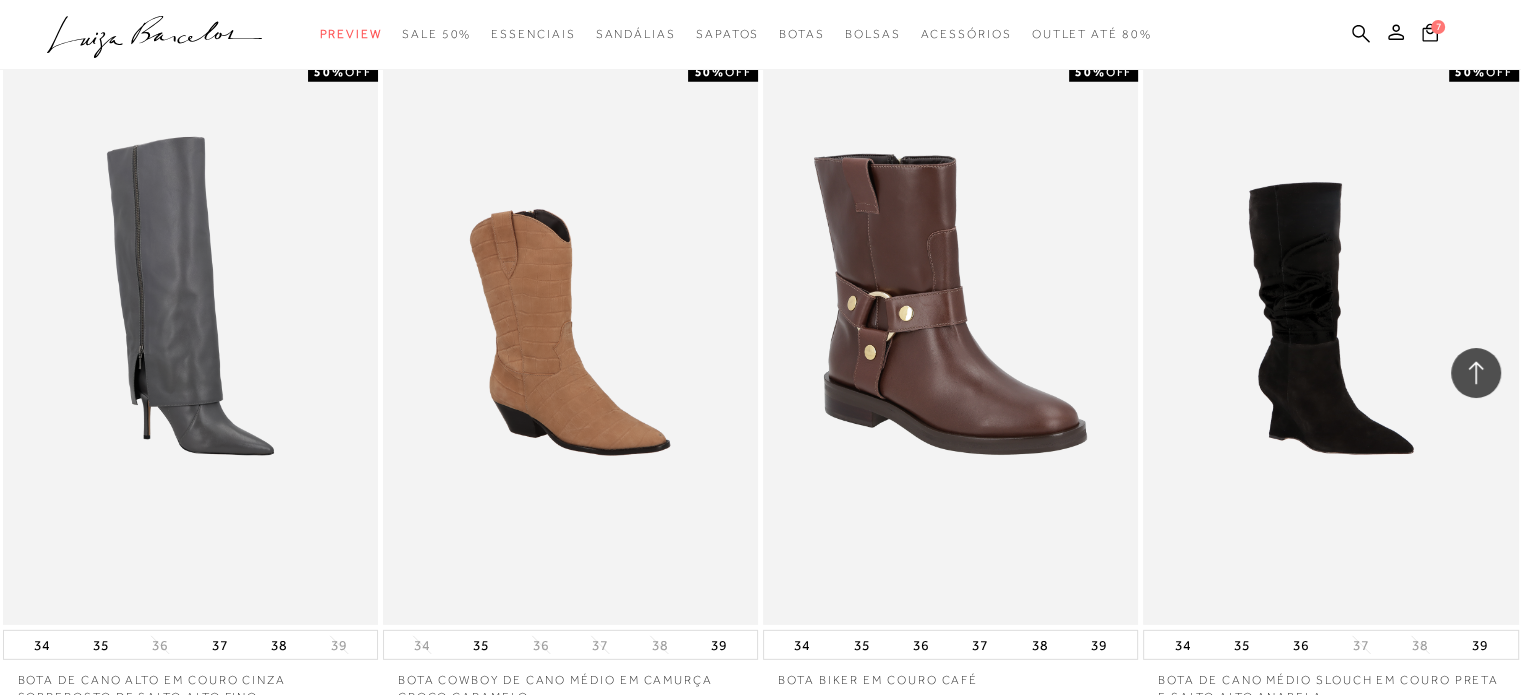 scroll, scrollTop: 5800, scrollLeft: 0, axis: vertical 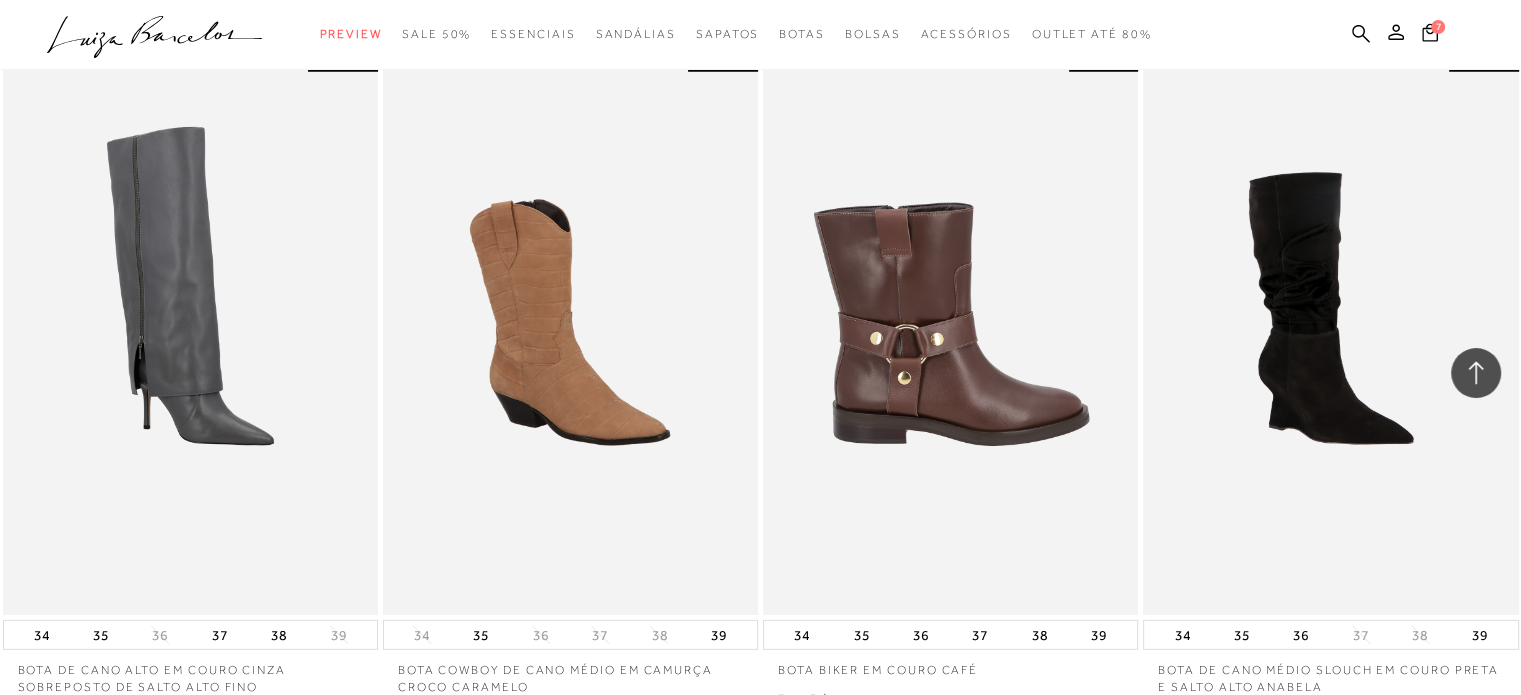 click at bounding box center [951, 333] 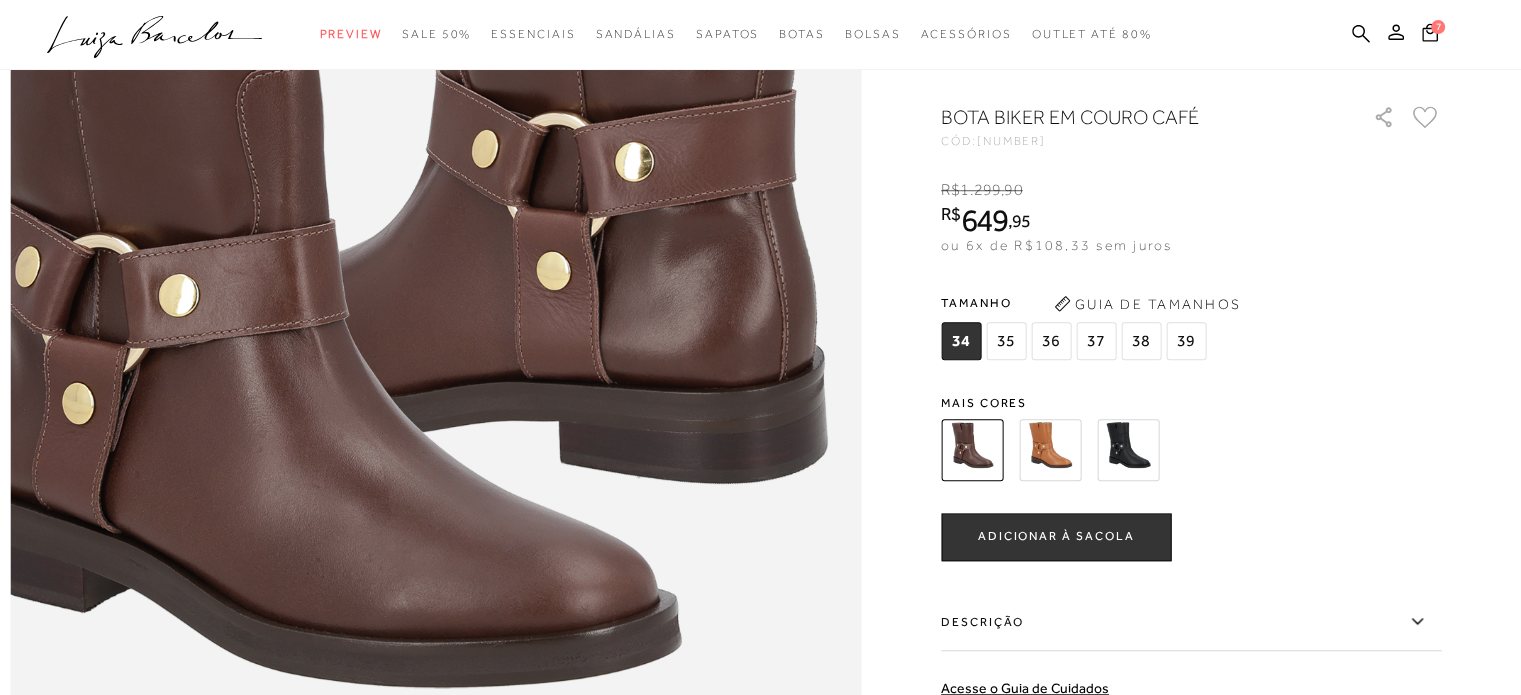 scroll, scrollTop: 1500, scrollLeft: 0, axis: vertical 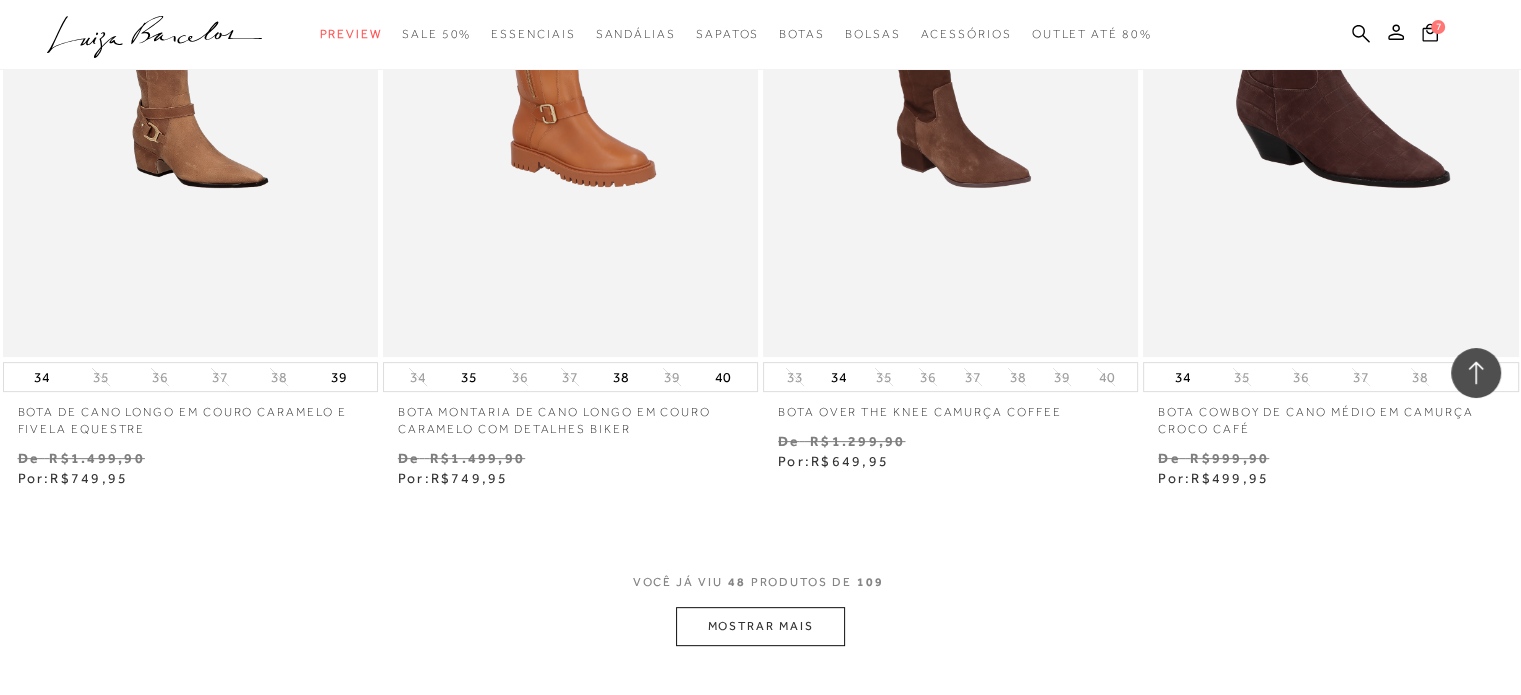 click on "MOSTRAR MAIS" at bounding box center [760, 626] 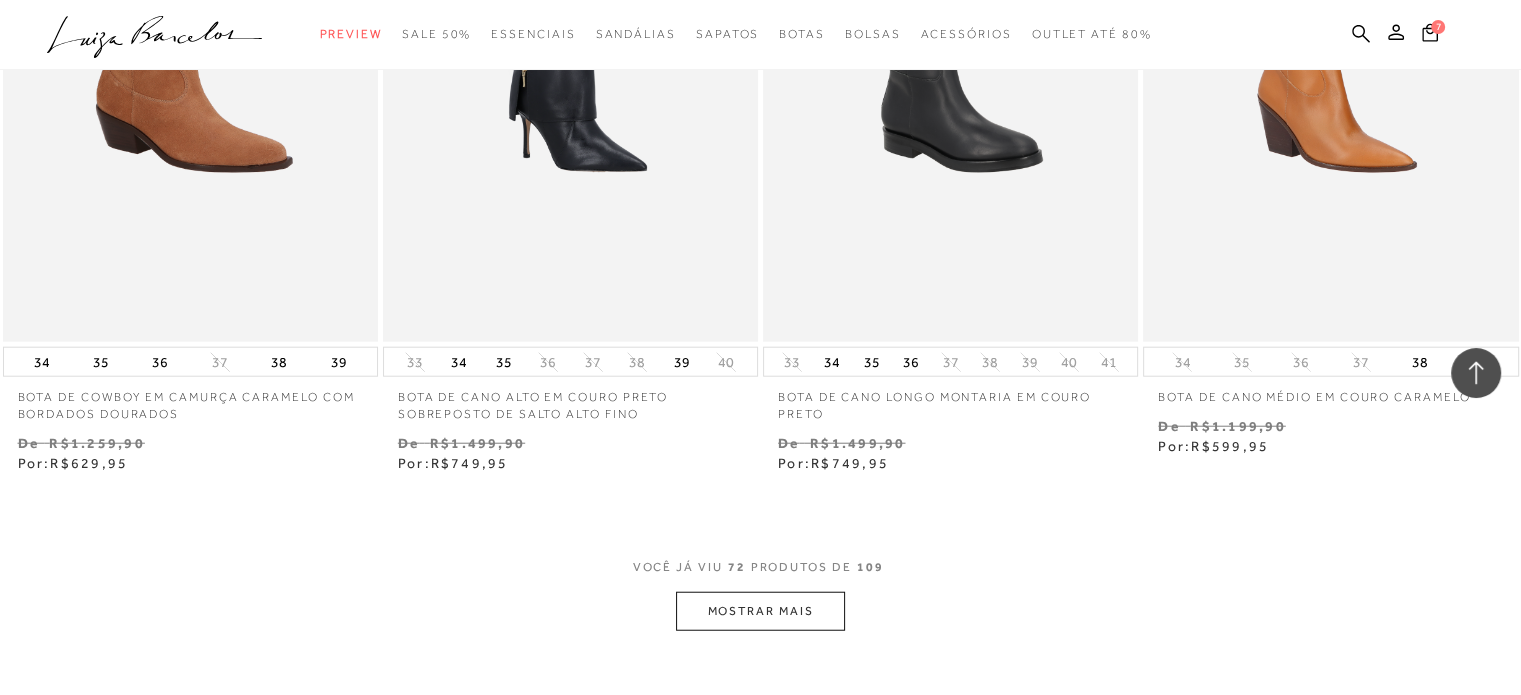 scroll, scrollTop: 12500, scrollLeft: 0, axis: vertical 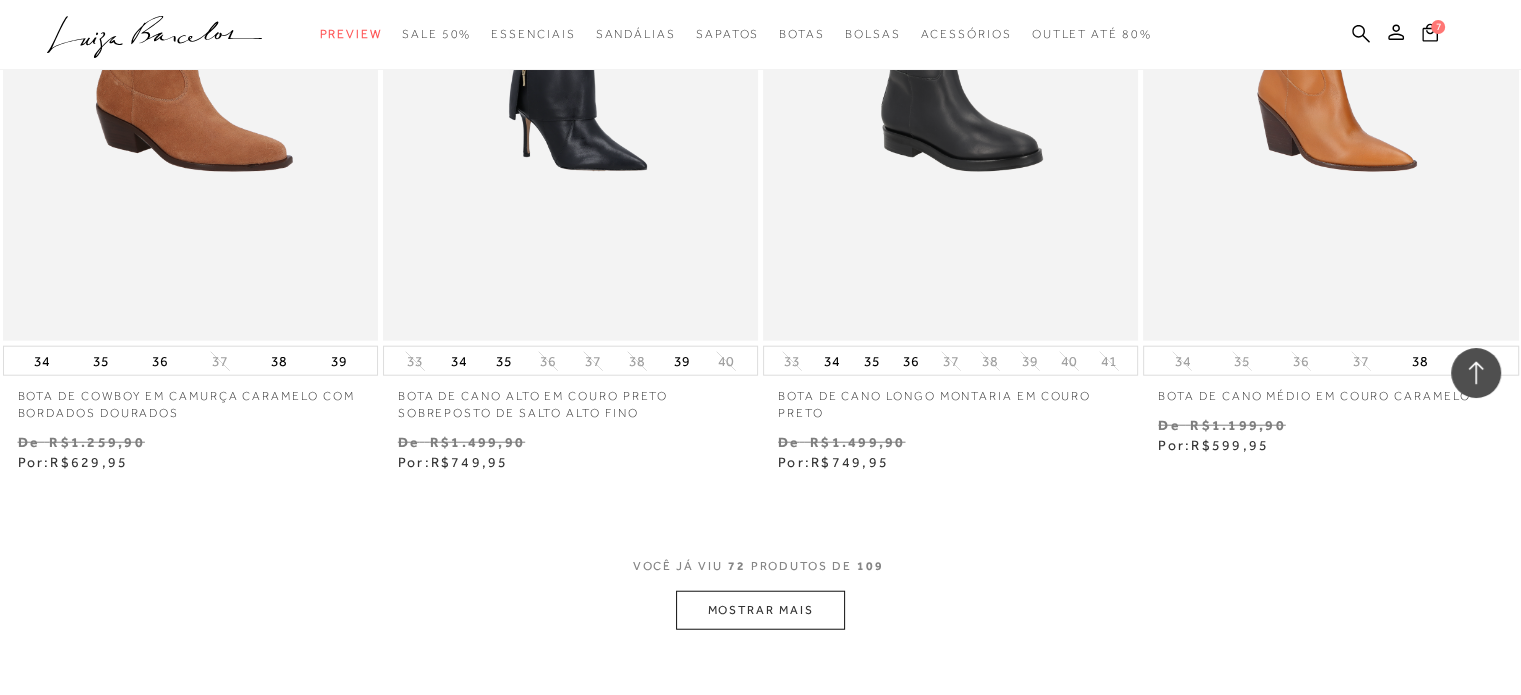 click on "MOSTRAR MAIS" at bounding box center (760, 610) 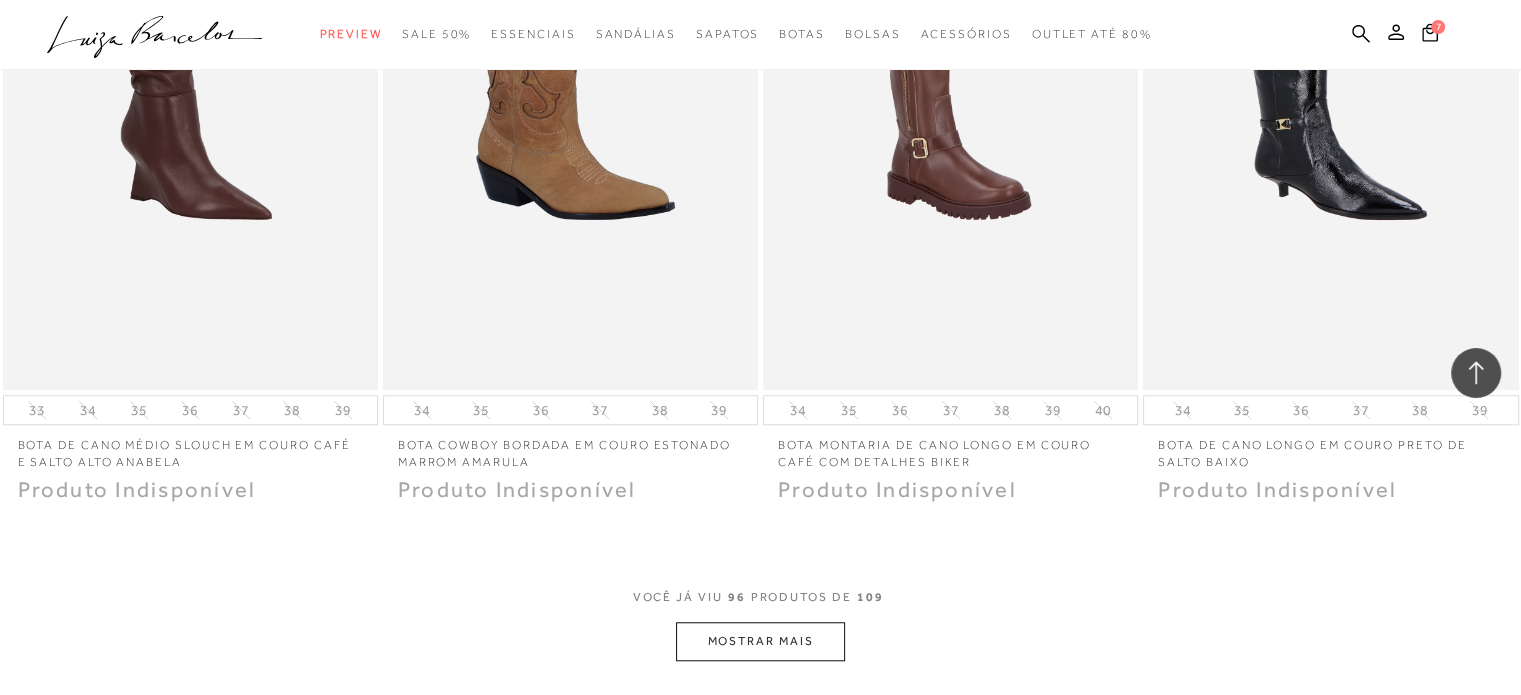 scroll, scrollTop: 16900, scrollLeft: 0, axis: vertical 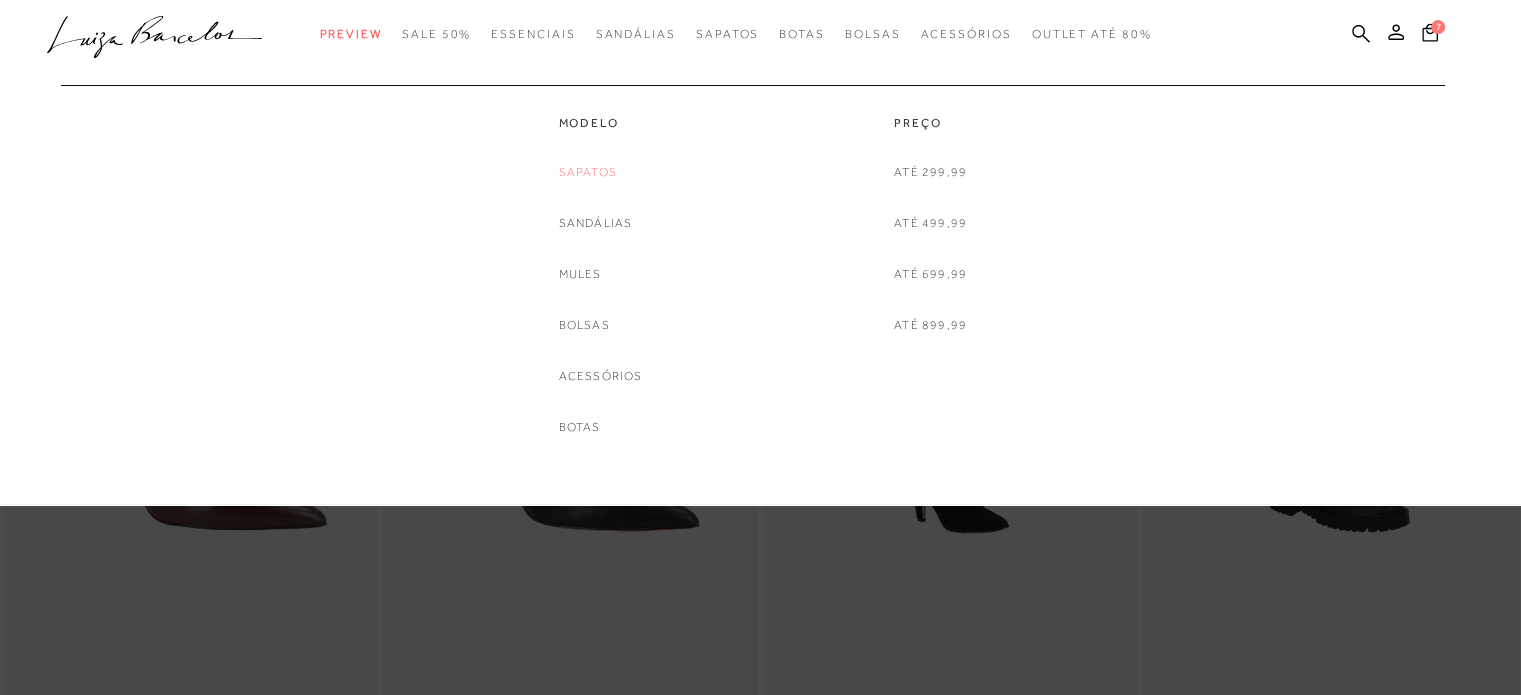 click on "Sapatos" at bounding box center [588, 172] 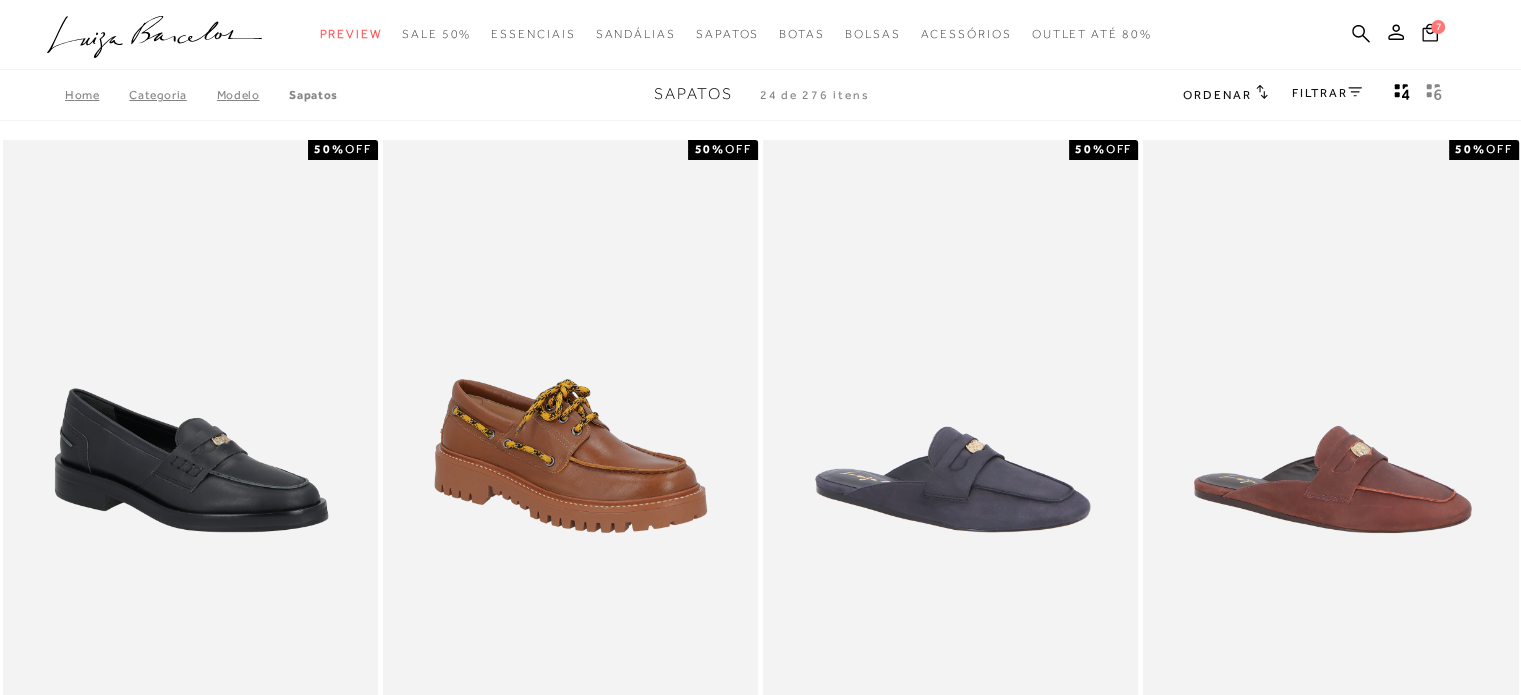 click 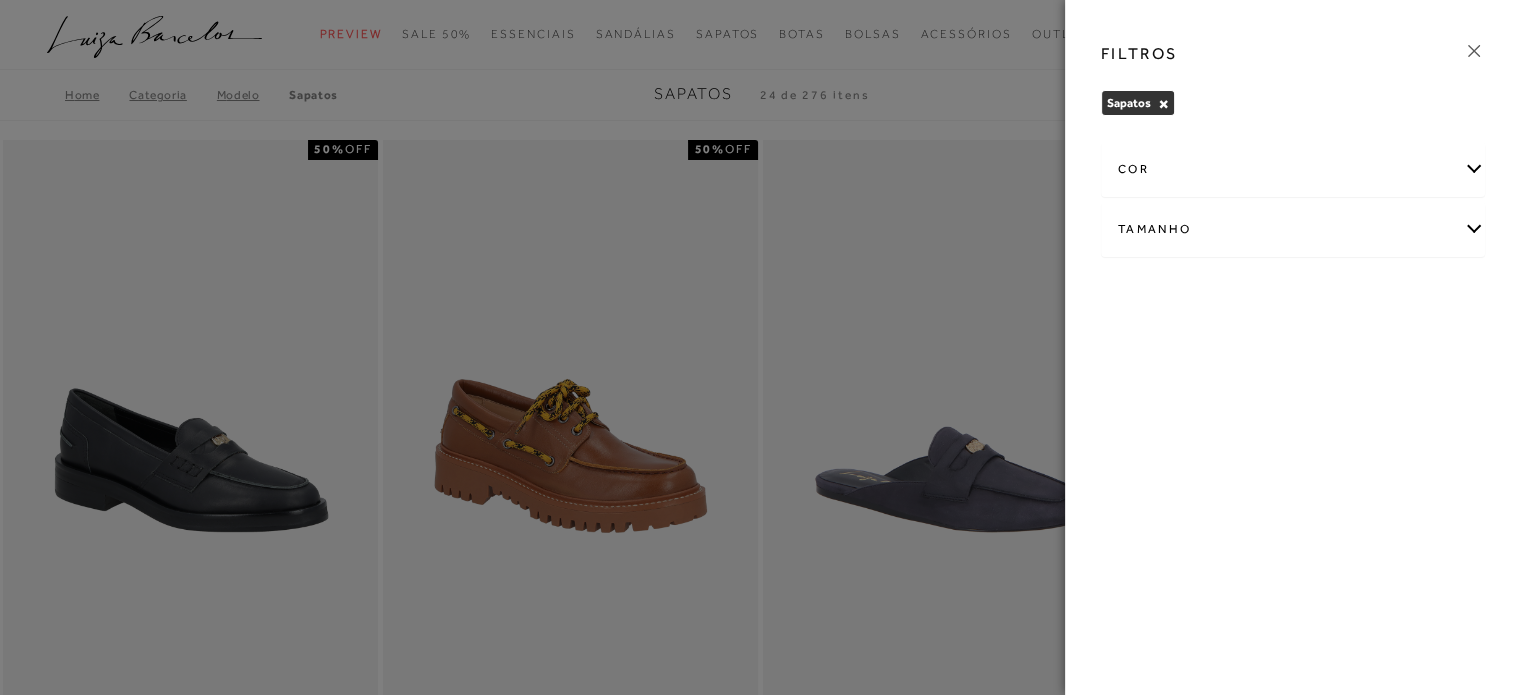 click on "Tamanho" at bounding box center [1293, 229] 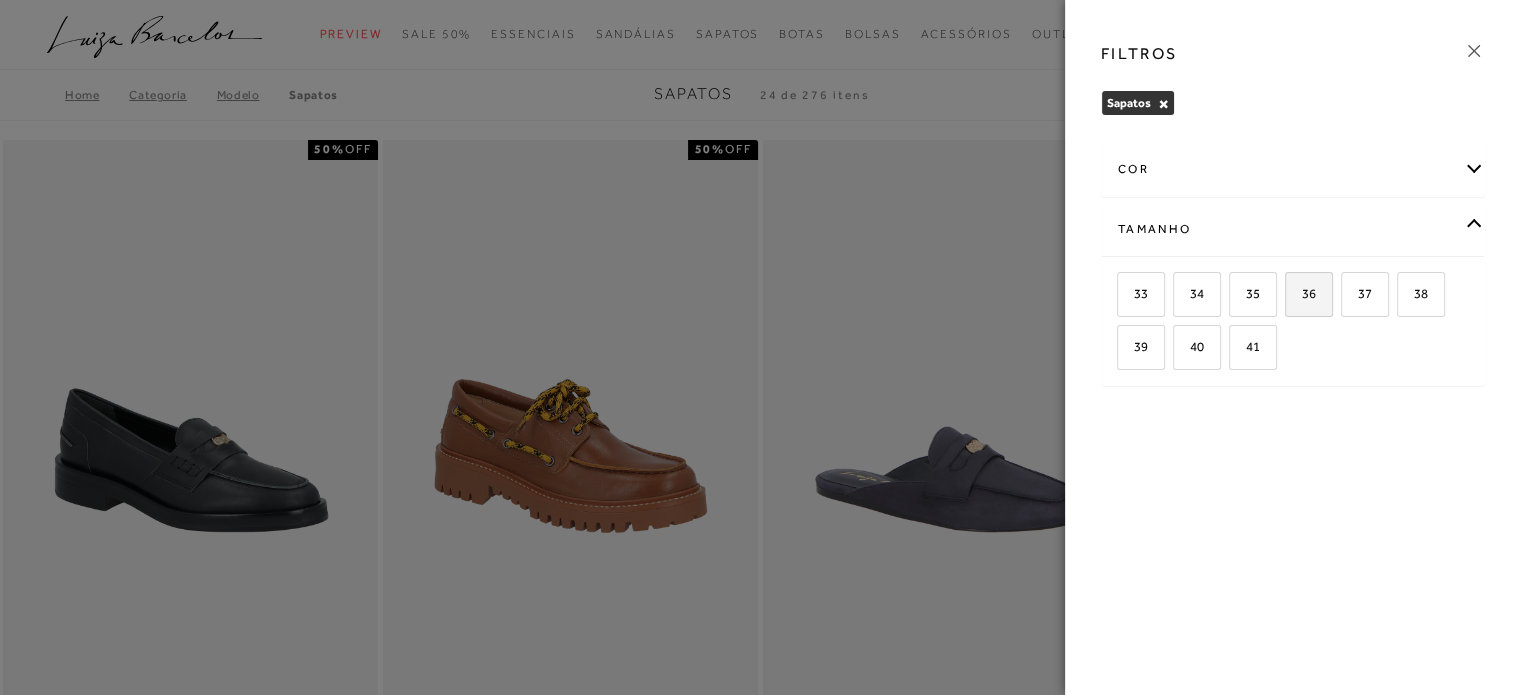 click on "36" at bounding box center [1301, 293] 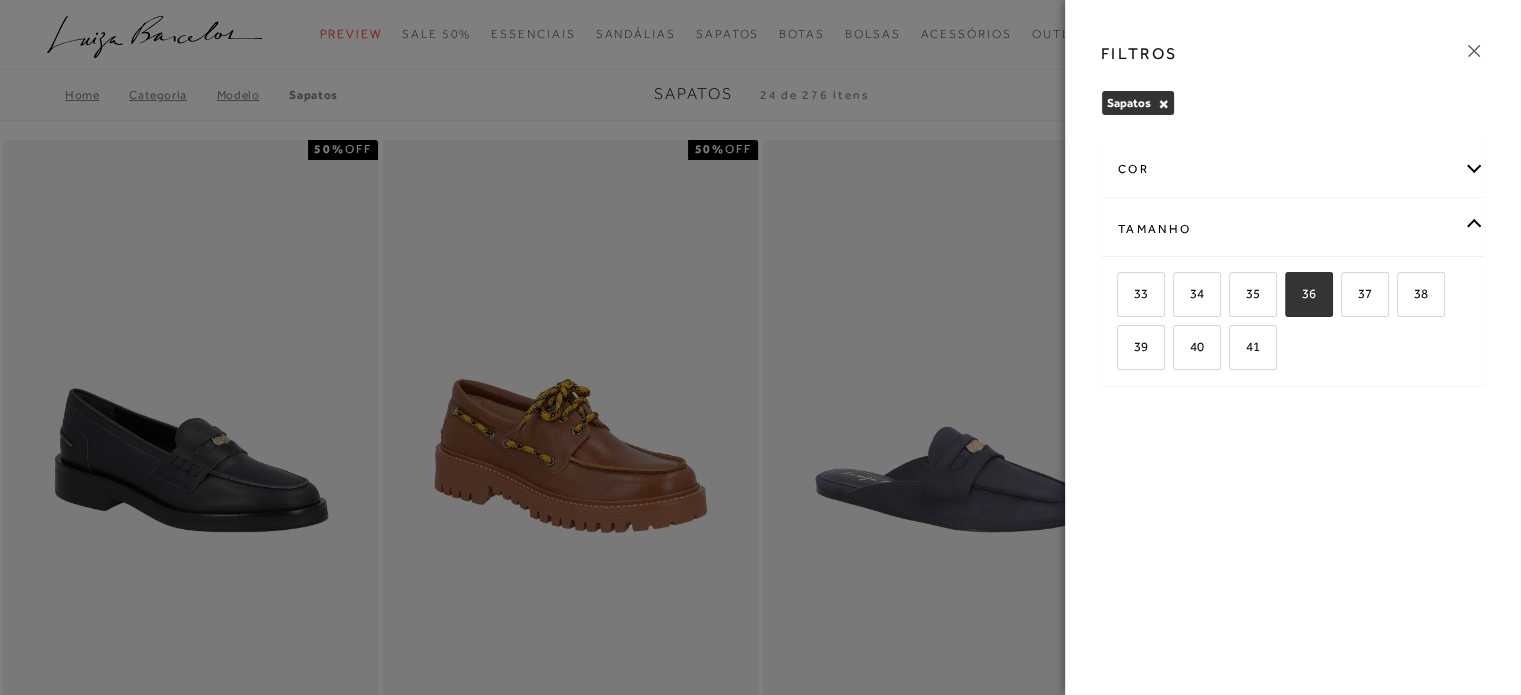 checkbox on "true" 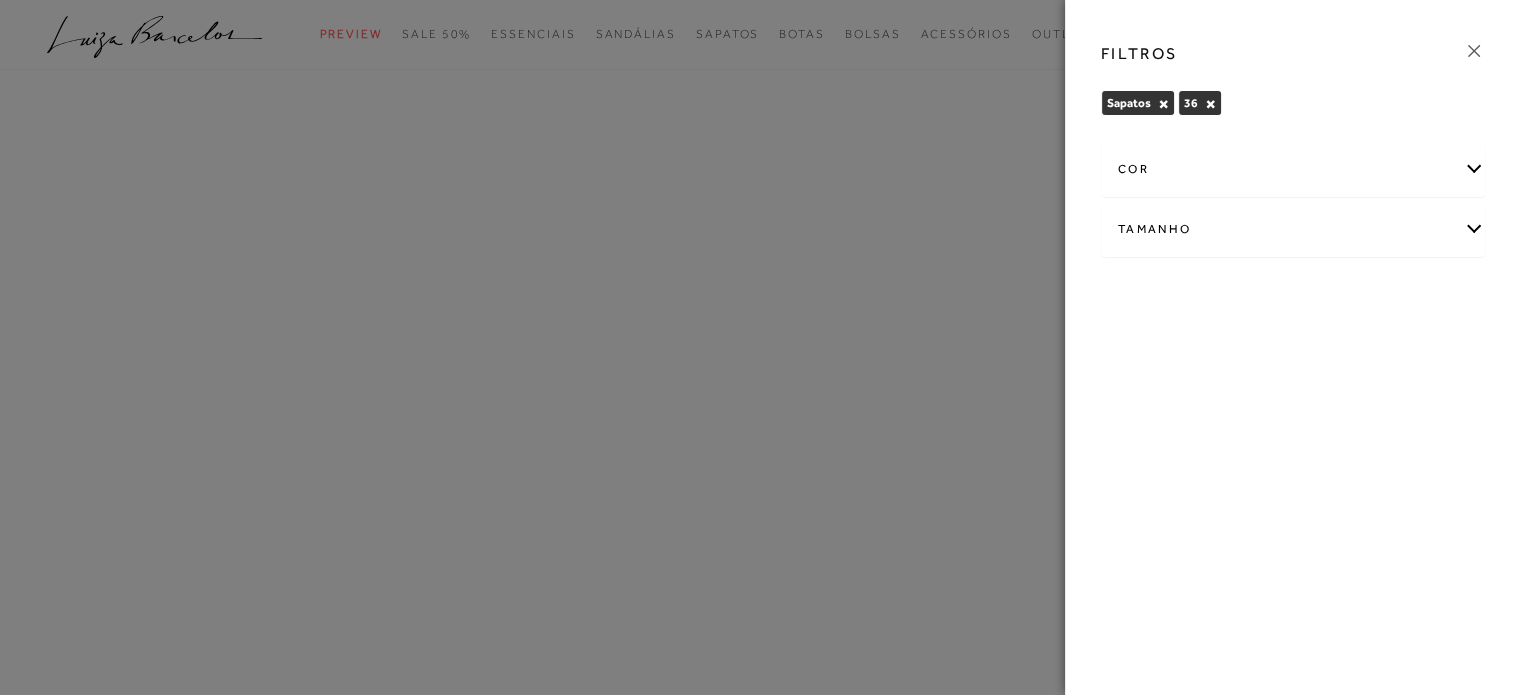 click 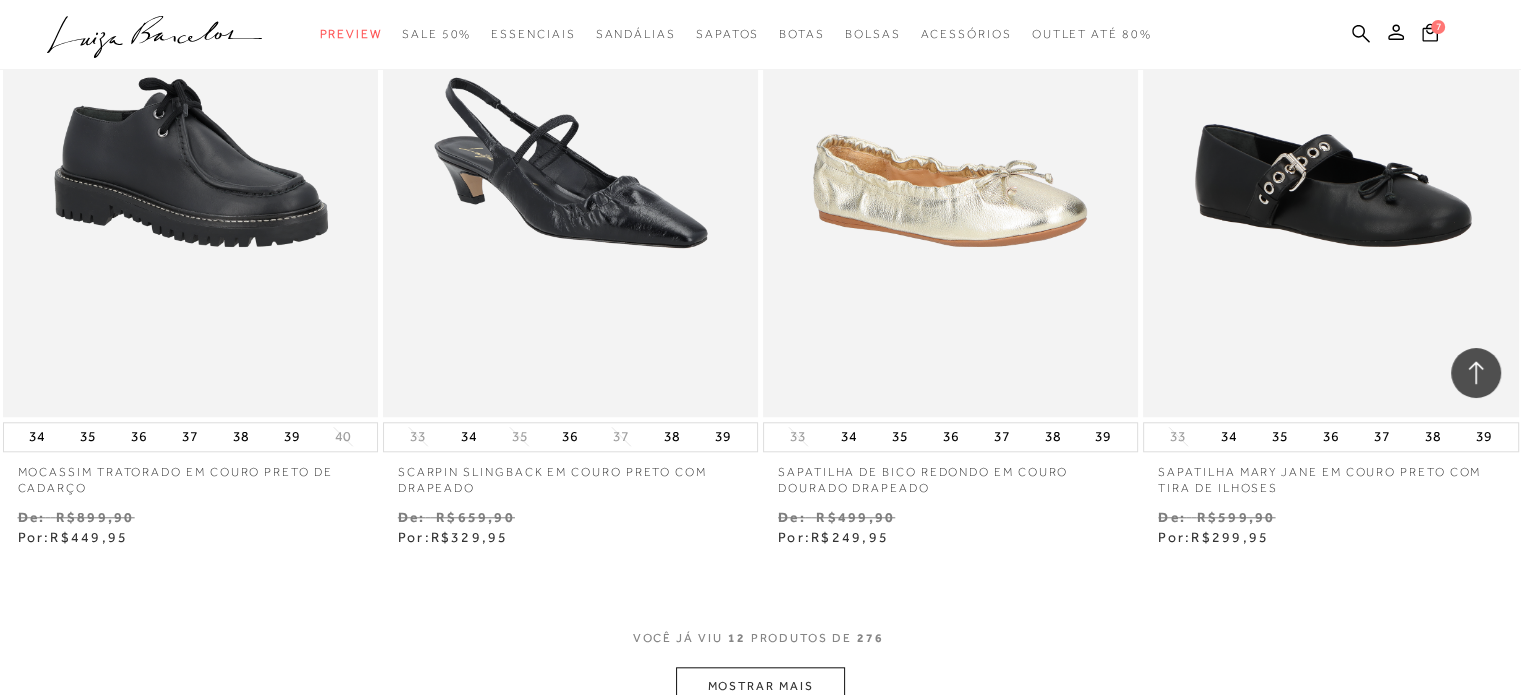 scroll, scrollTop: 2000, scrollLeft: 0, axis: vertical 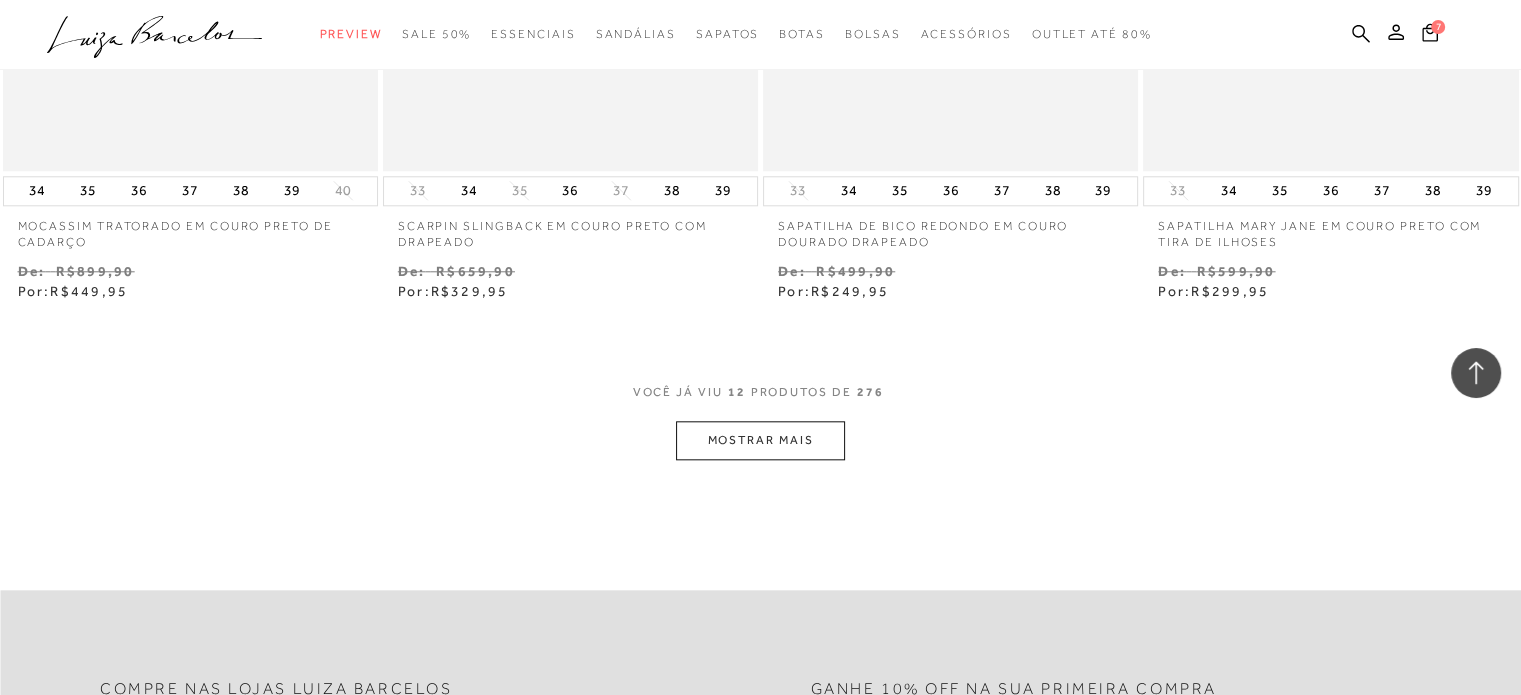 click on "MOSTRAR MAIS" at bounding box center (760, 440) 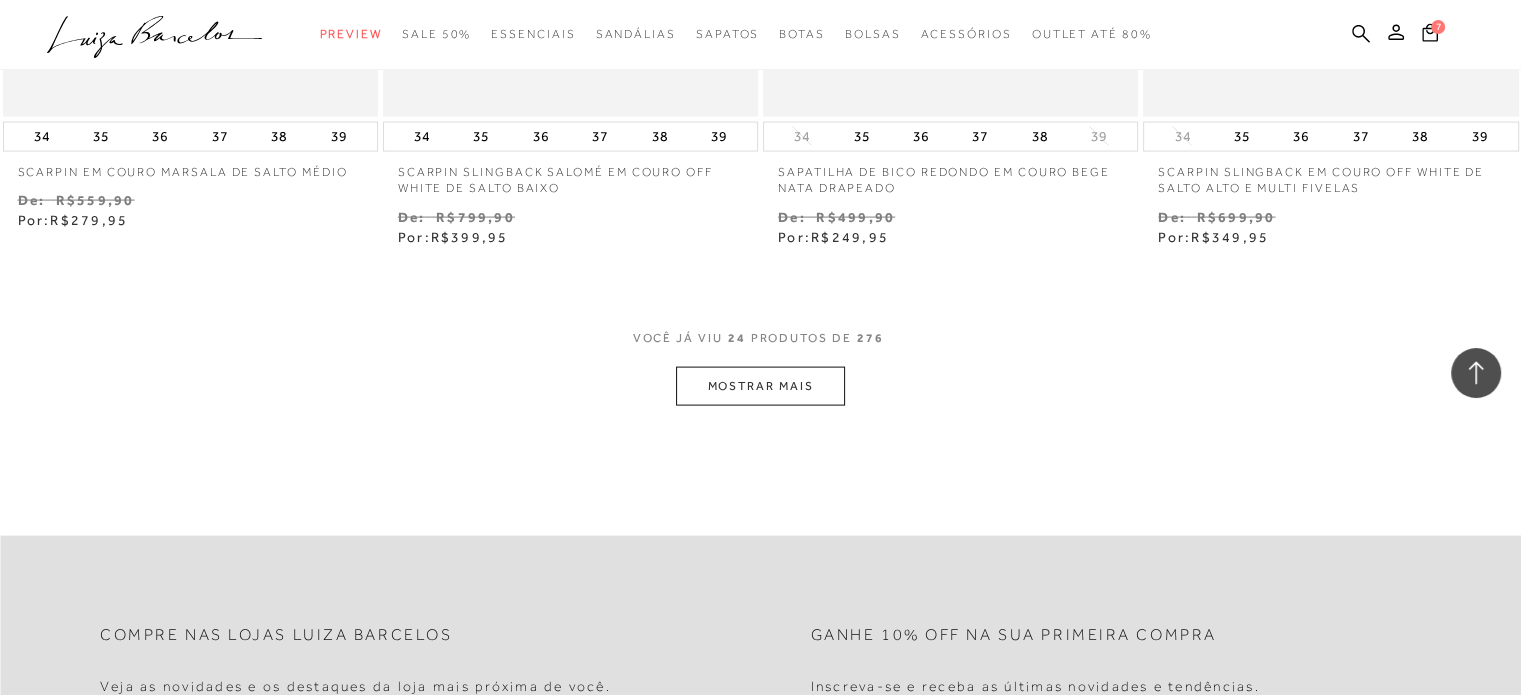 scroll, scrollTop: 4200, scrollLeft: 0, axis: vertical 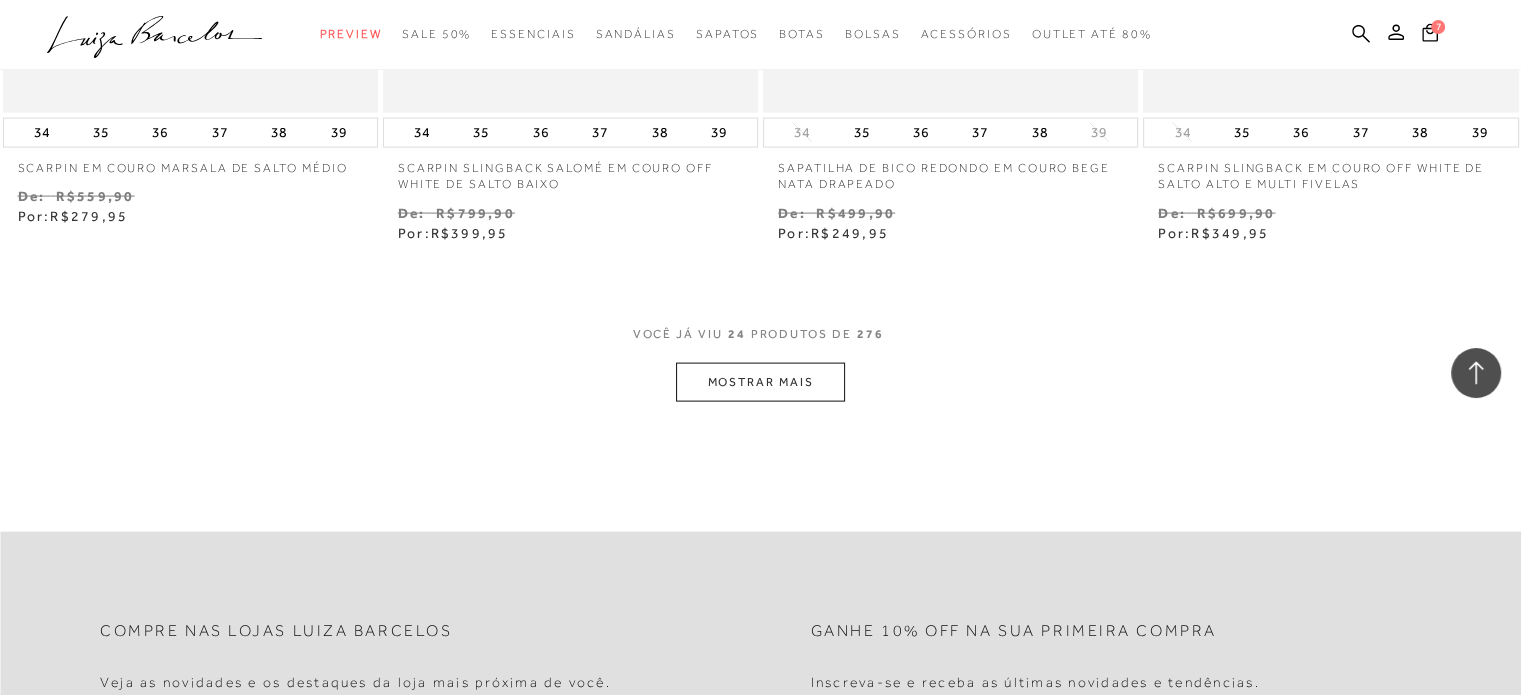 click on "MOSTRAR MAIS" at bounding box center (760, 382) 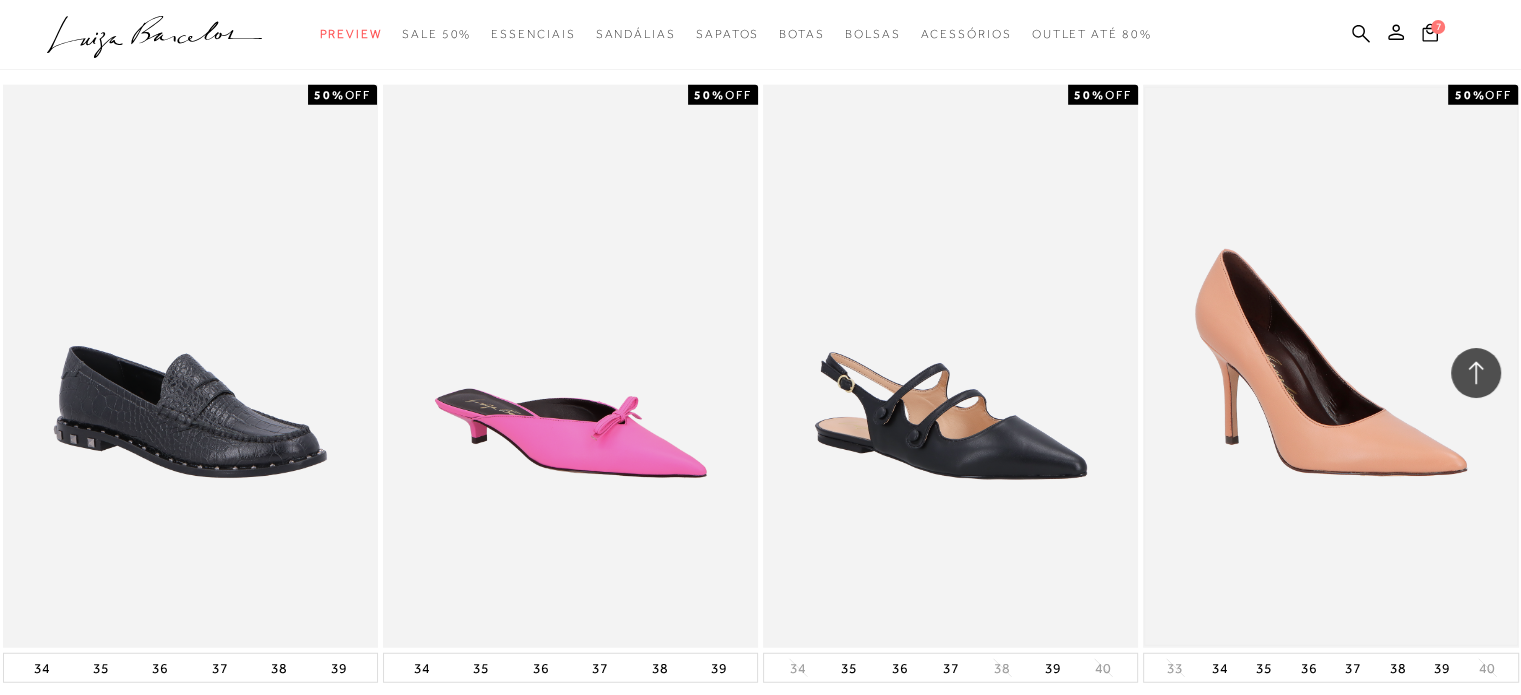 scroll, scrollTop: 5100, scrollLeft: 0, axis: vertical 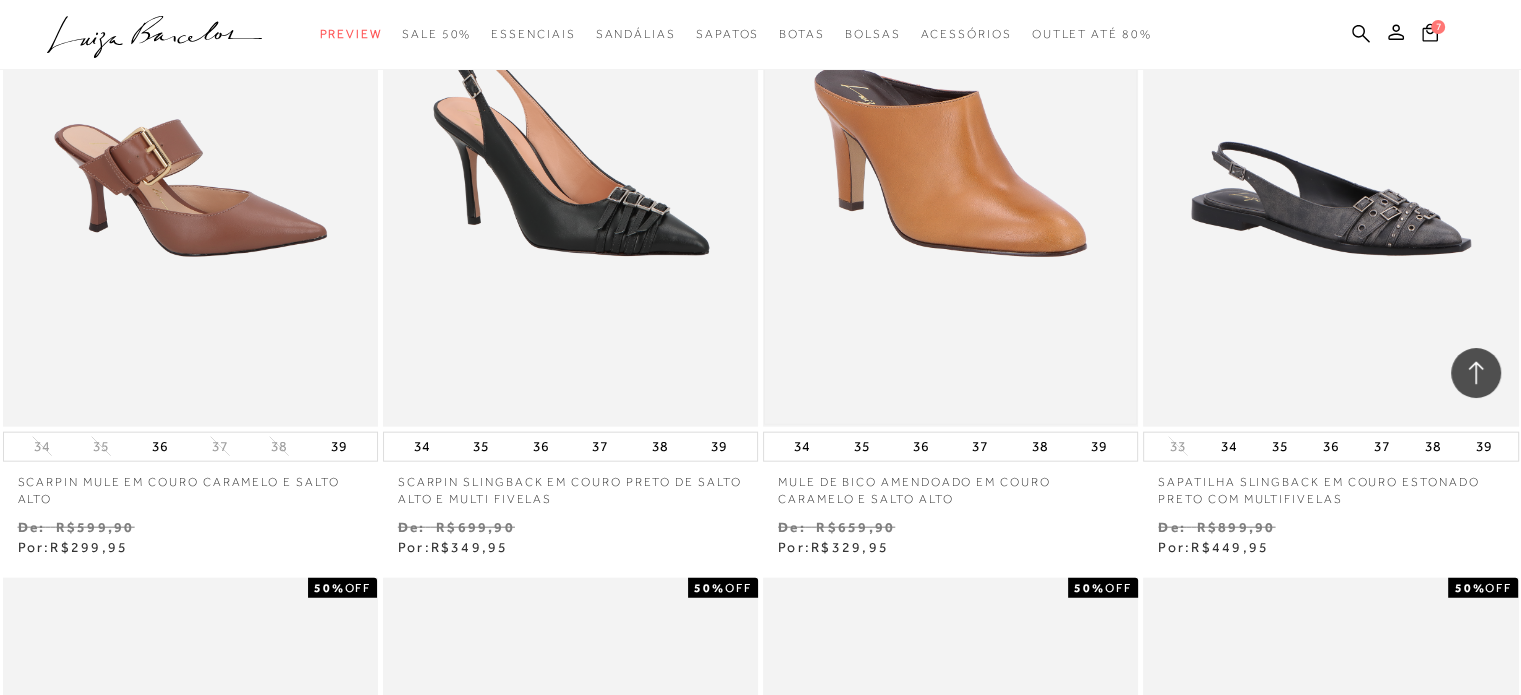 click at bounding box center (950, 145) 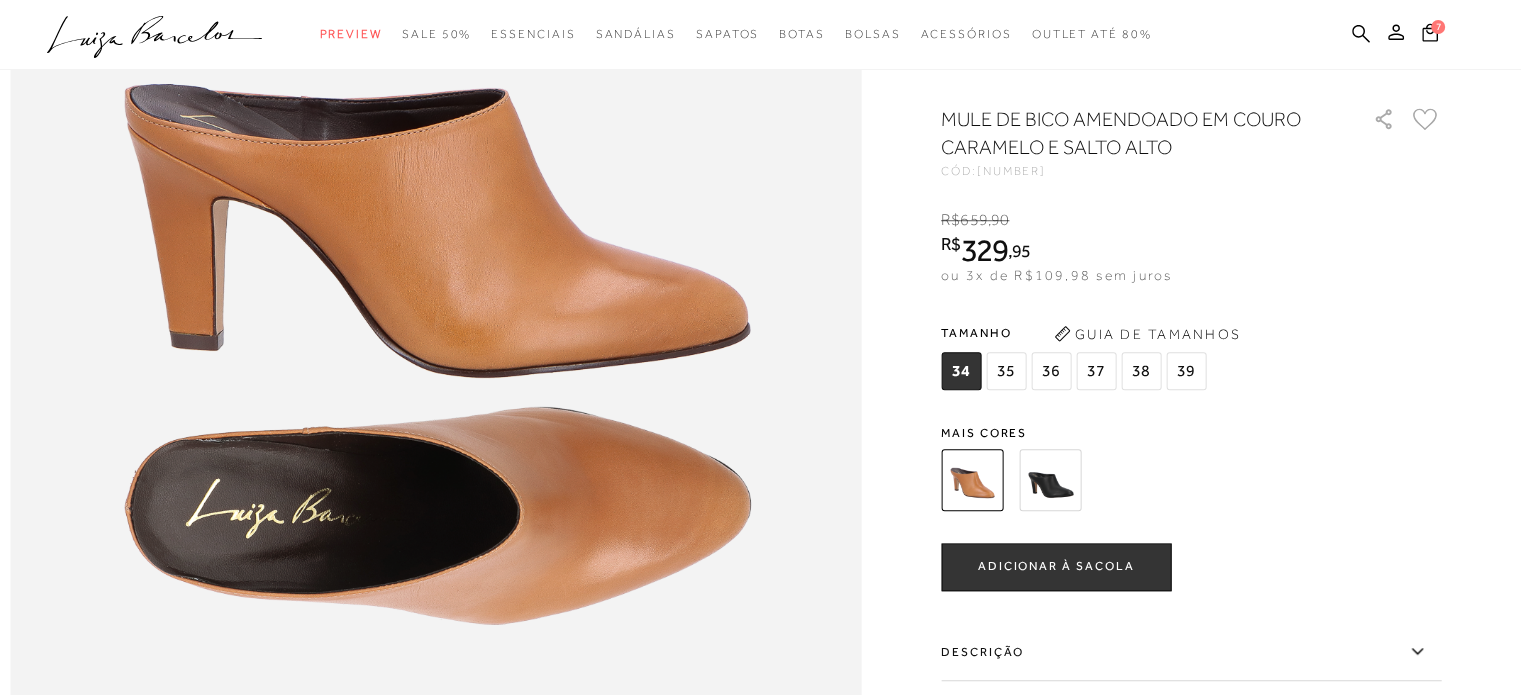 scroll, scrollTop: 1500, scrollLeft: 0, axis: vertical 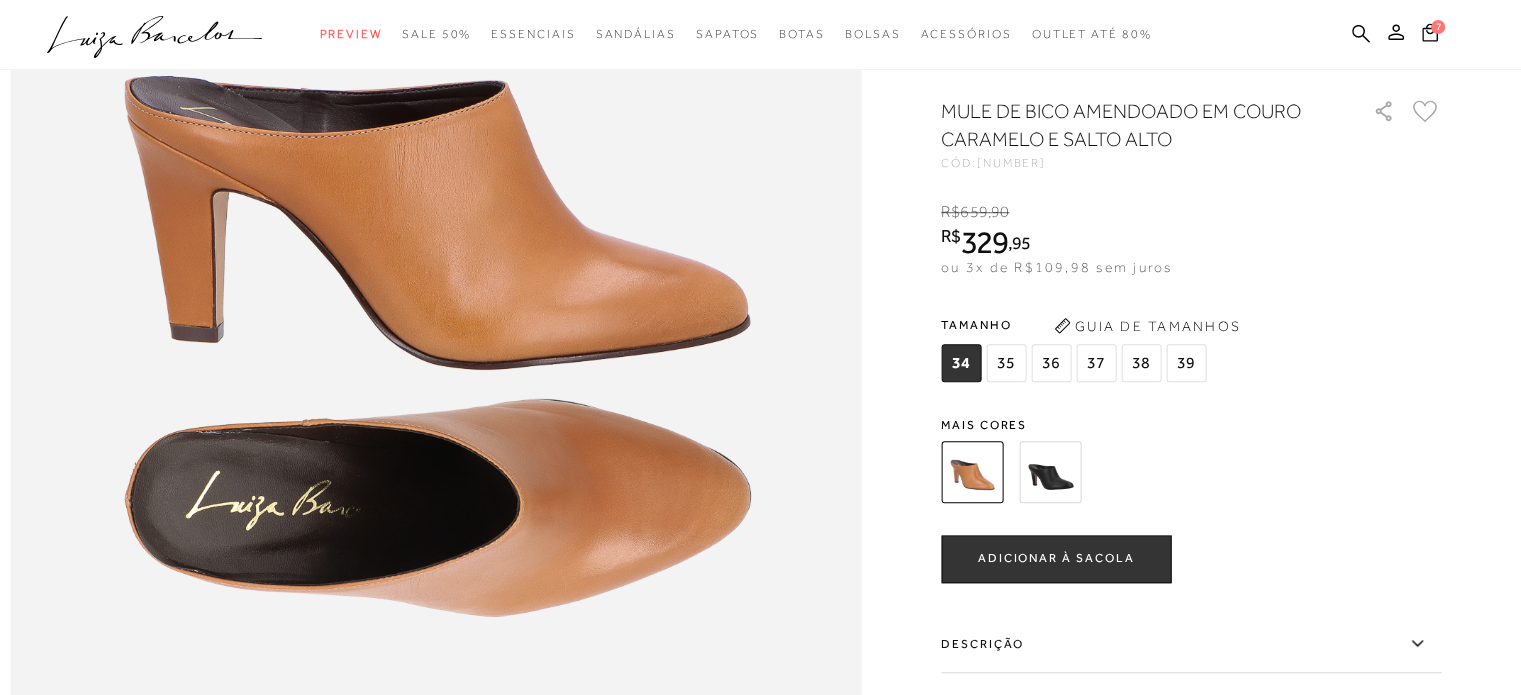click on "36" at bounding box center (1051, 363) 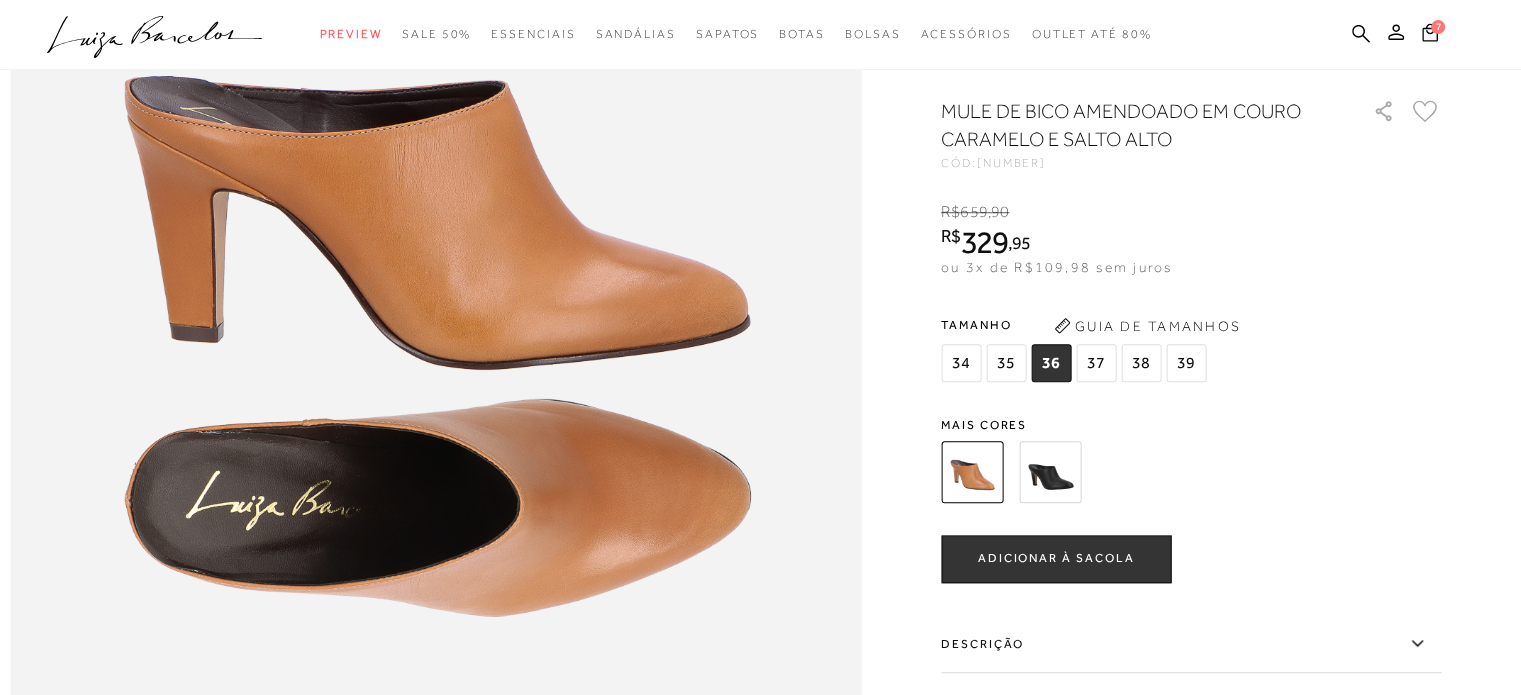 click on "ADICIONAR À SACOLA" at bounding box center [1056, 558] 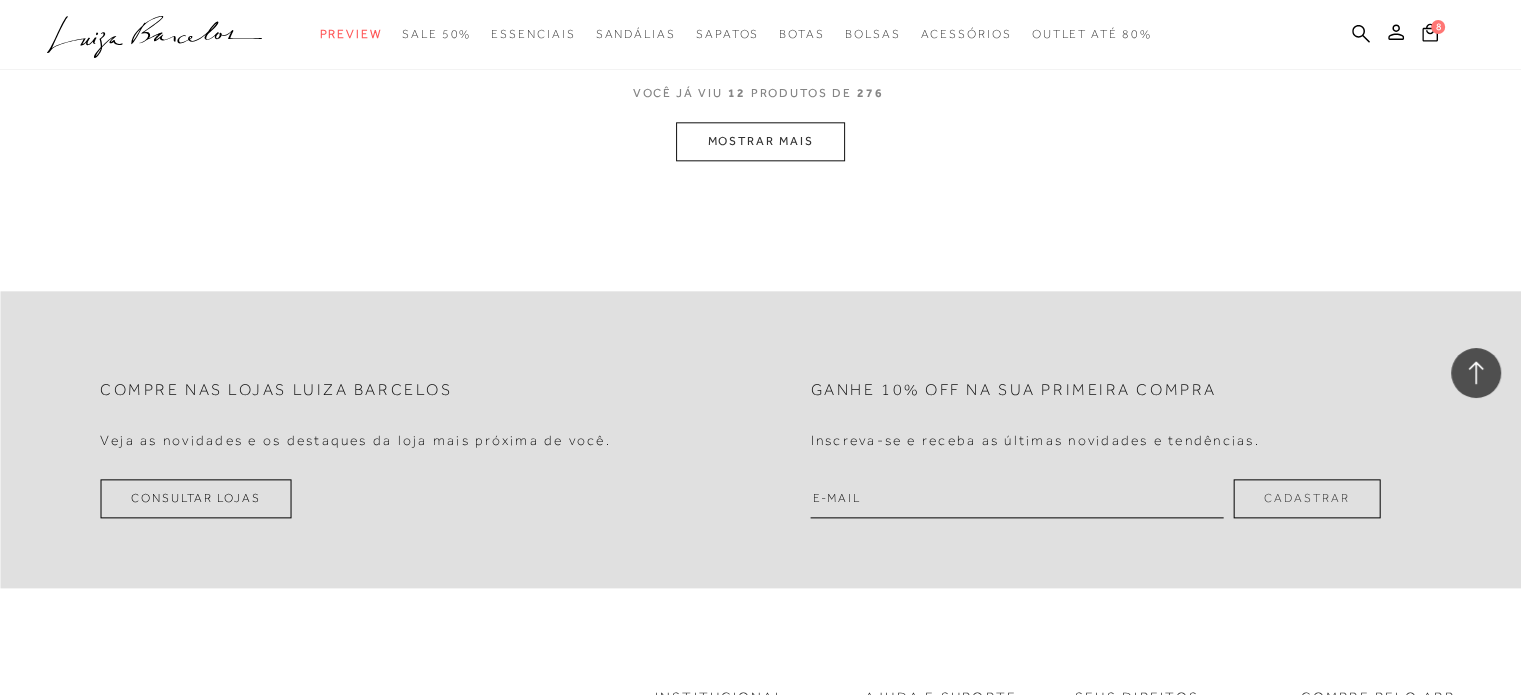scroll, scrollTop: 2300, scrollLeft: 0, axis: vertical 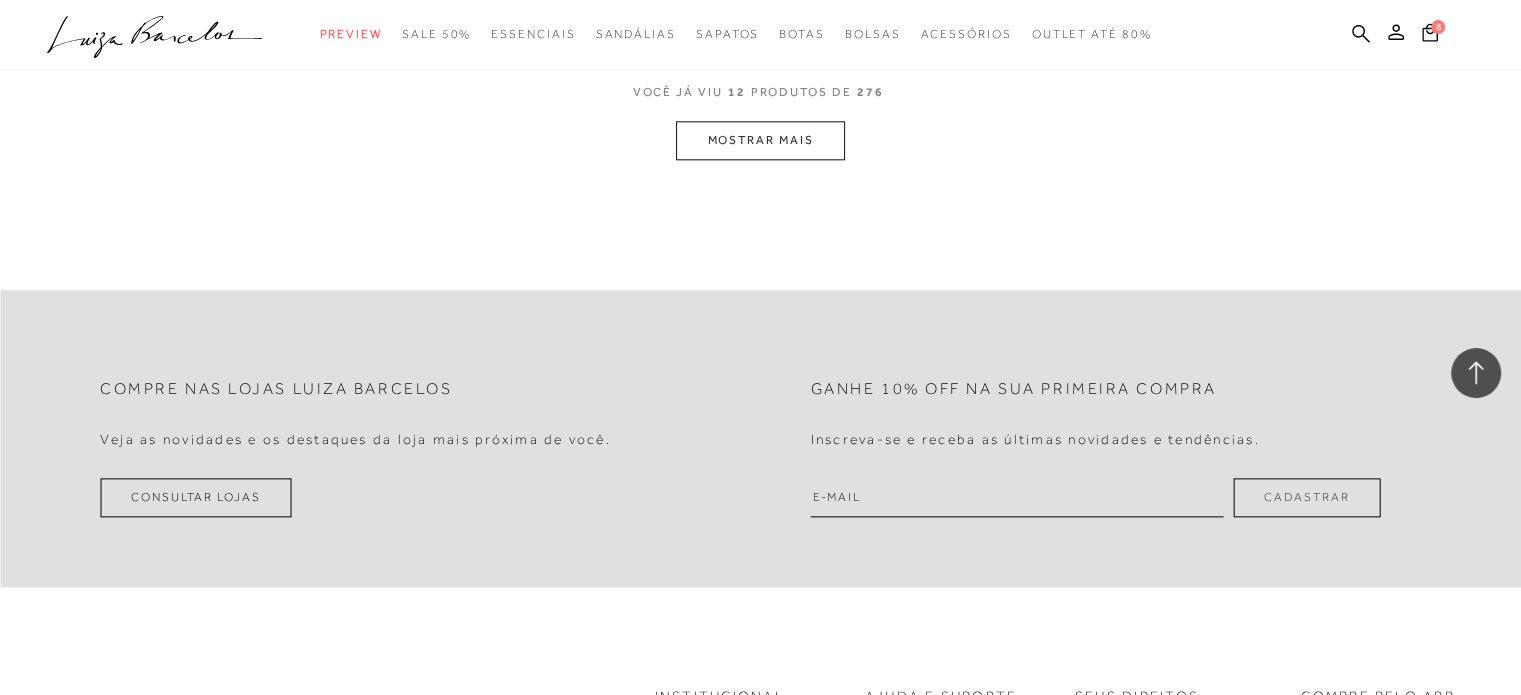 click on "MOSTRAR MAIS" at bounding box center [760, 140] 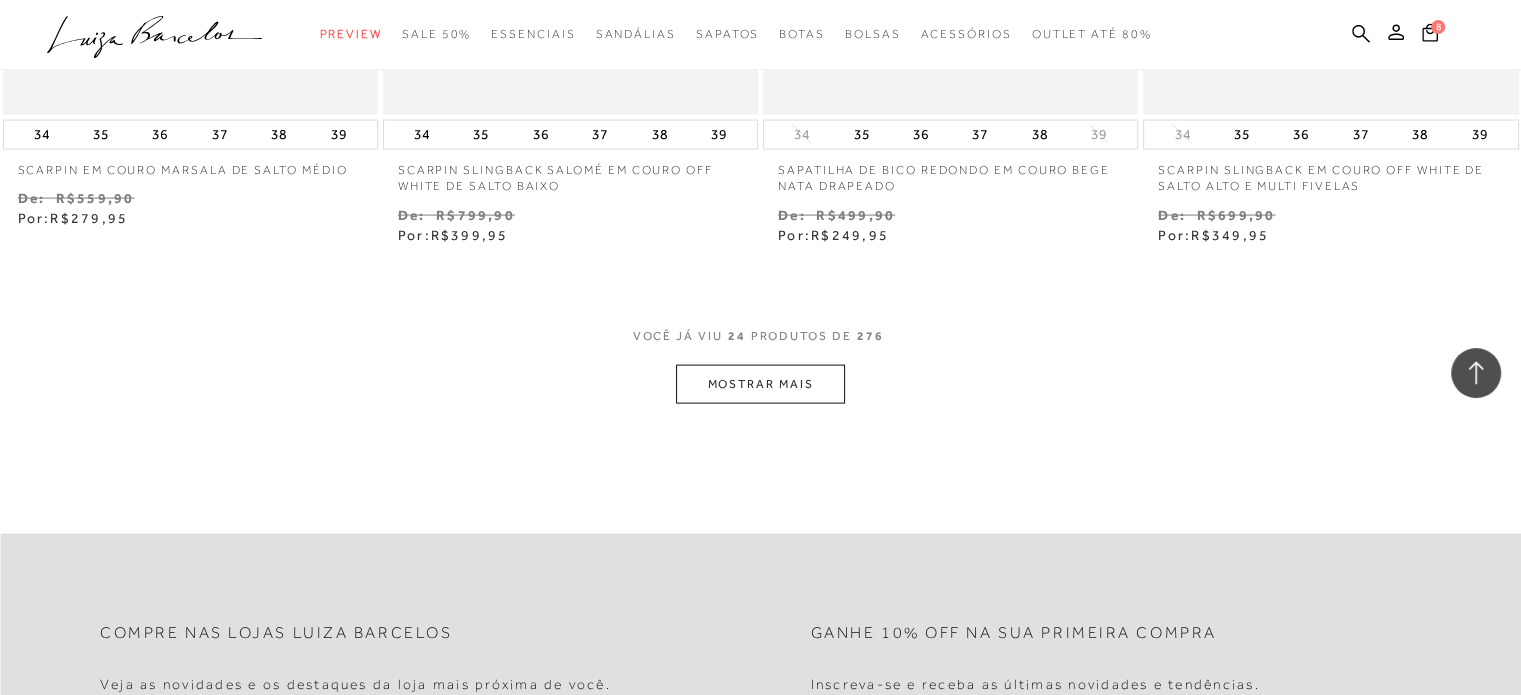 scroll, scrollTop: 4200, scrollLeft: 0, axis: vertical 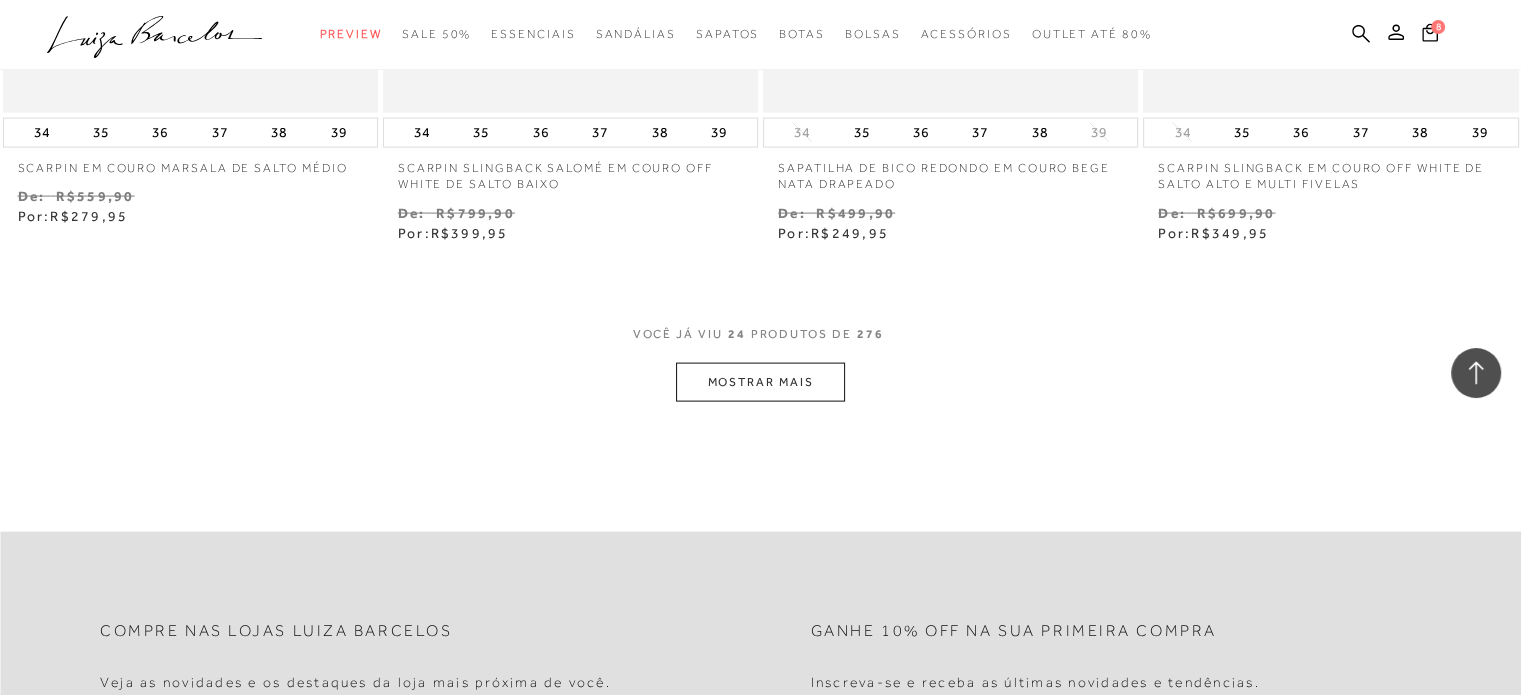 click on "MOSTRAR MAIS" at bounding box center (760, 382) 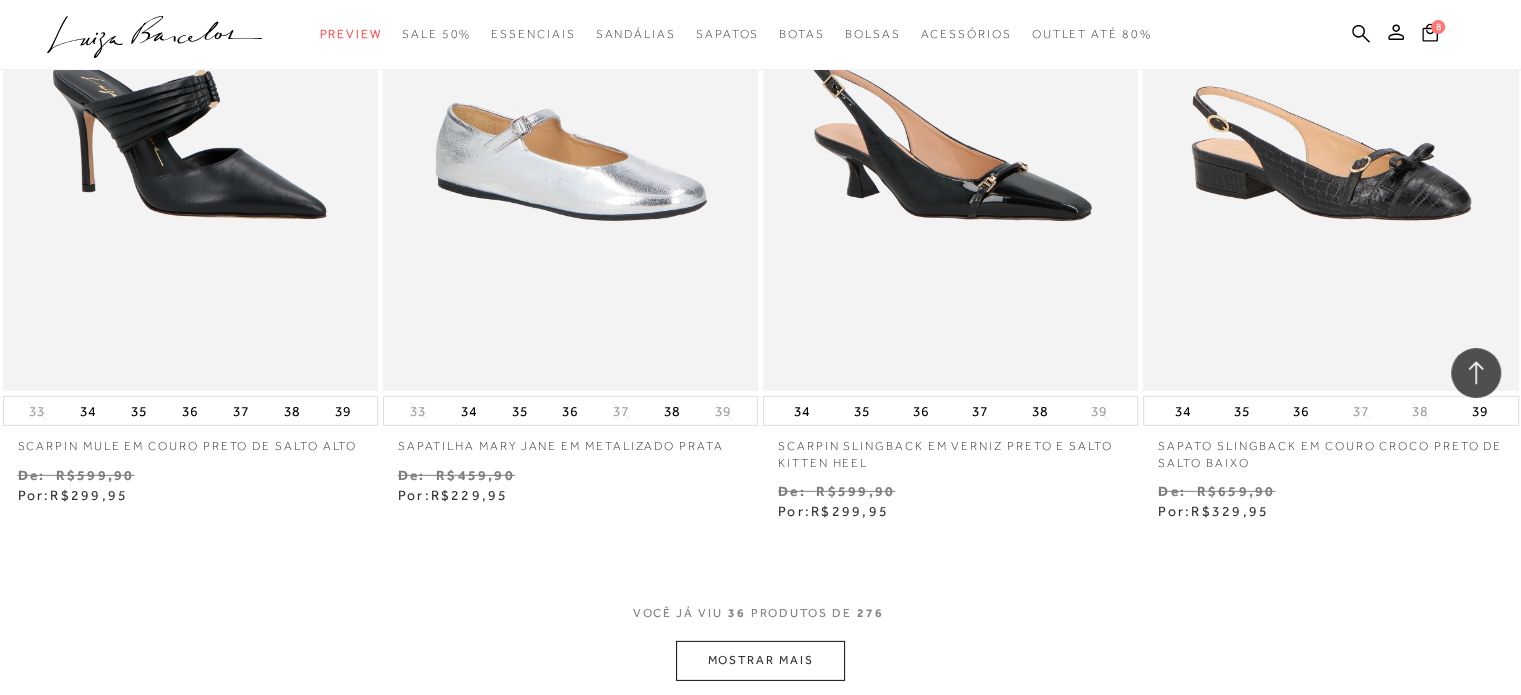 scroll, scrollTop: 6300, scrollLeft: 0, axis: vertical 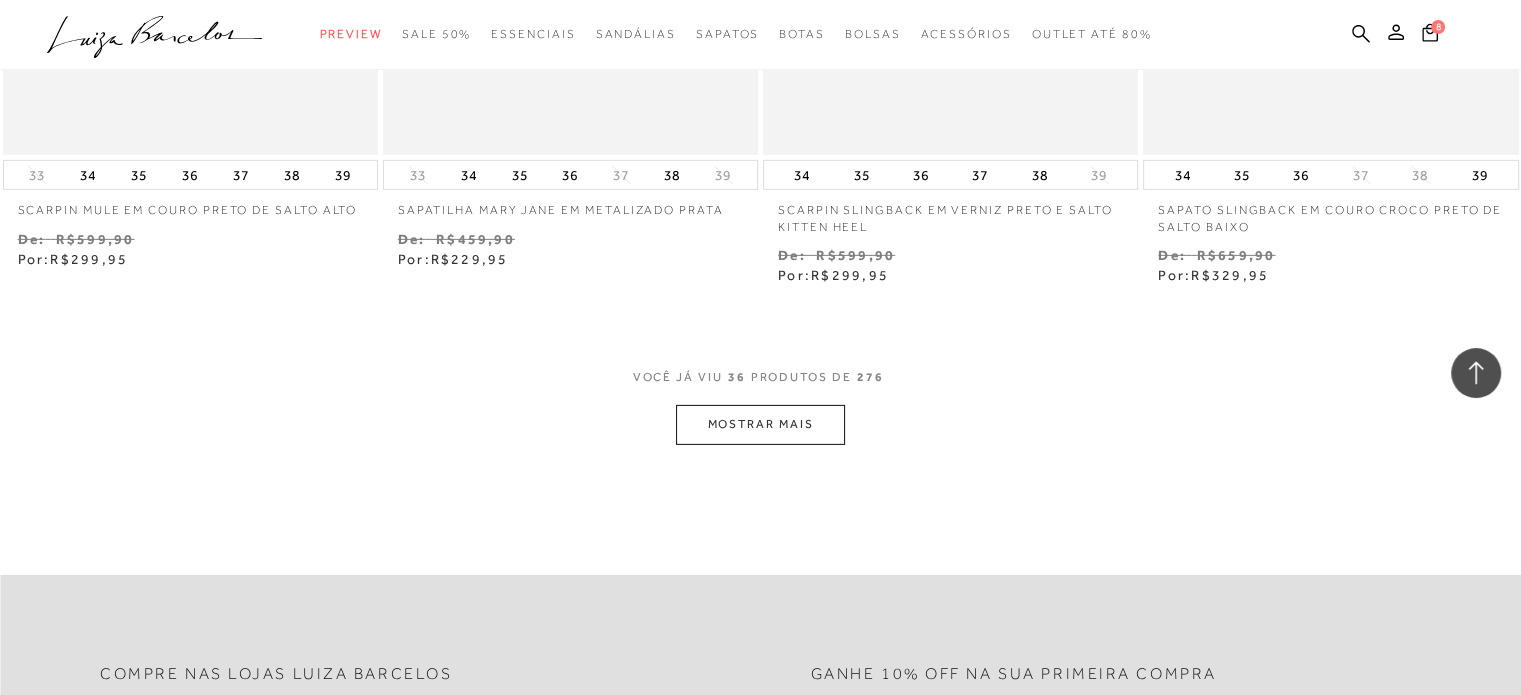click on "MOSTRAR MAIS" at bounding box center (760, 424) 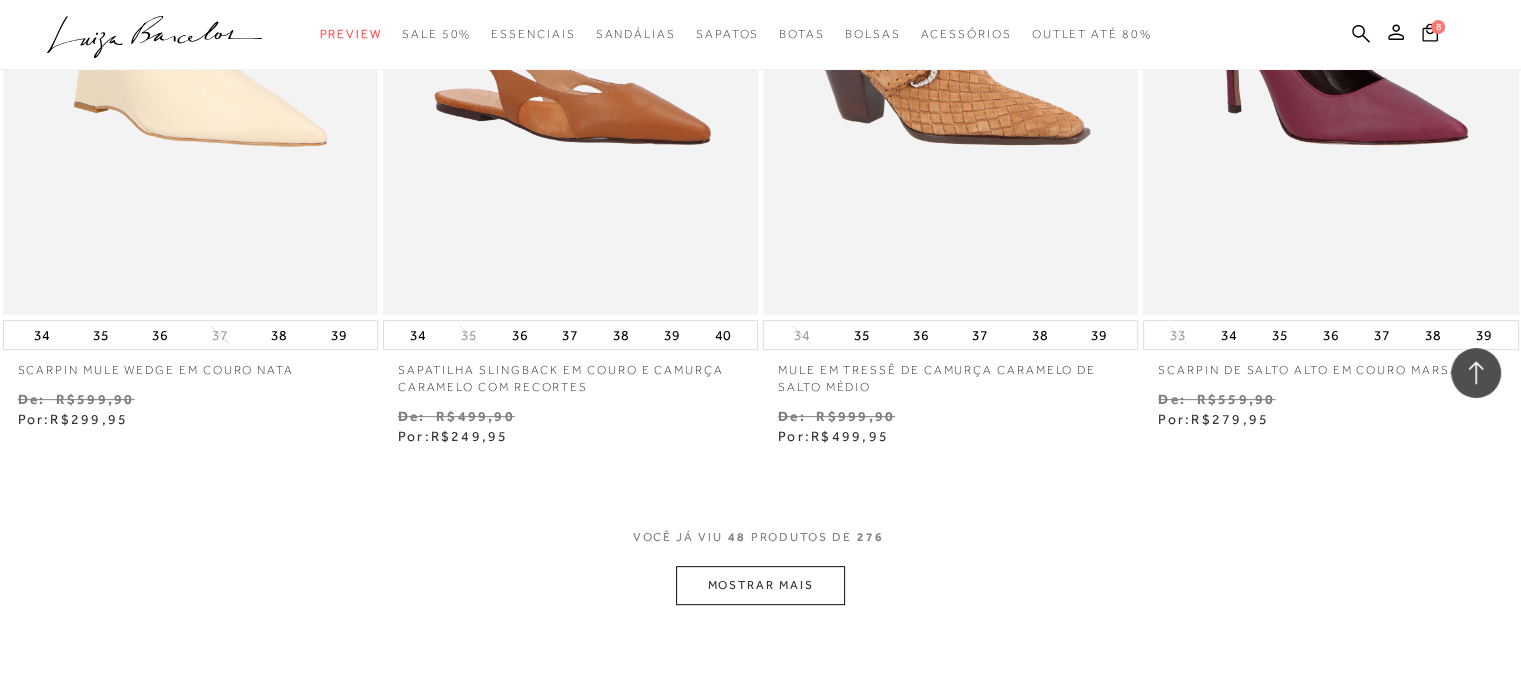 scroll, scrollTop: 8400, scrollLeft: 0, axis: vertical 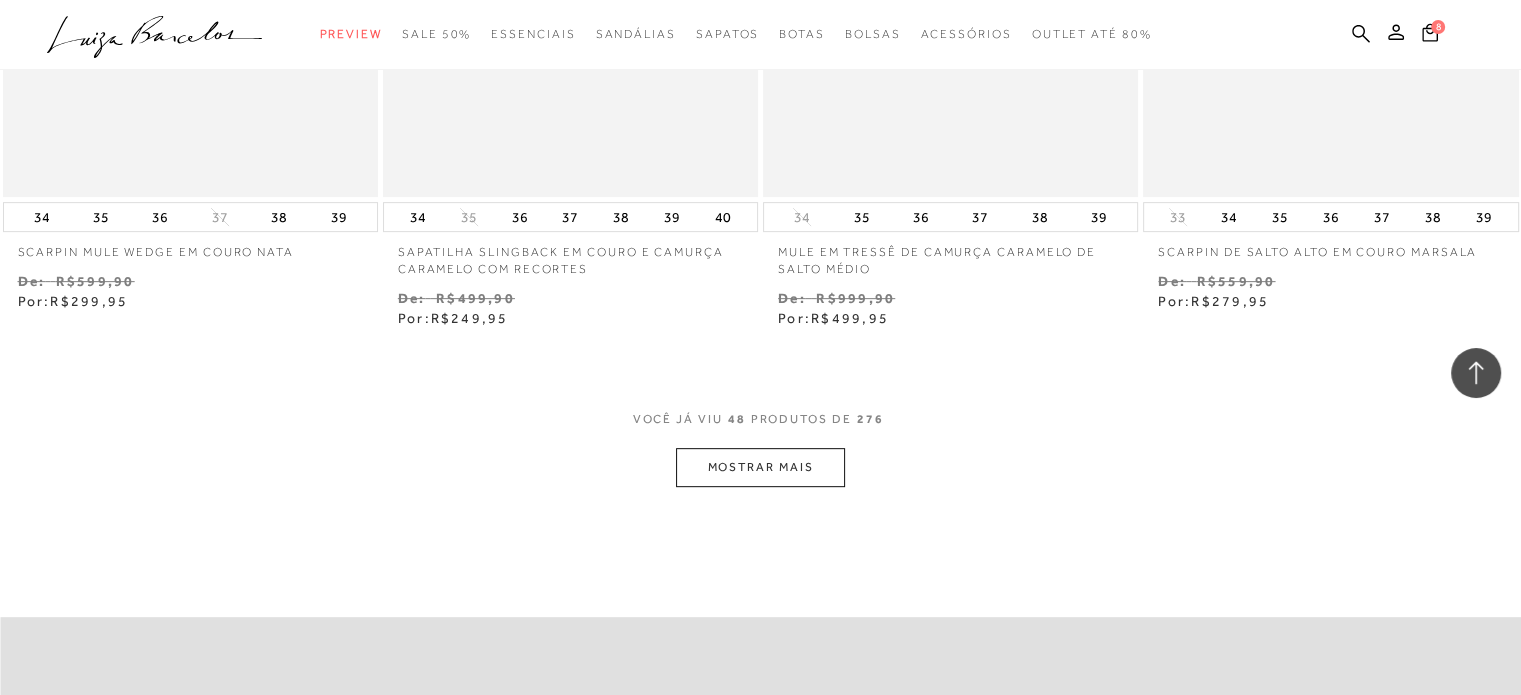 click on "MOSTRAR MAIS" at bounding box center (760, 467) 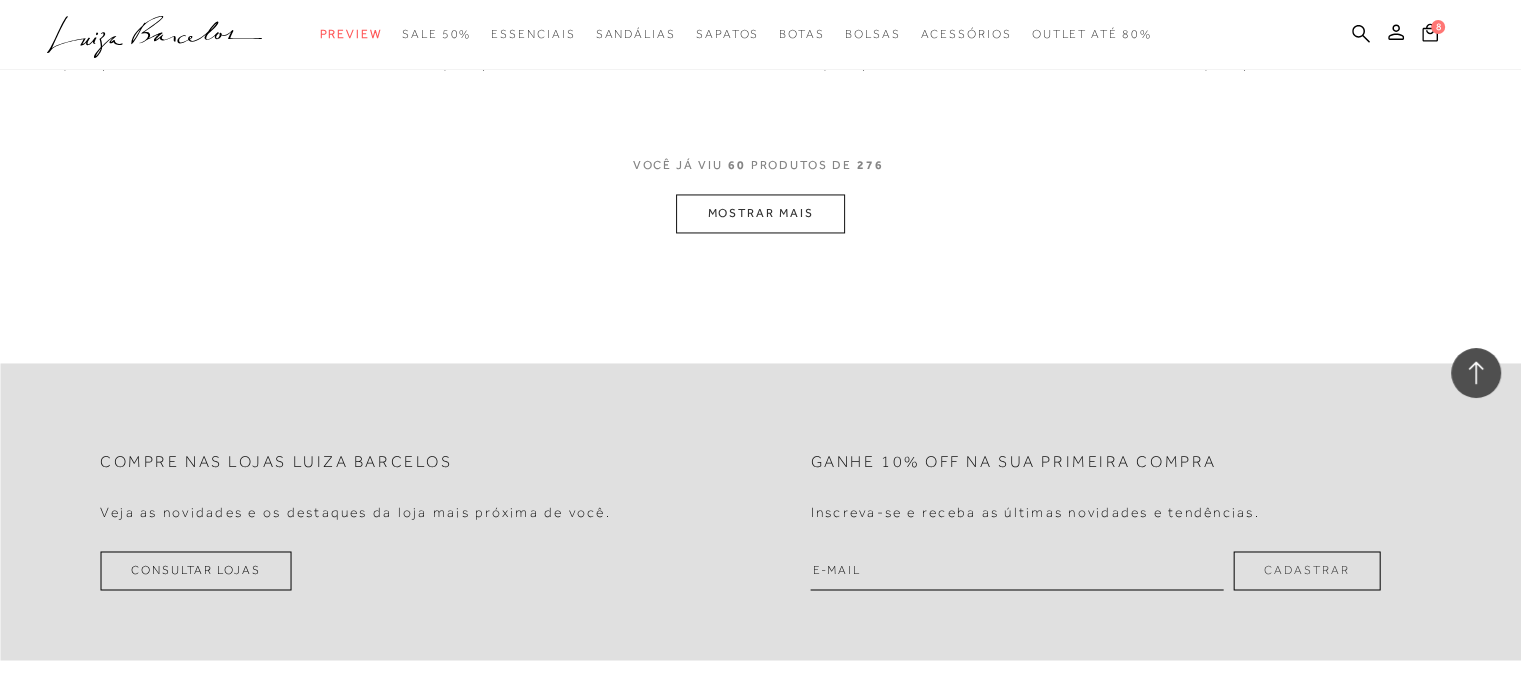 scroll, scrollTop: 10800, scrollLeft: 0, axis: vertical 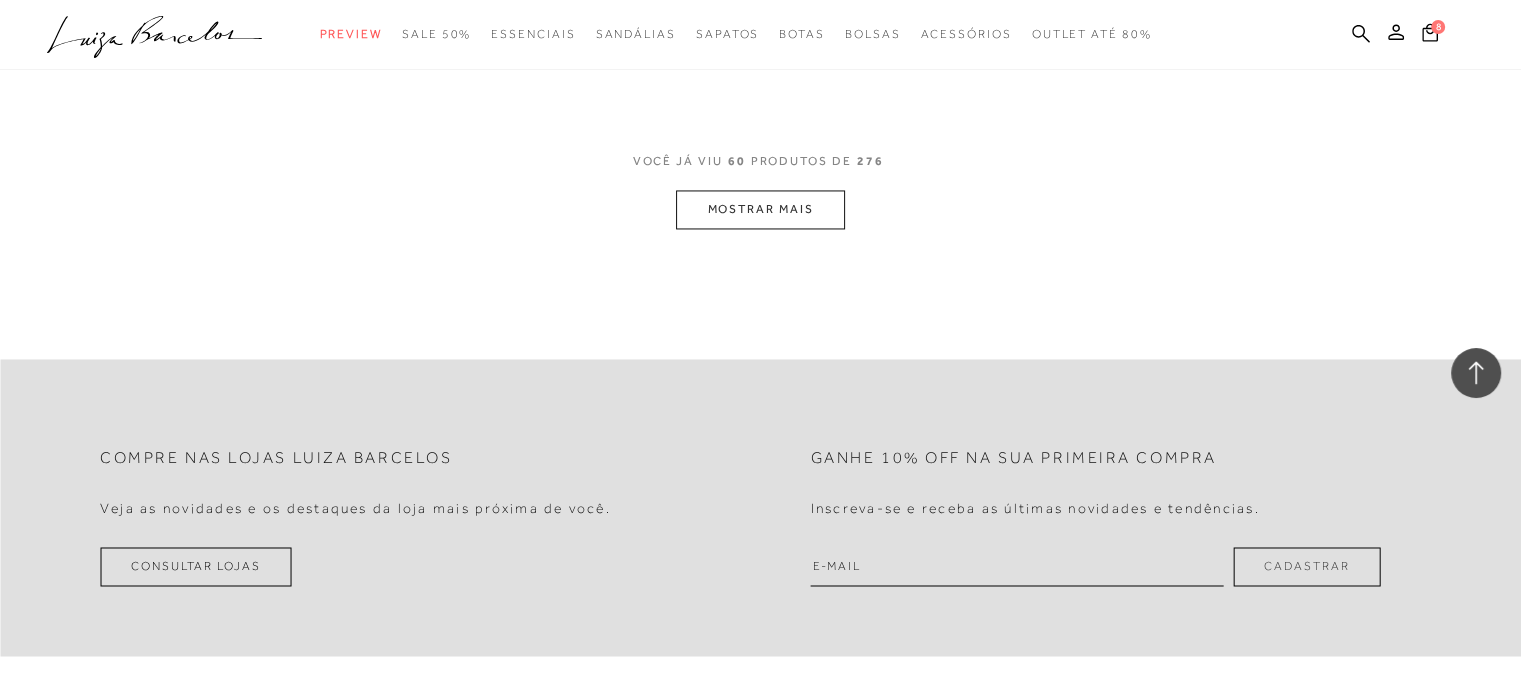 click on "MOSTRAR MAIS" at bounding box center [760, 209] 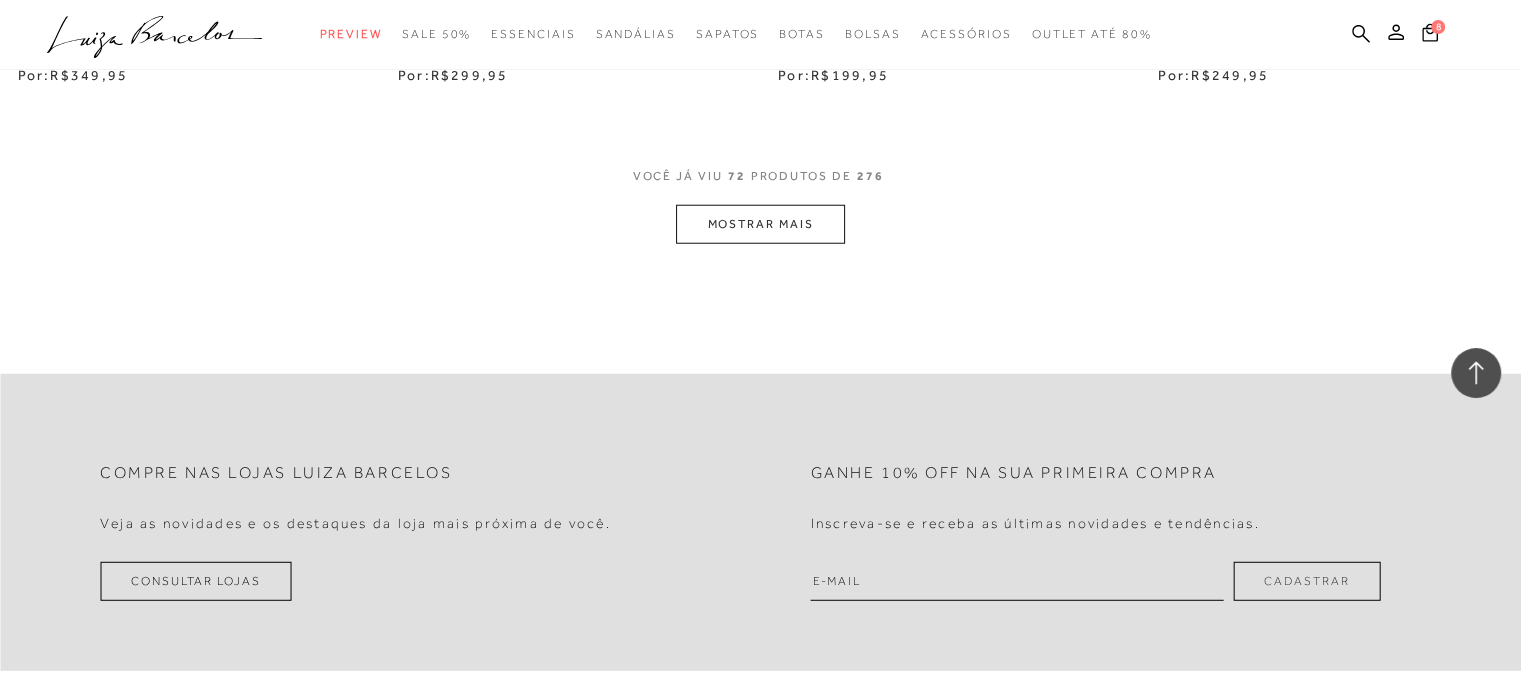 scroll, scrollTop: 13000, scrollLeft: 0, axis: vertical 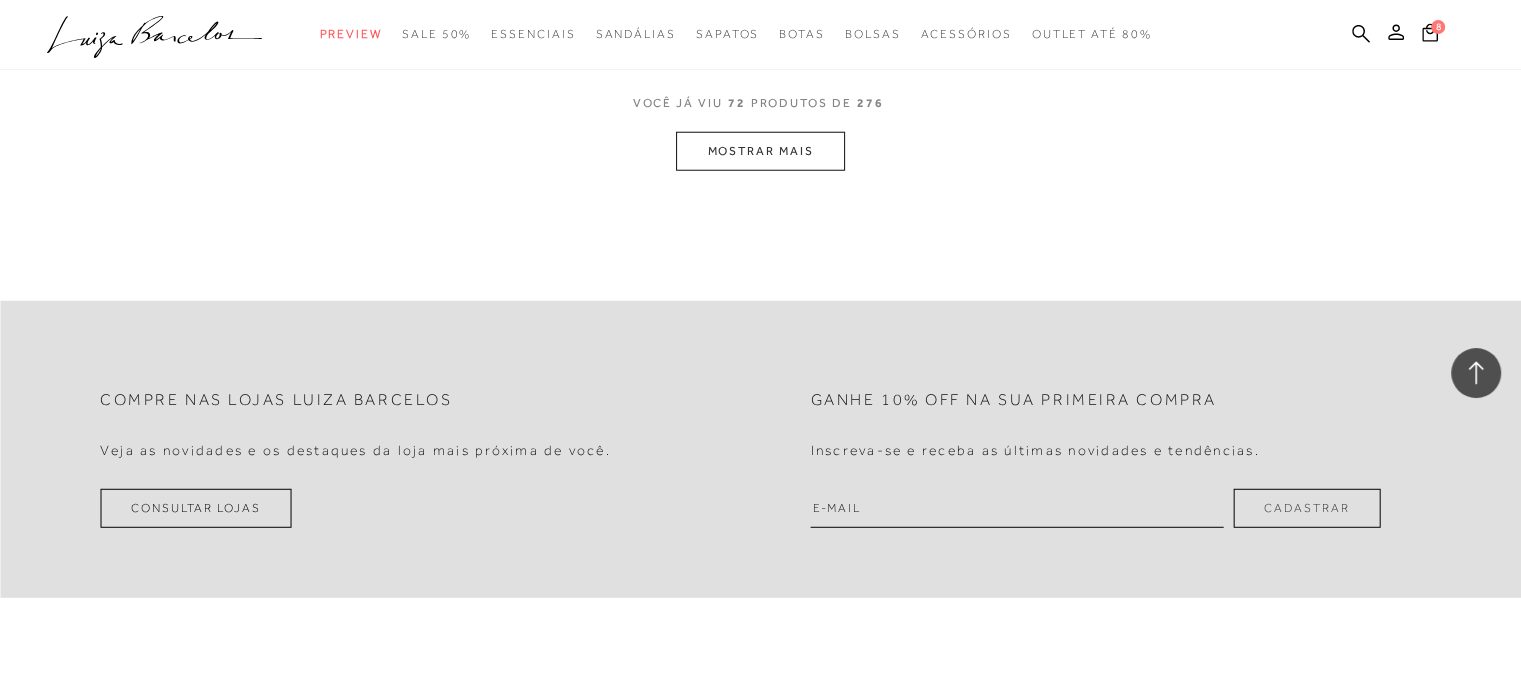 click on "MOSTRAR MAIS" at bounding box center [760, 151] 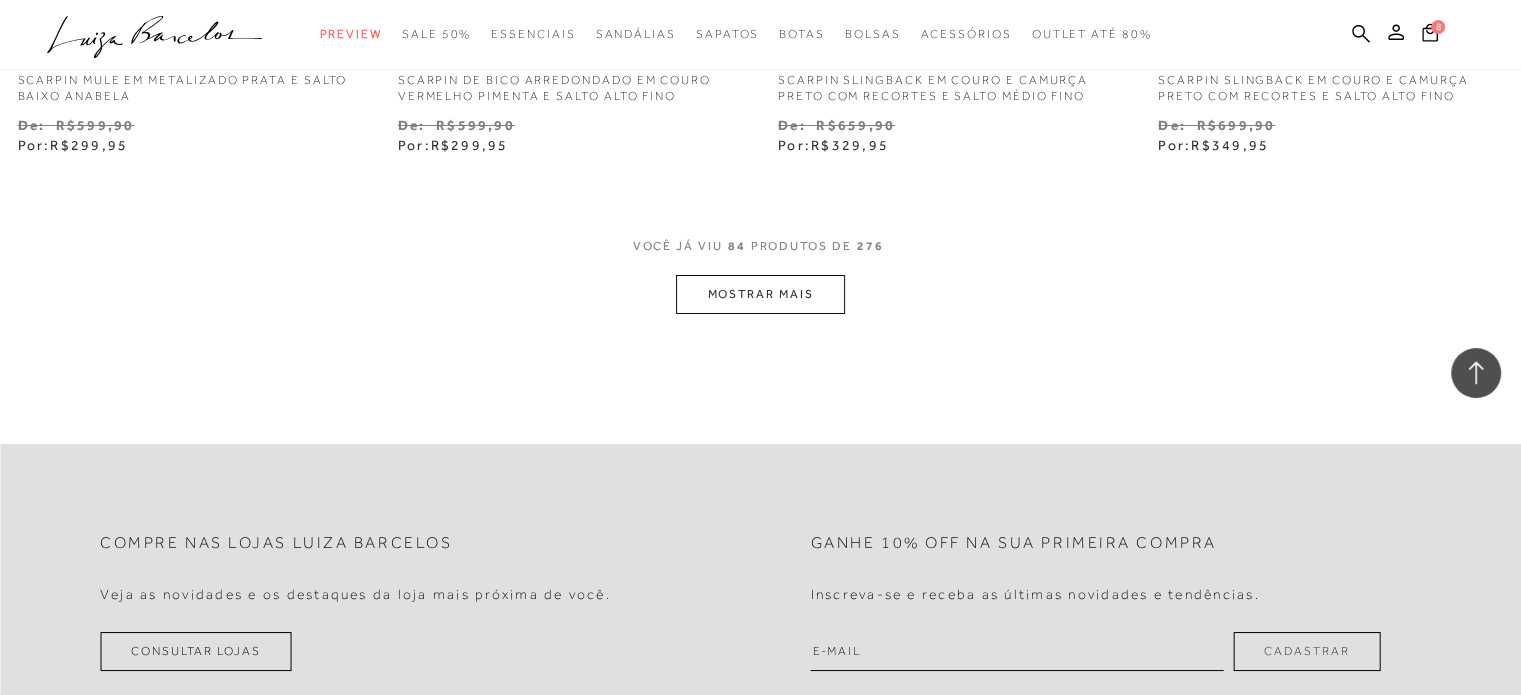 scroll, scrollTop: 15034, scrollLeft: 0, axis: vertical 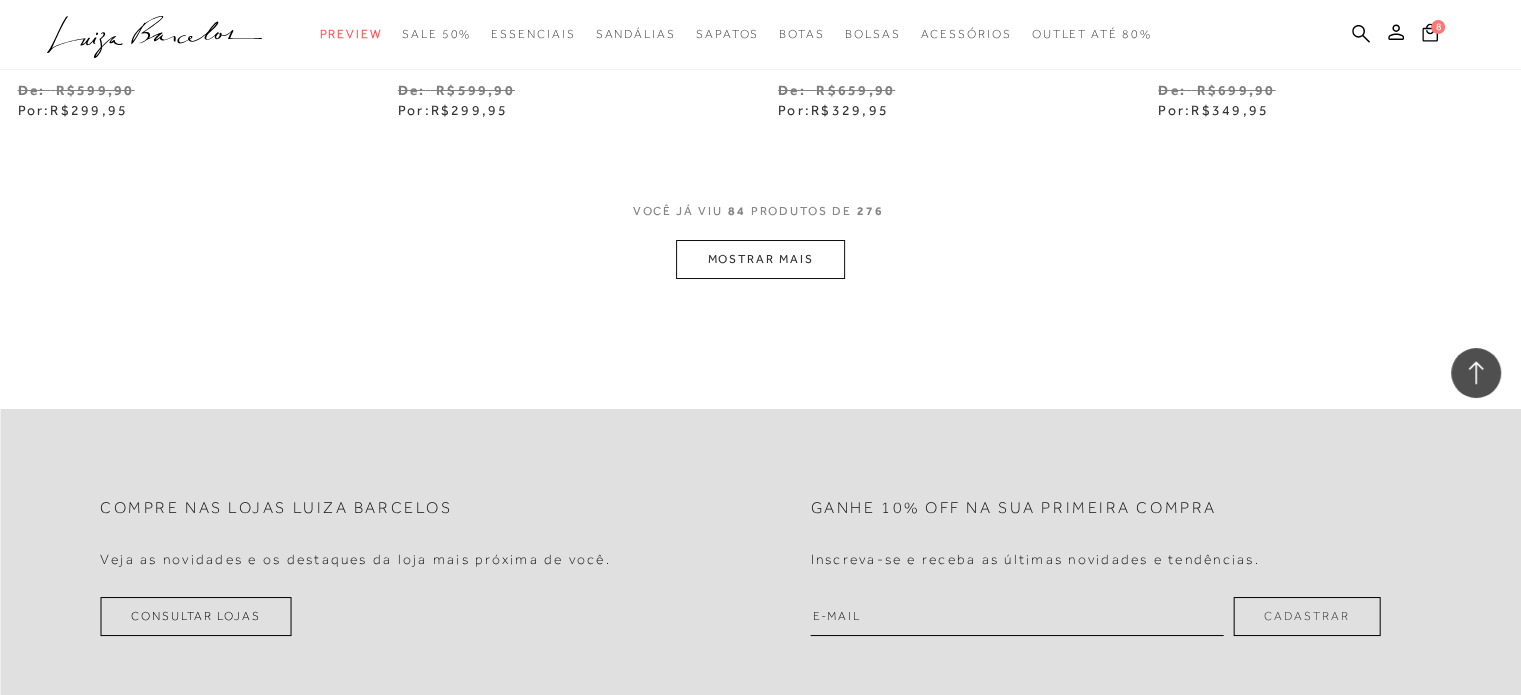 click on "MOSTRAR MAIS" at bounding box center [760, 259] 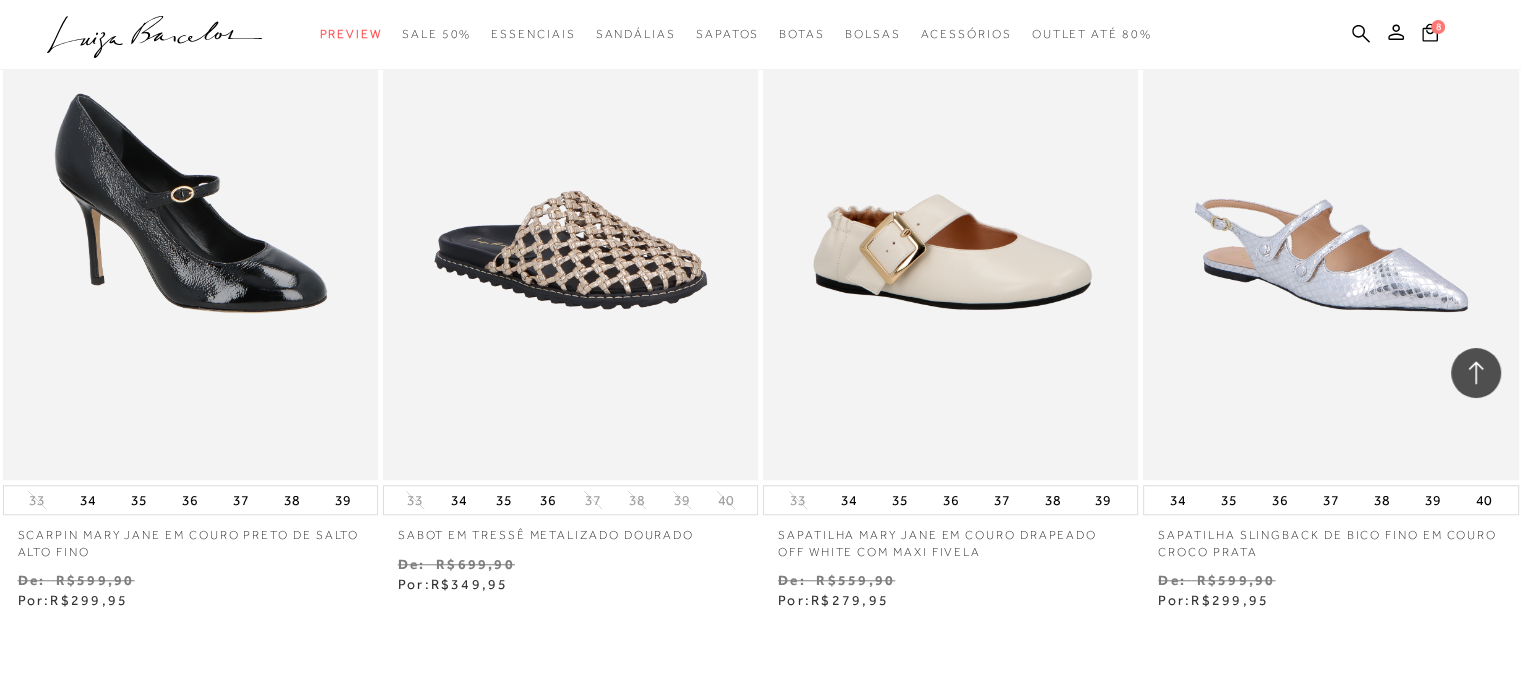 scroll, scrollTop: 17034, scrollLeft: 0, axis: vertical 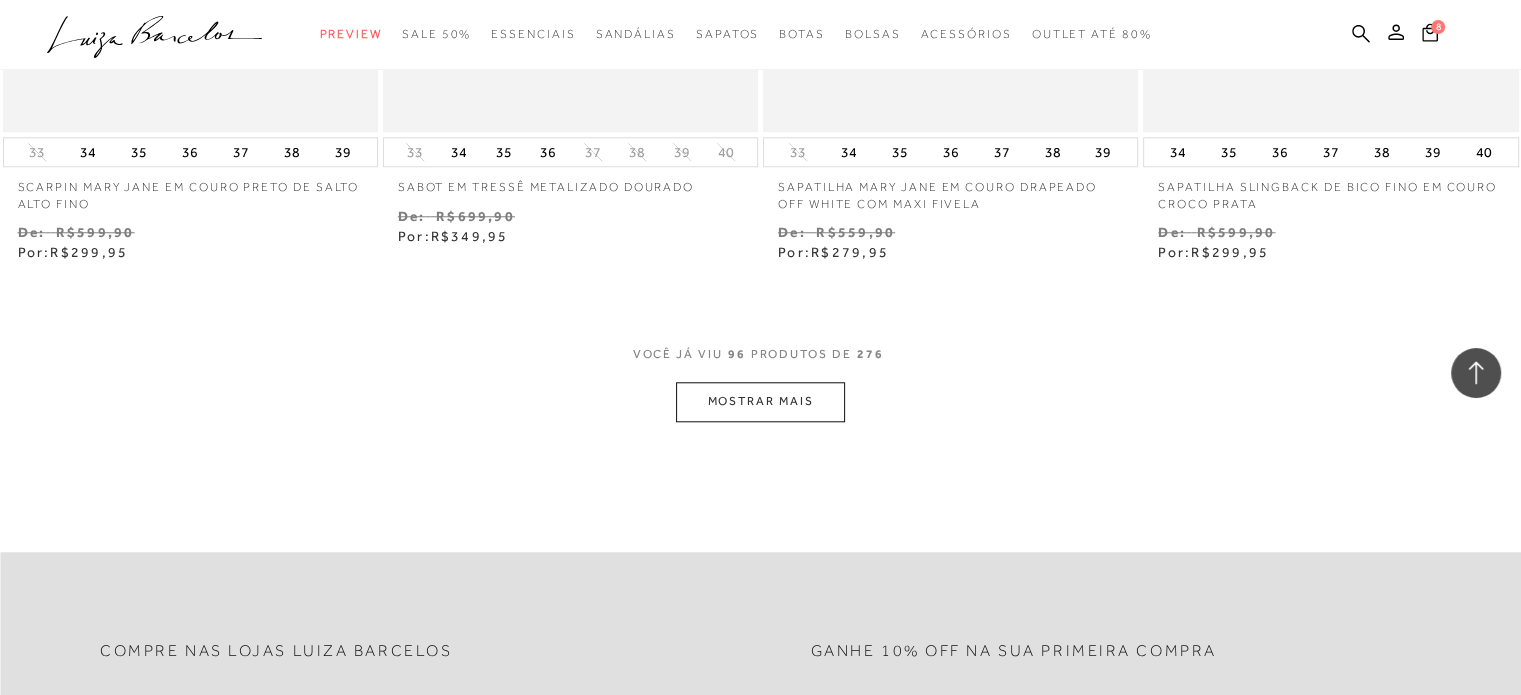 click on "MOSTRAR MAIS" at bounding box center [760, 401] 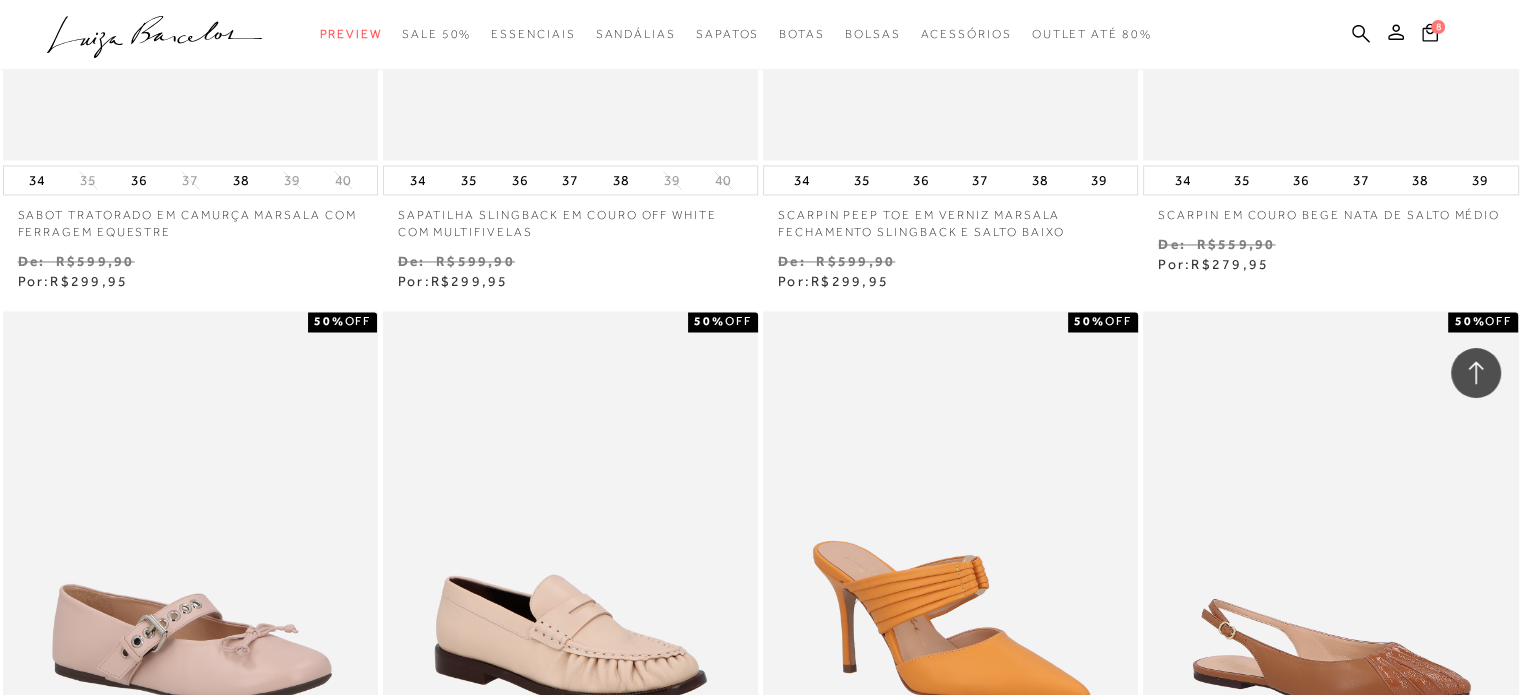 scroll, scrollTop: 18734, scrollLeft: 0, axis: vertical 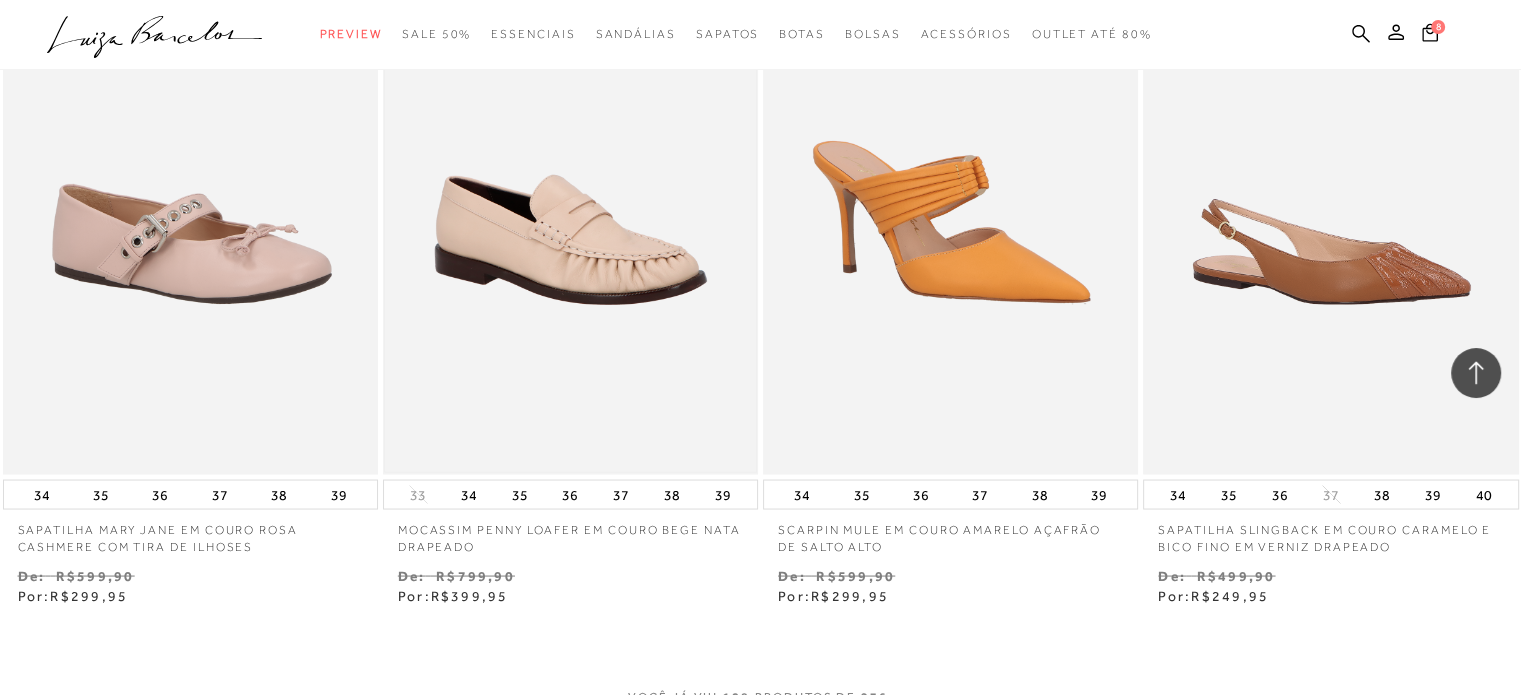 click at bounding box center [570, 192] 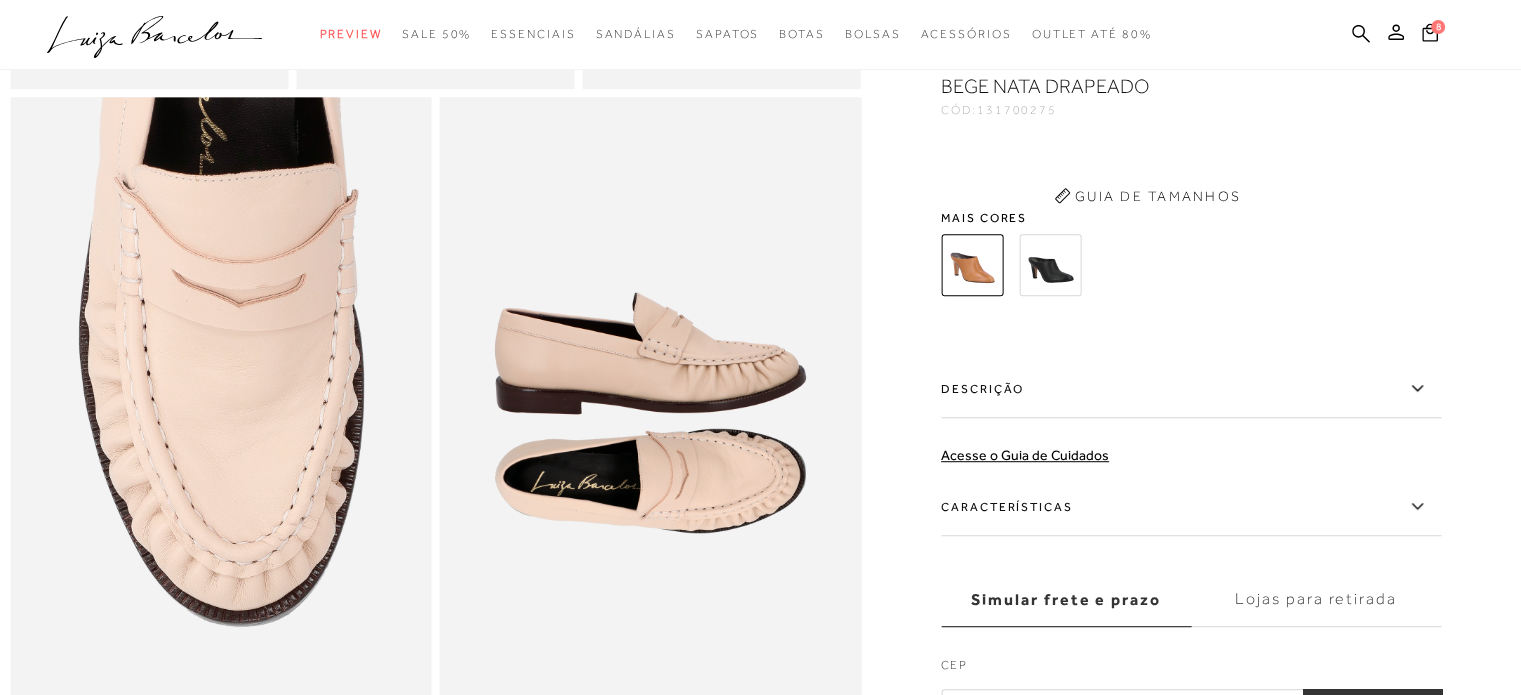 scroll, scrollTop: 0, scrollLeft: 0, axis: both 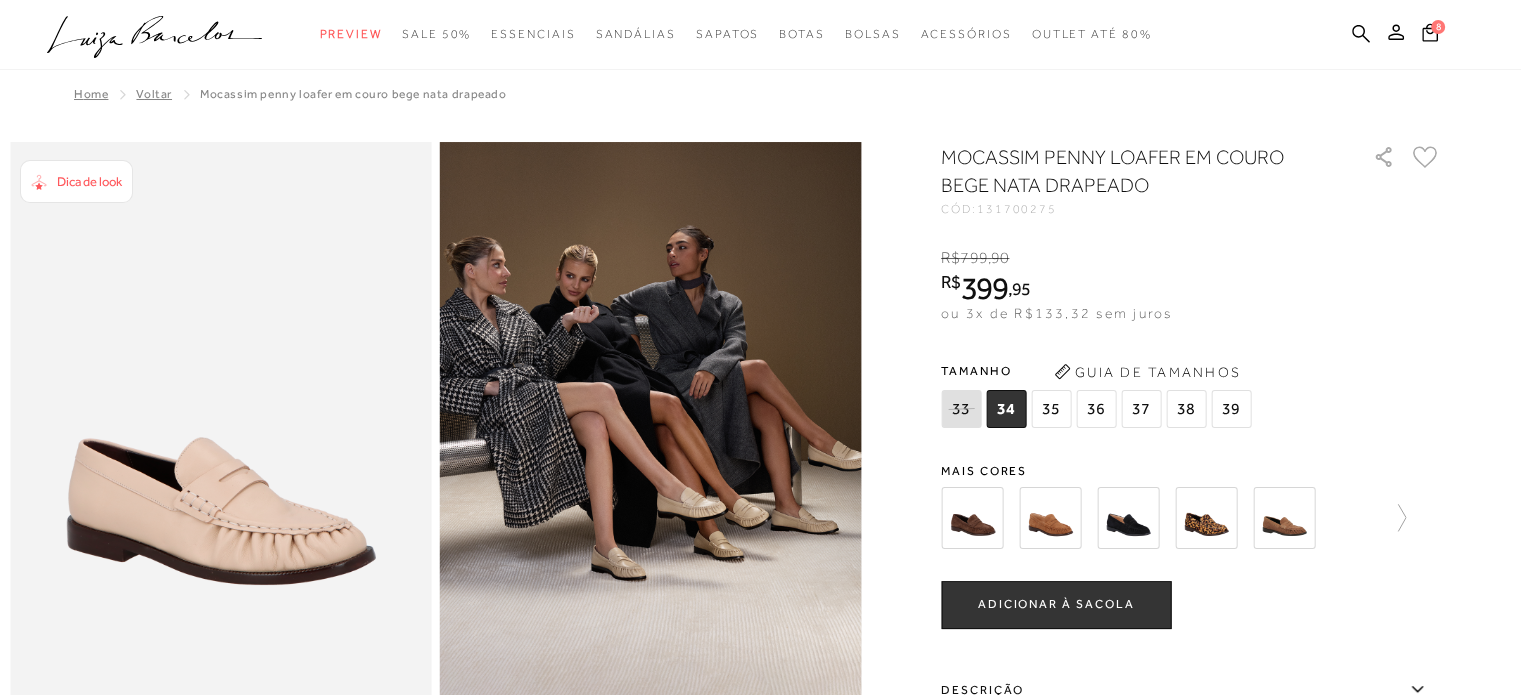 click on "36" at bounding box center (1096, 409) 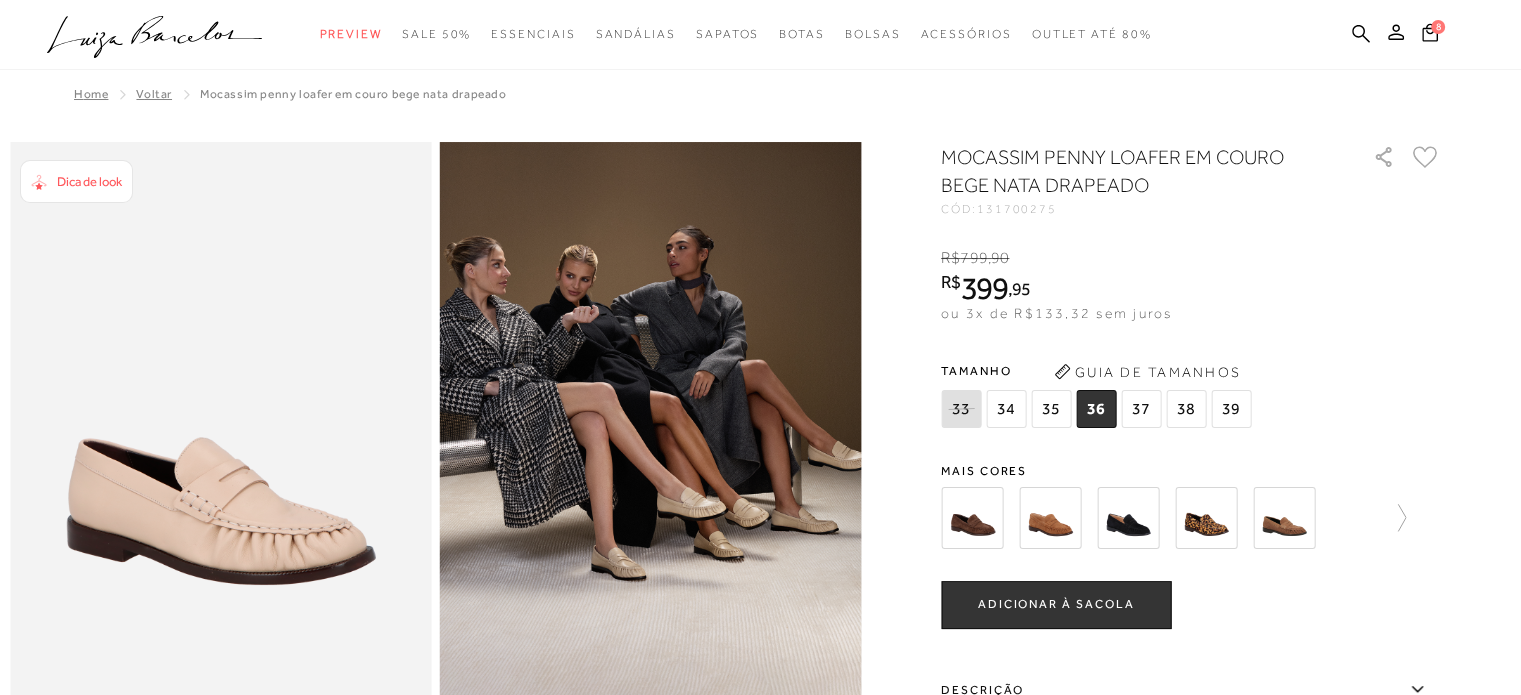 click on "ADICIONAR À SACOLA" at bounding box center (1056, 604) 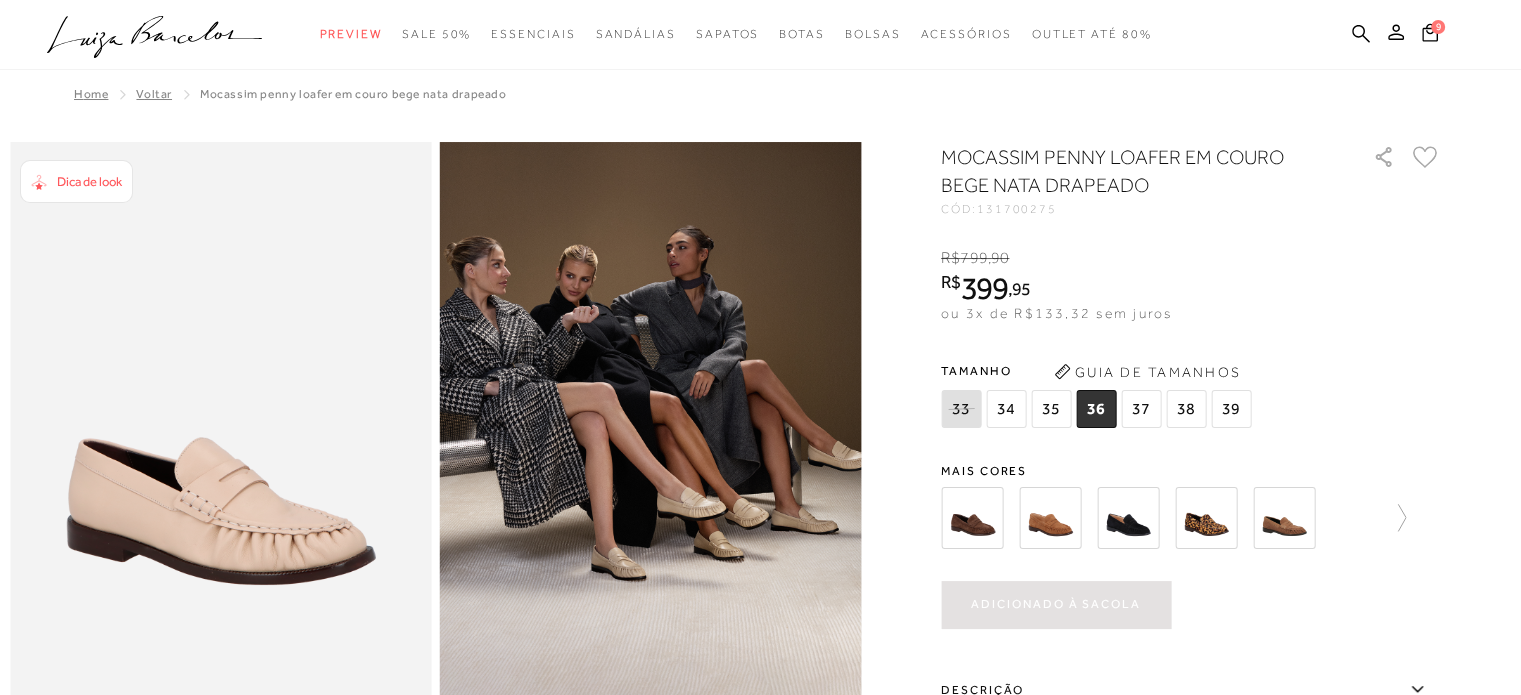 click on "Voltar" at bounding box center (154, 94) 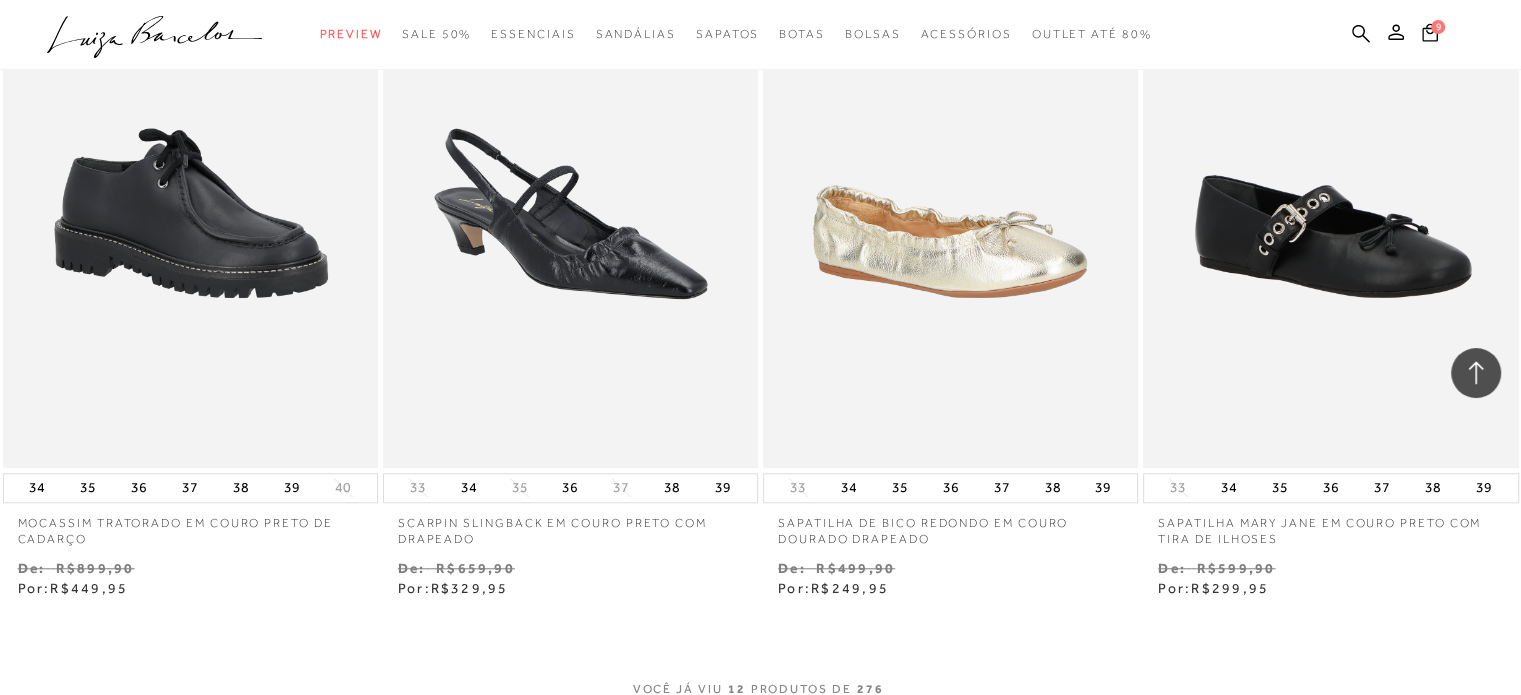 scroll, scrollTop: 1642, scrollLeft: 0, axis: vertical 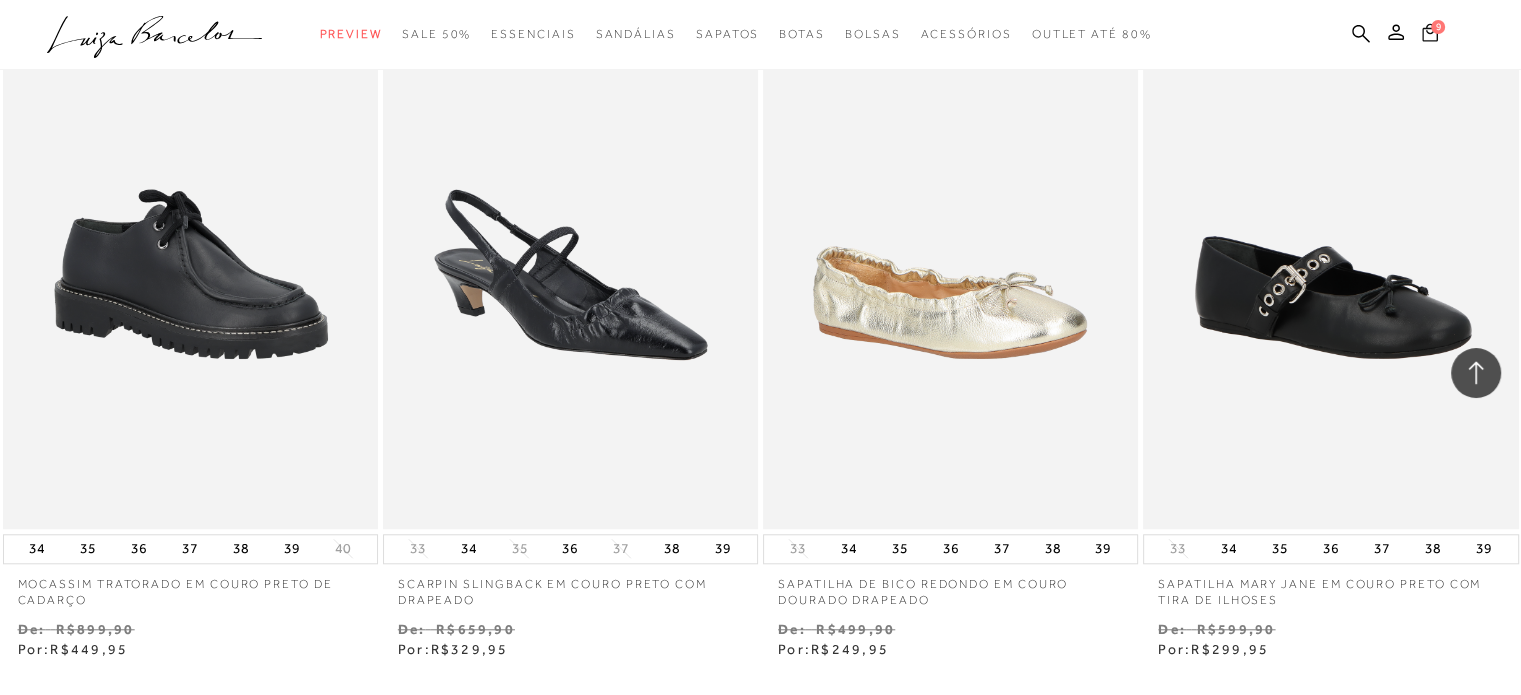 click 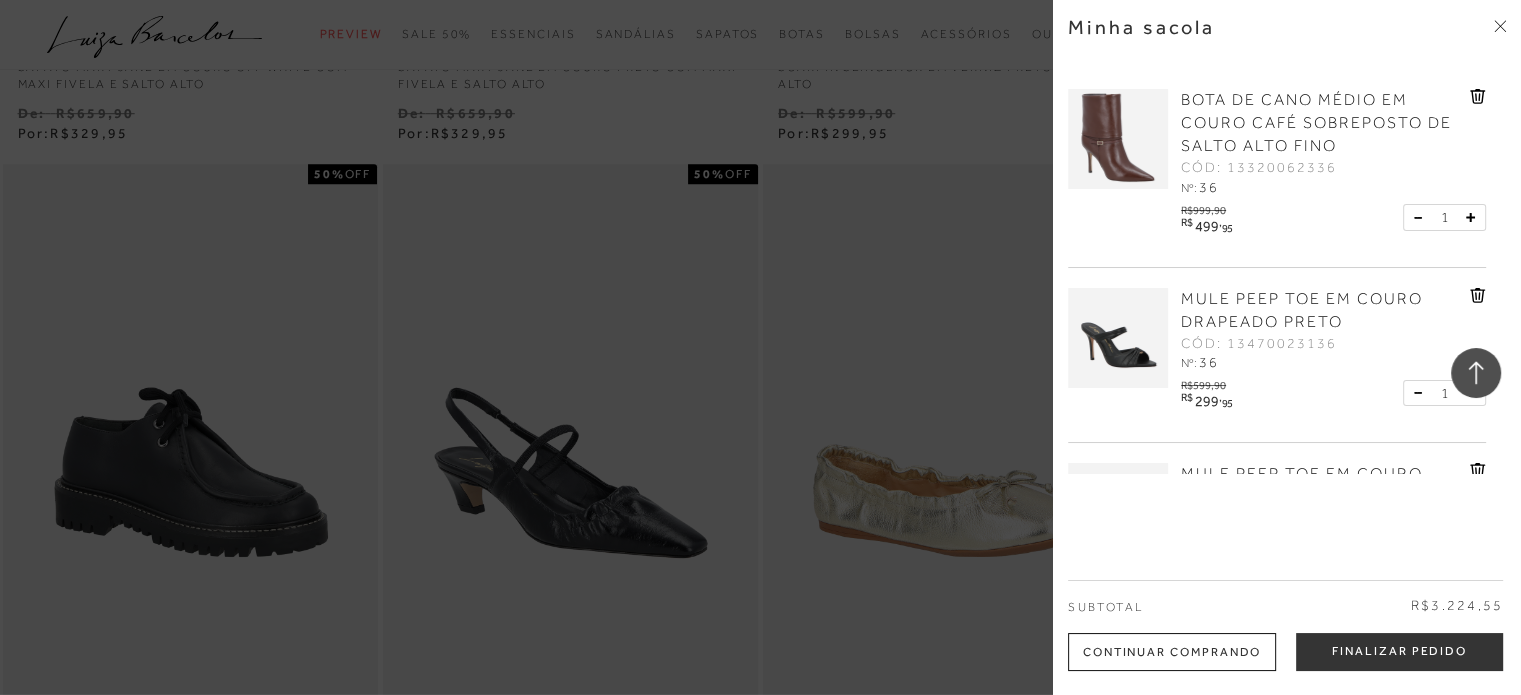 scroll, scrollTop: 1442, scrollLeft: 0, axis: vertical 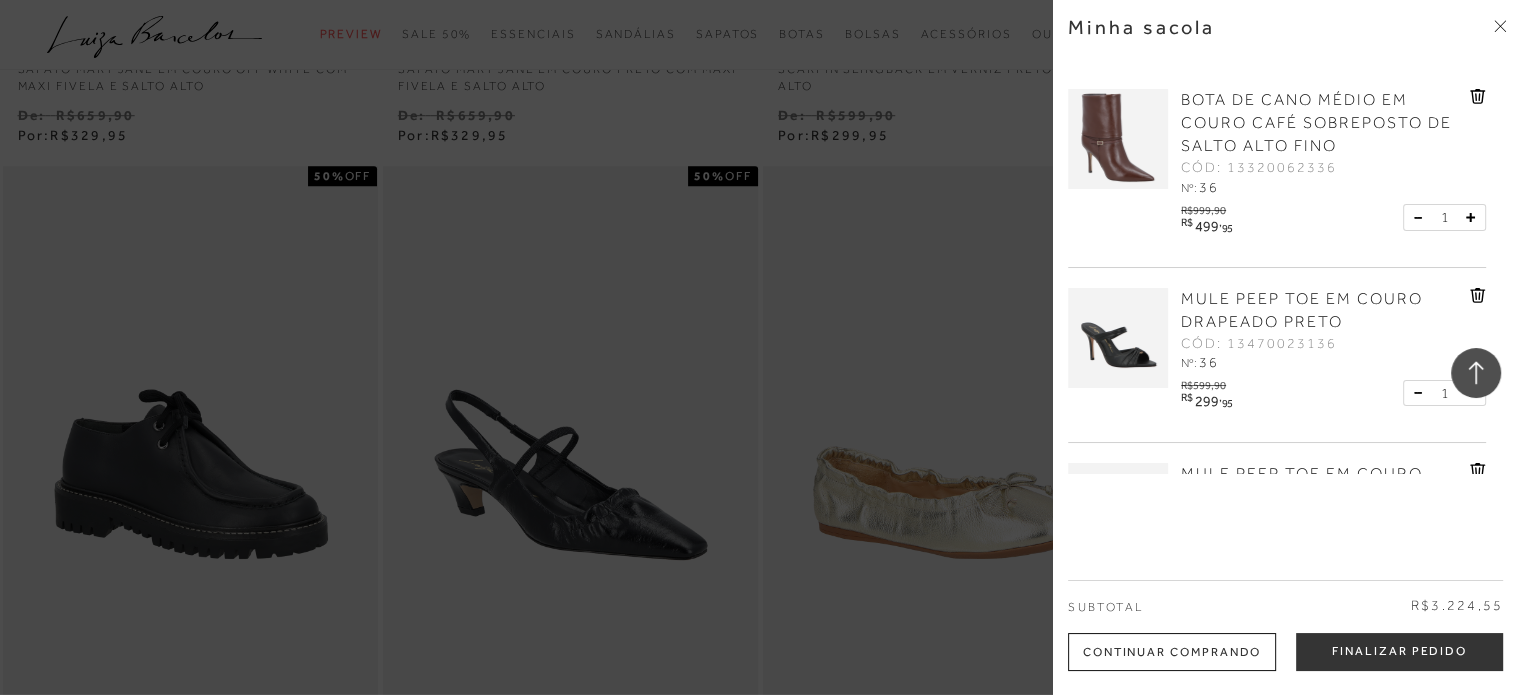 click 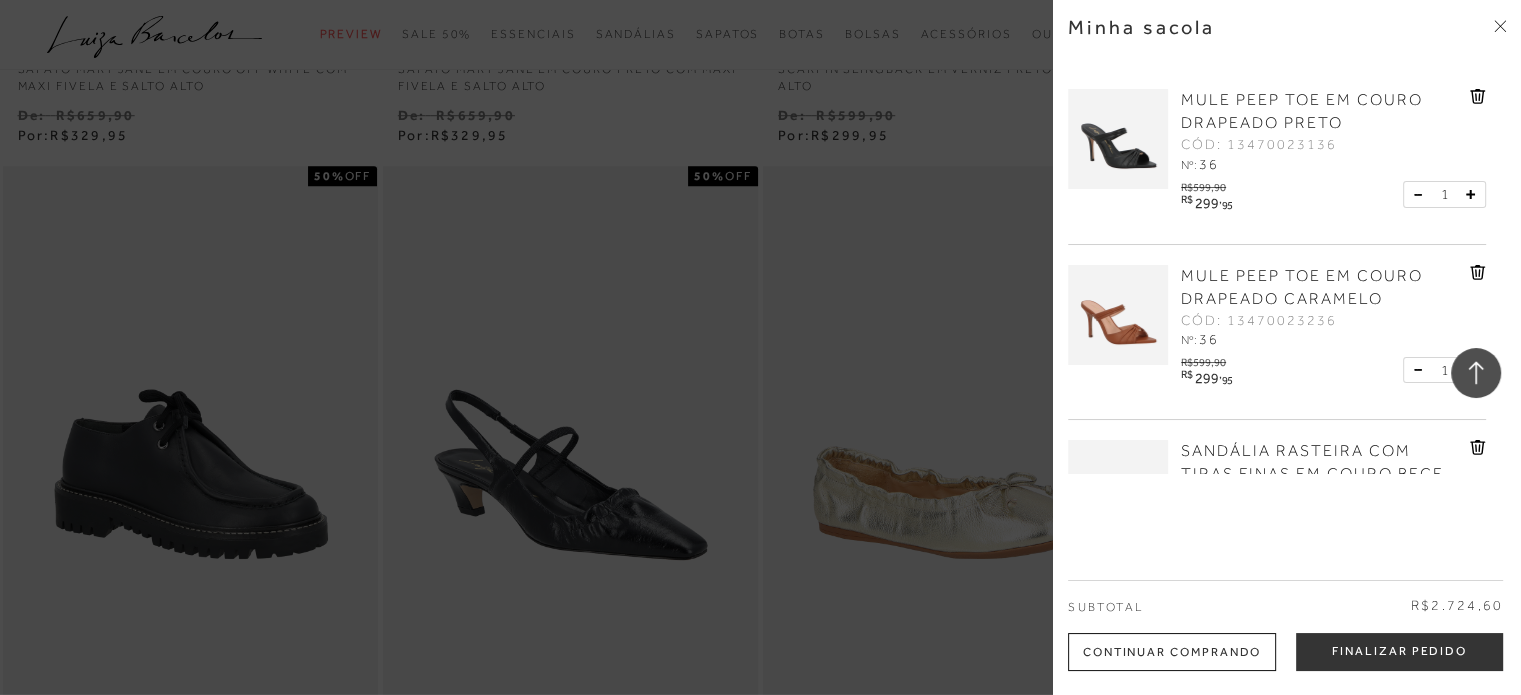 click 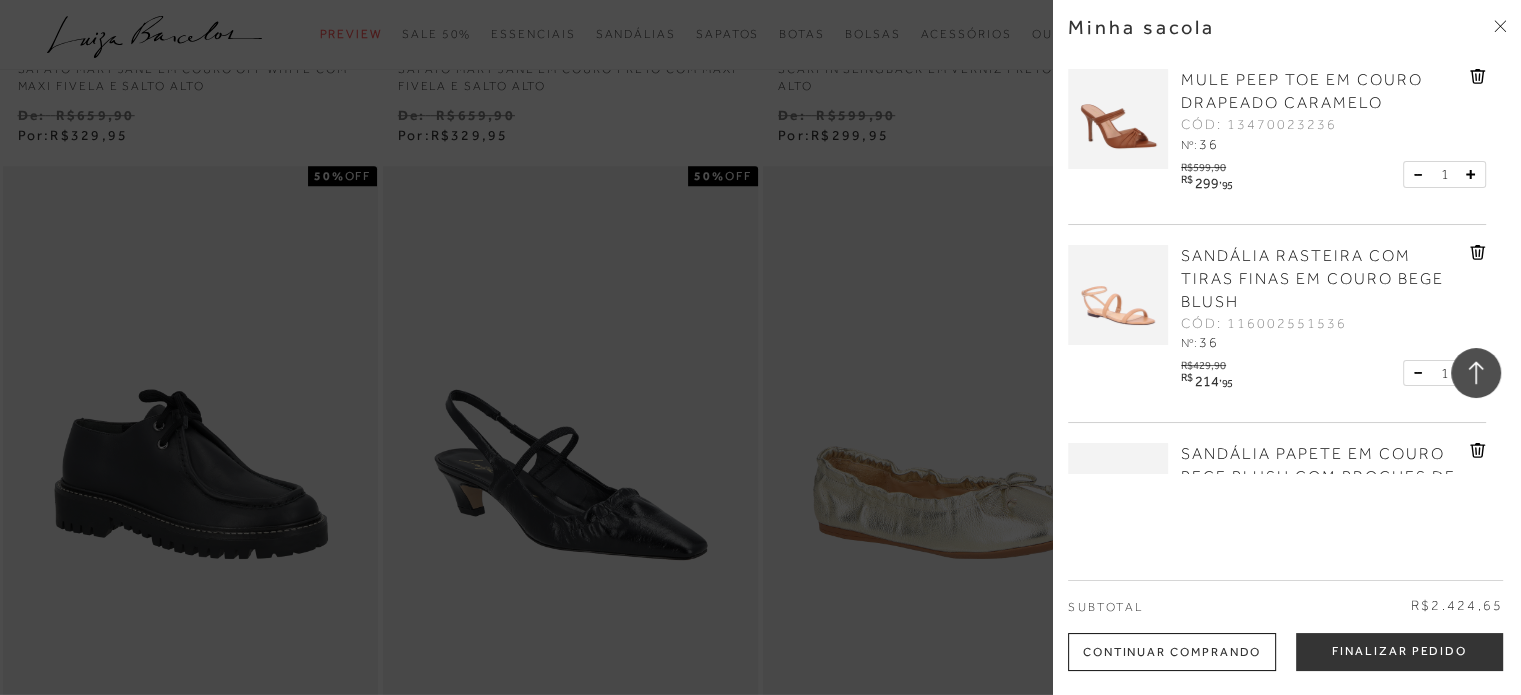 scroll, scrollTop: 0, scrollLeft: 0, axis: both 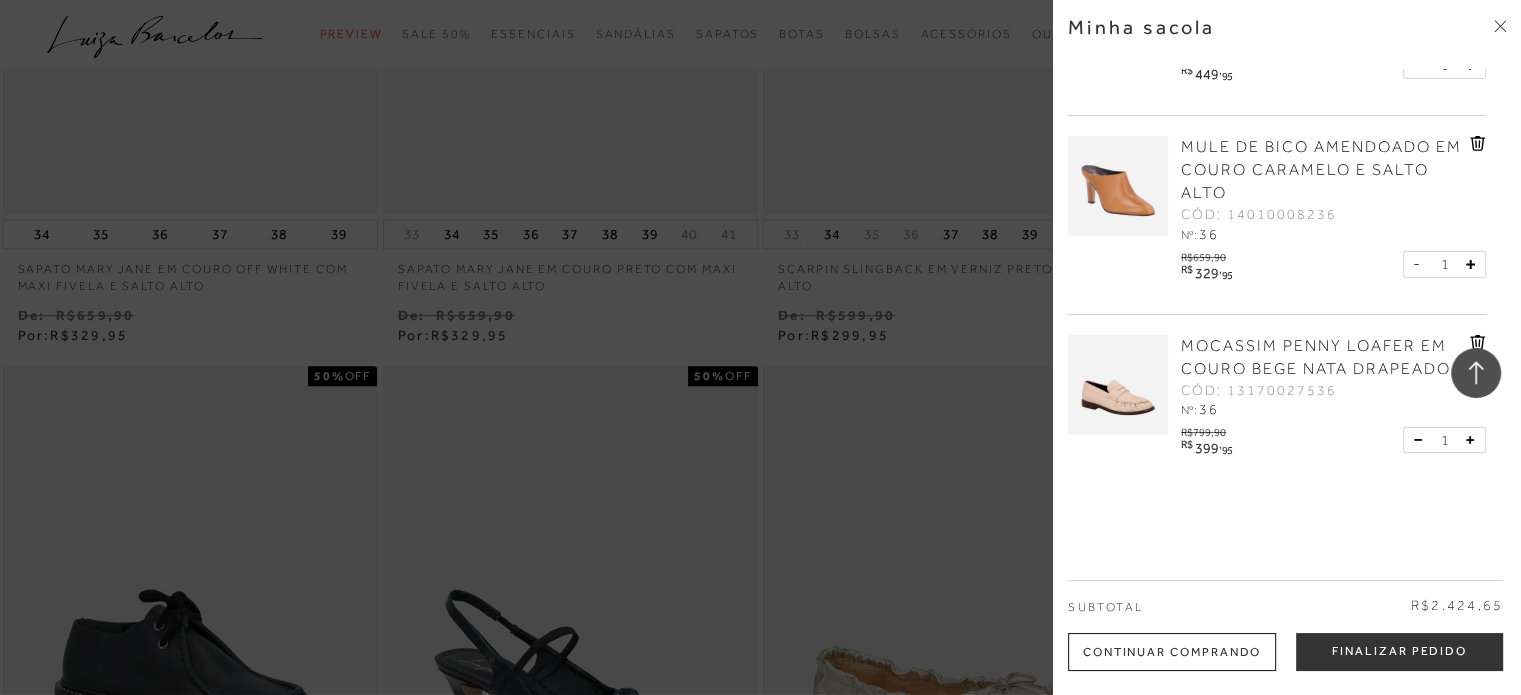 click 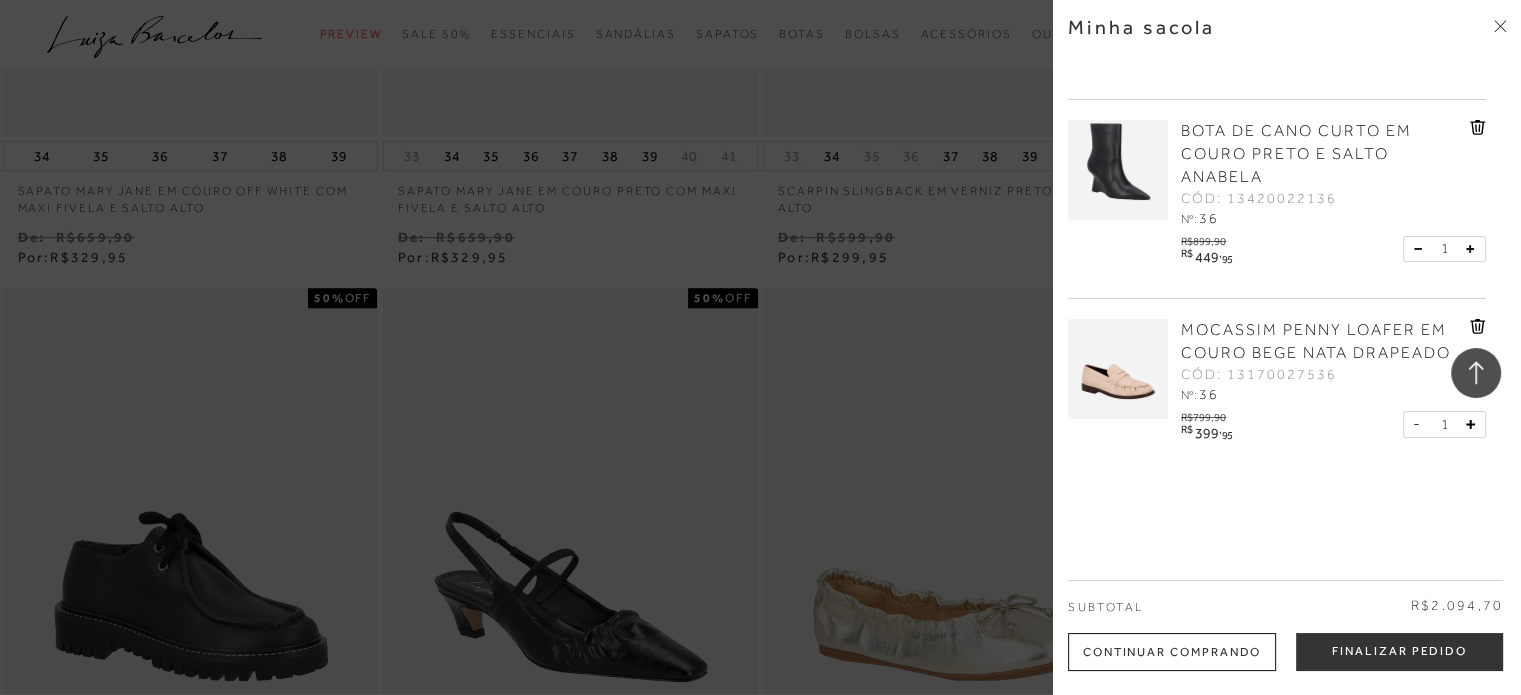 scroll, scrollTop: 1442, scrollLeft: 0, axis: vertical 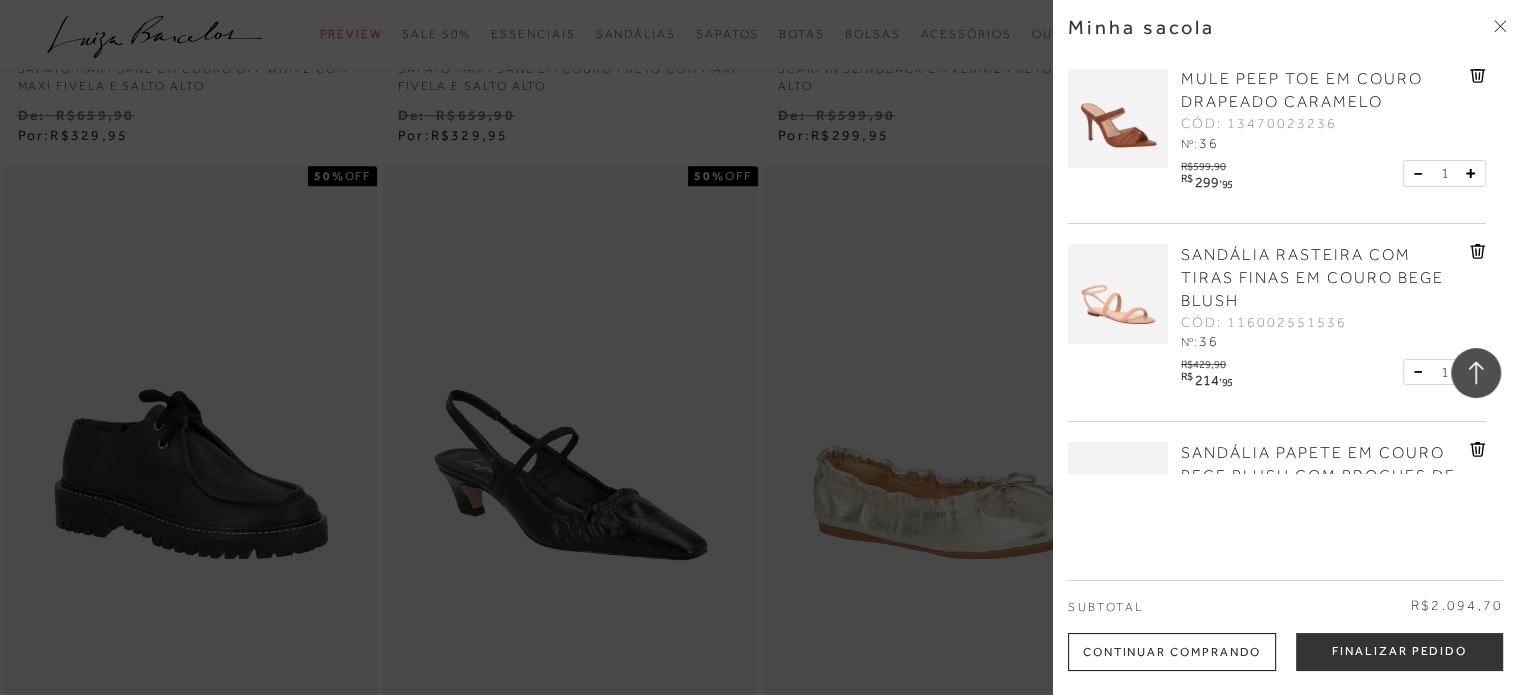 click 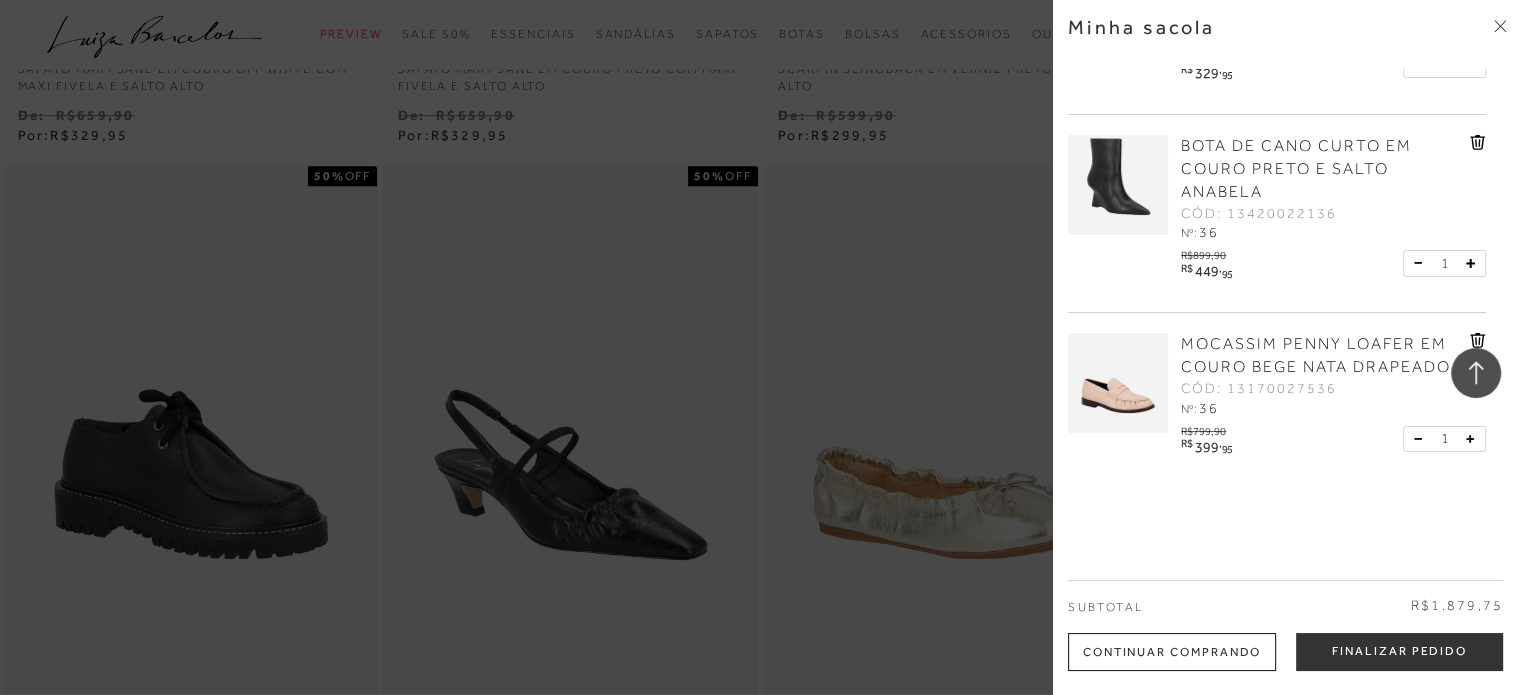 scroll, scrollTop: 521, scrollLeft: 0, axis: vertical 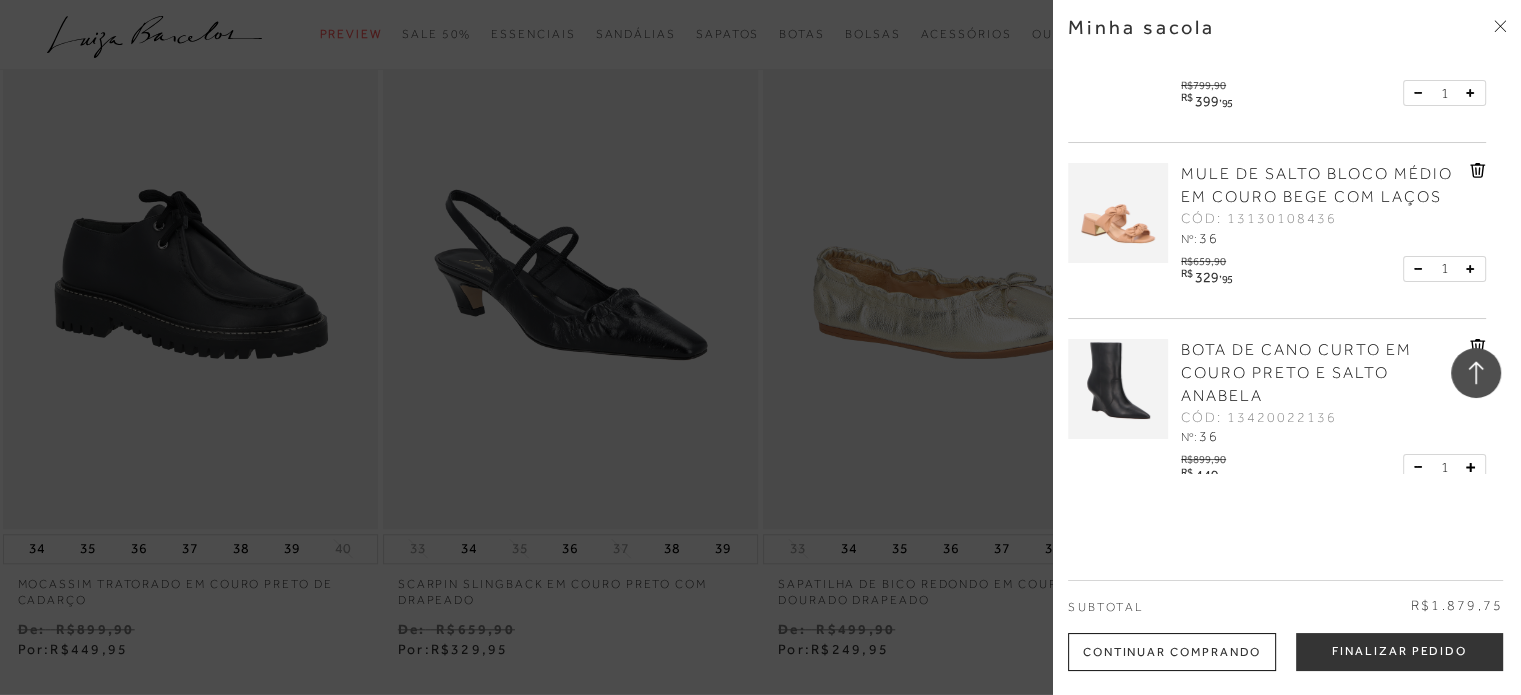 click 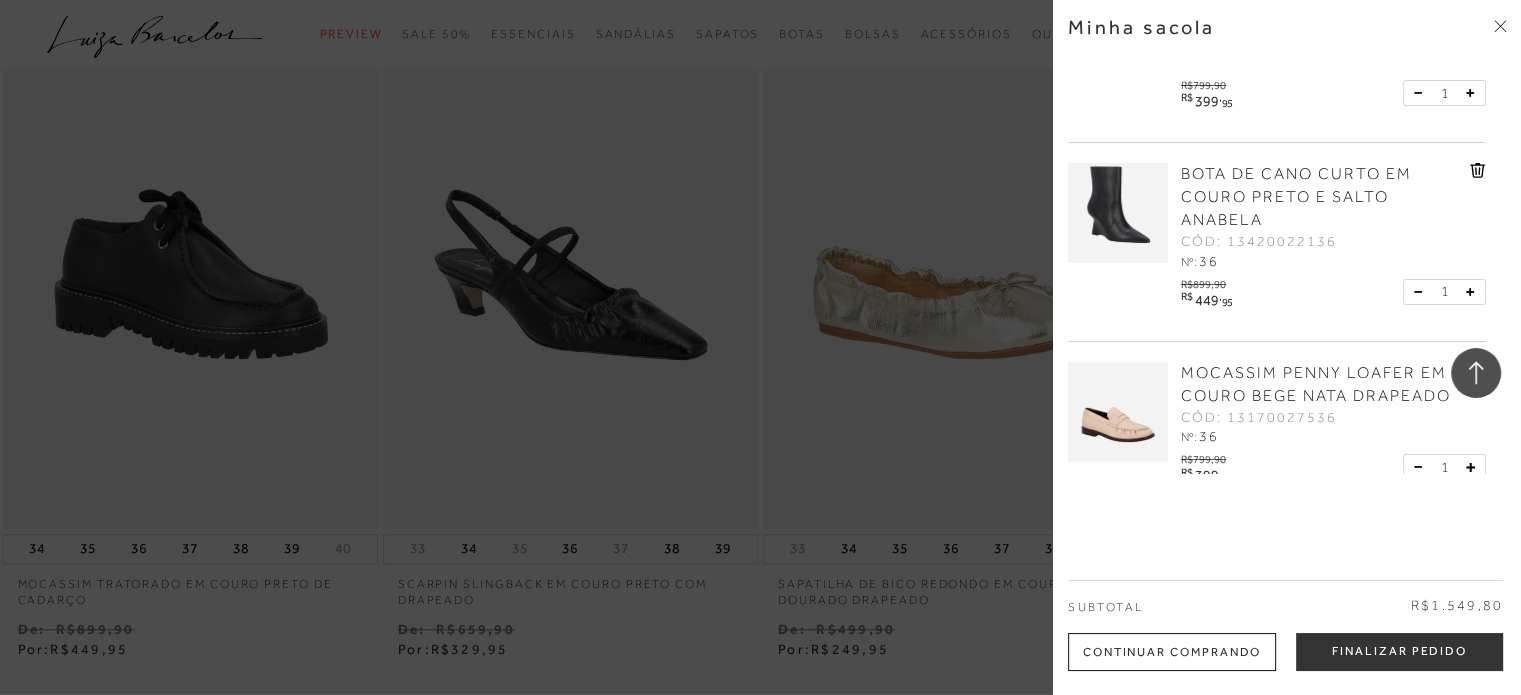 scroll, scrollTop: 345, scrollLeft: 0, axis: vertical 